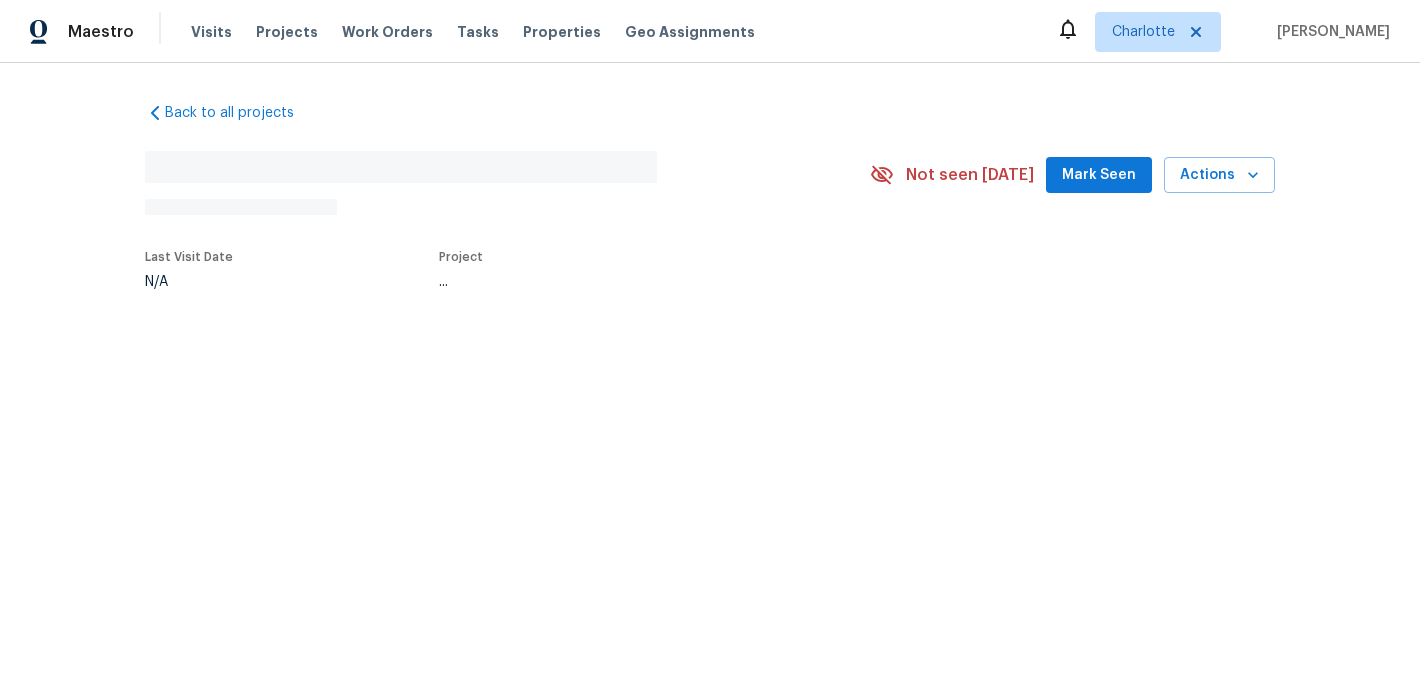 scroll, scrollTop: 0, scrollLeft: 0, axis: both 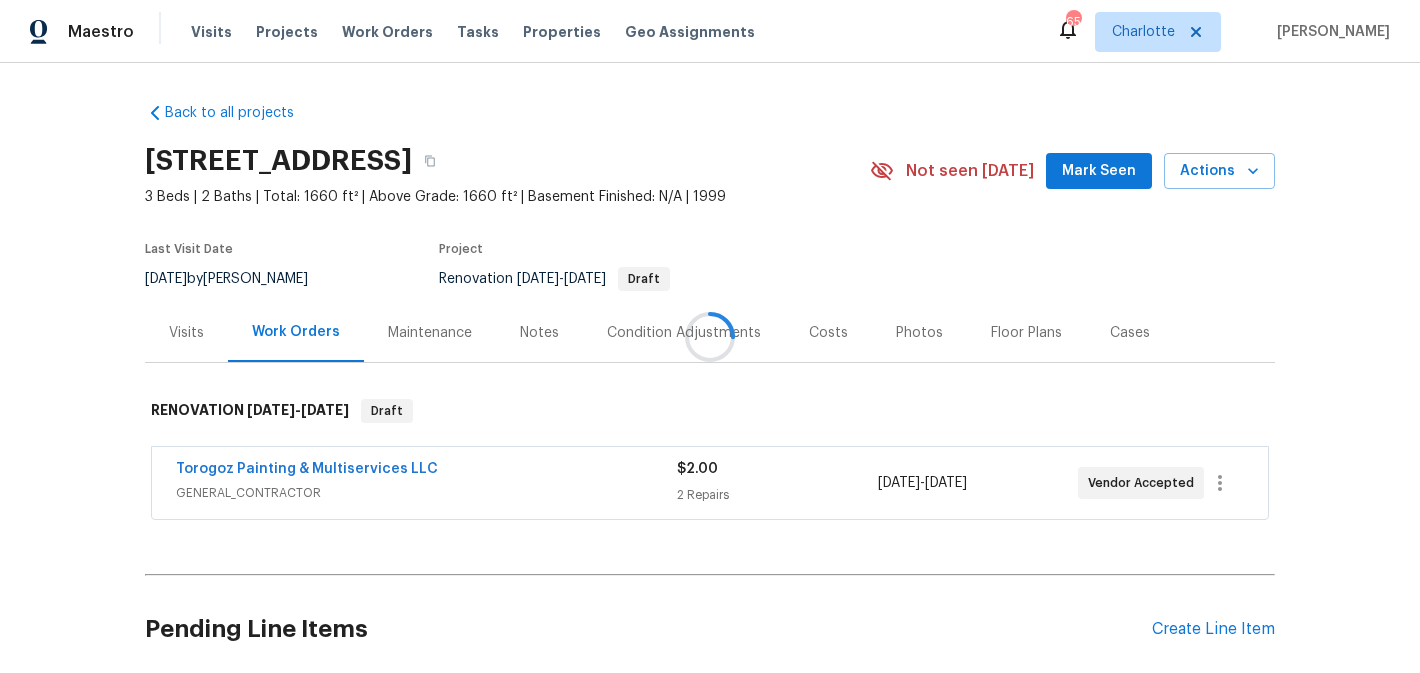 click at bounding box center (710, 336) 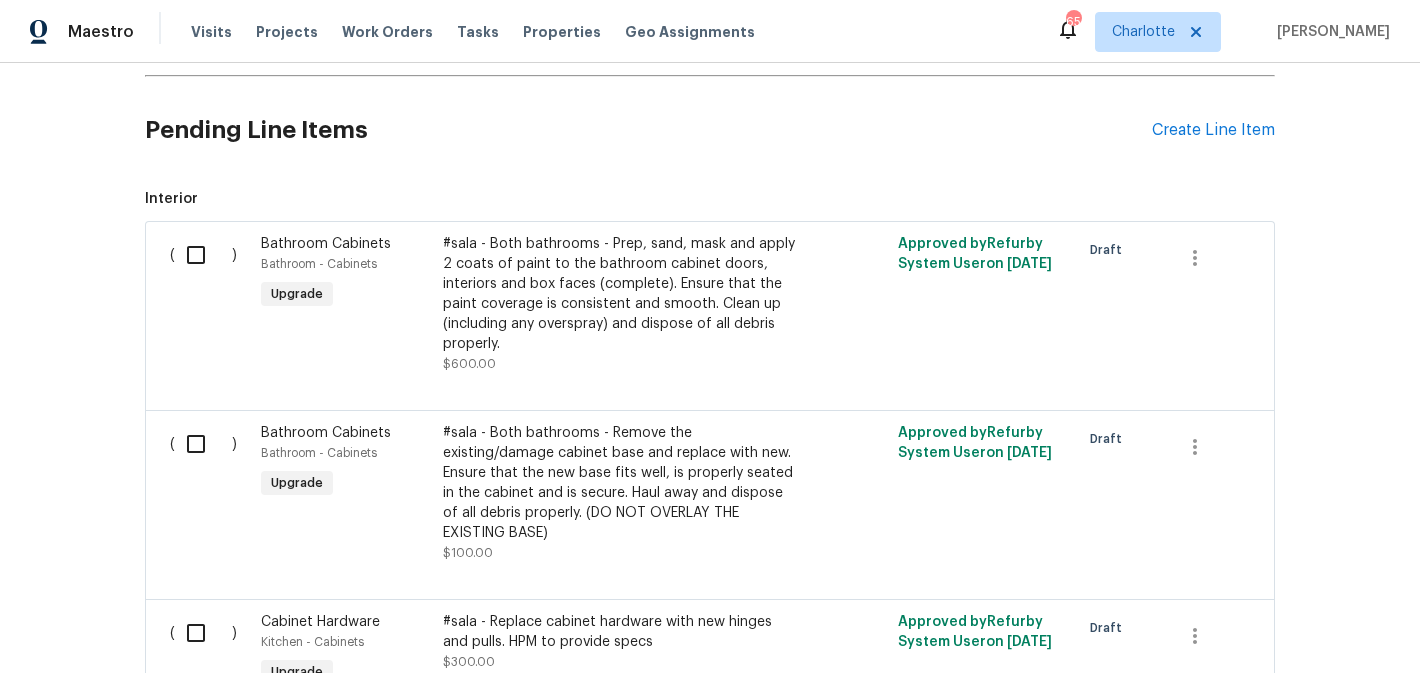 scroll, scrollTop: 537, scrollLeft: 0, axis: vertical 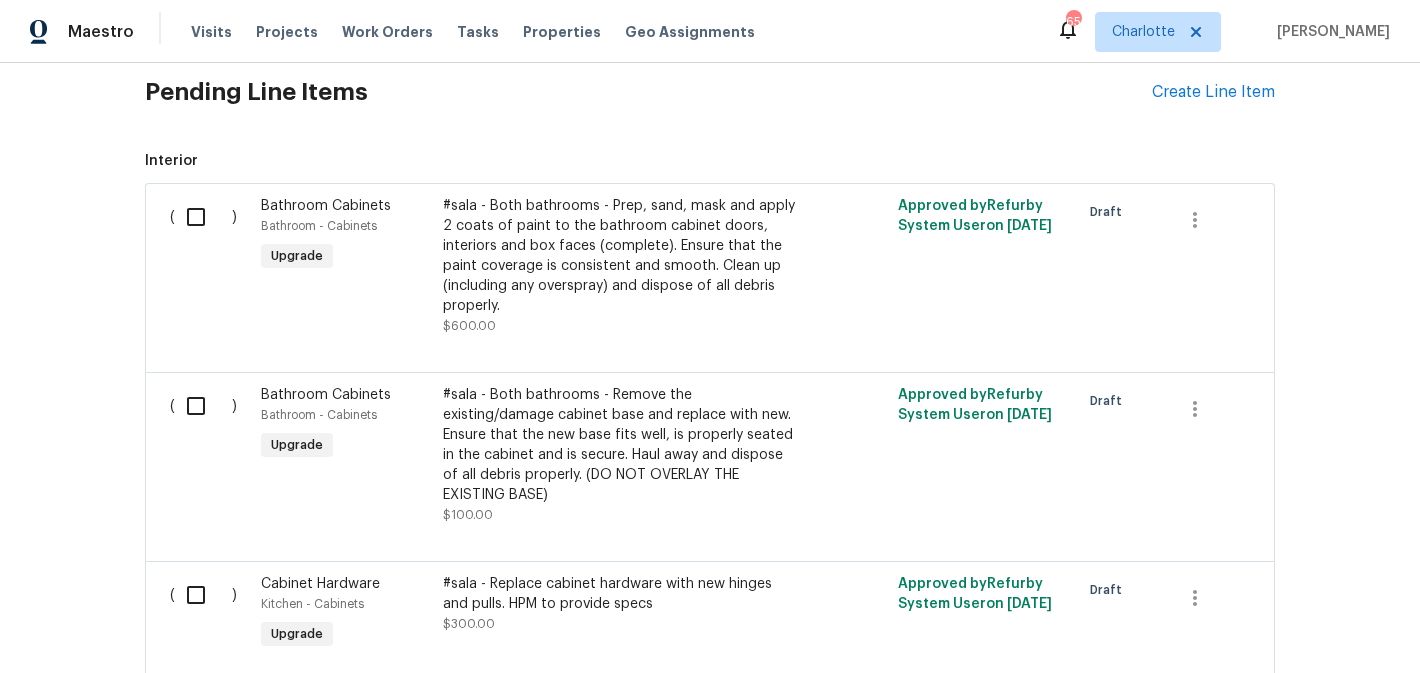 click at bounding box center (203, 217) 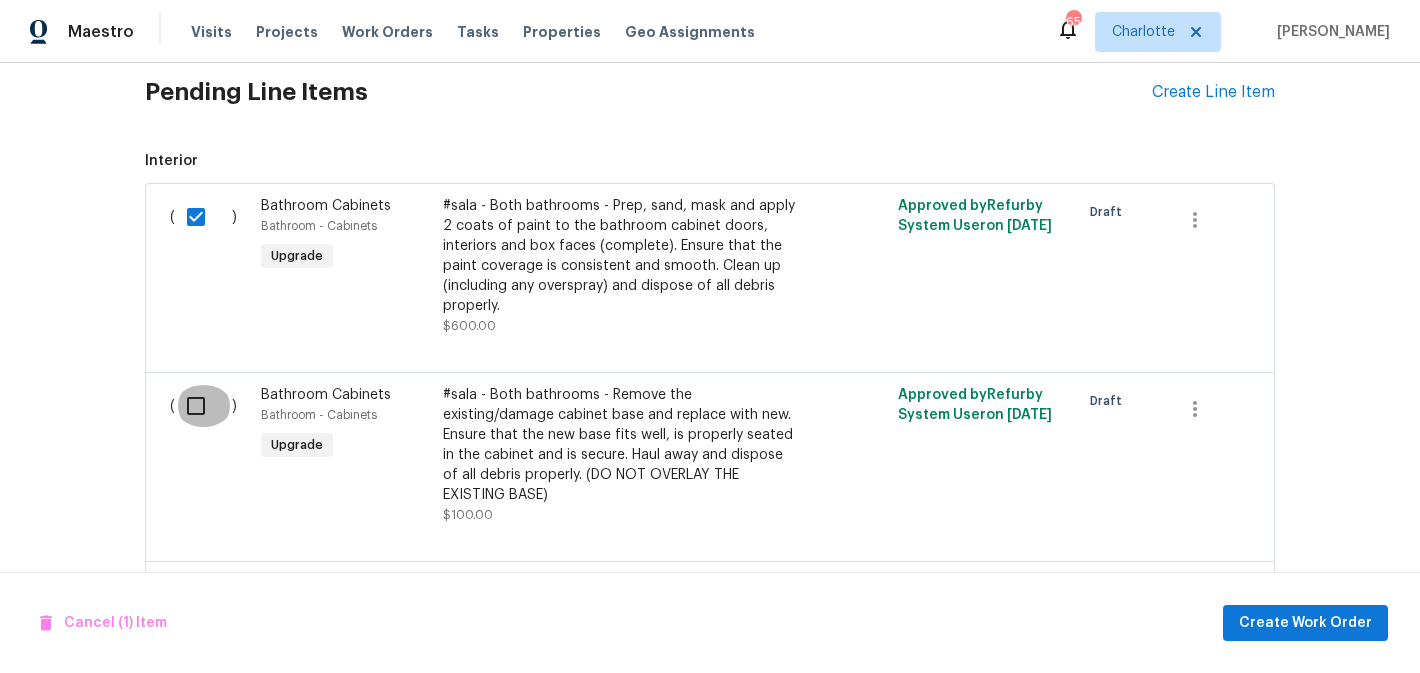 click at bounding box center (203, 406) 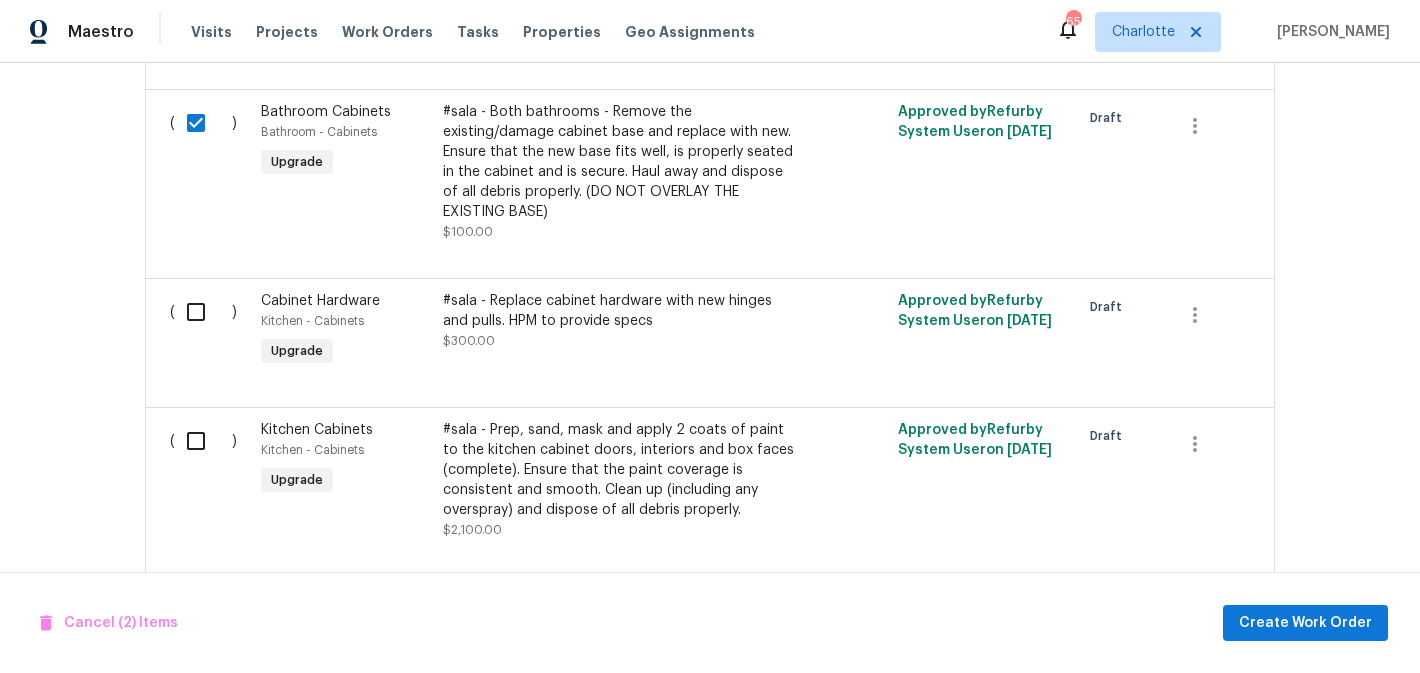 scroll, scrollTop: 862, scrollLeft: 0, axis: vertical 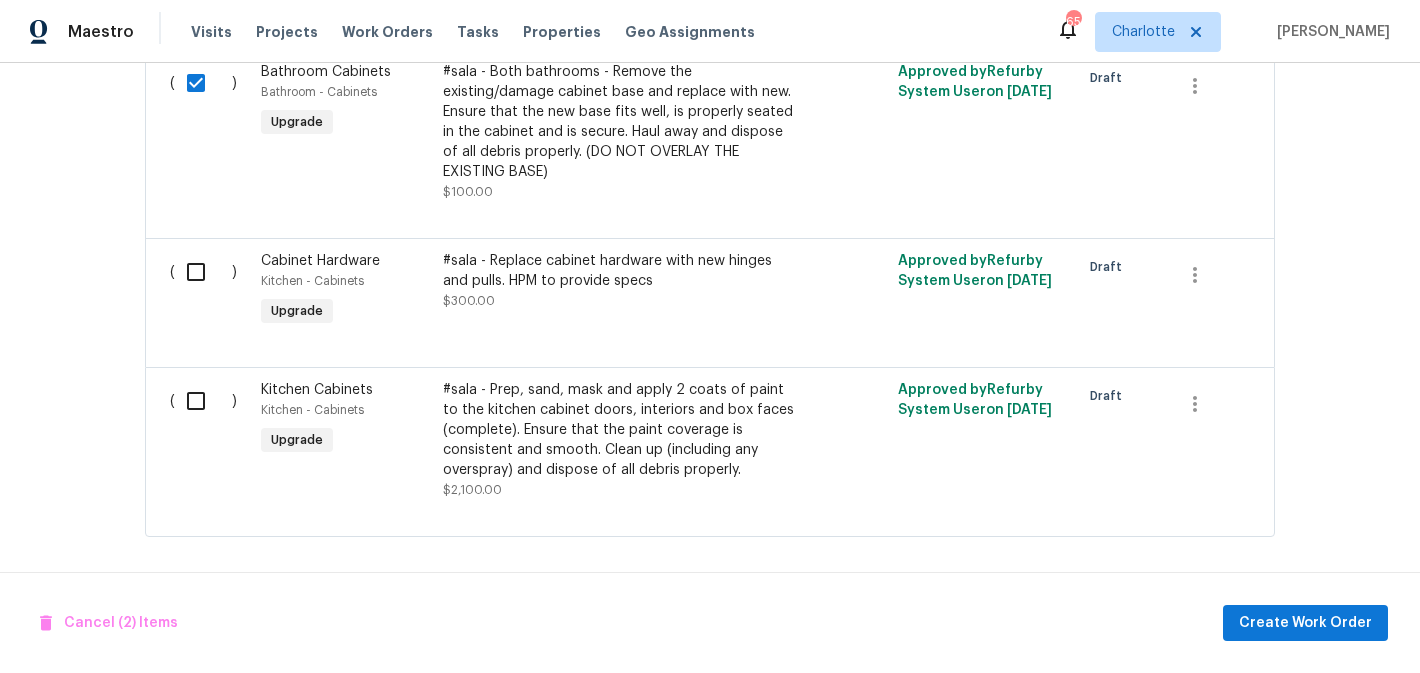 click at bounding box center (203, 272) 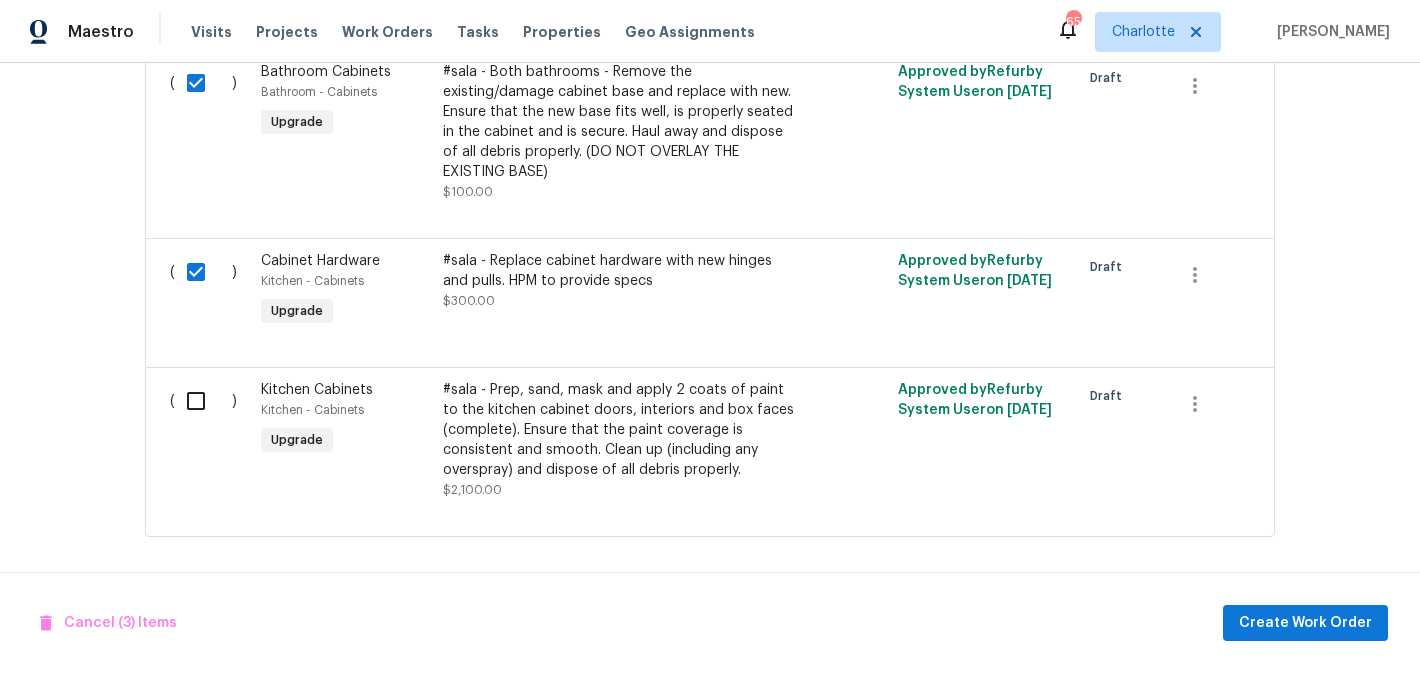 click at bounding box center [203, 401] 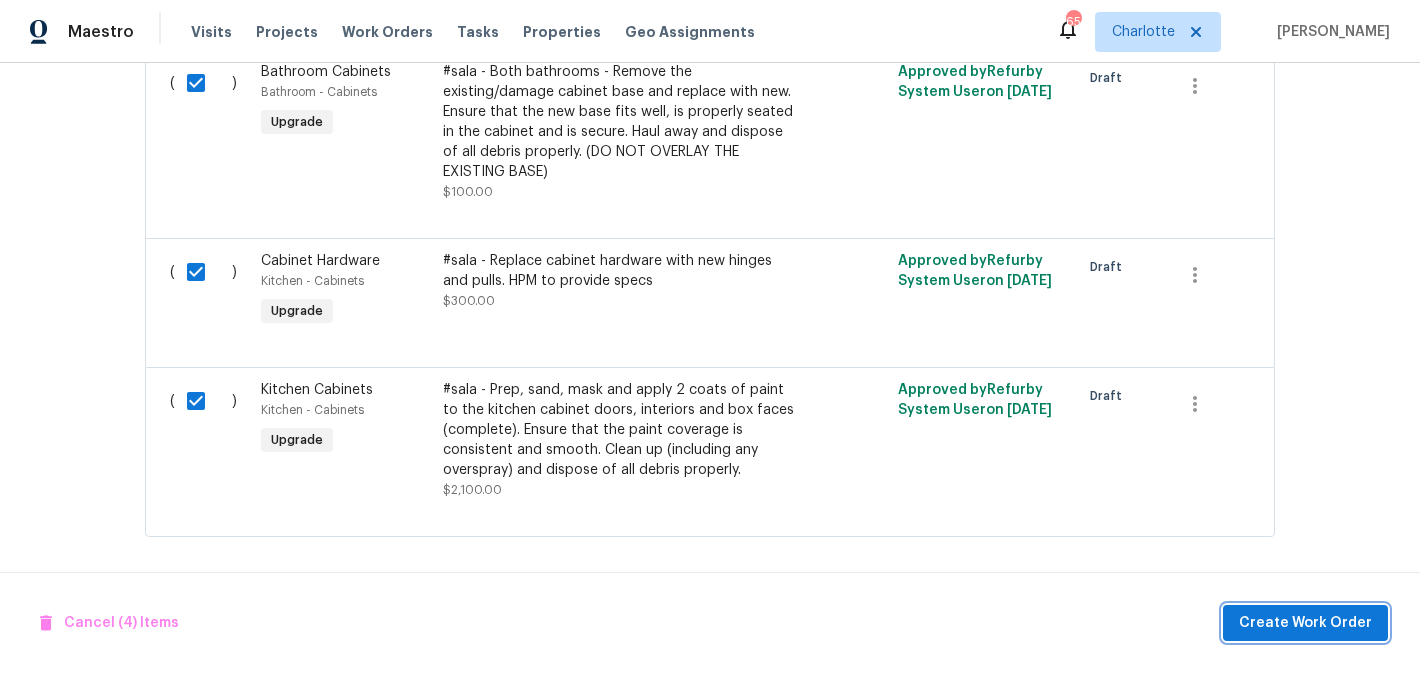 click on "Create Work Order" at bounding box center (1305, 623) 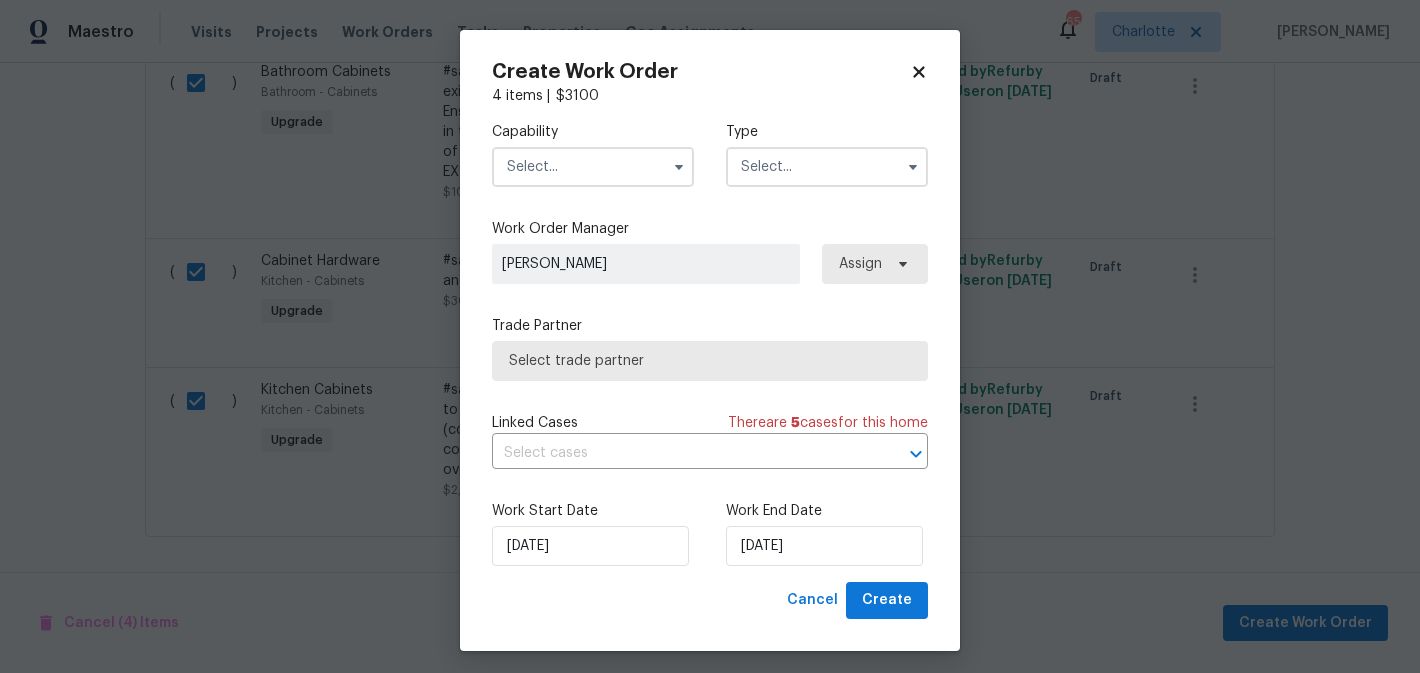 click at bounding box center (593, 167) 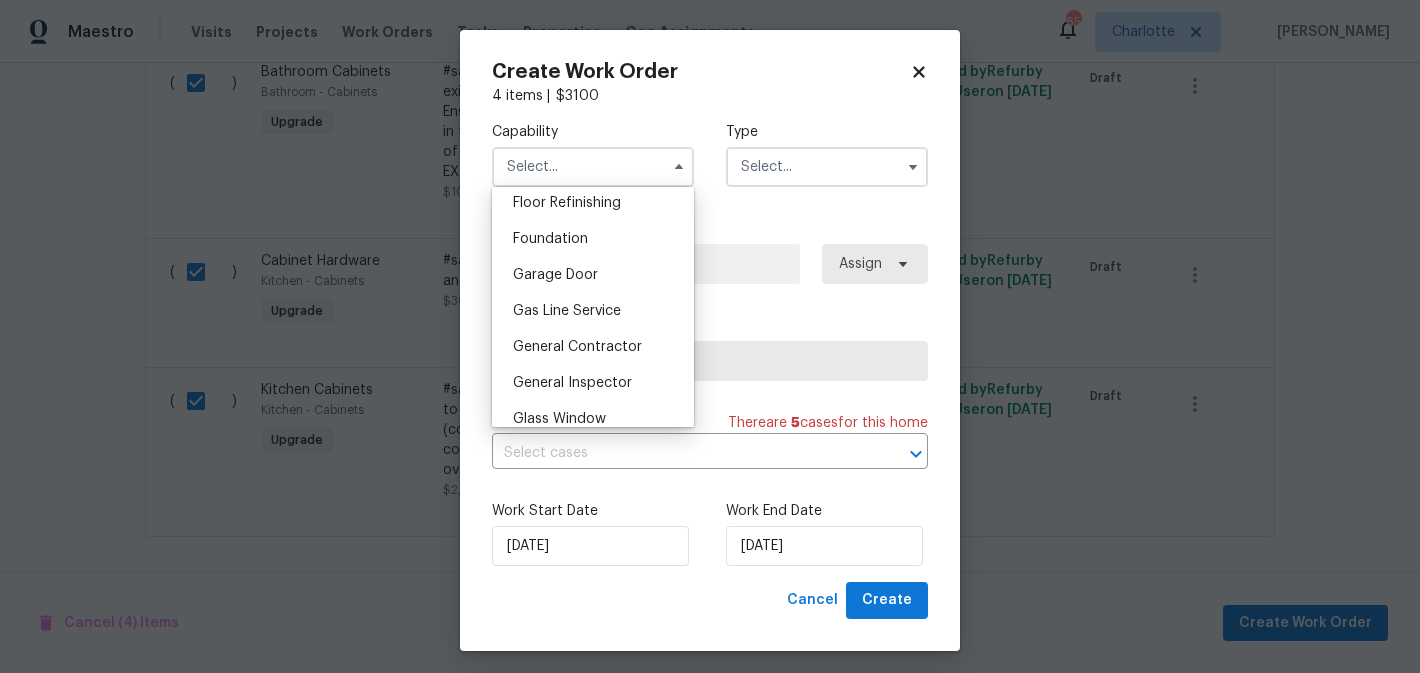 scroll, scrollTop: 825, scrollLeft: 0, axis: vertical 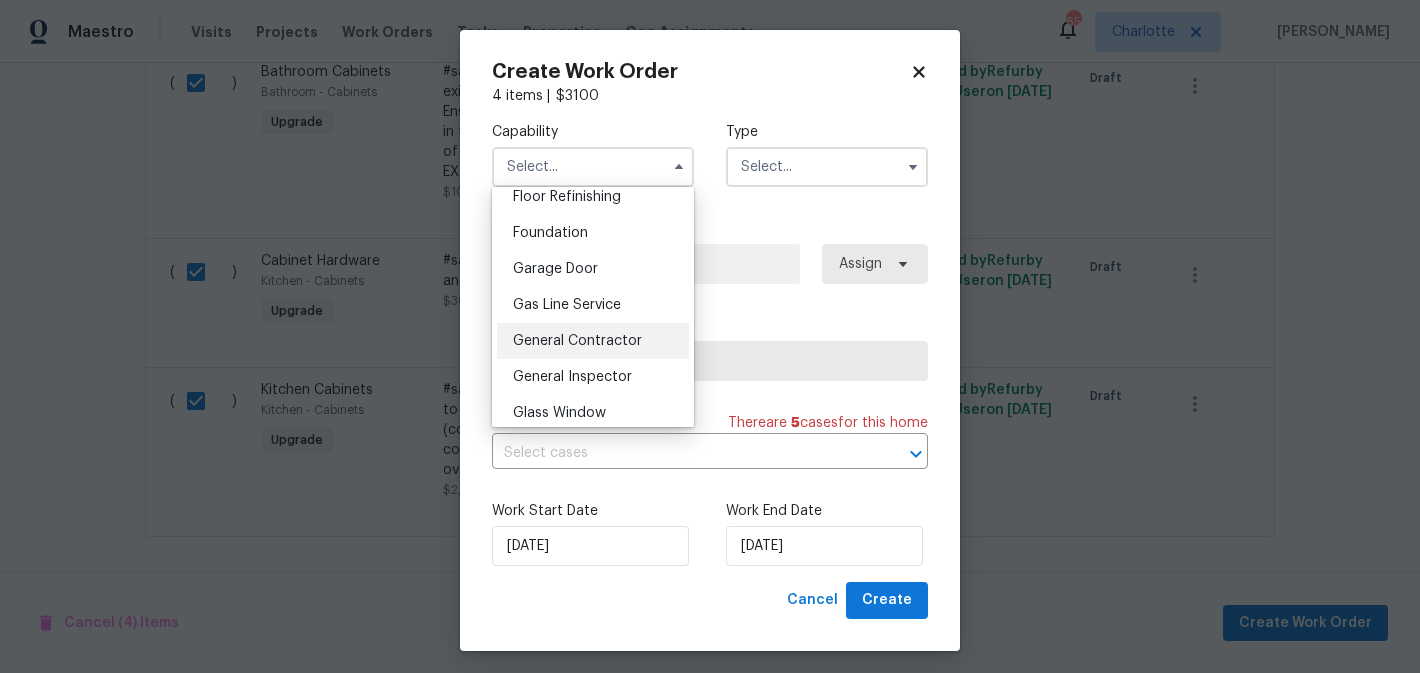 click on "General Contractor" at bounding box center (577, 341) 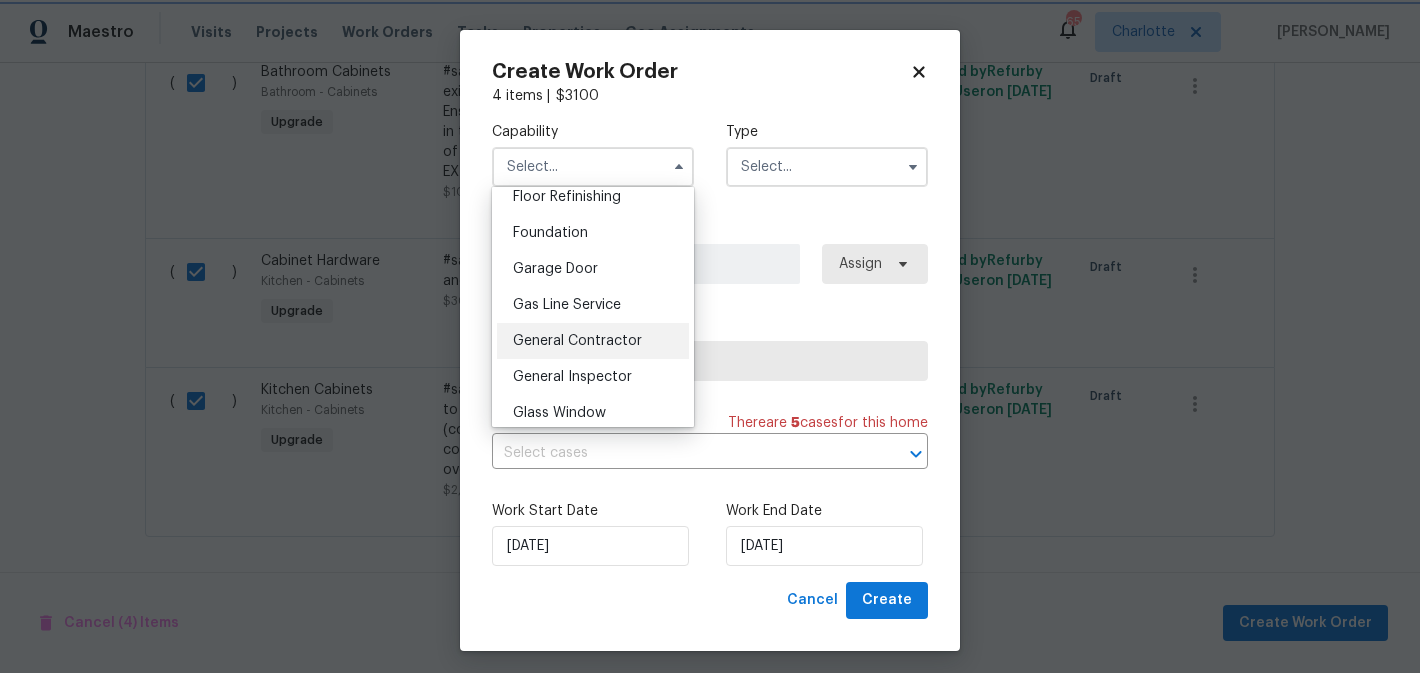 type on "General Contractor" 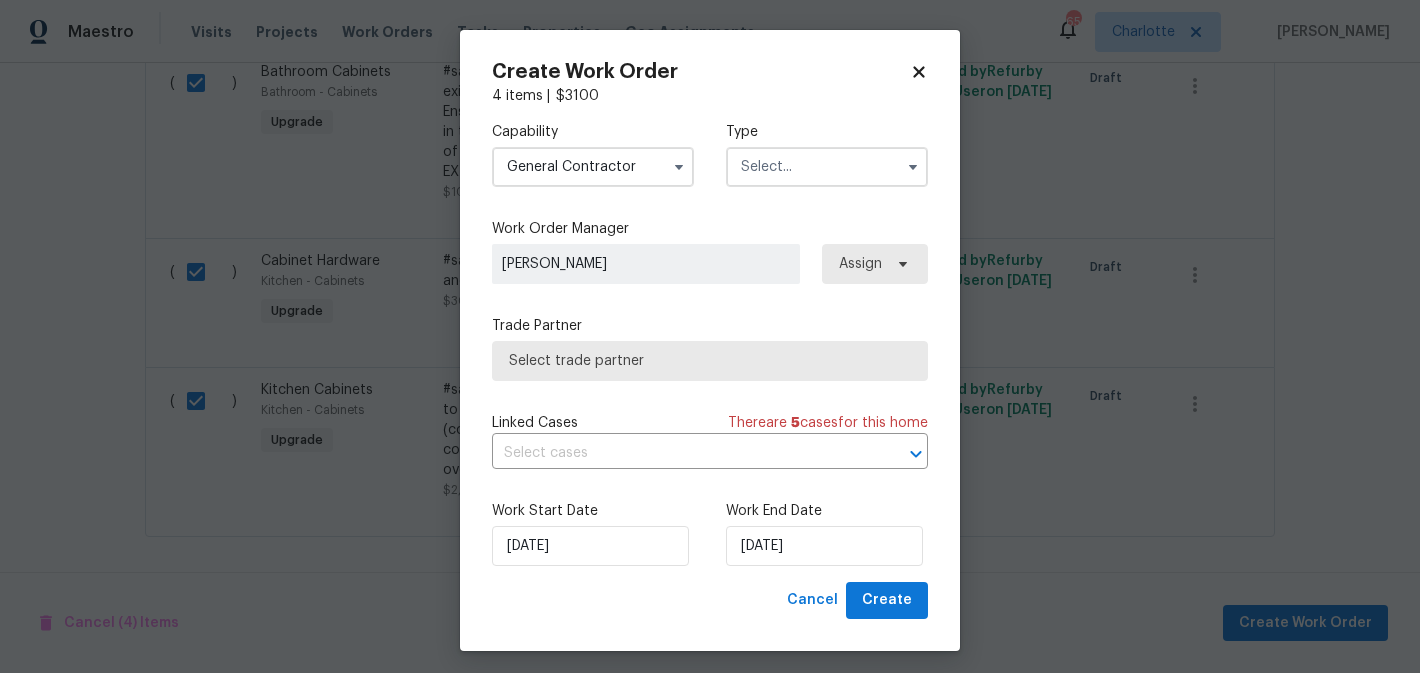 click at bounding box center [827, 167] 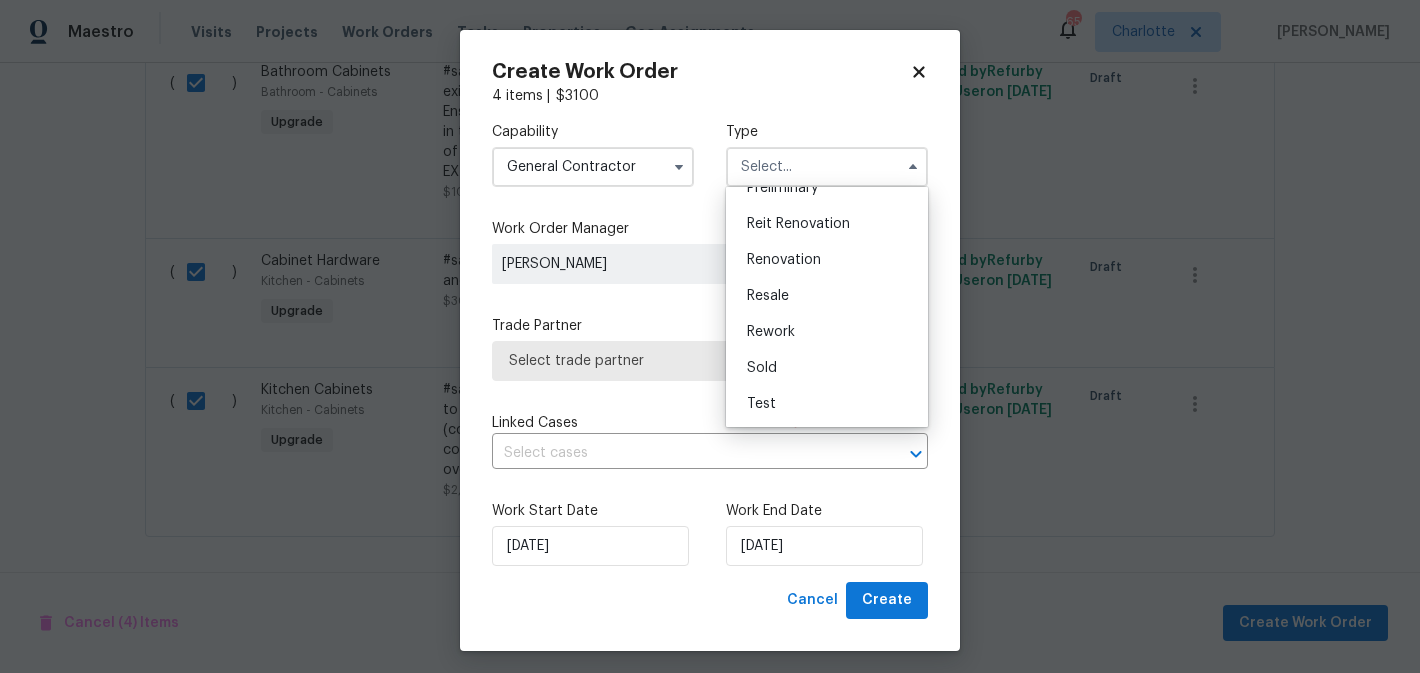 scroll, scrollTop: 438, scrollLeft: 0, axis: vertical 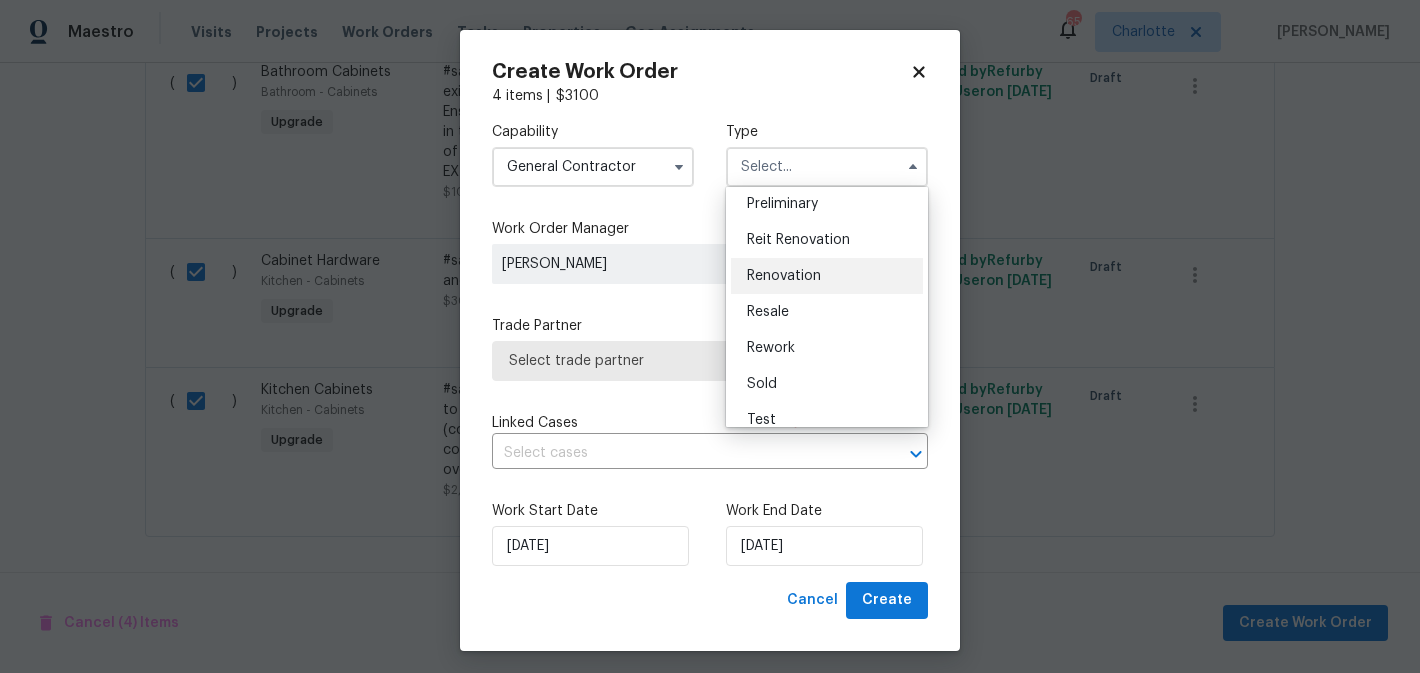 click on "Renovation" at bounding box center [784, 276] 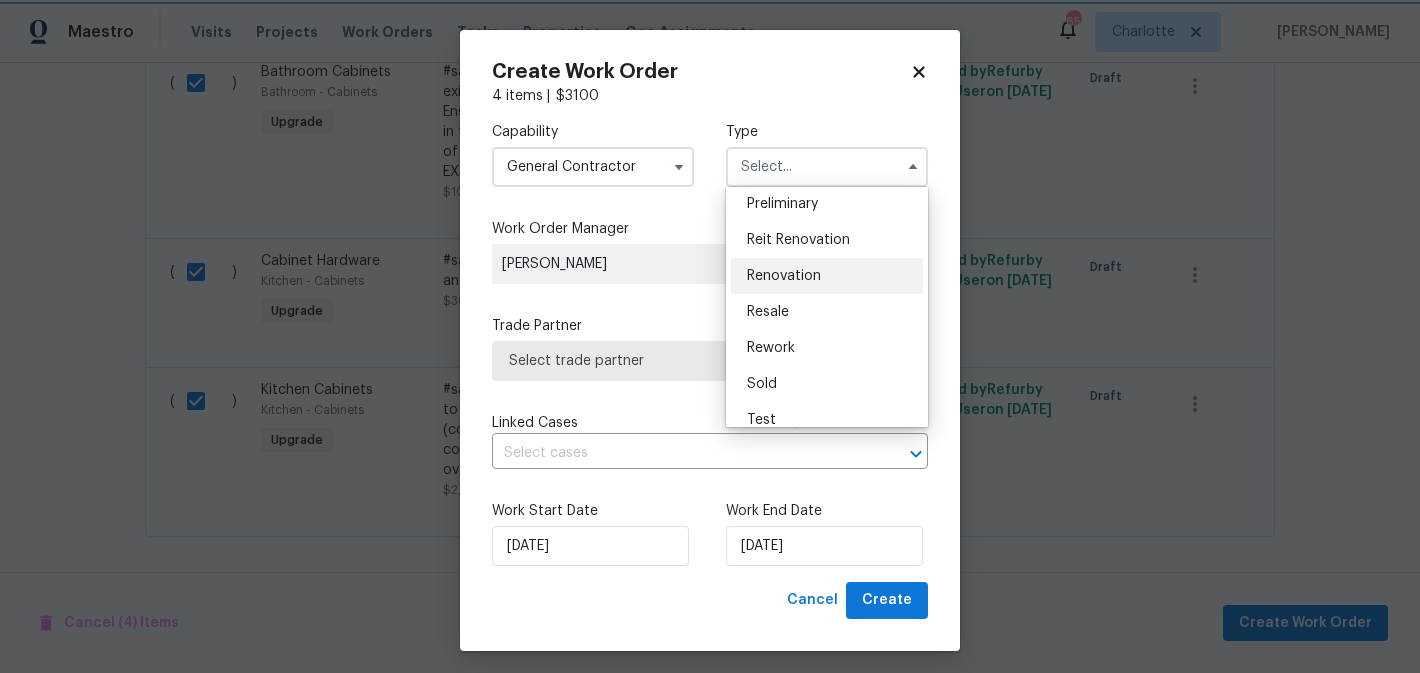 type on "Renovation" 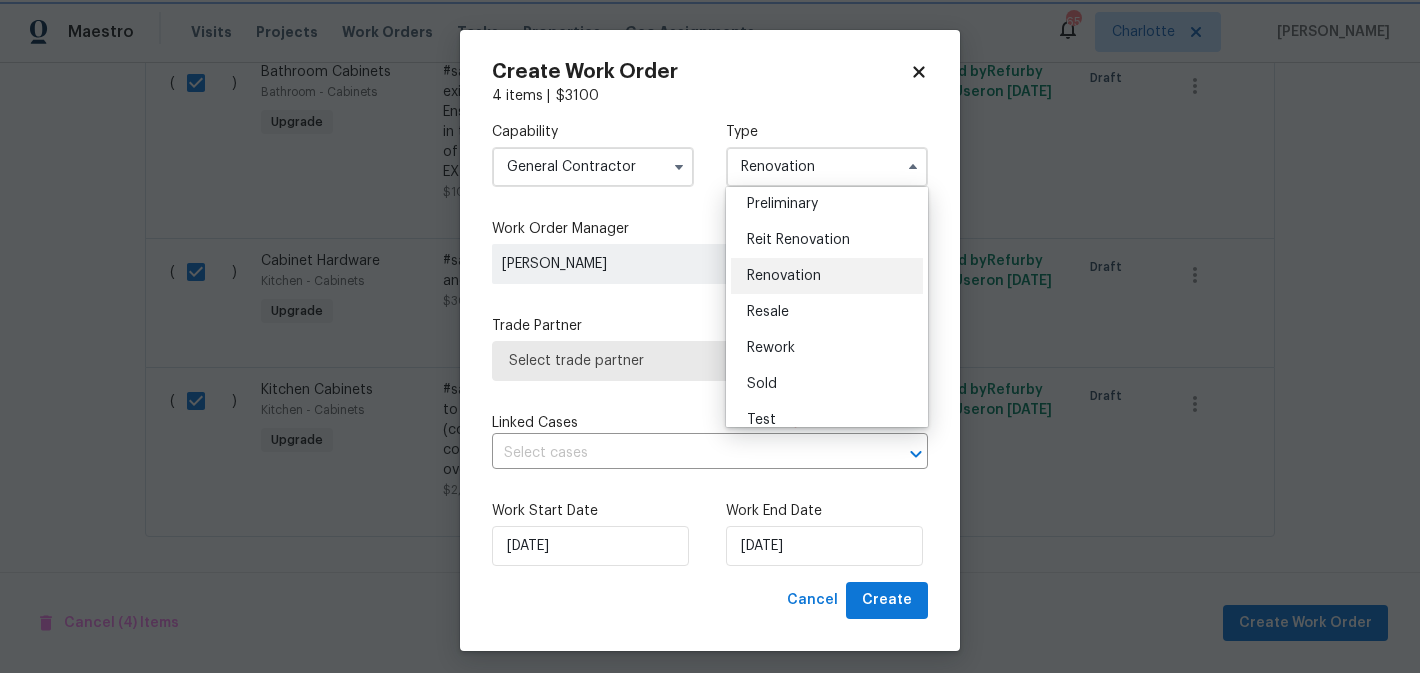 scroll, scrollTop: 0, scrollLeft: 0, axis: both 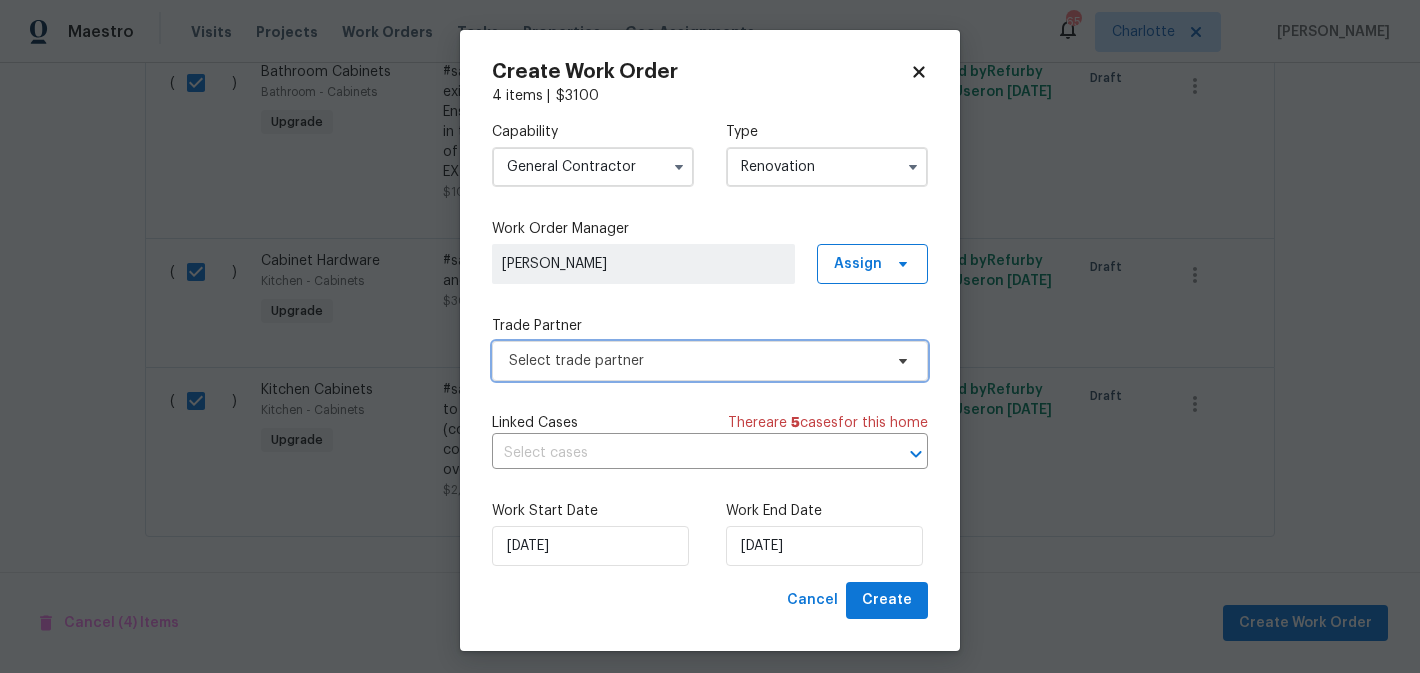click on "Select trade partner" at bounding box center (710, 361) 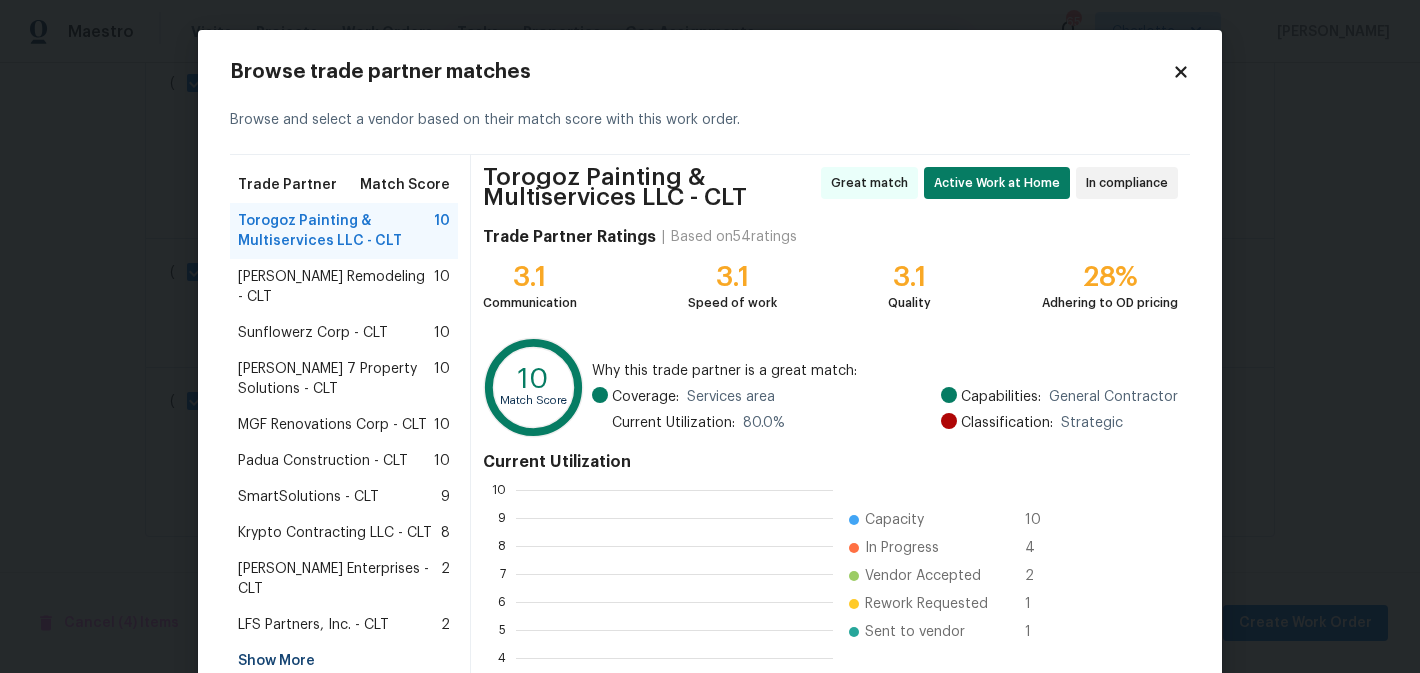 scroll, scrollTop: 2, scrollLeft: 2, axis: both 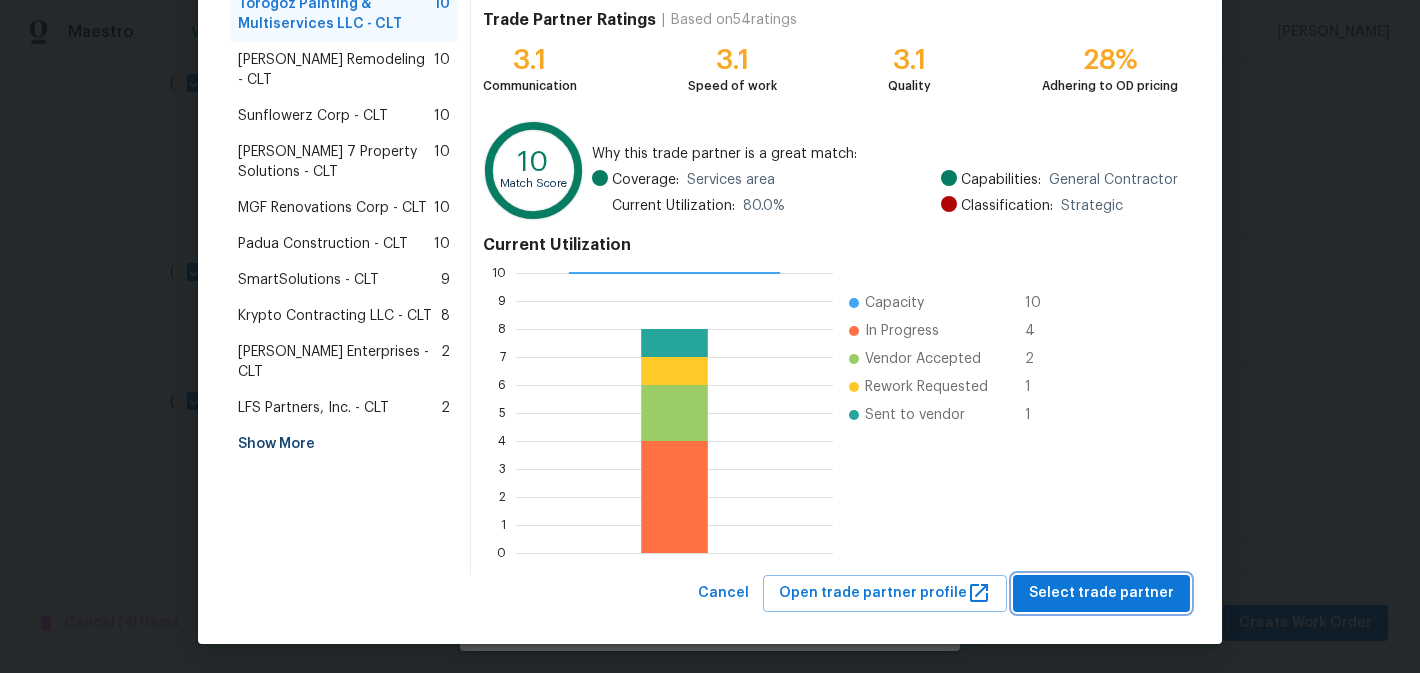 click on "Select trade partner" at bounding box center (1101, 593) 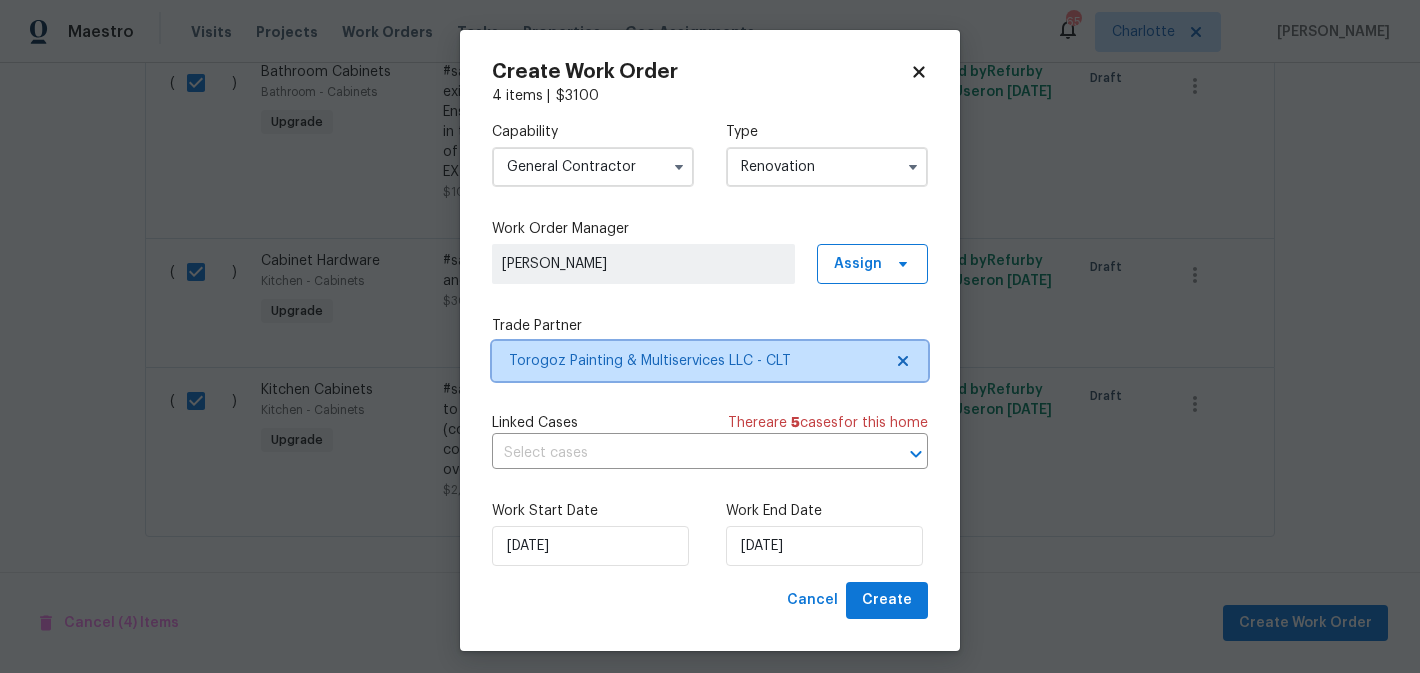 scroll, scrollTop: 0, scrollLeft: 0, axis: both 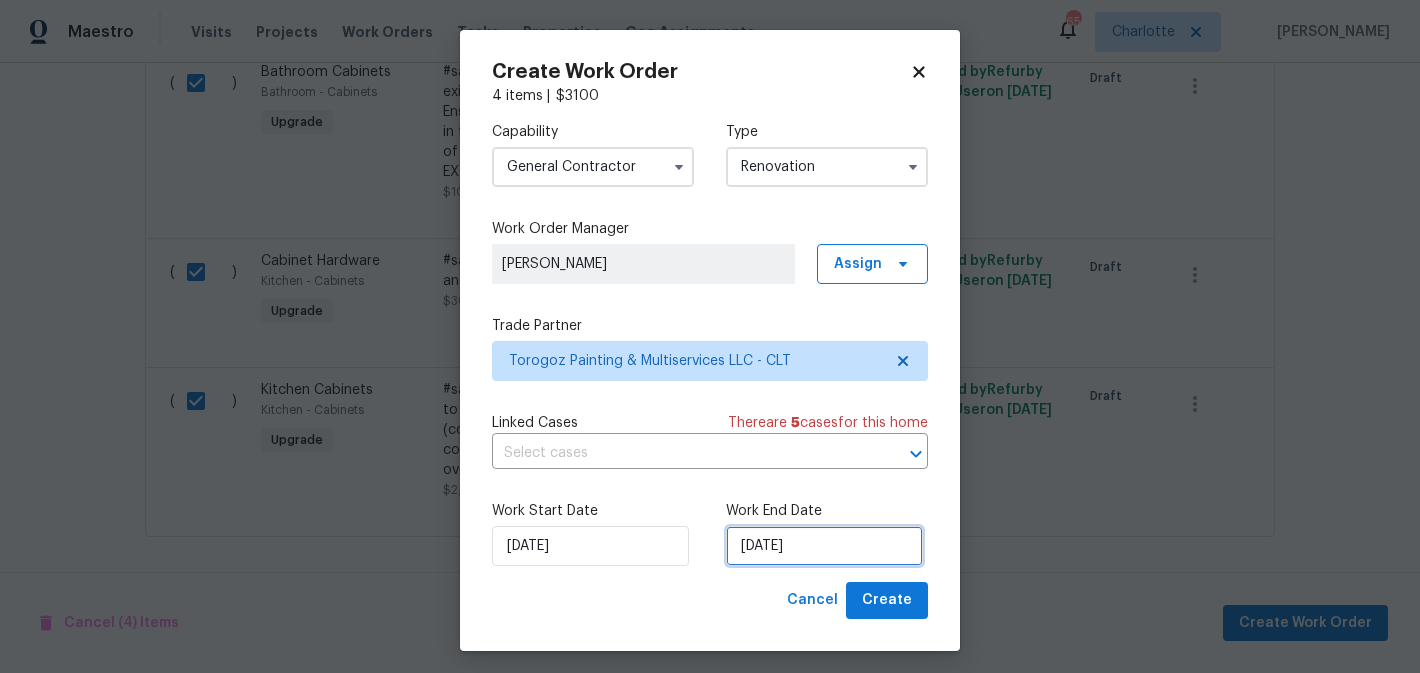 click on "7/23/2025" at bounding box center (824, 546) 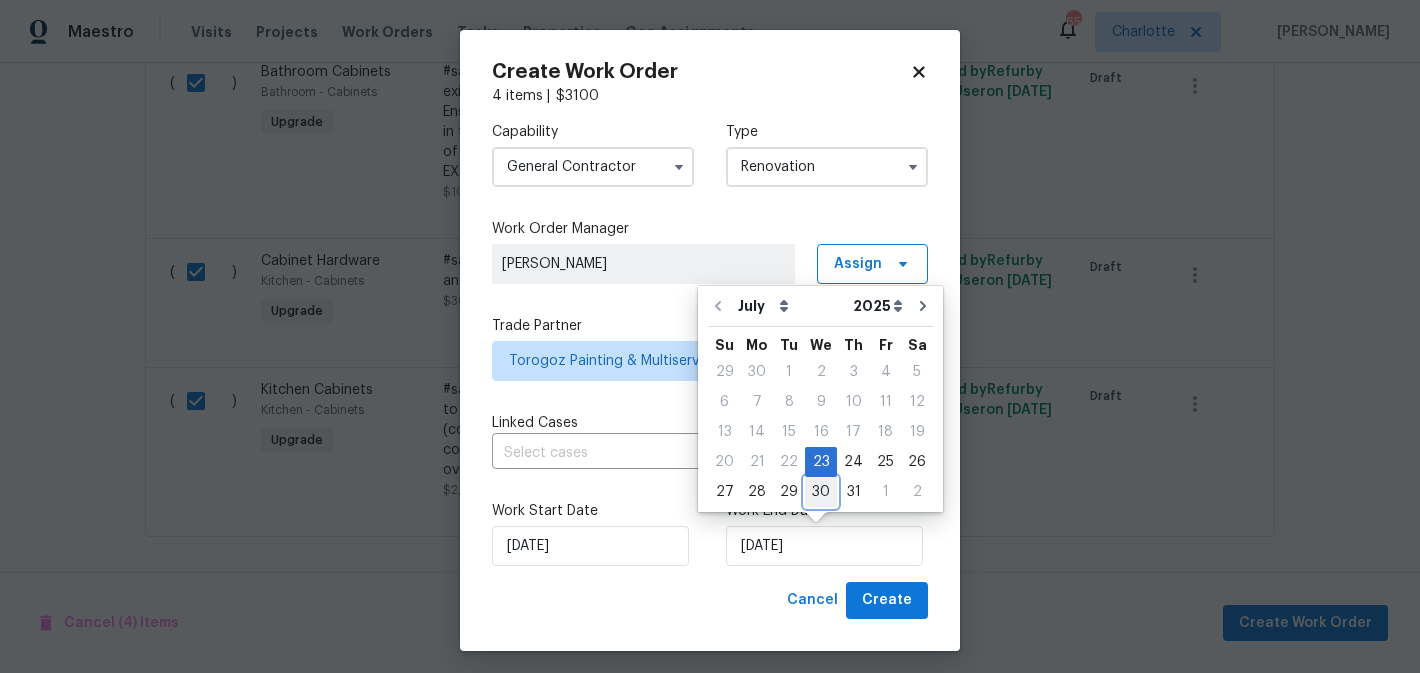 click on "30" at bounding box center (821, 492) 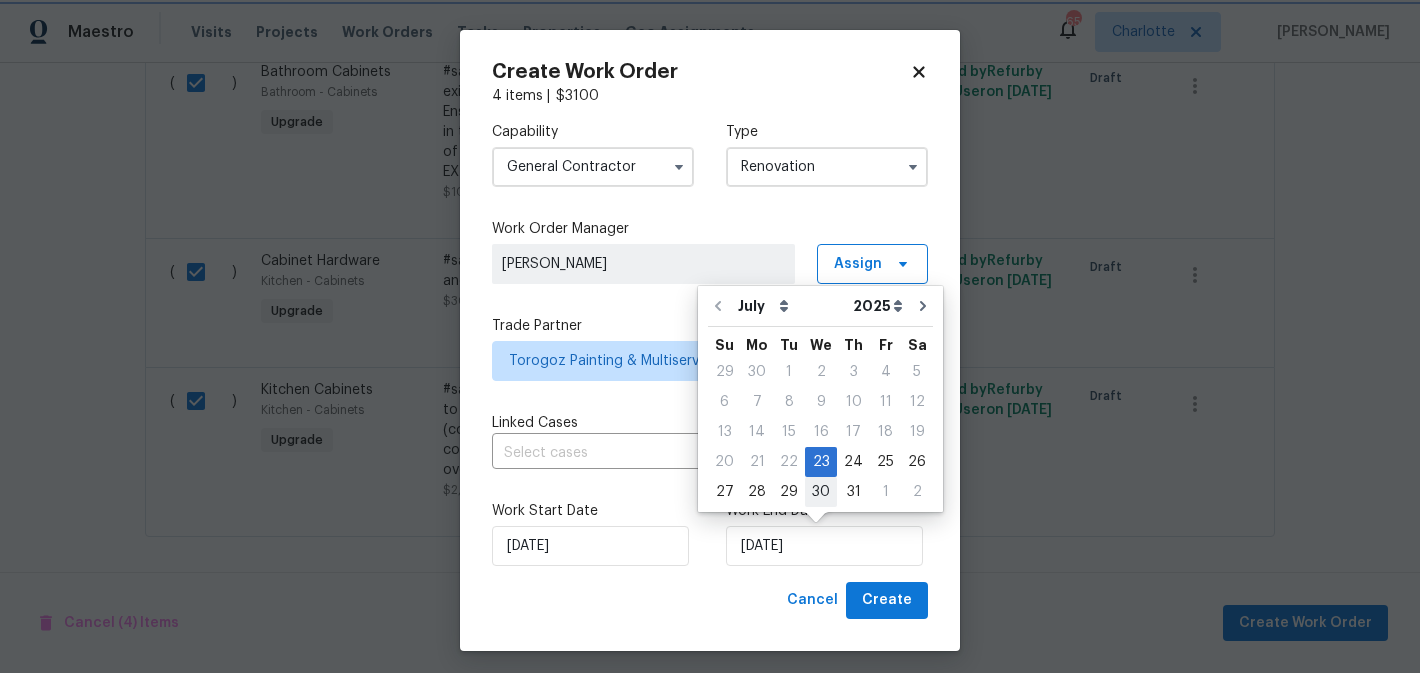 type on "7/30/2025" 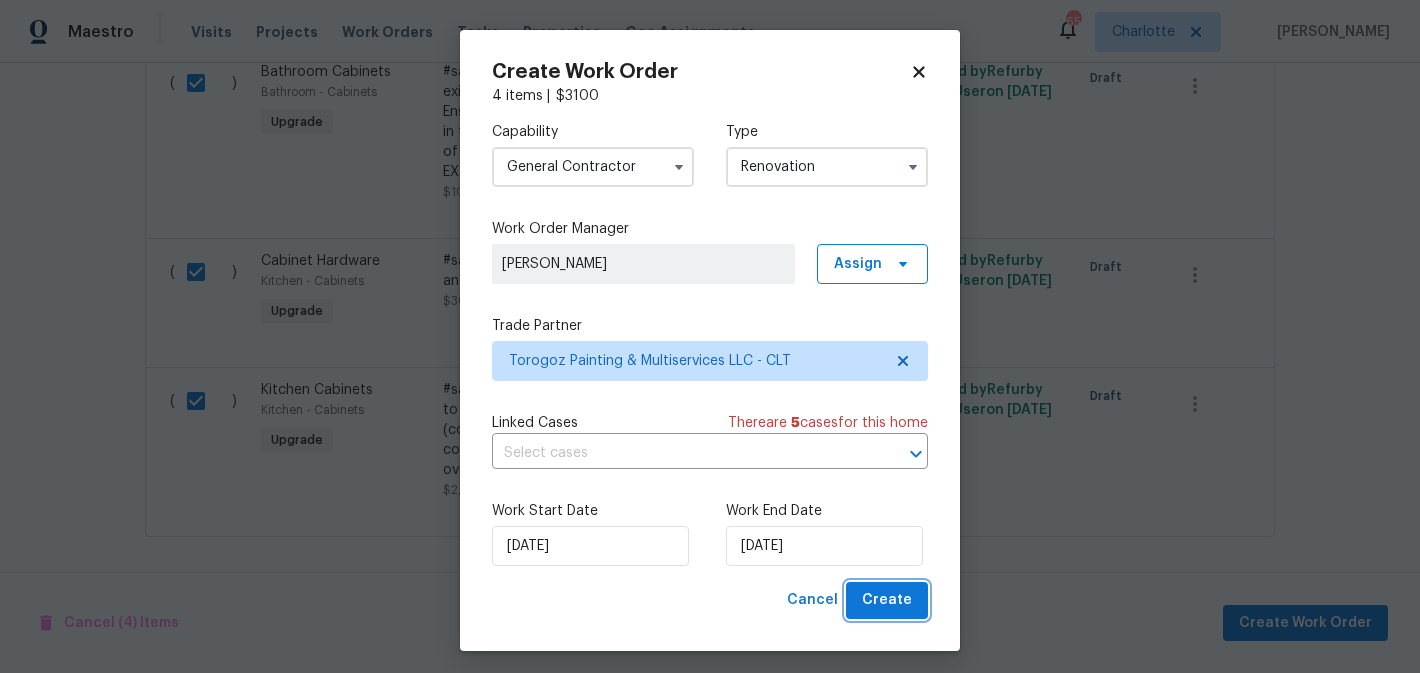 click on "Create" at bounding box center (887, 600) 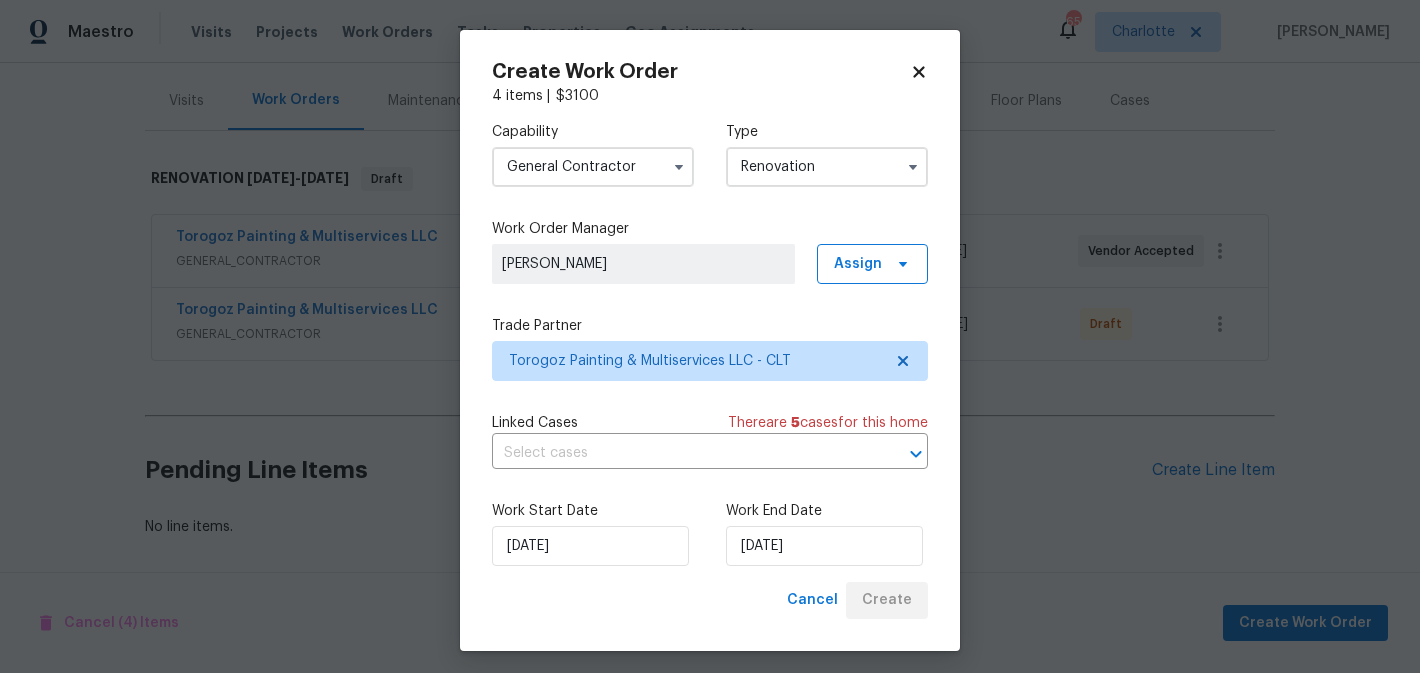 scroll, scrollTop: 232, scrollLeft: 0, axis: vertical 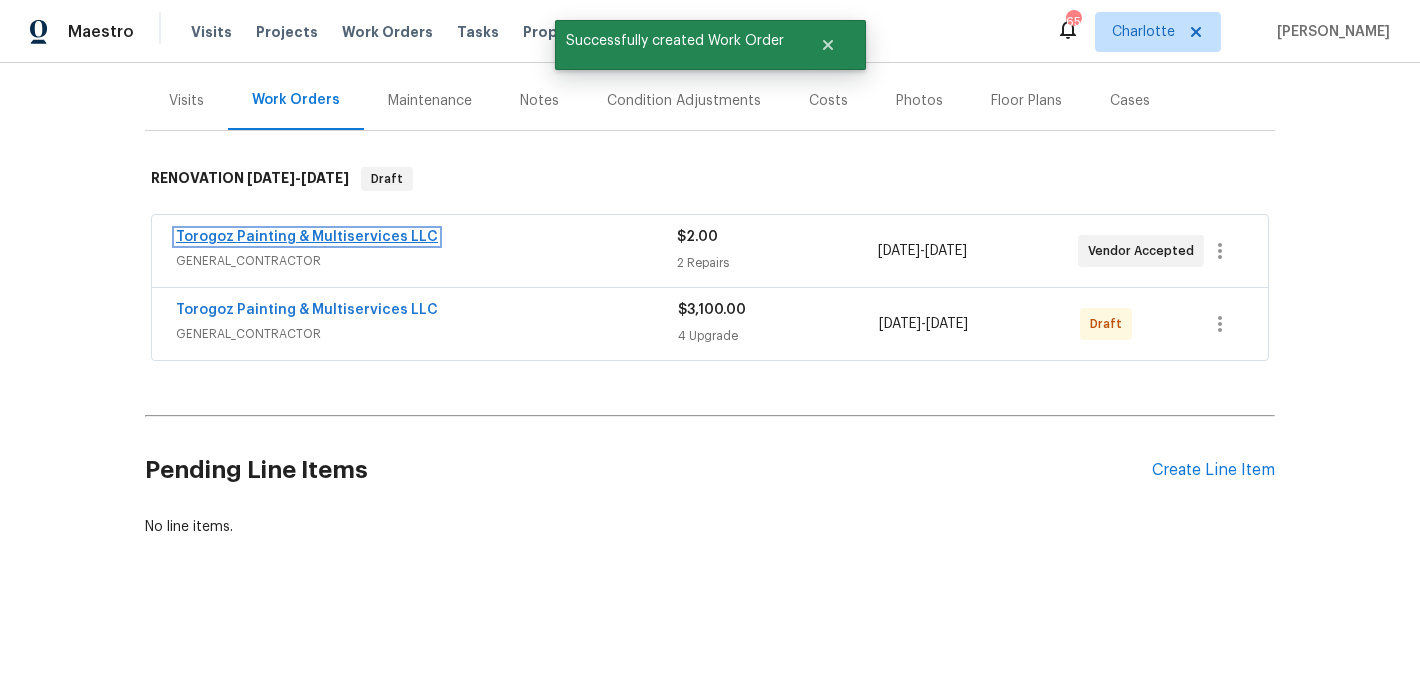 click on "Torogoz Painting & Multiservices LLC" at bounding box center (307, 237) 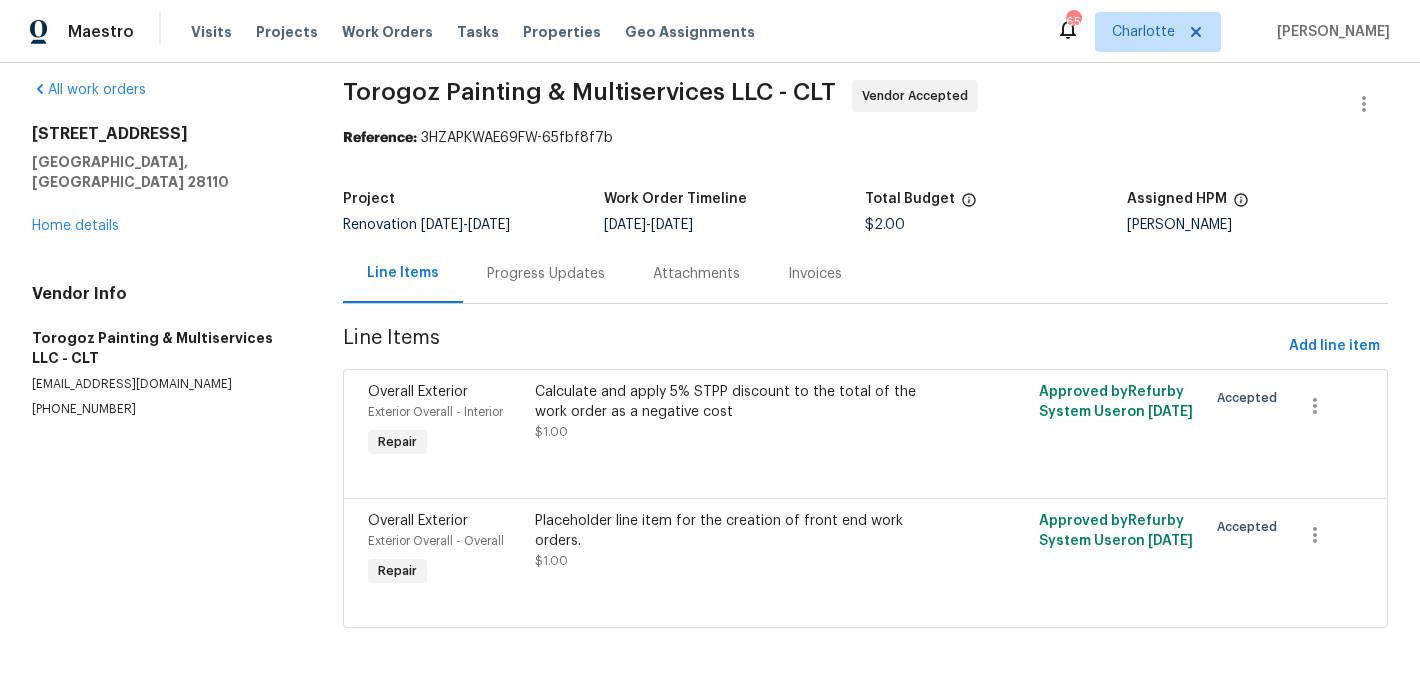 scroll, scrollTop: 27, scrollLeft: 0, axis: vertical 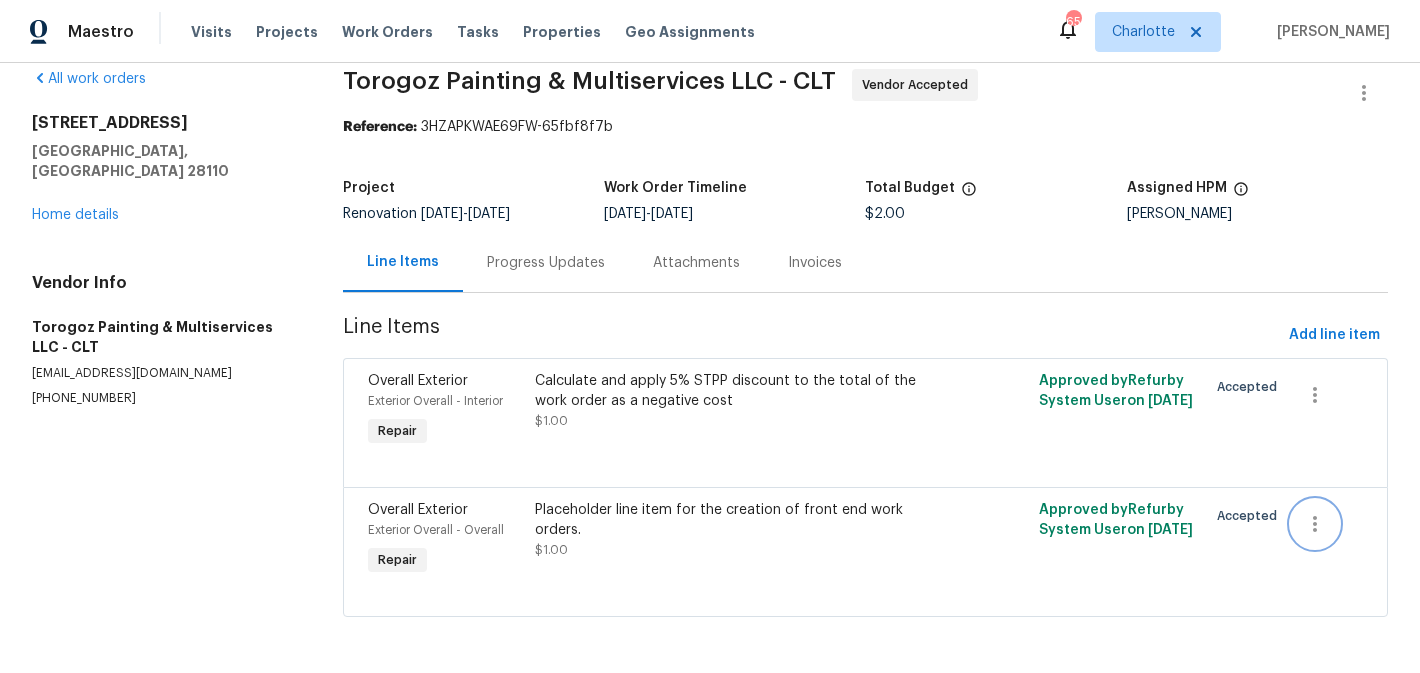 click 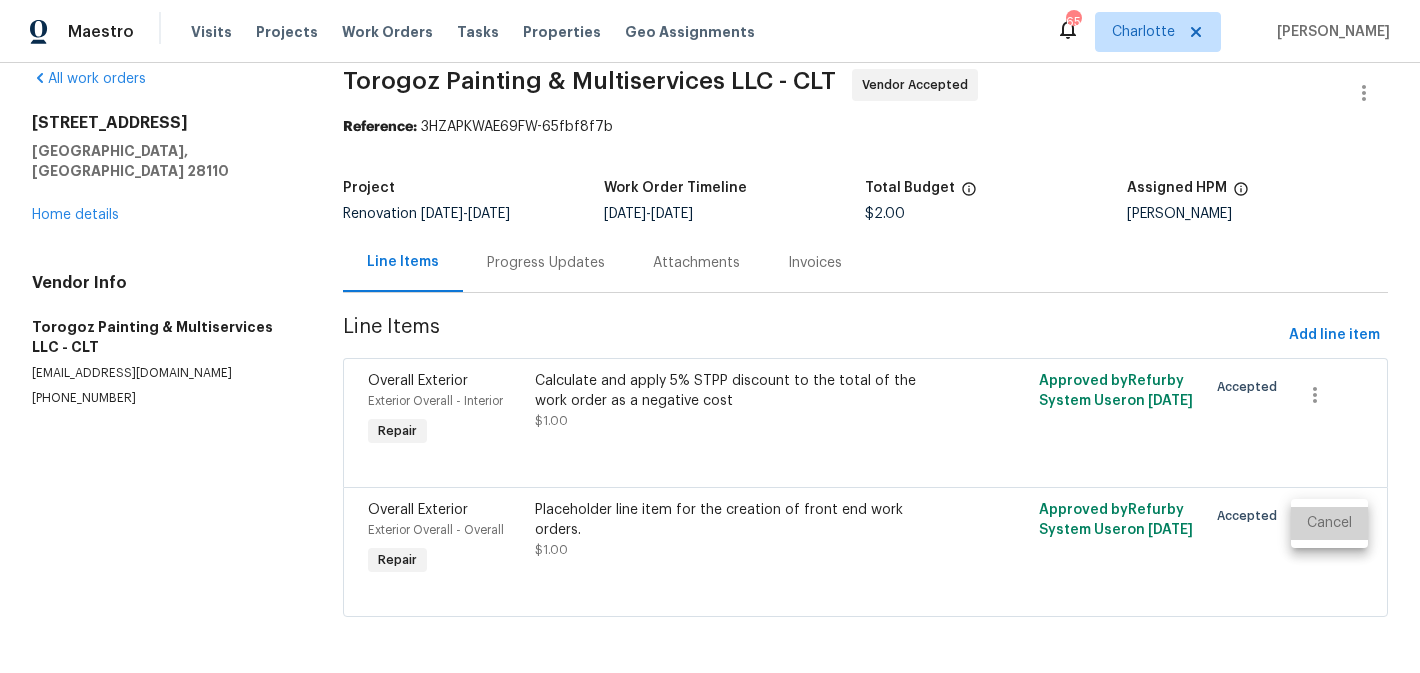 click on "Cancel" at bounding box center (1329, 523) 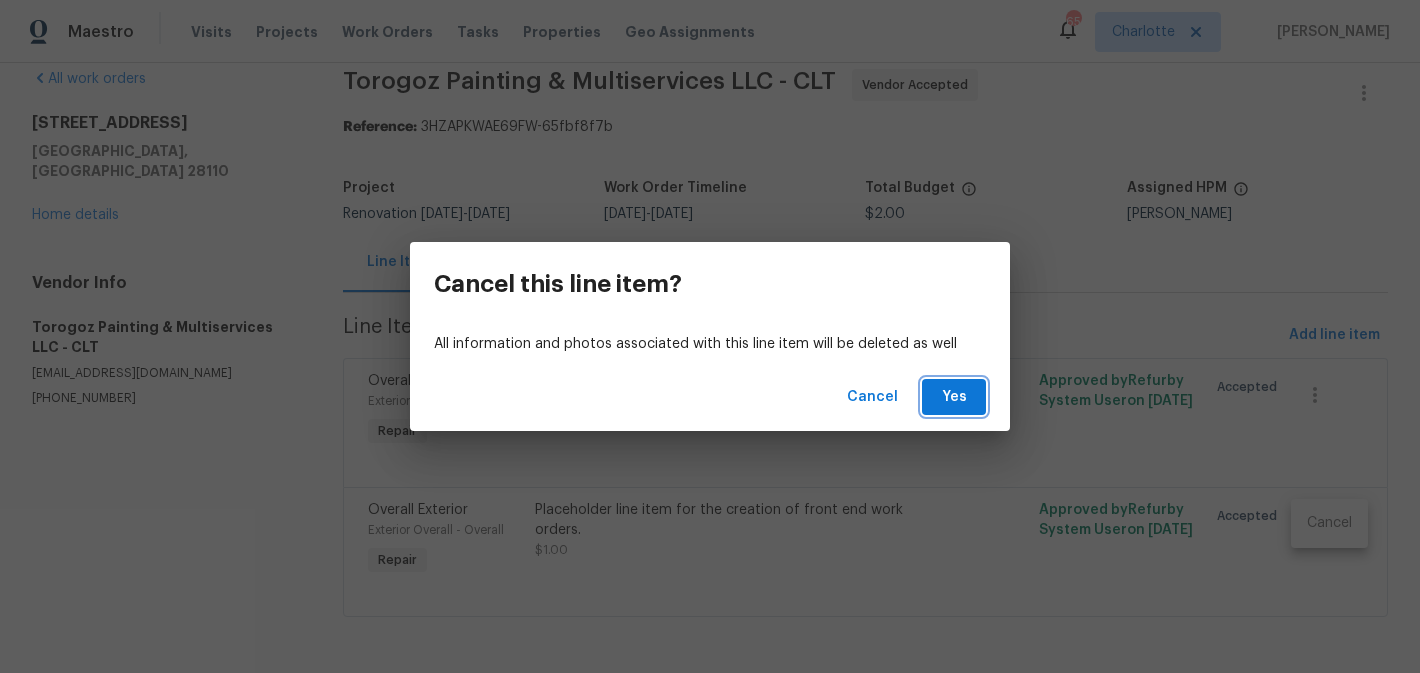 click on "Yes" at bounding box center (954, 397) 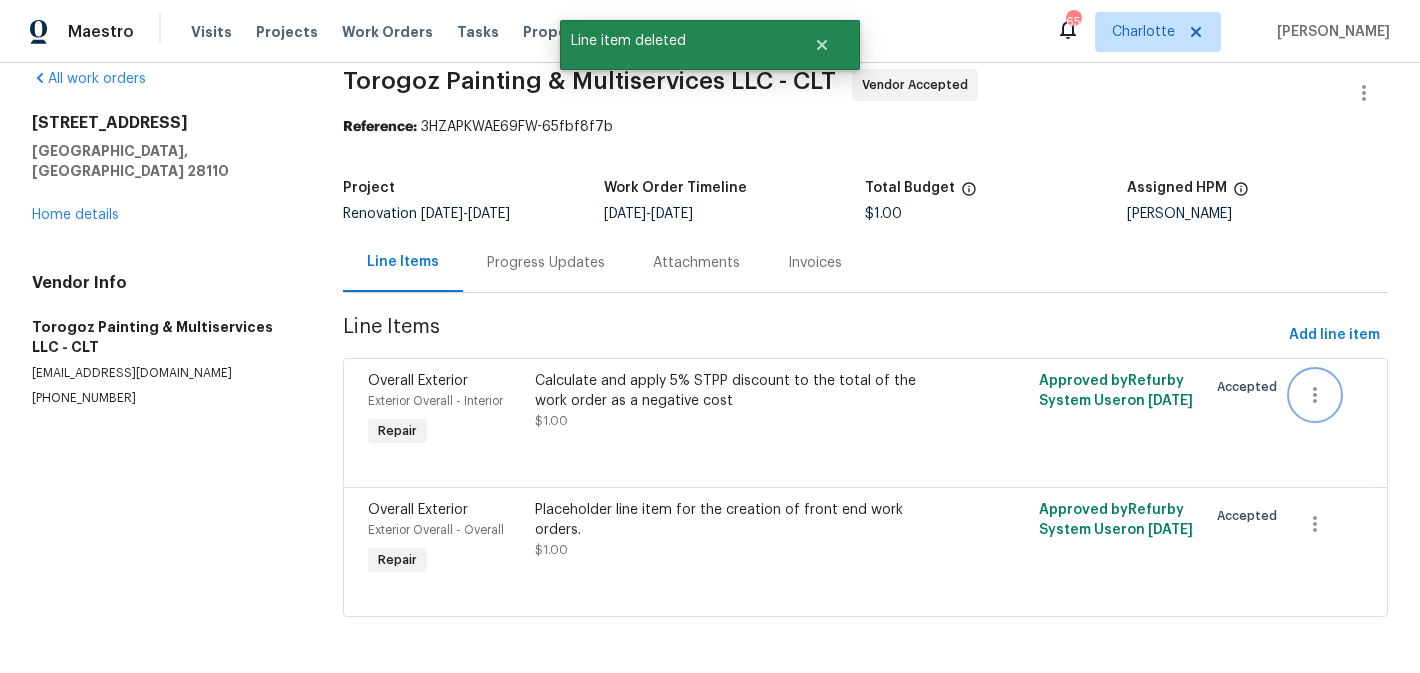 click at bounding box center [1315, 395] 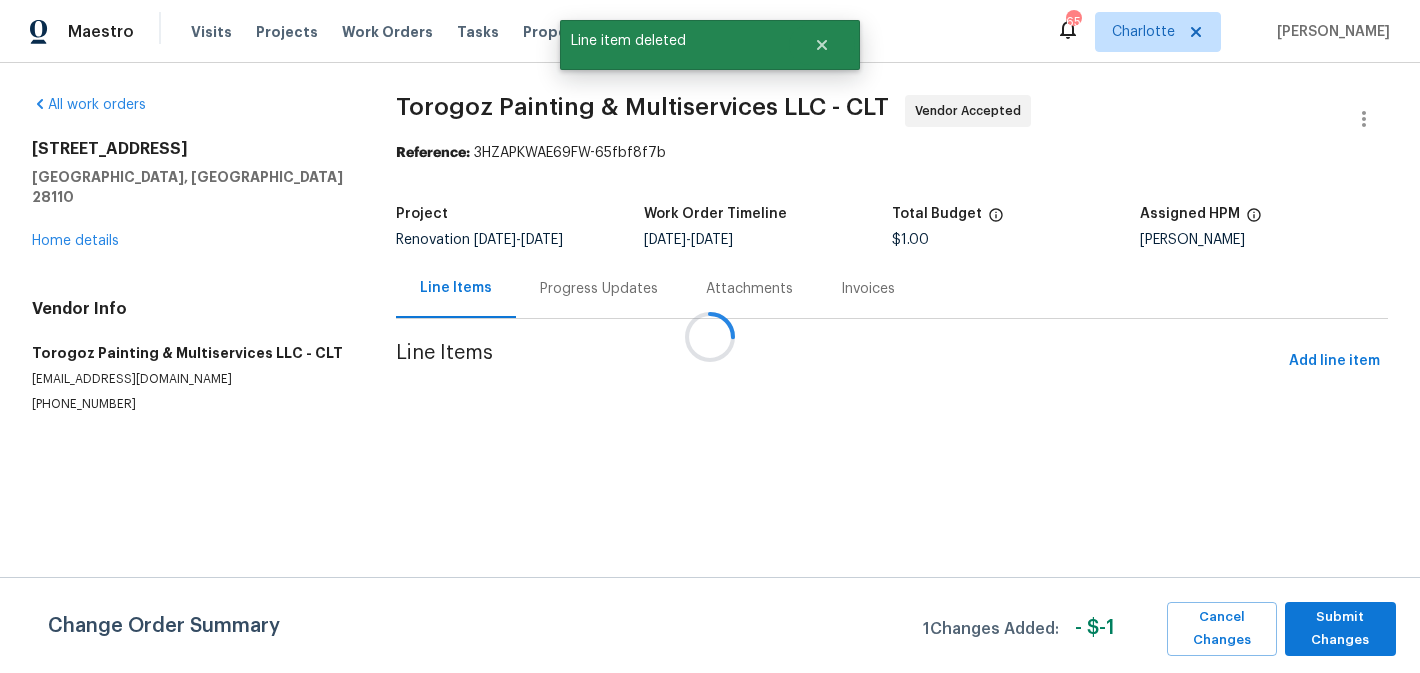 scroll, scrollTop: 0, scrollLeft: 0, axis: both 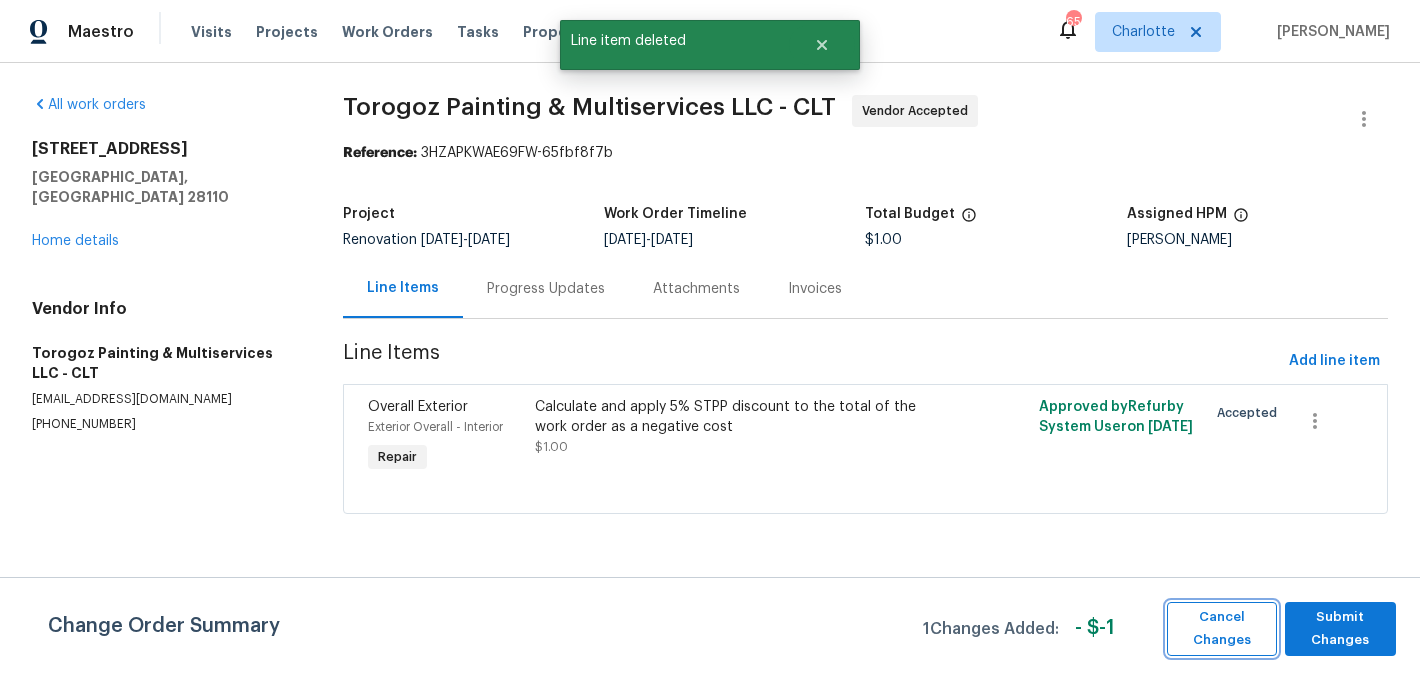 click on "Cancel Changes" at bounding box center (1221, 629) 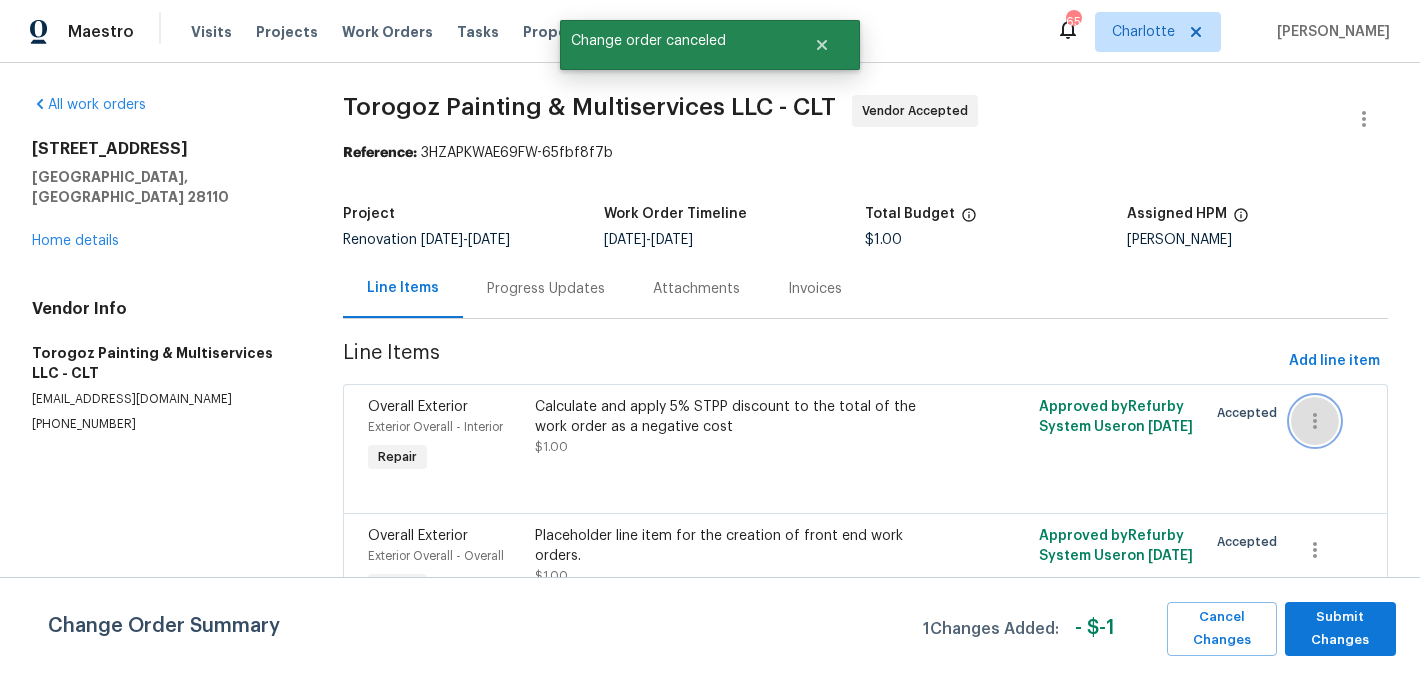 click 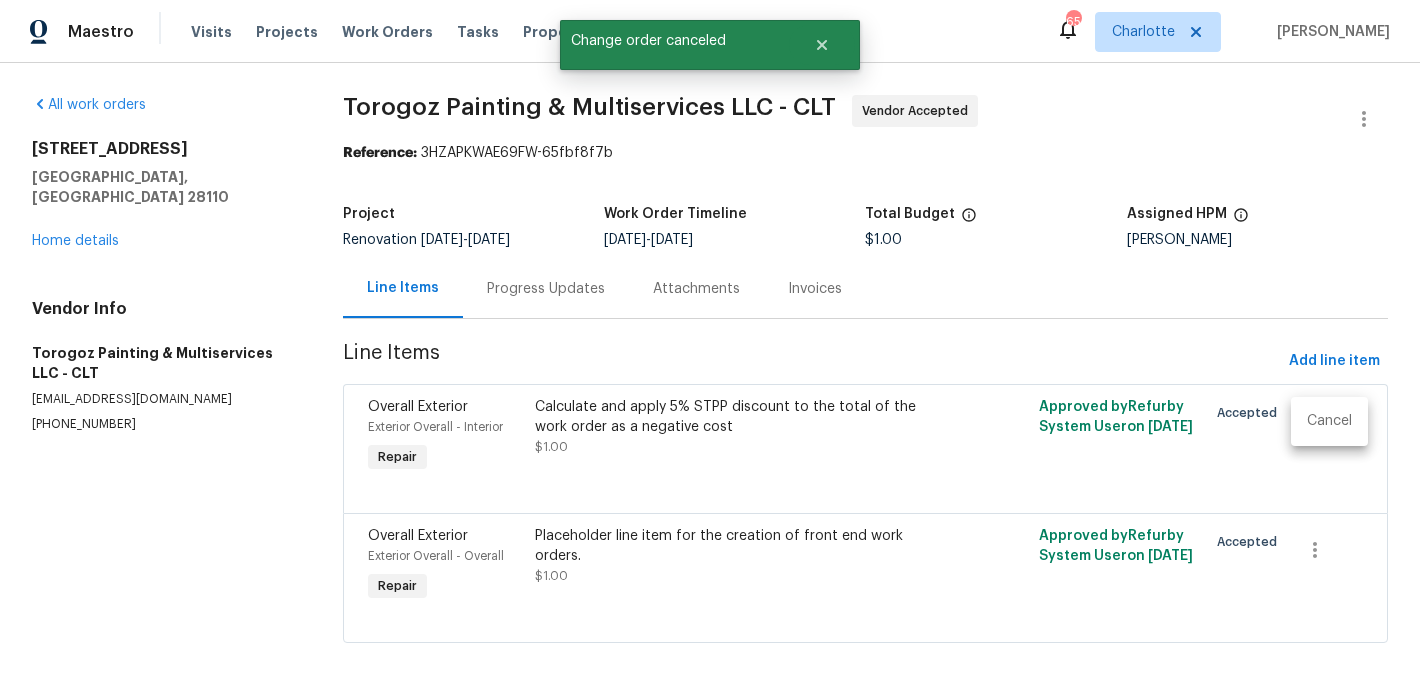 click on "Cancel" at bounding box center (1329, 421) 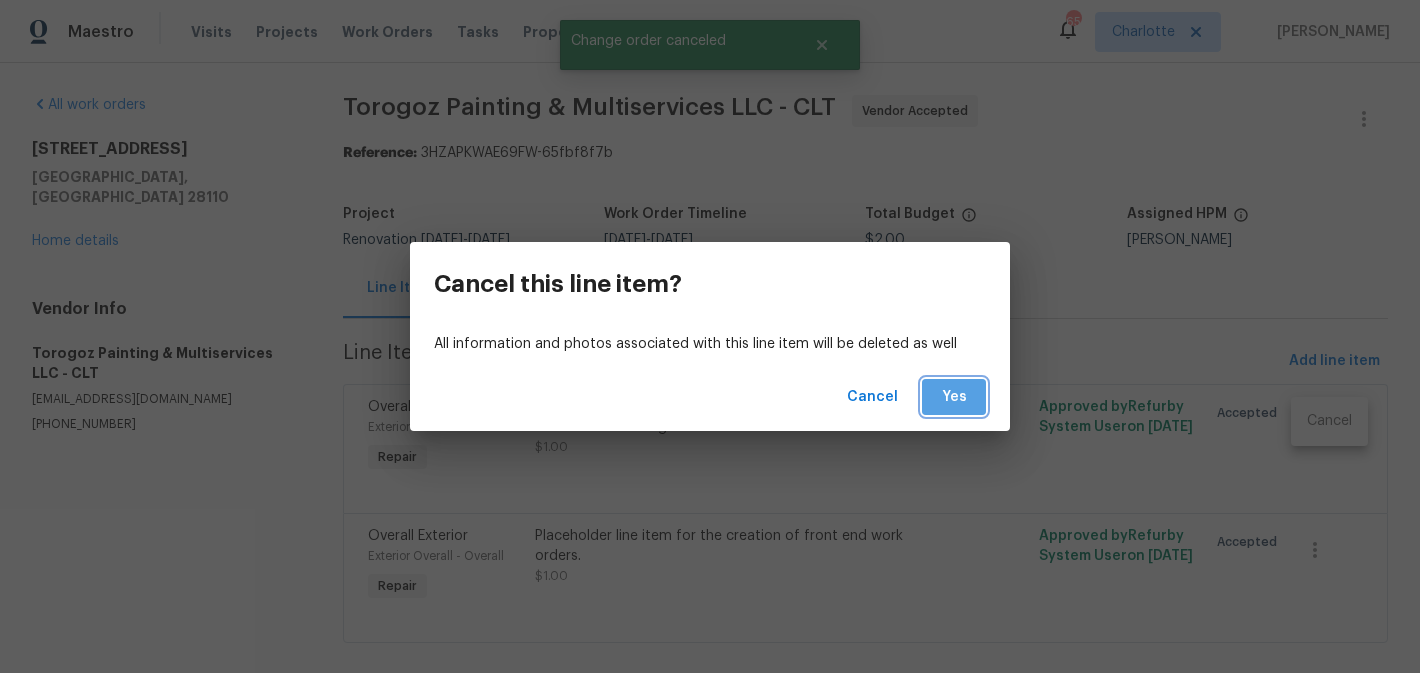 click on "Yes" at bounding box center (954, 397) 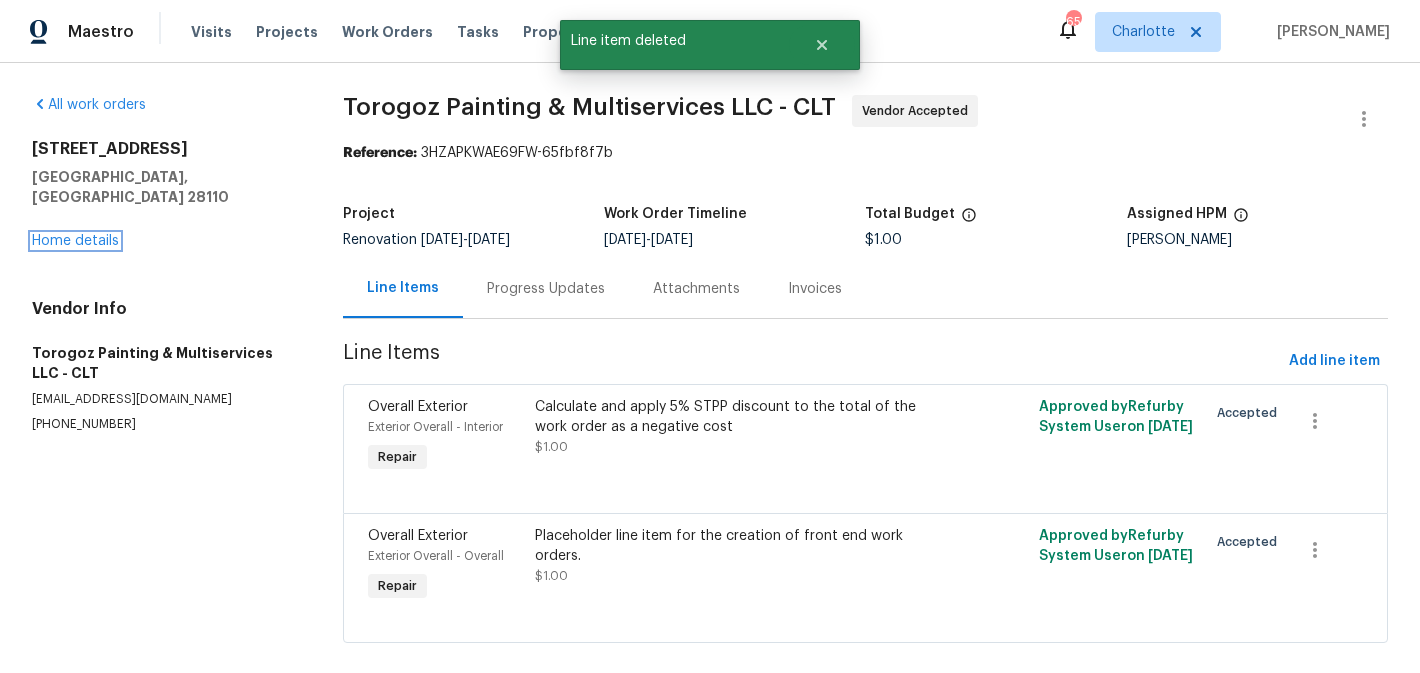 click on "Home details" at bounding box center [75, 241] 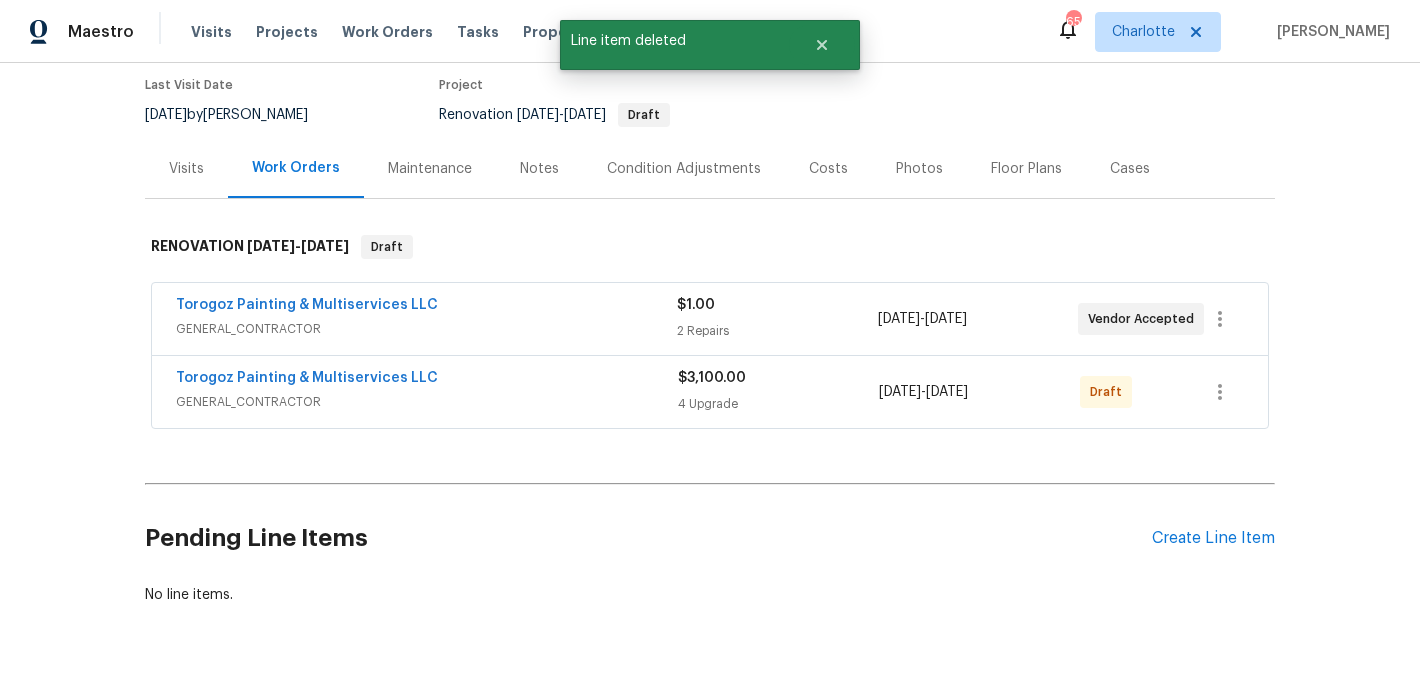 scroll, scrollTop: 167, scrollLeft: 0, axis: vertical 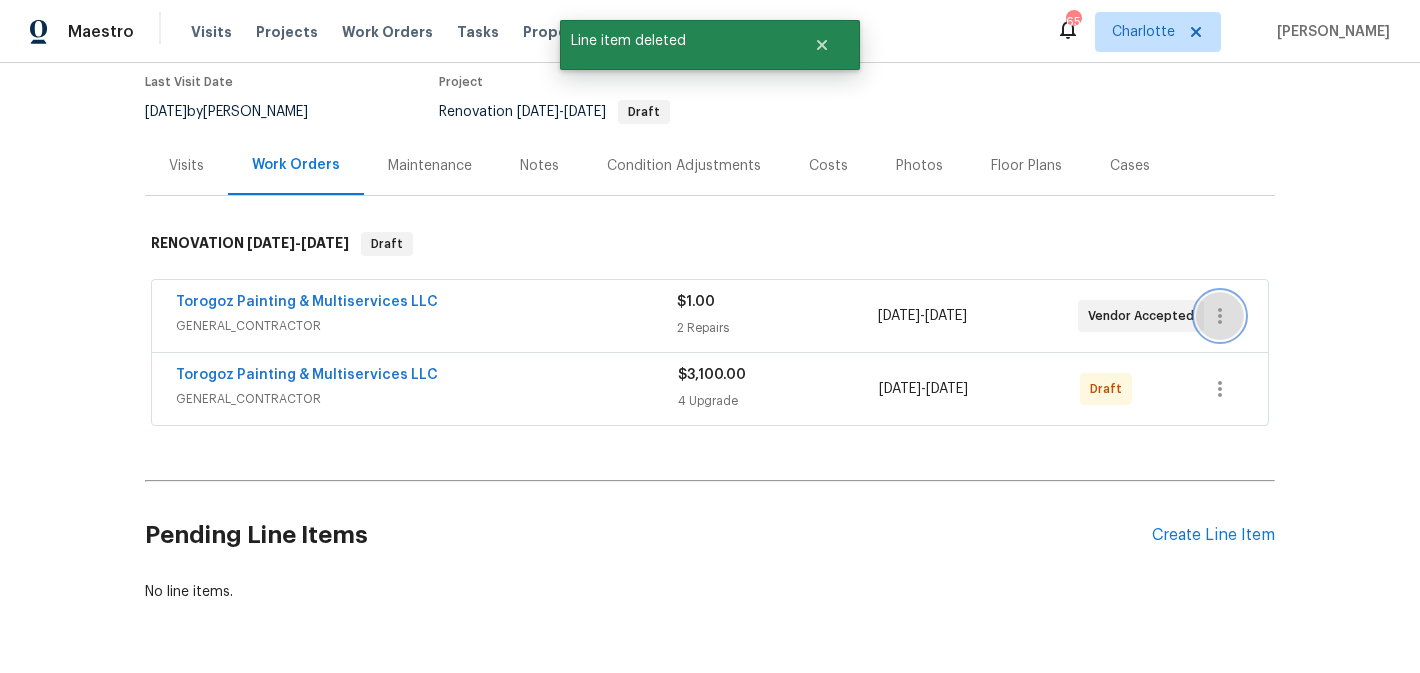 click 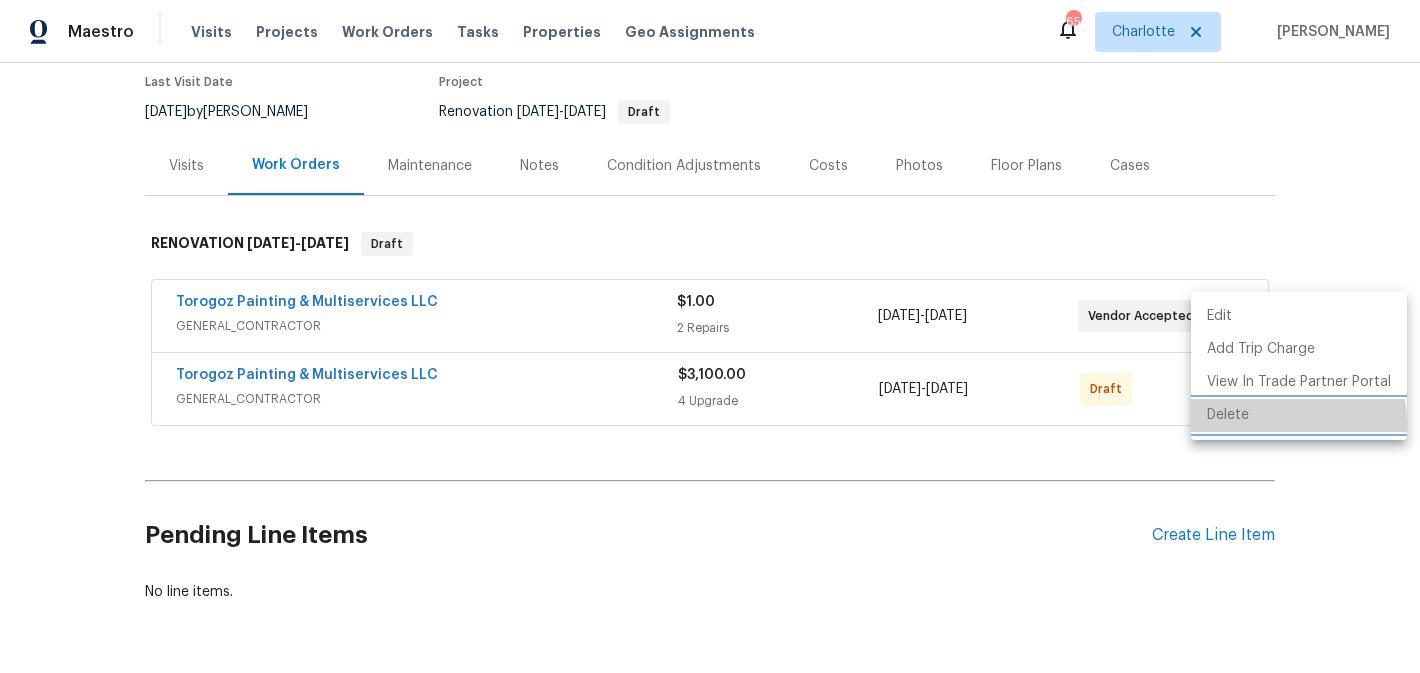 click on "Delete" at bounding box center (1299, 415) 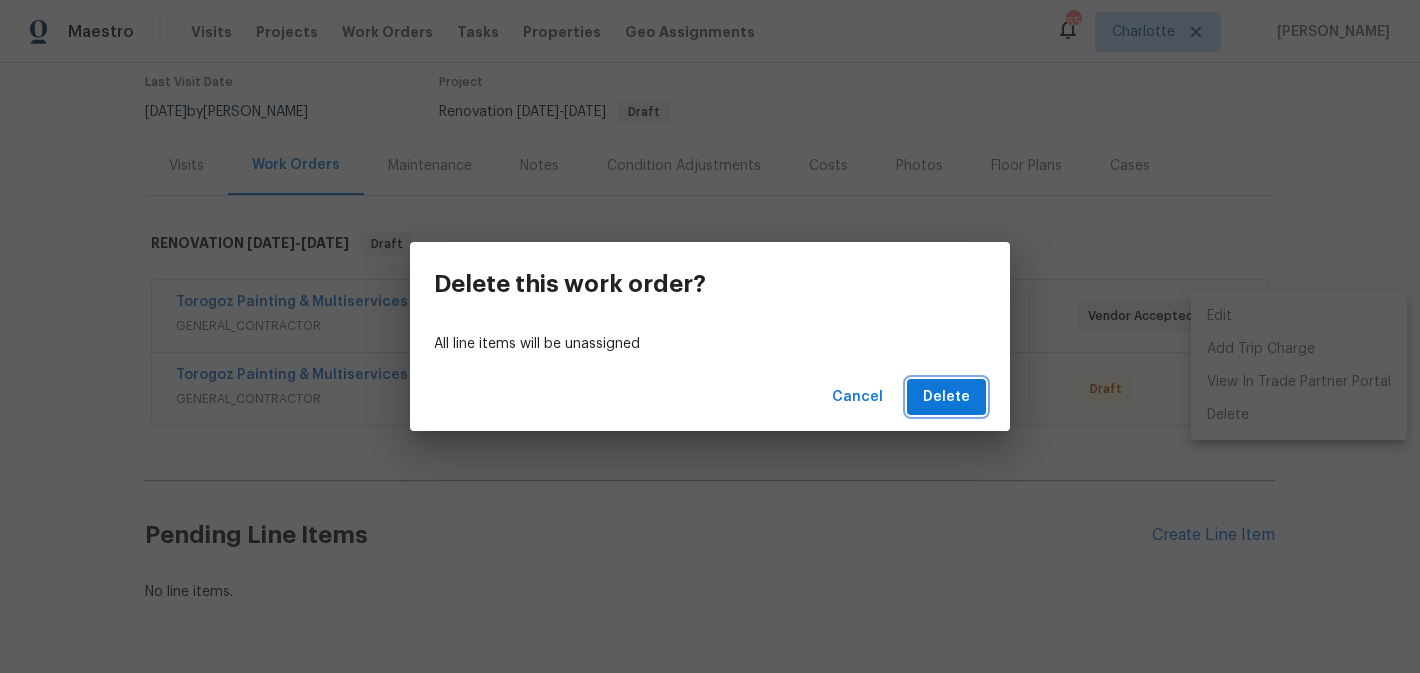 click on "Delete" at bounding box center [946, 397] 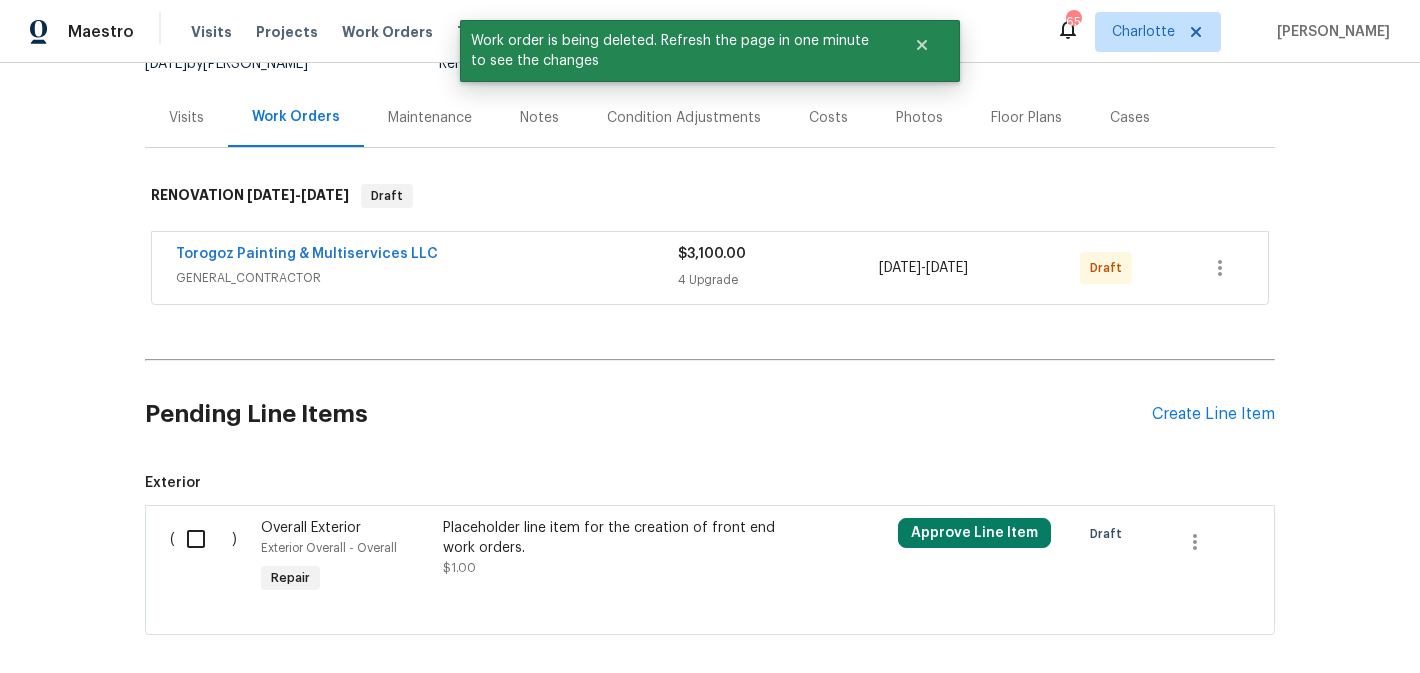 scroll, scrollTop: 313, scrollLeft: 0, axis: vertical 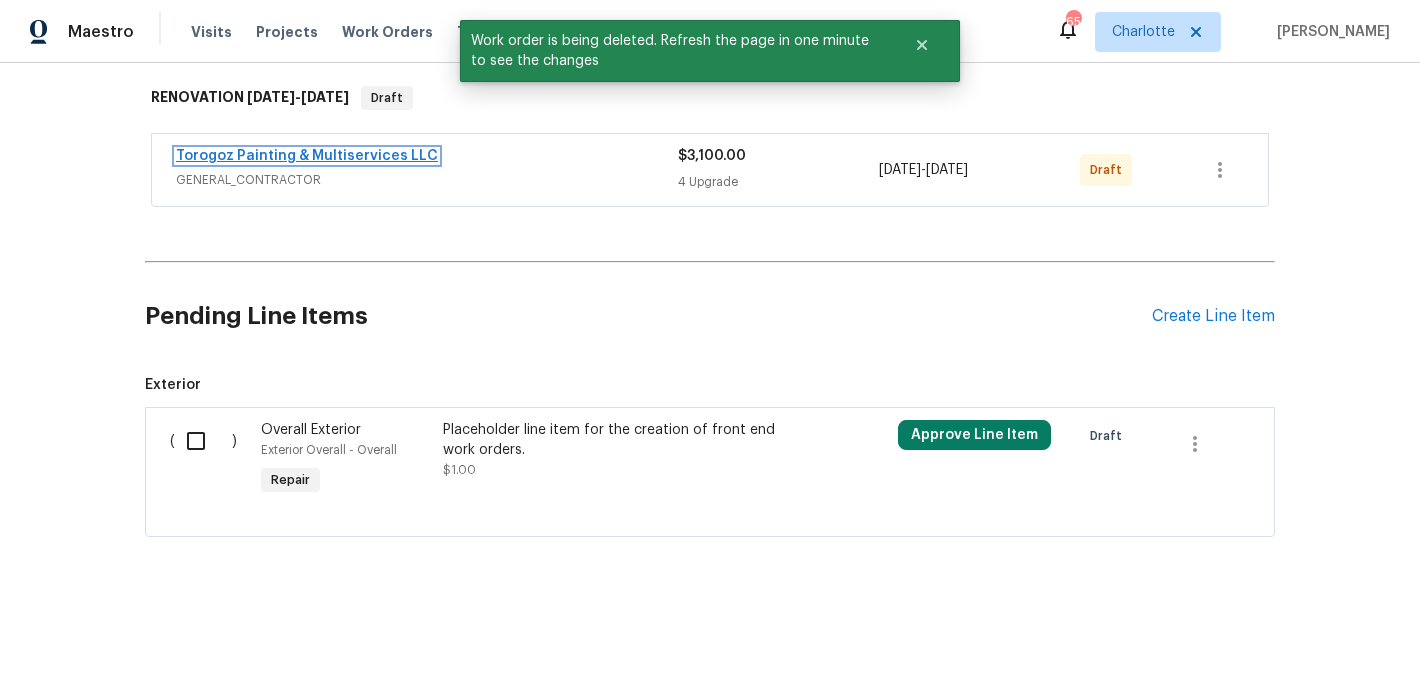 click on "Torogoz Painting & Multiservices LLC" at bounding box center [307, 156] 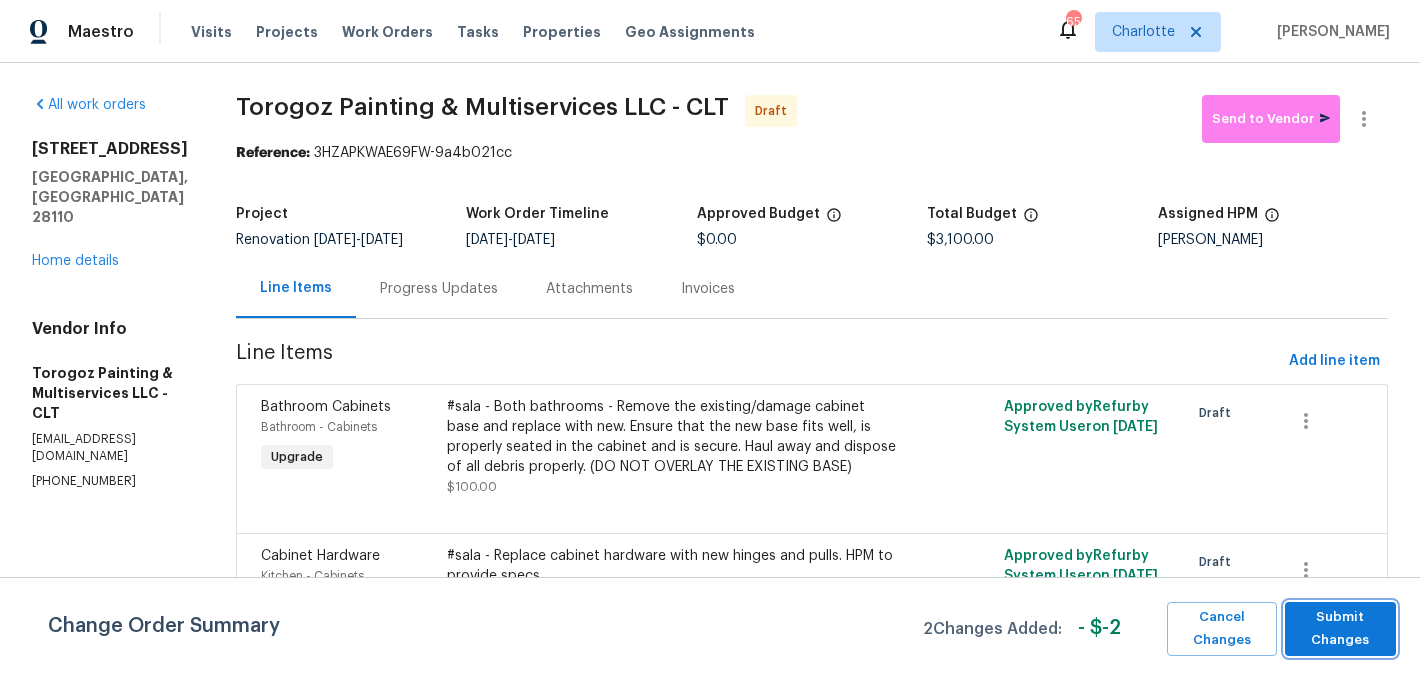 click on "Submit Changes" at bounding box center [1340, 629] 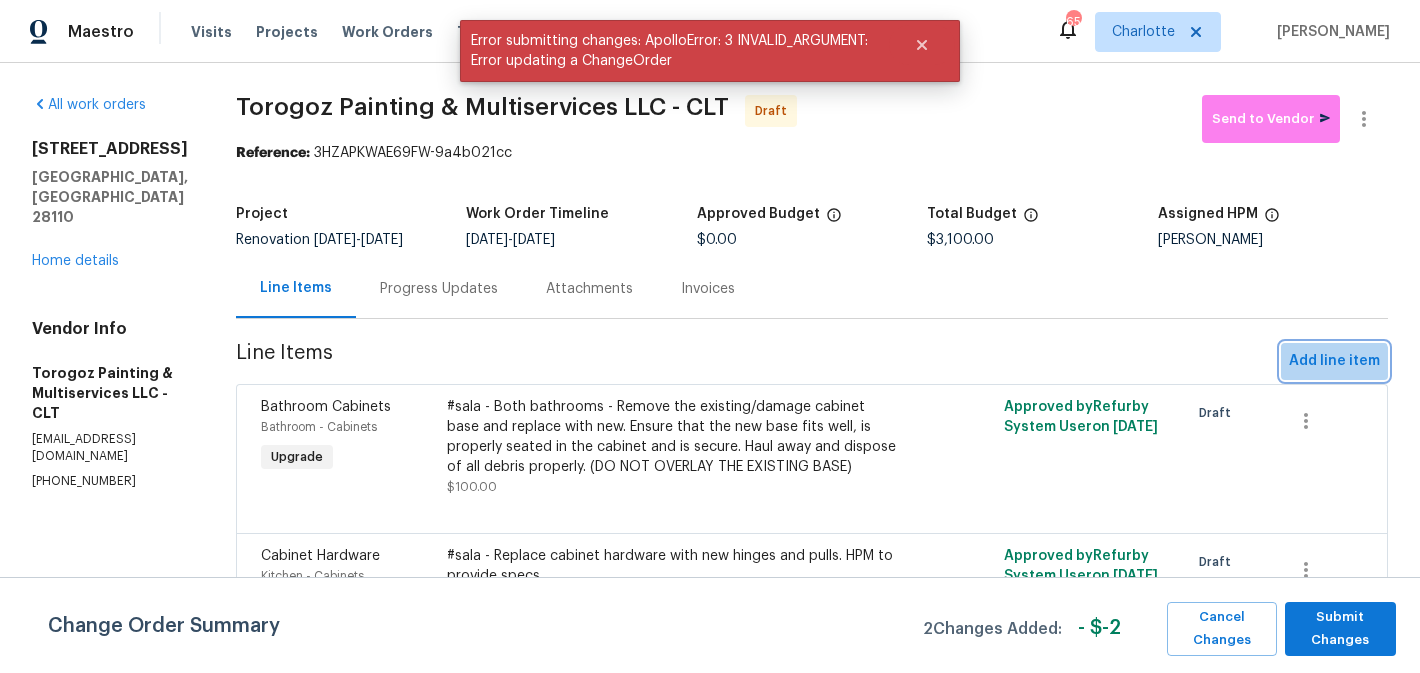 click on "Add line item" at bounding box center (1334, 361) 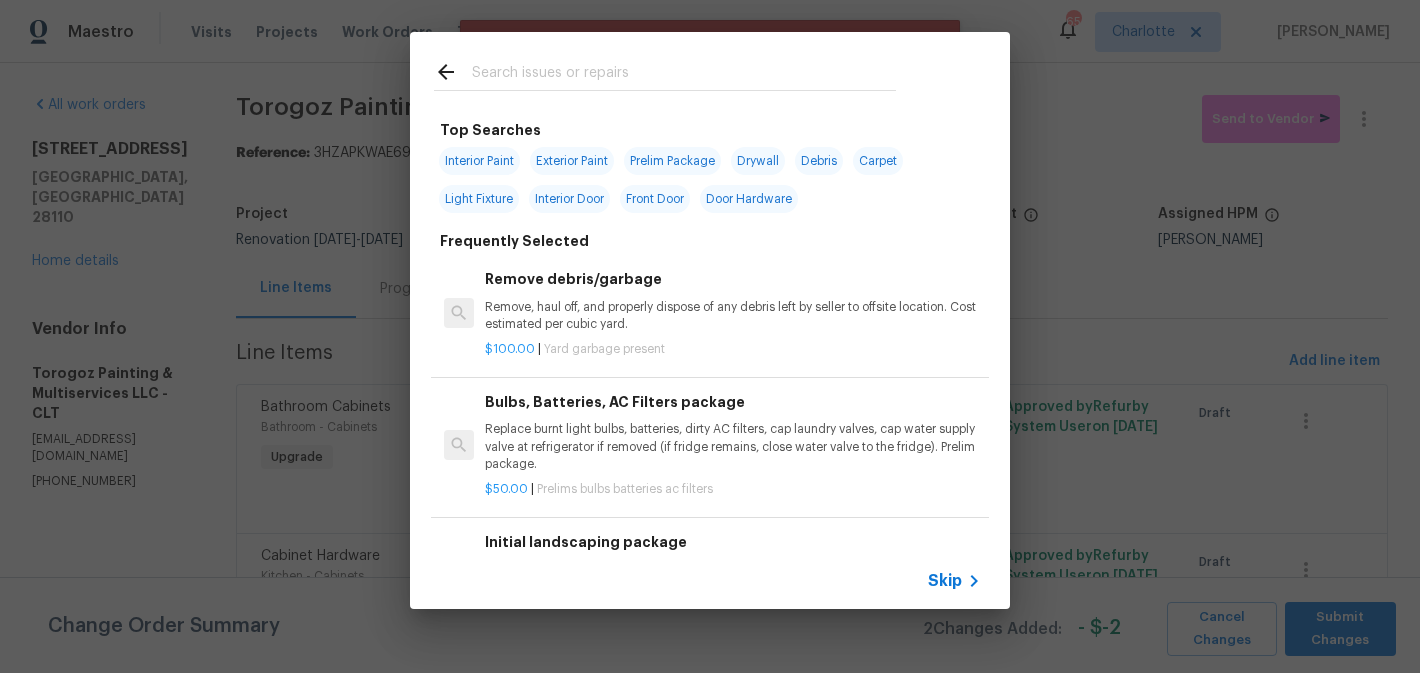 click at bounding box center [684, 75] 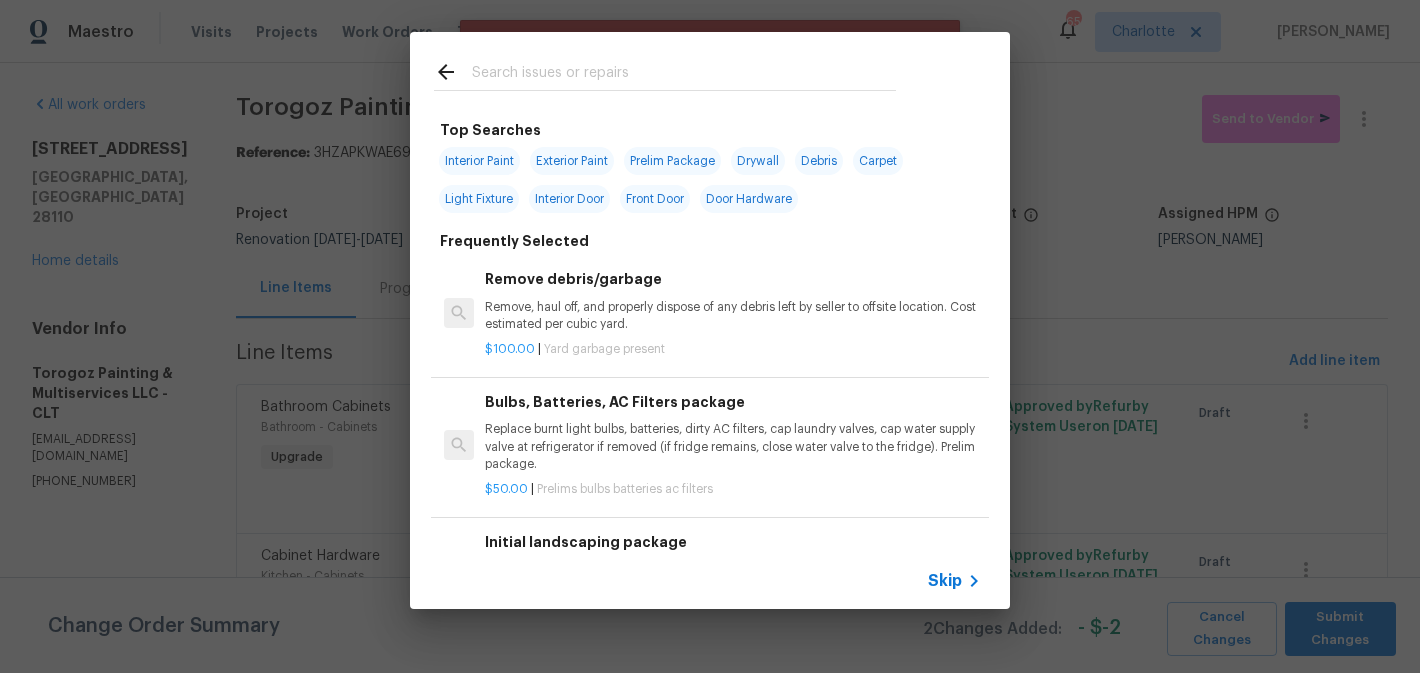 drag, startPoint x: 608, startPoint y: 79, endPoint x: 608, endPoint y: 65, distance: 14 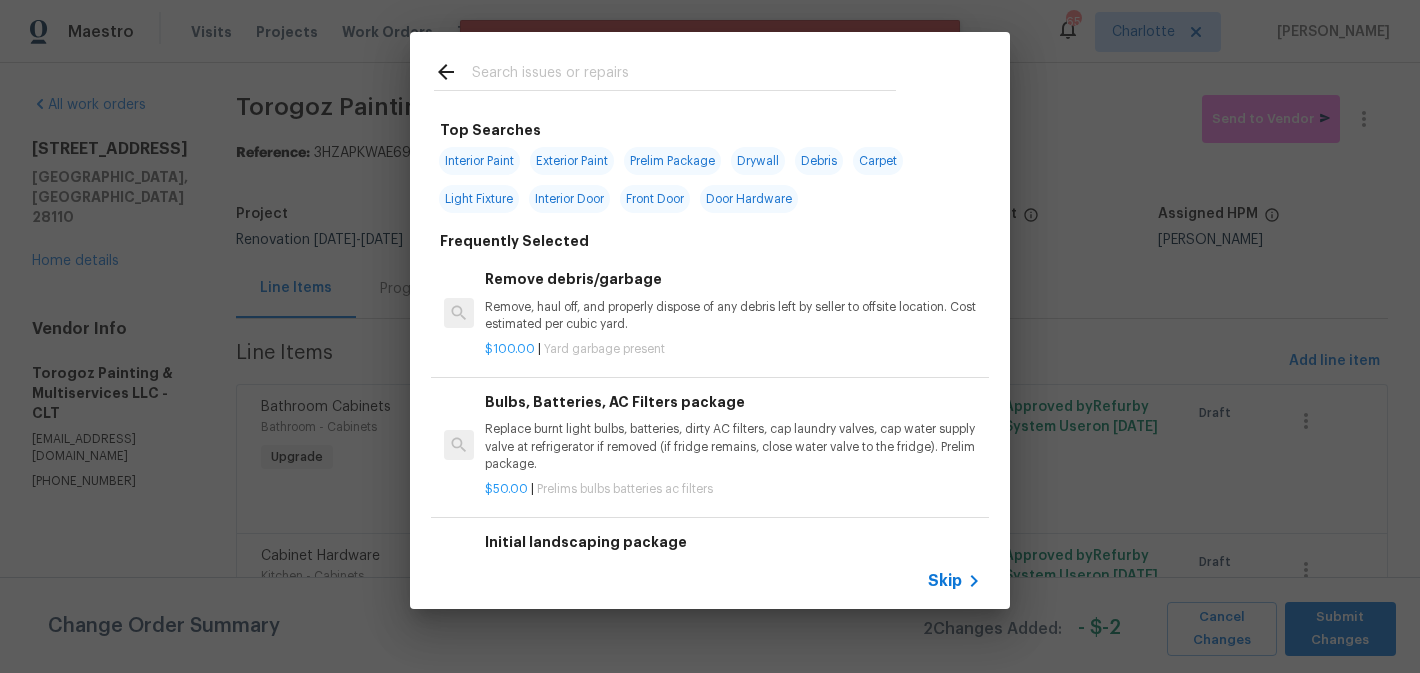 click at bounding box center [684, 75] 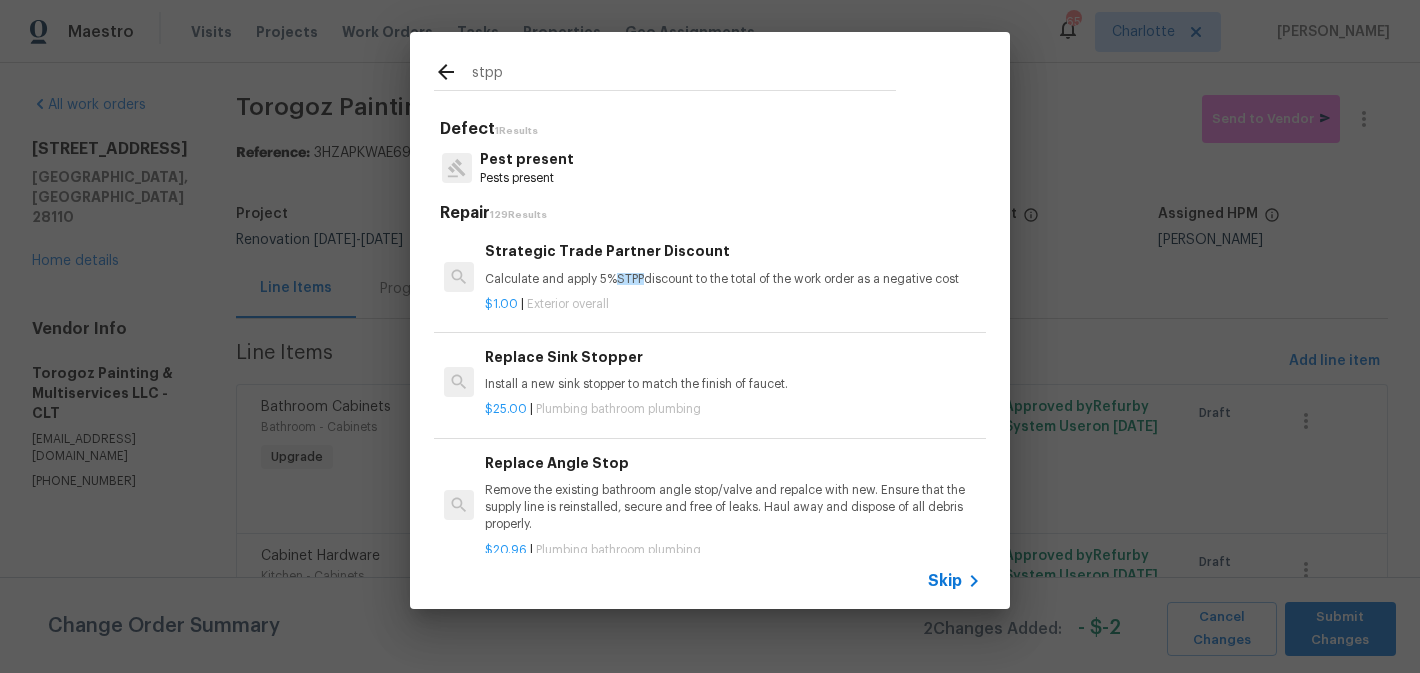 type on "stpp" 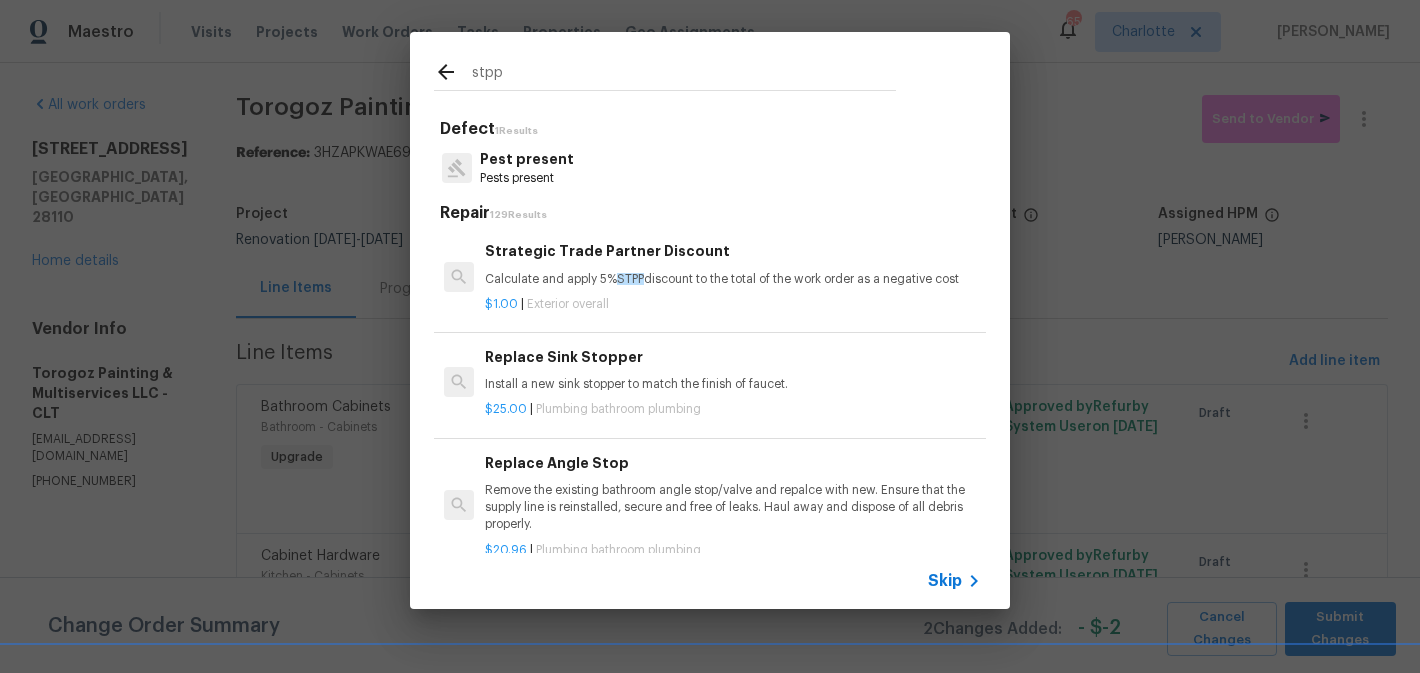 click on "Strategic Trade Partner Discount Calculate and apply 5%  STPP  discount to the total of the work order as a negative cost" at bounding box center [733, 264] 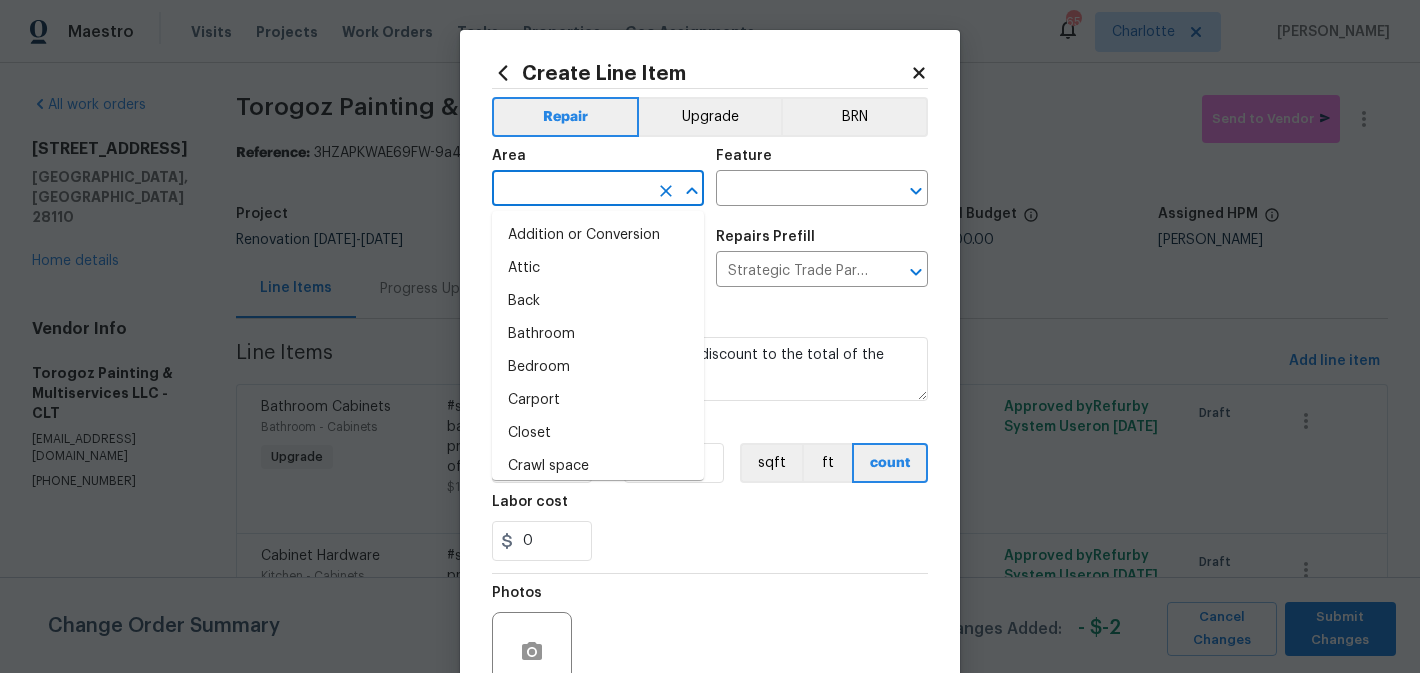 click at bounding box center [570, 190] 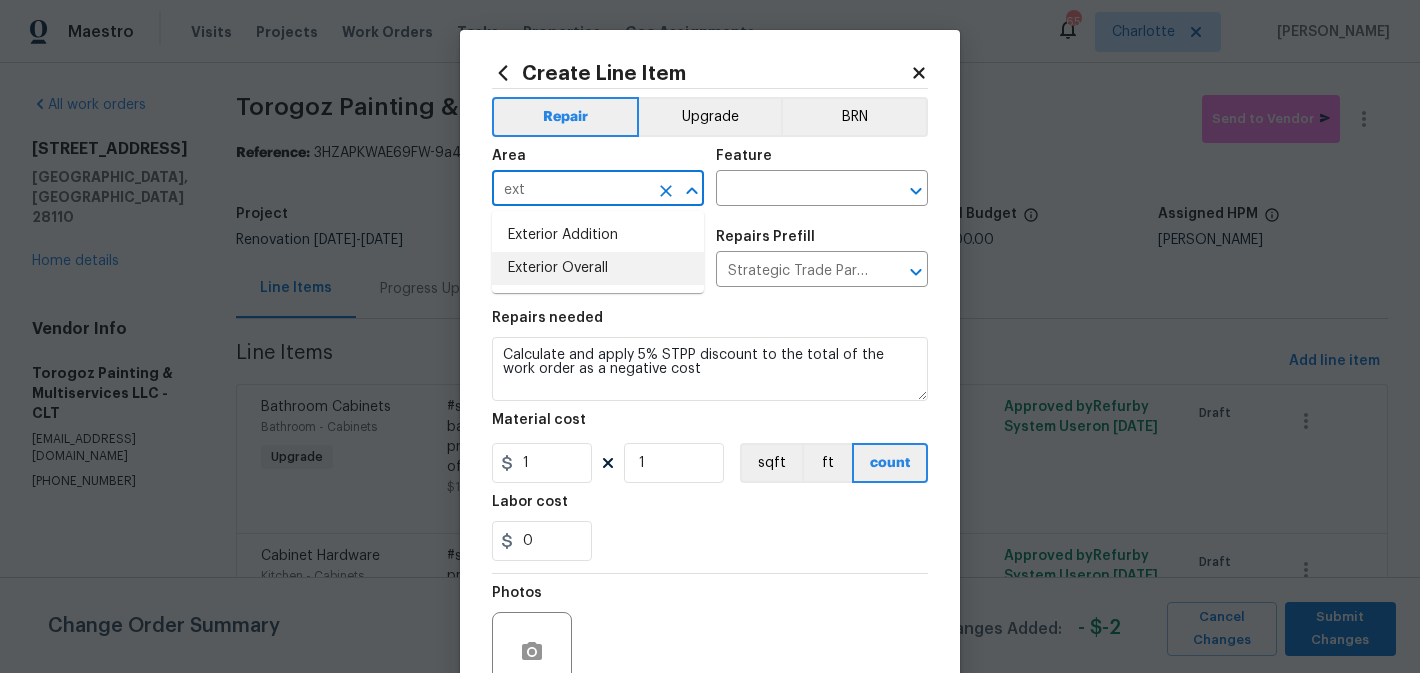 click on "Exterior Overall" at bounding box center (598, 268) 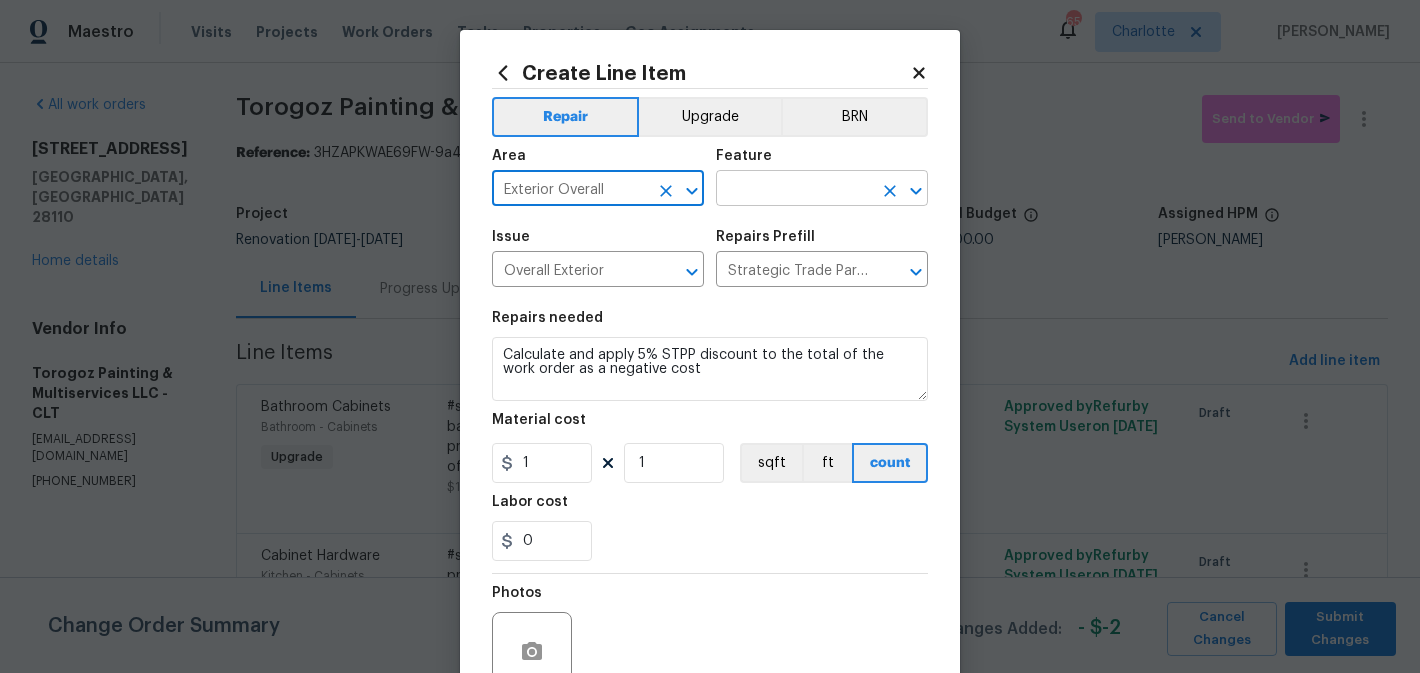 type on "Exterior Overall" 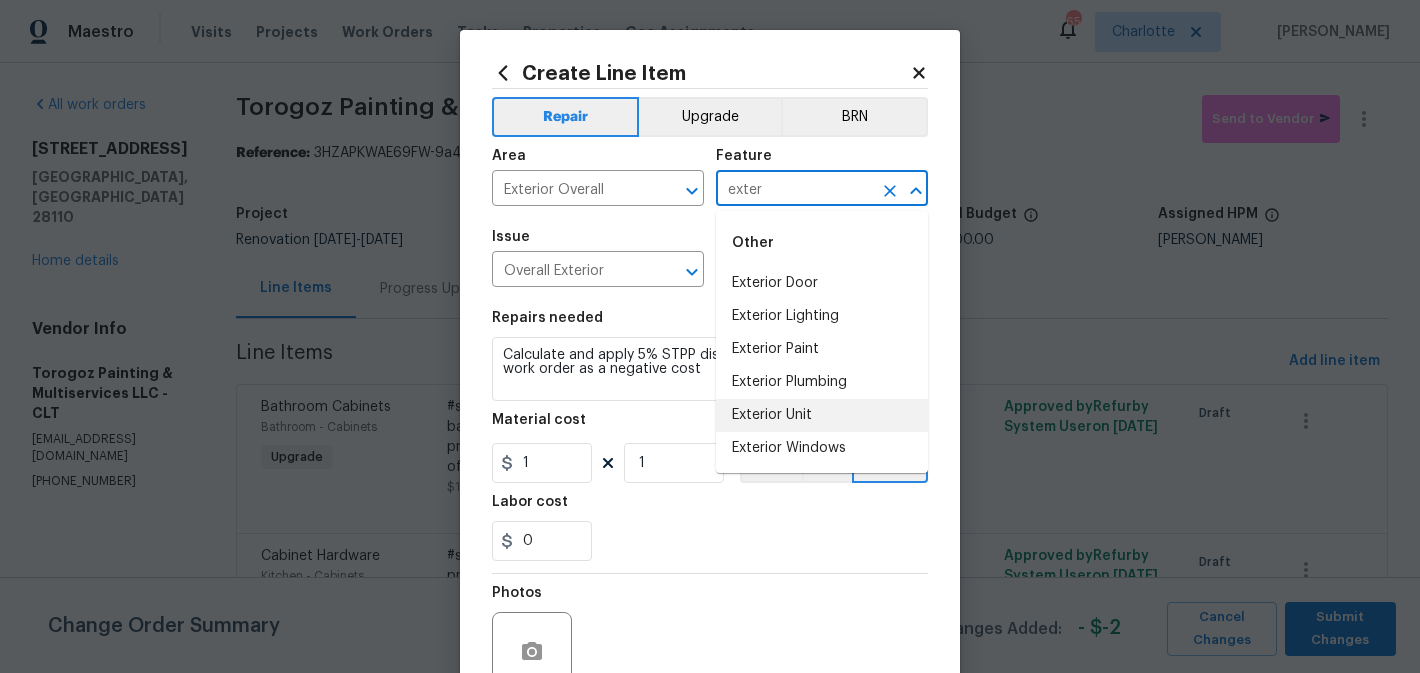 click on "Exterior Unit" at bounding box center (822, 415) 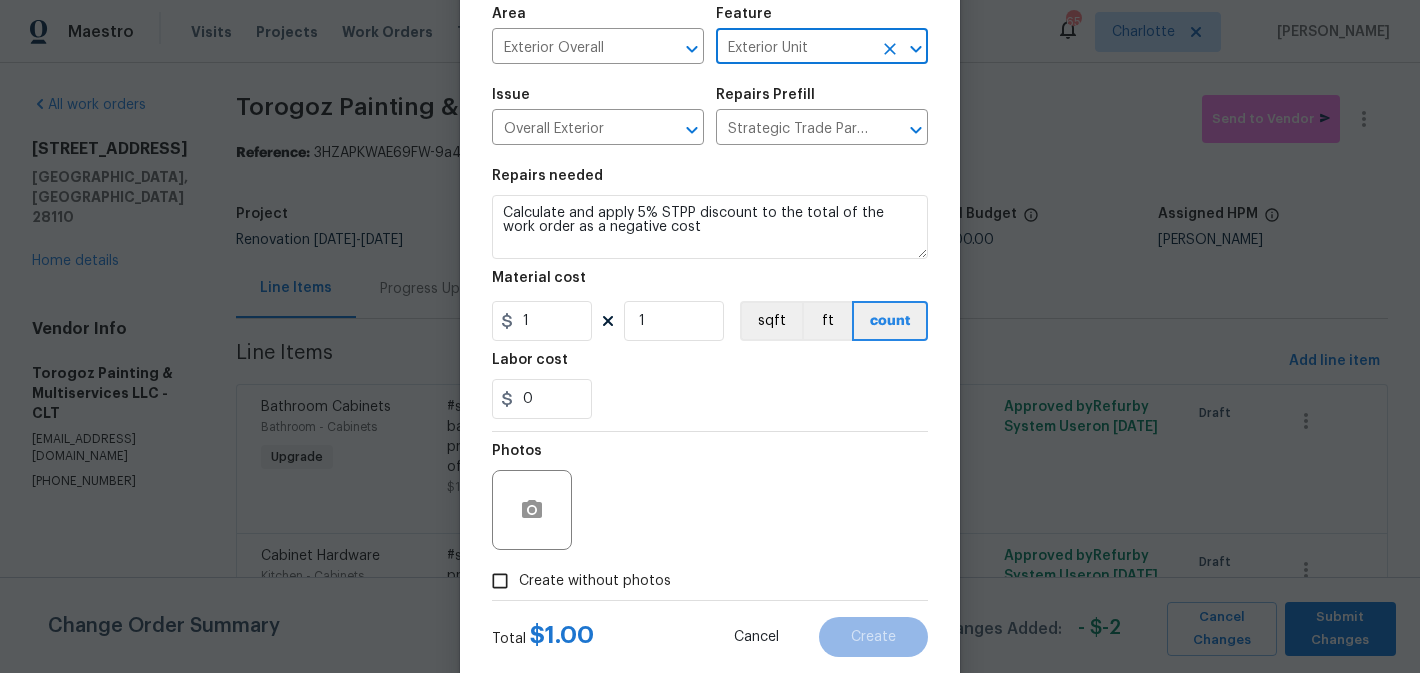 scroll, scrollTop: 189, scrollLeft: 0, axis: vertical 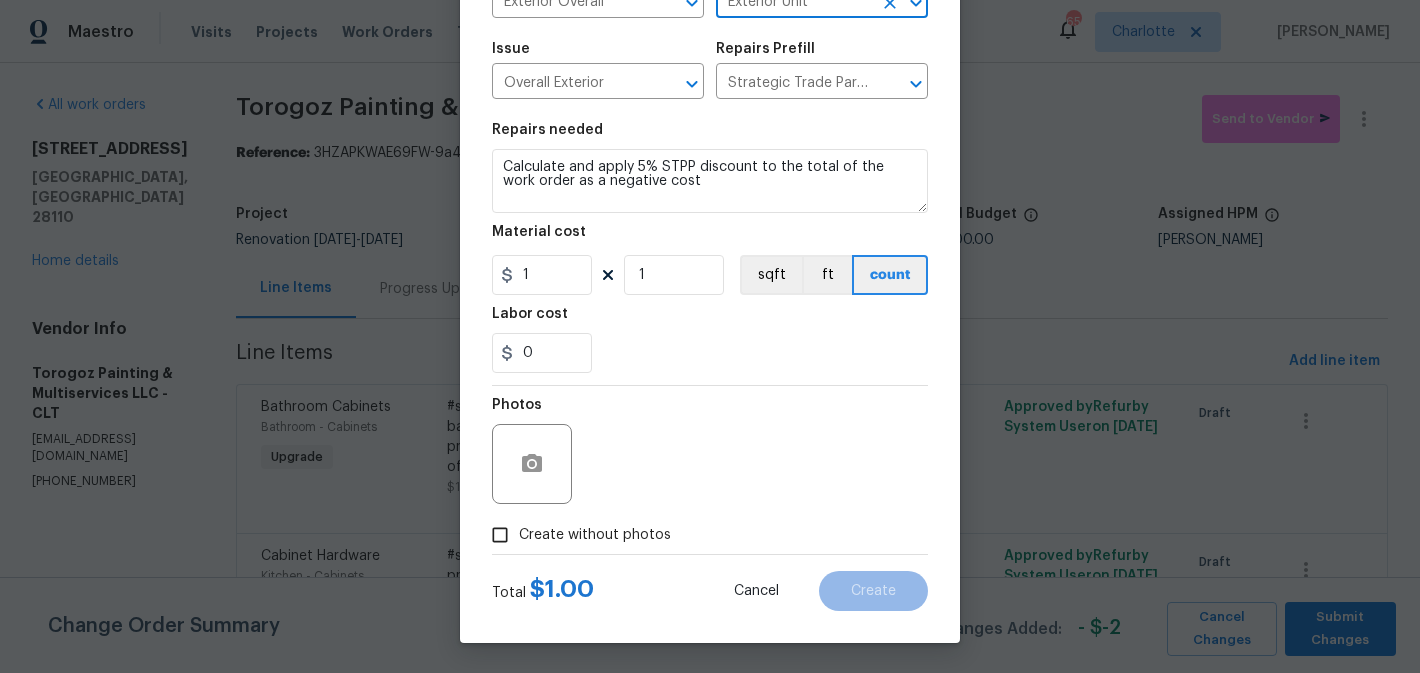 type on "Exterior Unit" 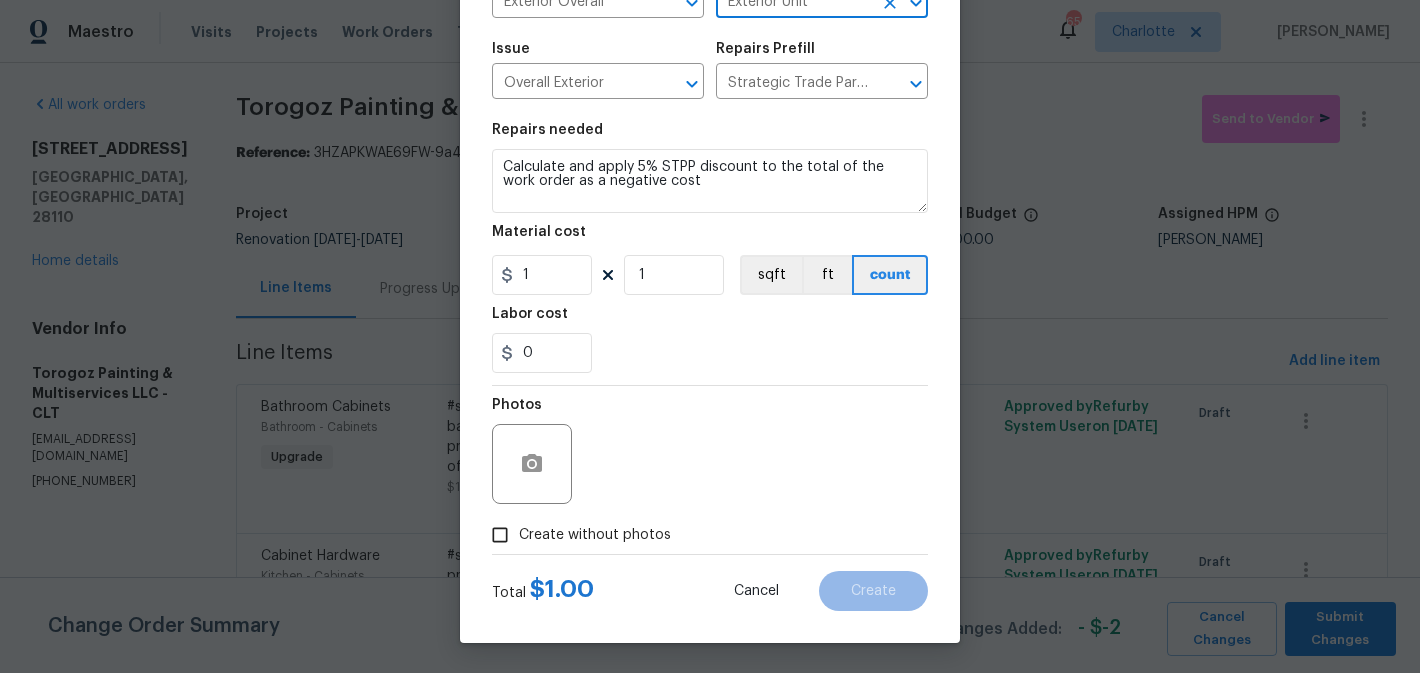 click on "Create without photos" at bounding box center [595, 535] 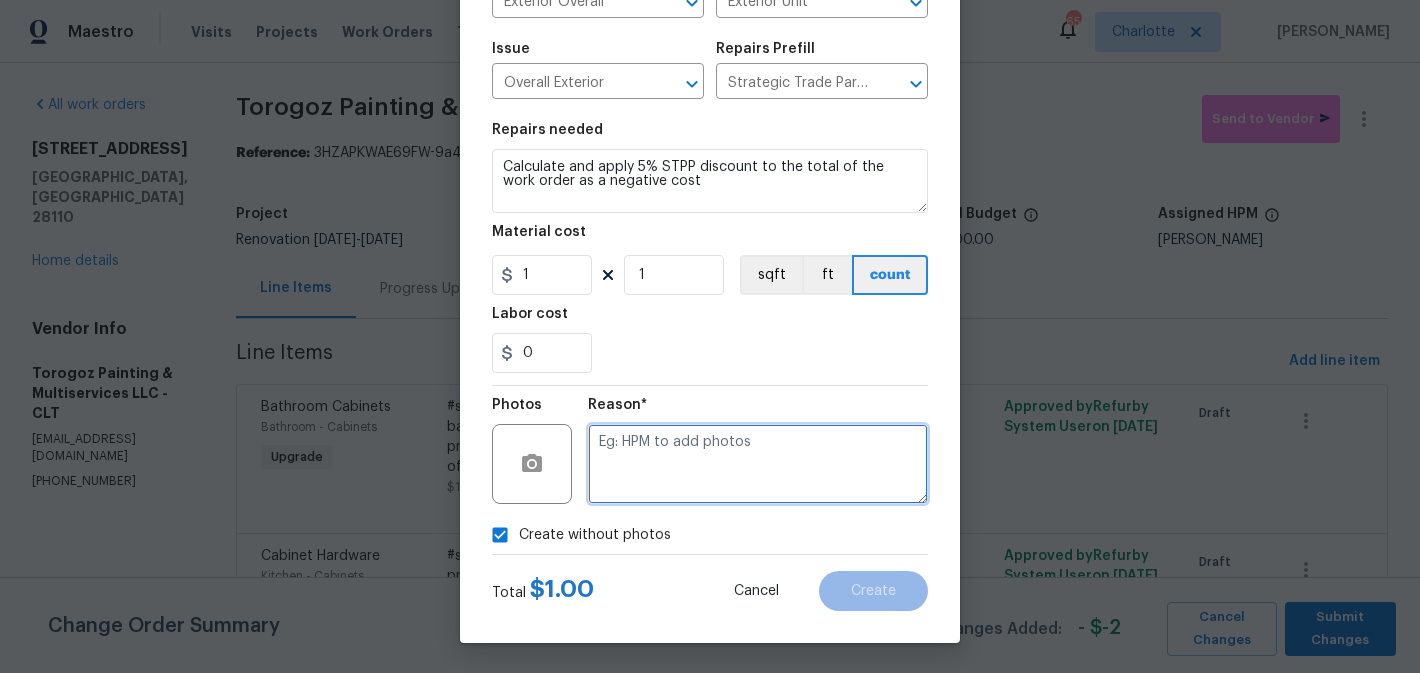 click at bounding box center [758, 464] 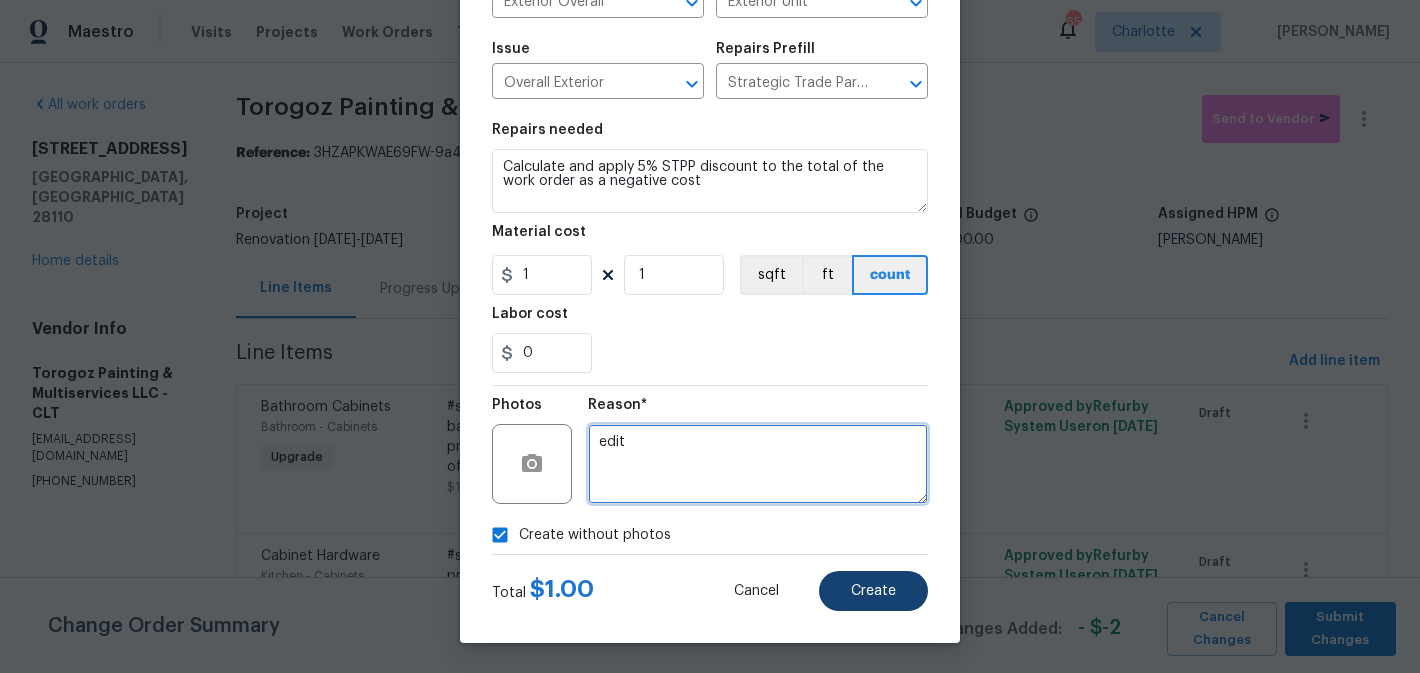 type on "edit" 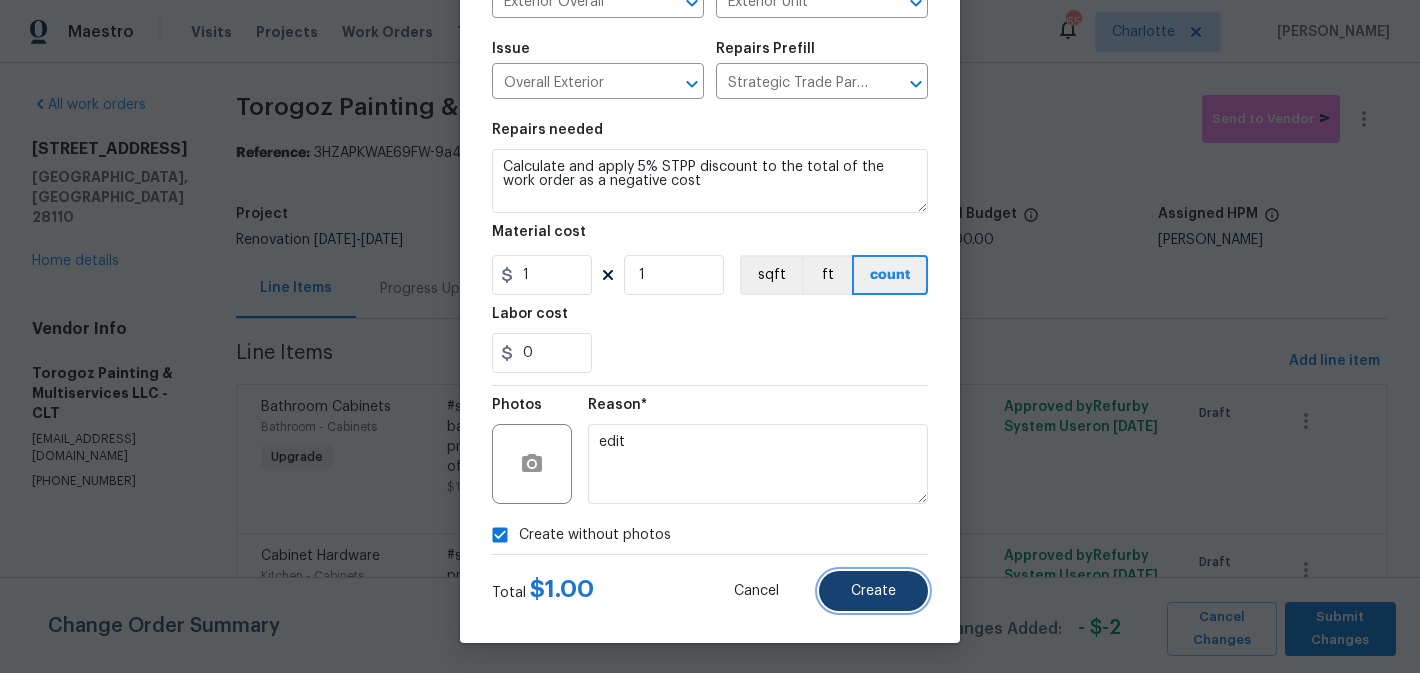 click on "Create" at bounding box center (873, 591) 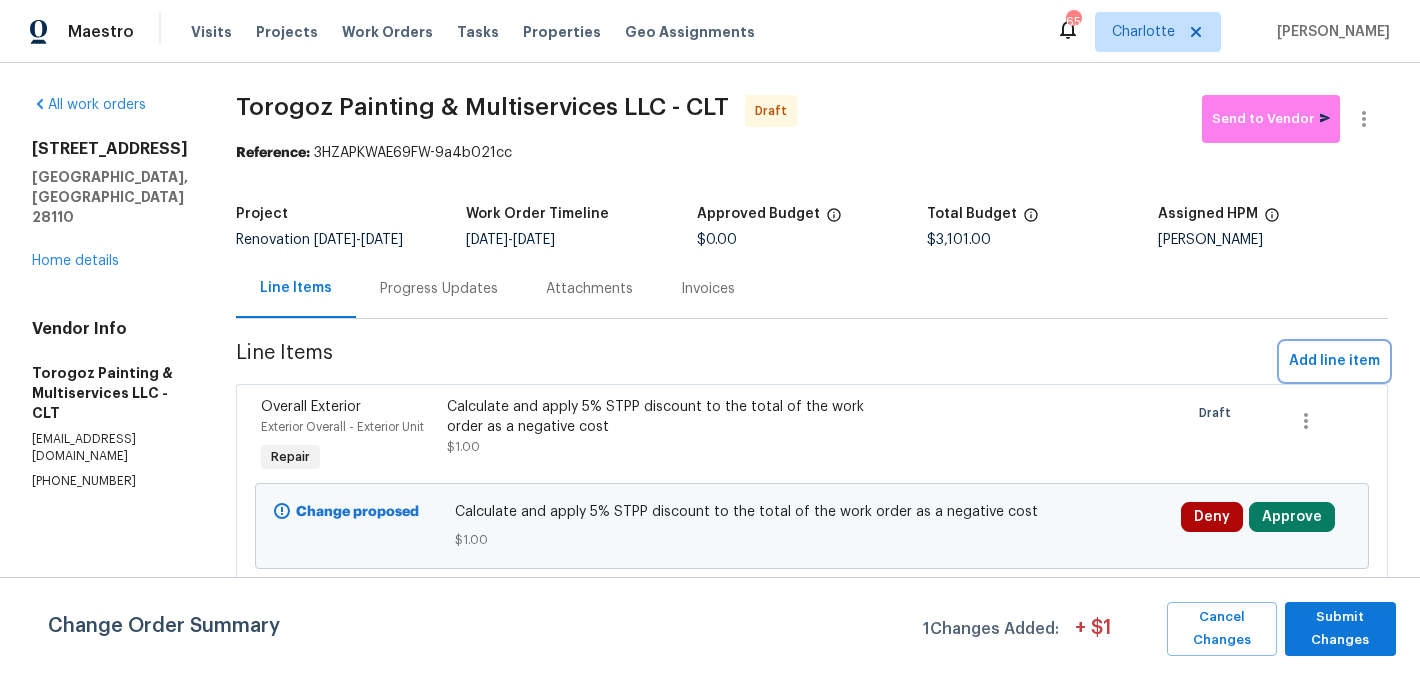 click on "Add line item" at bounding box center (1334, 361) 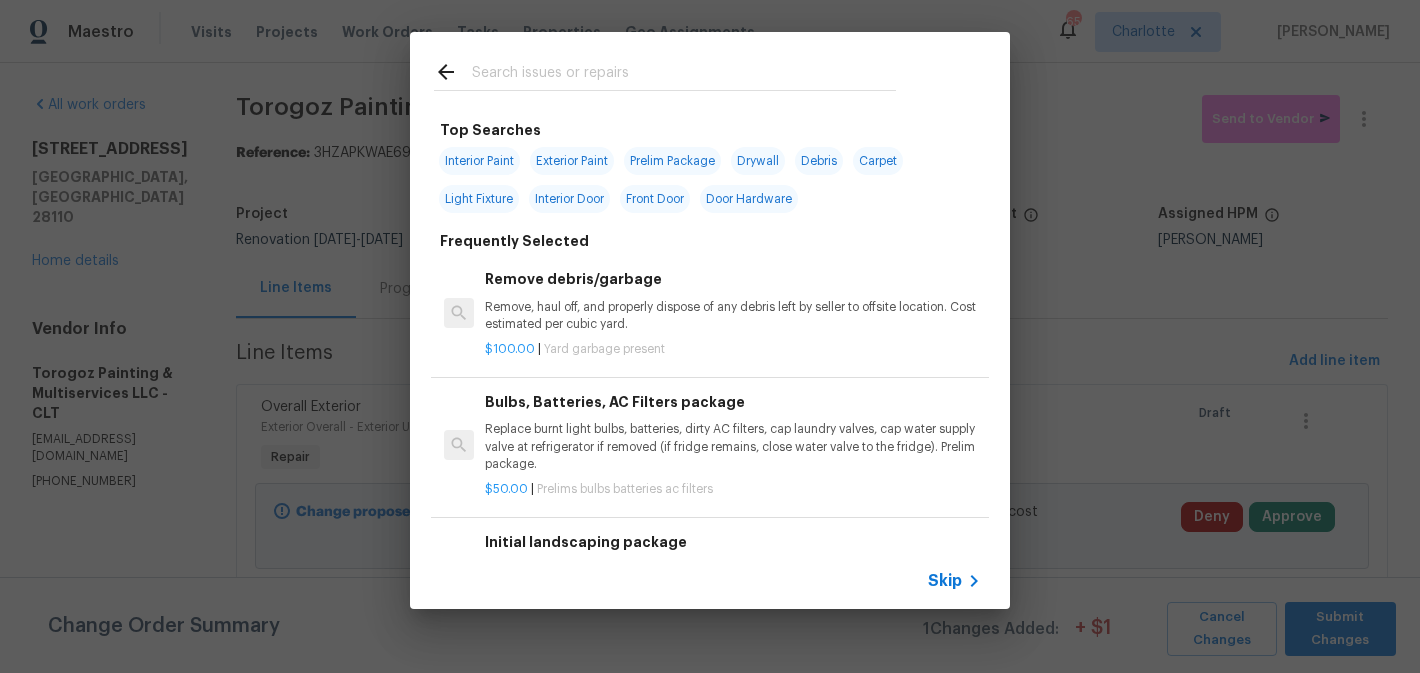 click at bounding box center [684, 75] 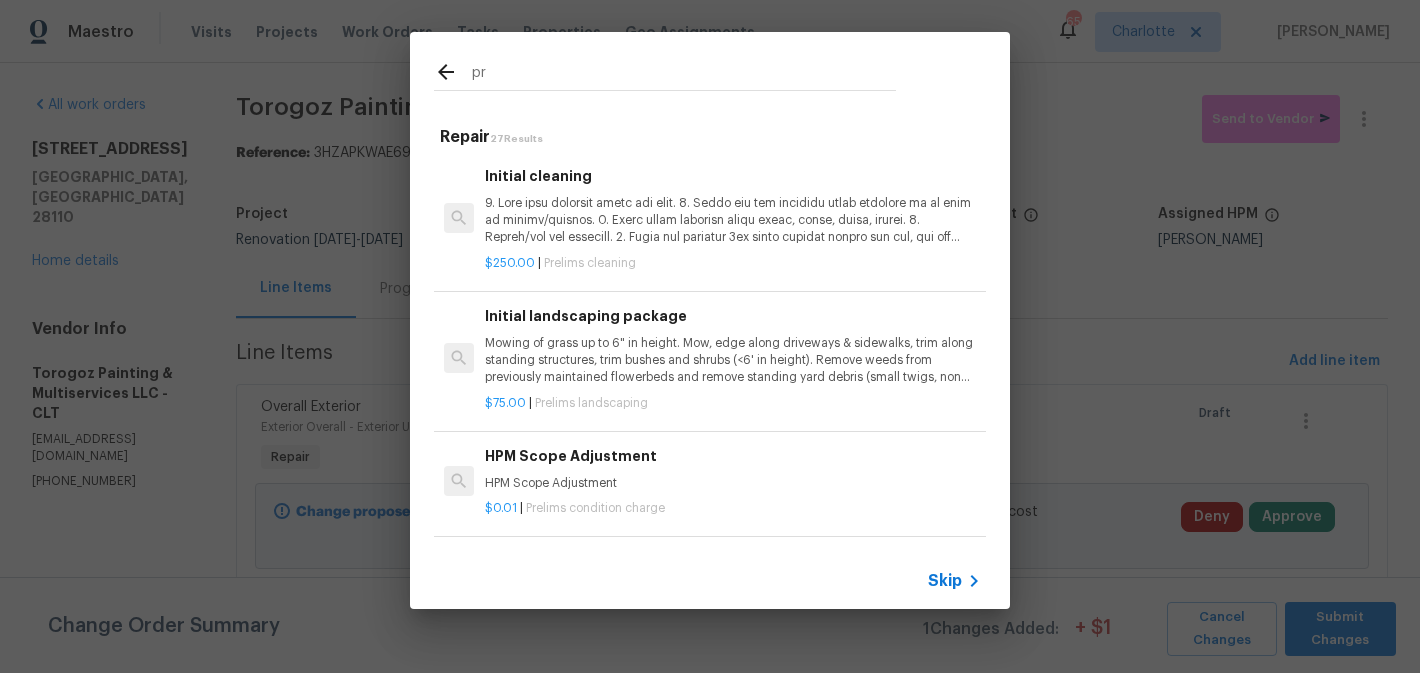 type on "p" 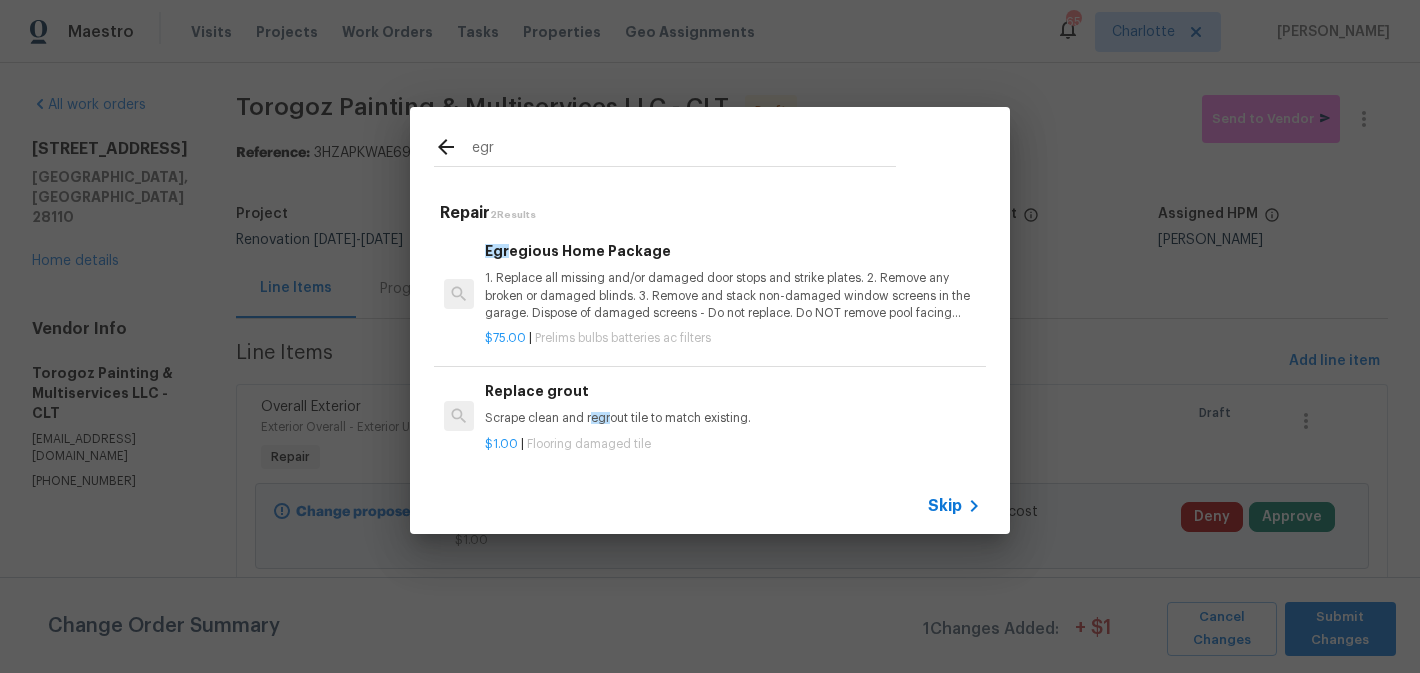 type on "egr" 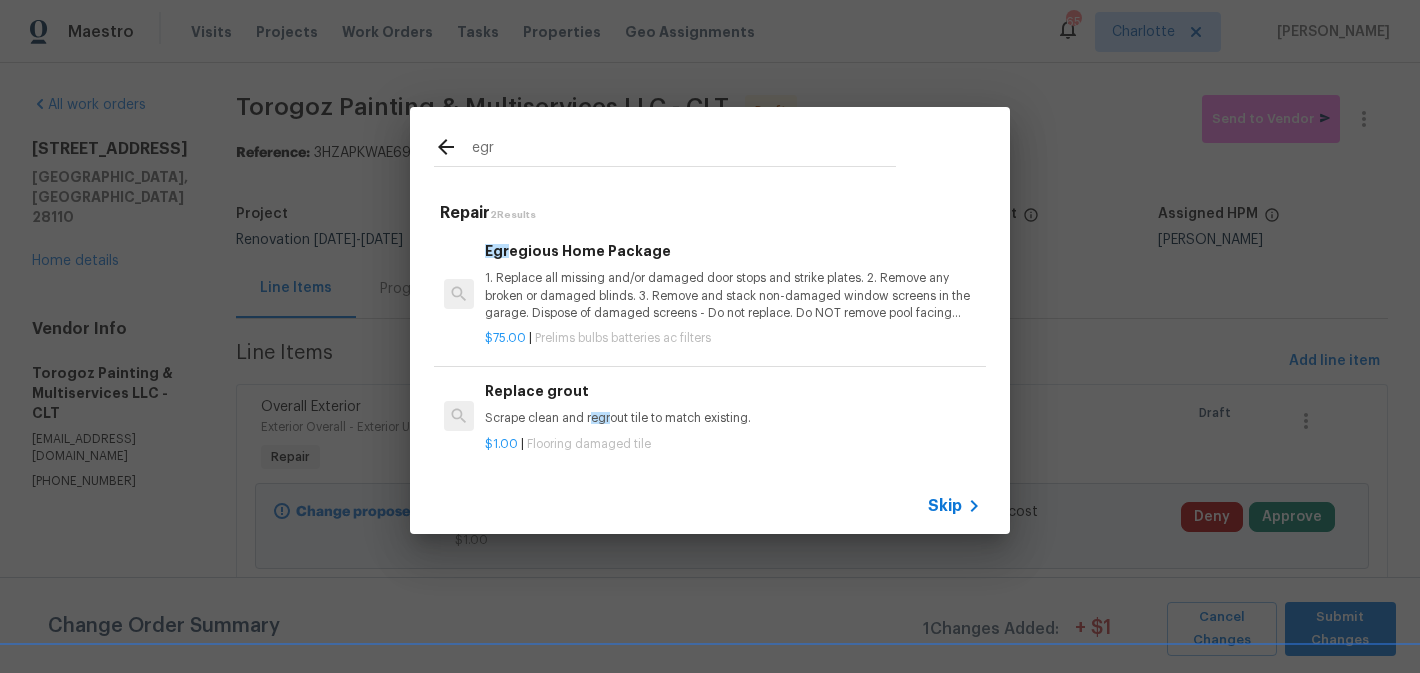 click on "1. Replace all missing and/or damaged door stops and strike plates.  2. Remove any broken or damaged blinds.  3. Remove and stack non-damaged window screens in the garage. Dispose of damaged screens - Do not replace. Do NOT remove pool facing window screens.  4. Replace any missing, broken, or inconsistent color switch plates/receptacle cover plates with appropriate color. If all plates in an area/room are a unique style but matching – request approval to keep.  5. Replace all burnt out light bulbs. Bulbs in fixtures should be matching (both style and color). All vanity fixtures must have vanity bulbs. This includes microwave and oven bulbs.  6. Replace all batteries and test all smoke detectors for functionality. Pictures with date printed on batteries needed for approval.  7. Cap all unused water and gas lines (i.e. refrigerator, water heater, washer supply hot/cold, gas line for dryer, etc).  8. Install new pleated HVAC air filters" at bounding box center [733, 295] 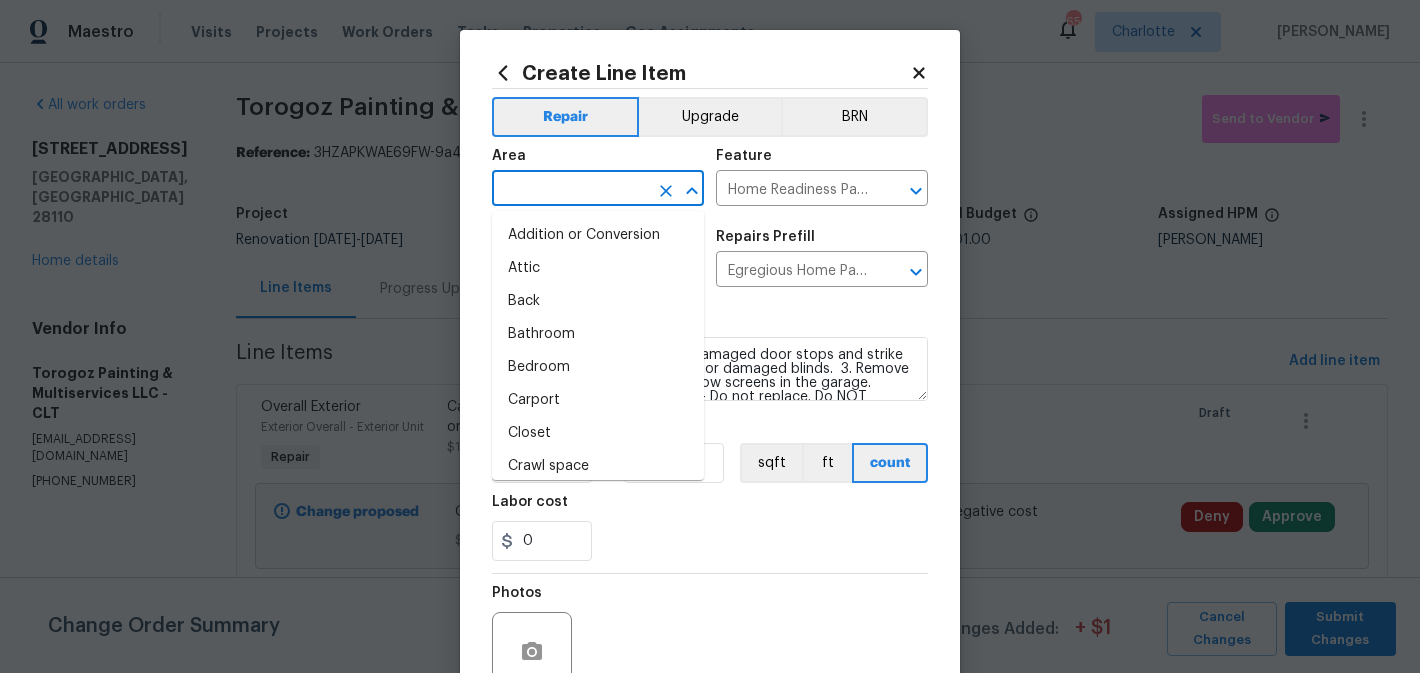 click at bounding box center (570, 190) 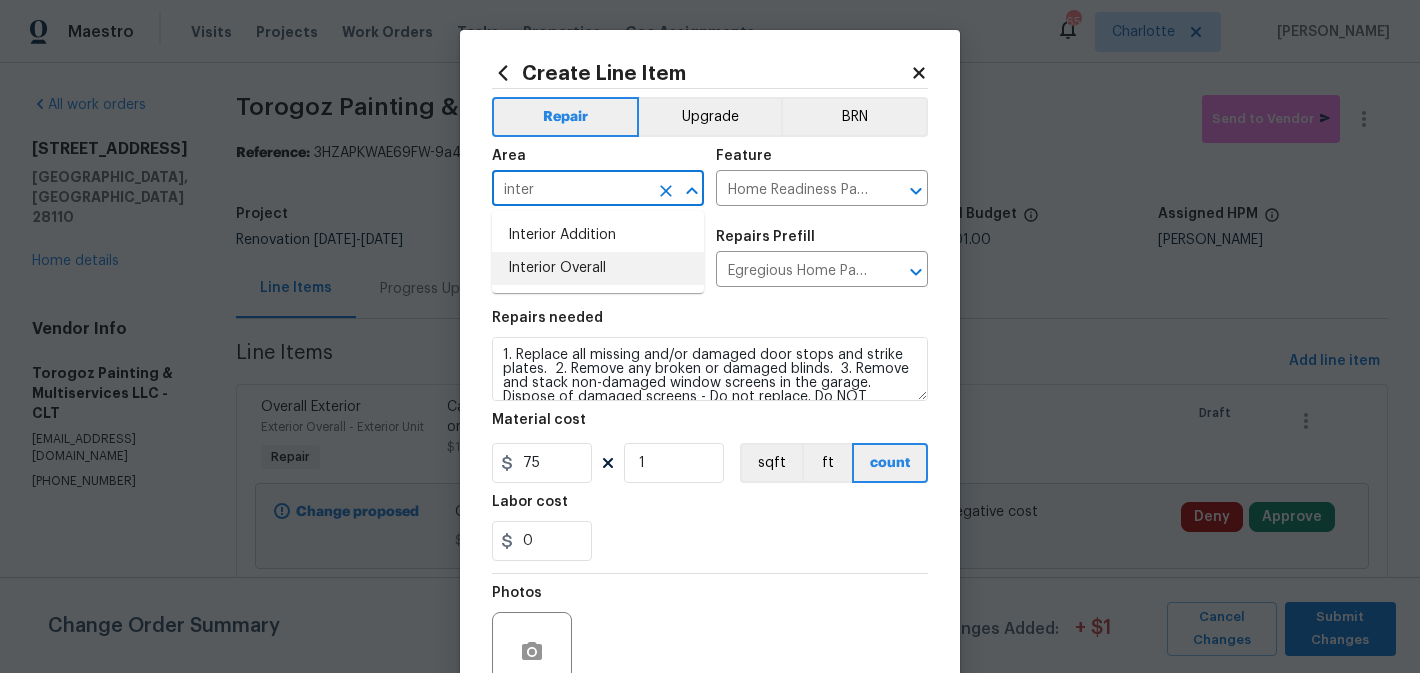 click on "Interior Overall" at bounding box center (598, 268) 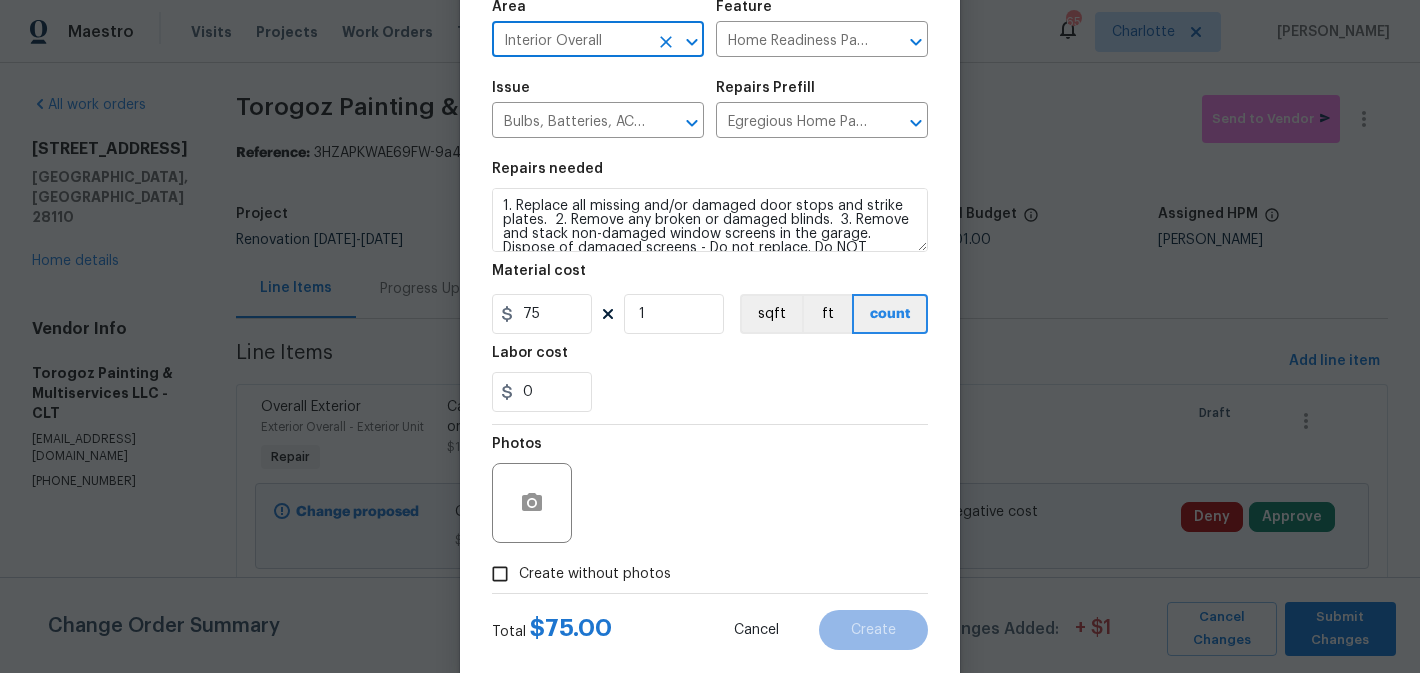 scroll, scrollTop: 189, scrollLeft: 0, axis: vertical 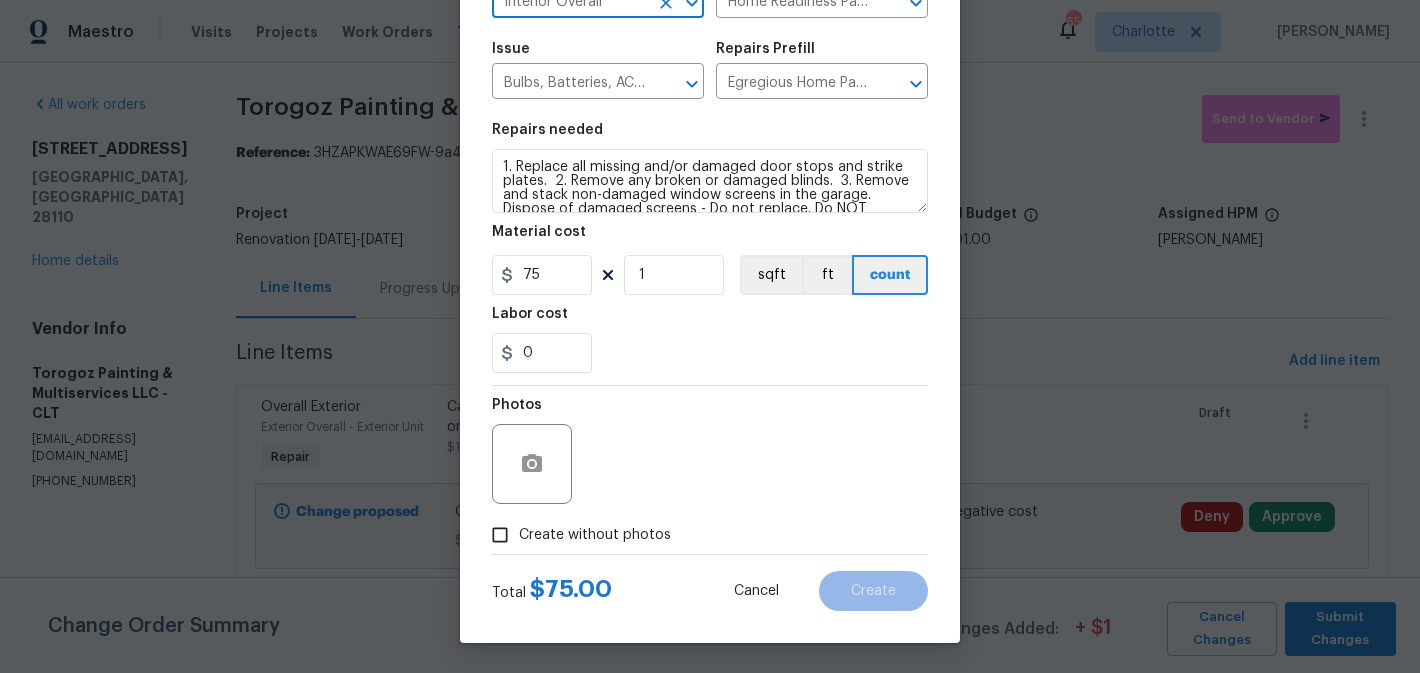 type on "Interior Overall" 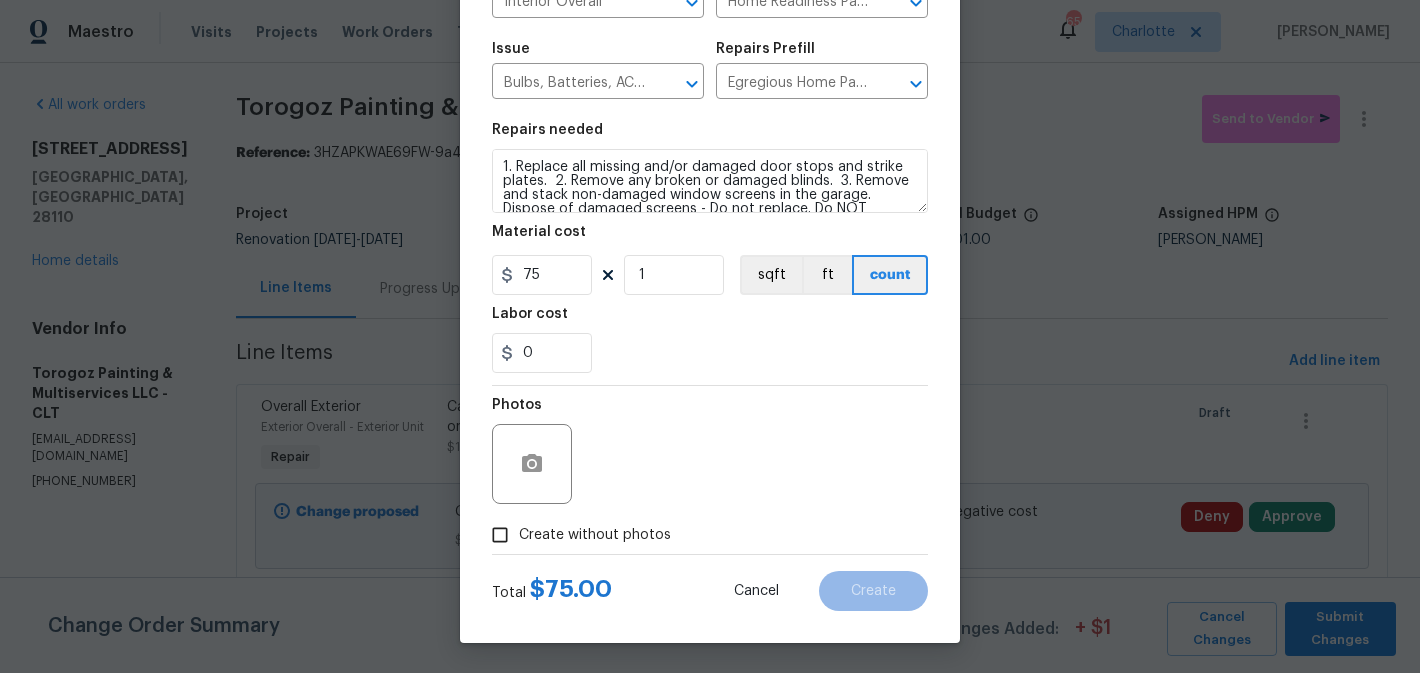 click on "Create without photos" at bounding box center (595, 535) 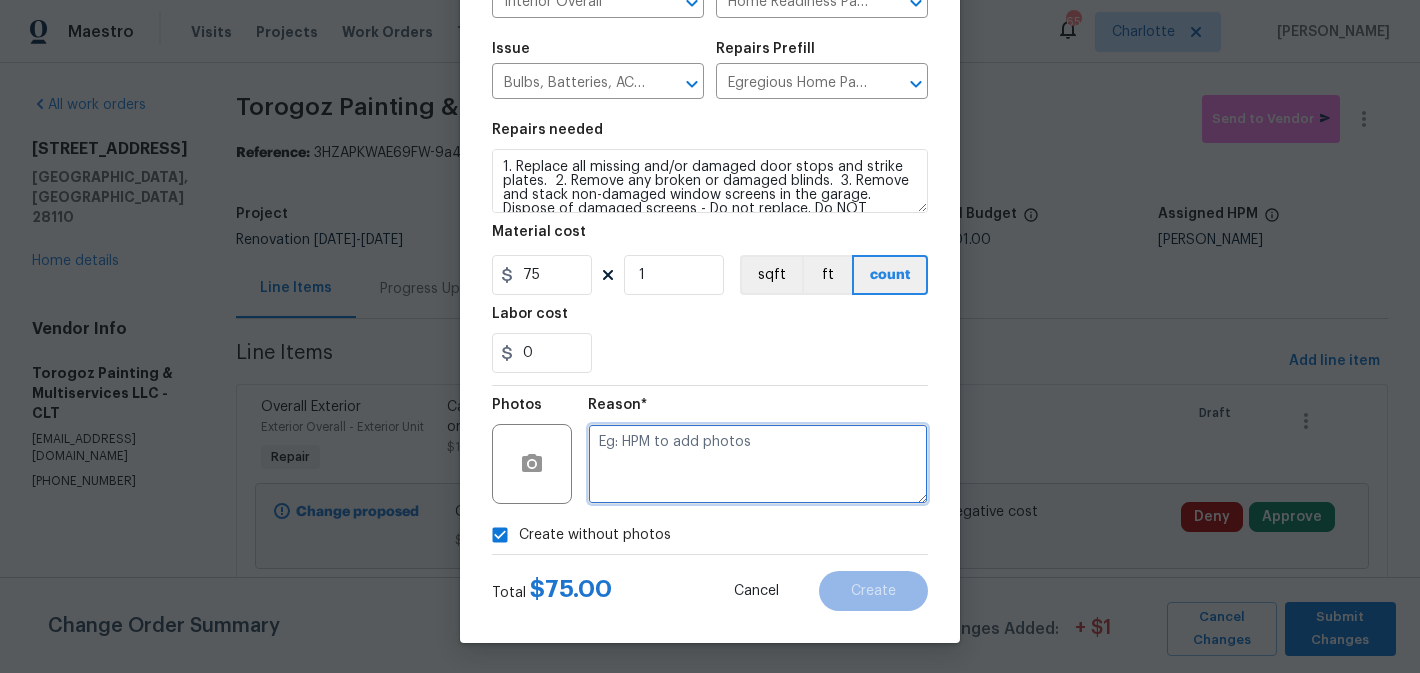 click at bounding box center [758, 464] 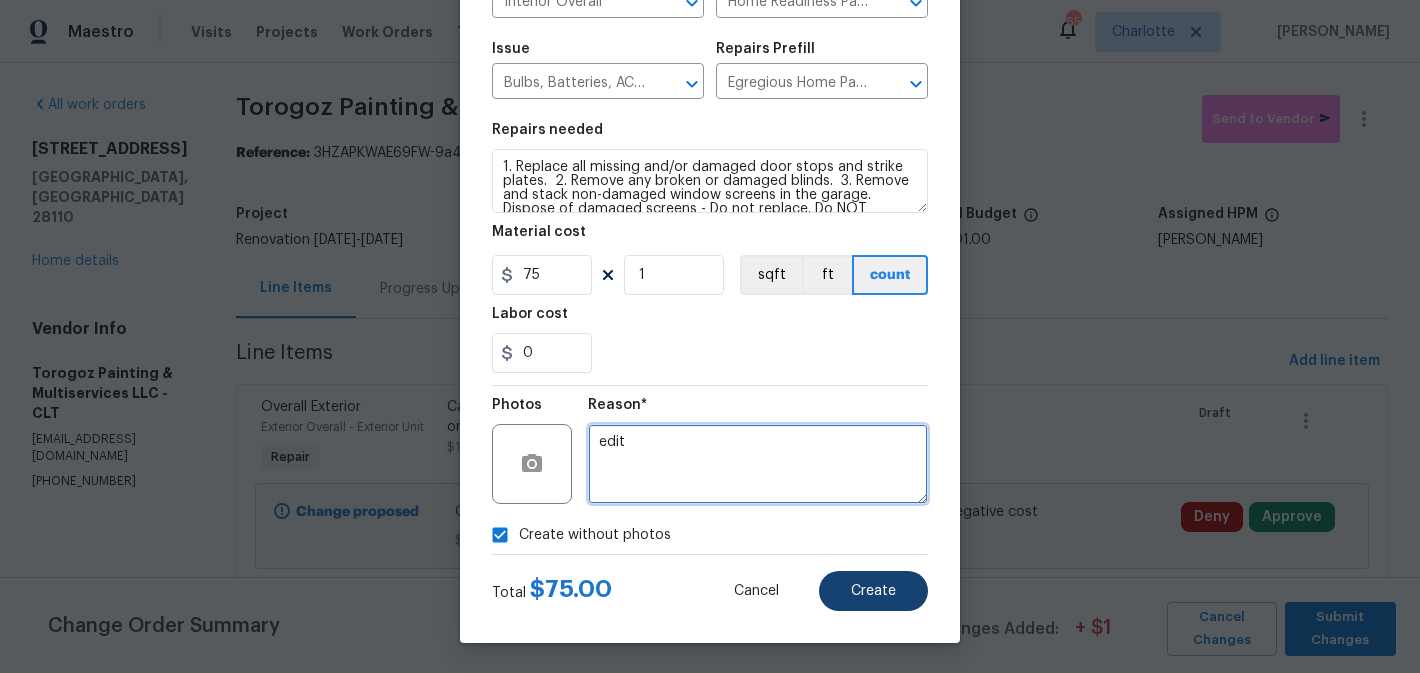 type on "edit" 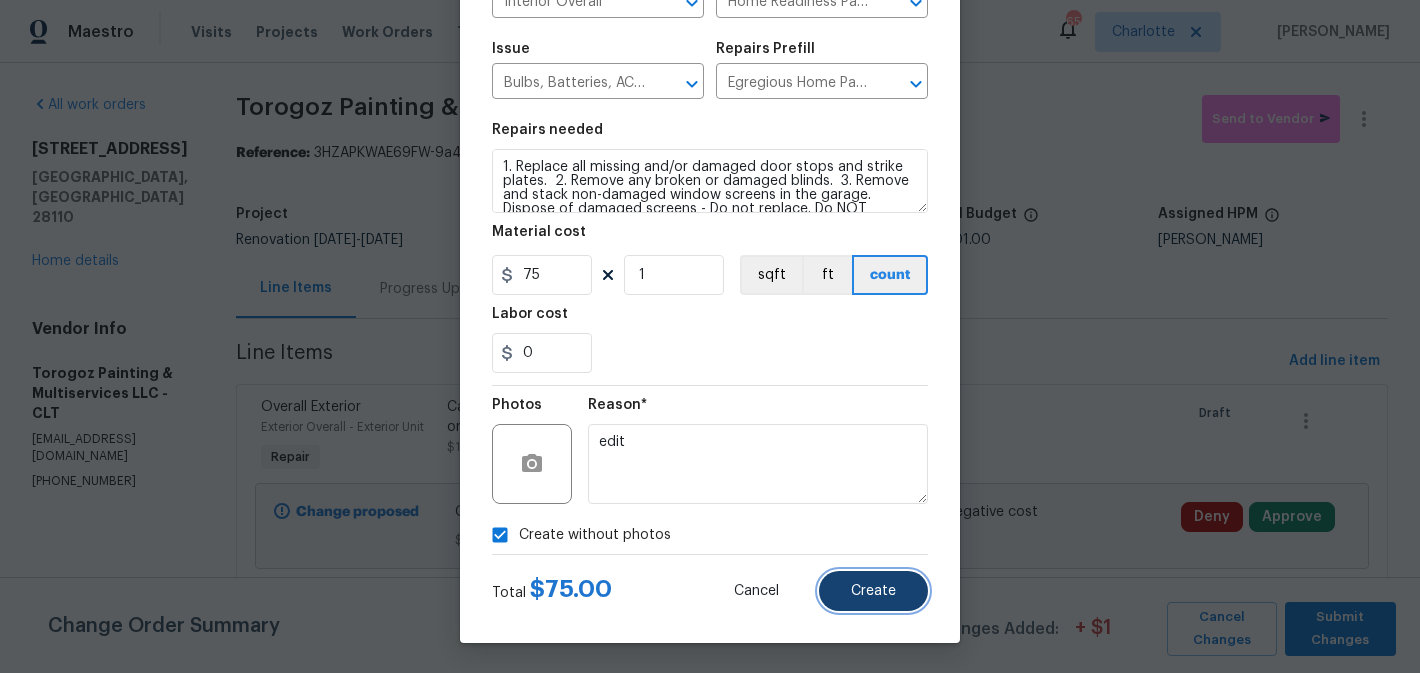 click on "Create" at bounding box center (873, 591) 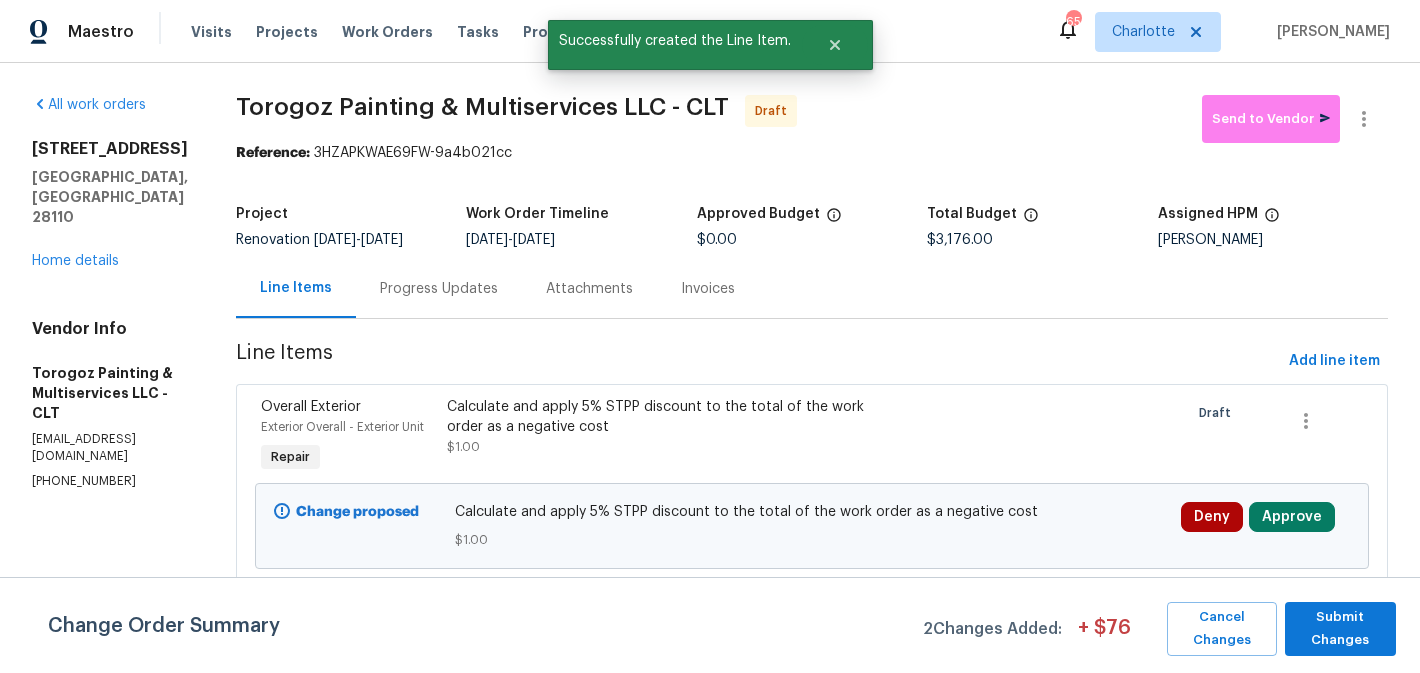 click on "2903 Rosemeade Dr Monroe, NC 28110 Home details" at bounding box center (110, 205) 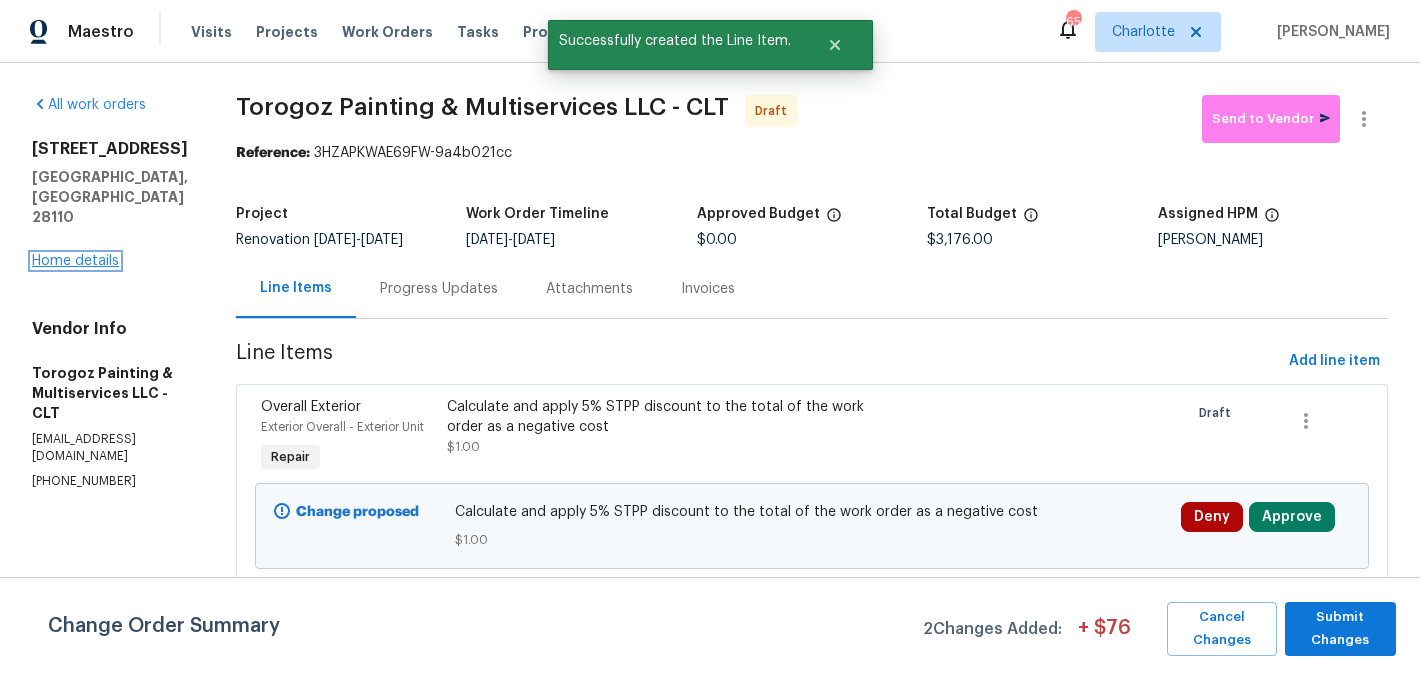 click on "Home details" at bounding box center [75, 261] 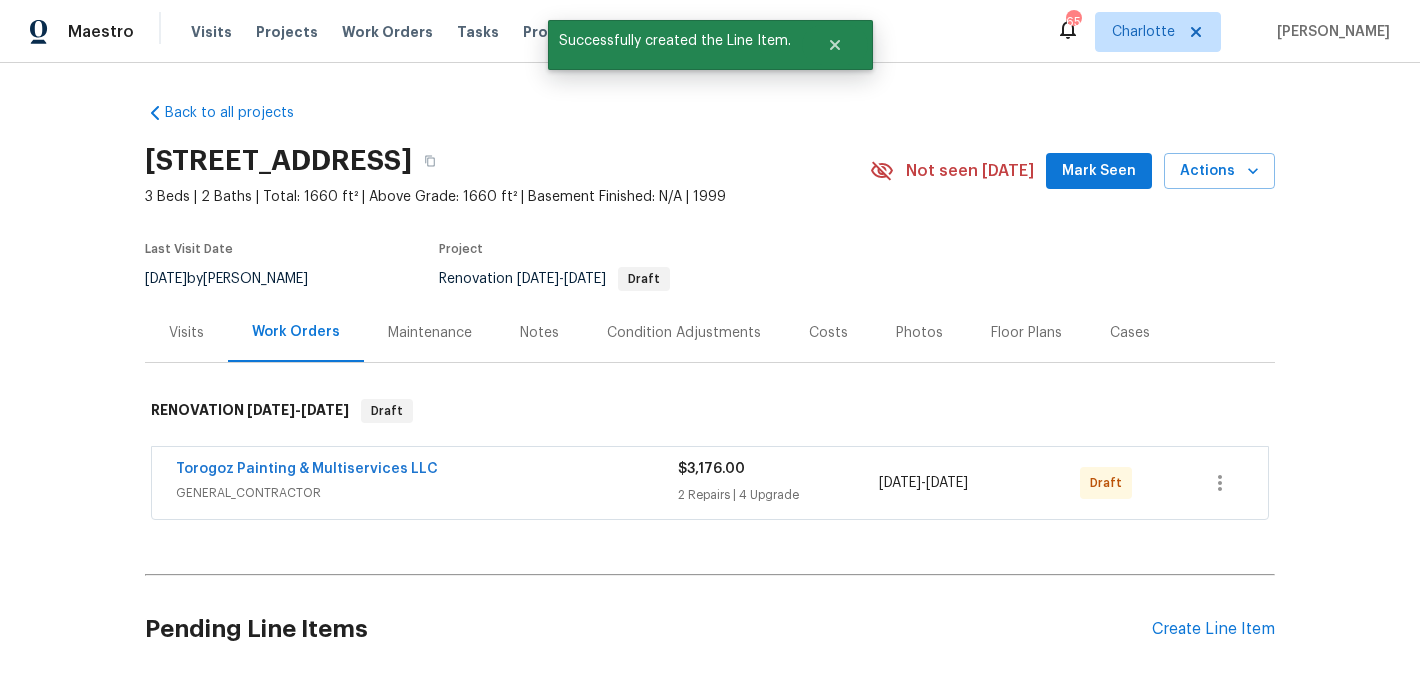 click on "Condition Adjustments" at bounding box center [684, 332] 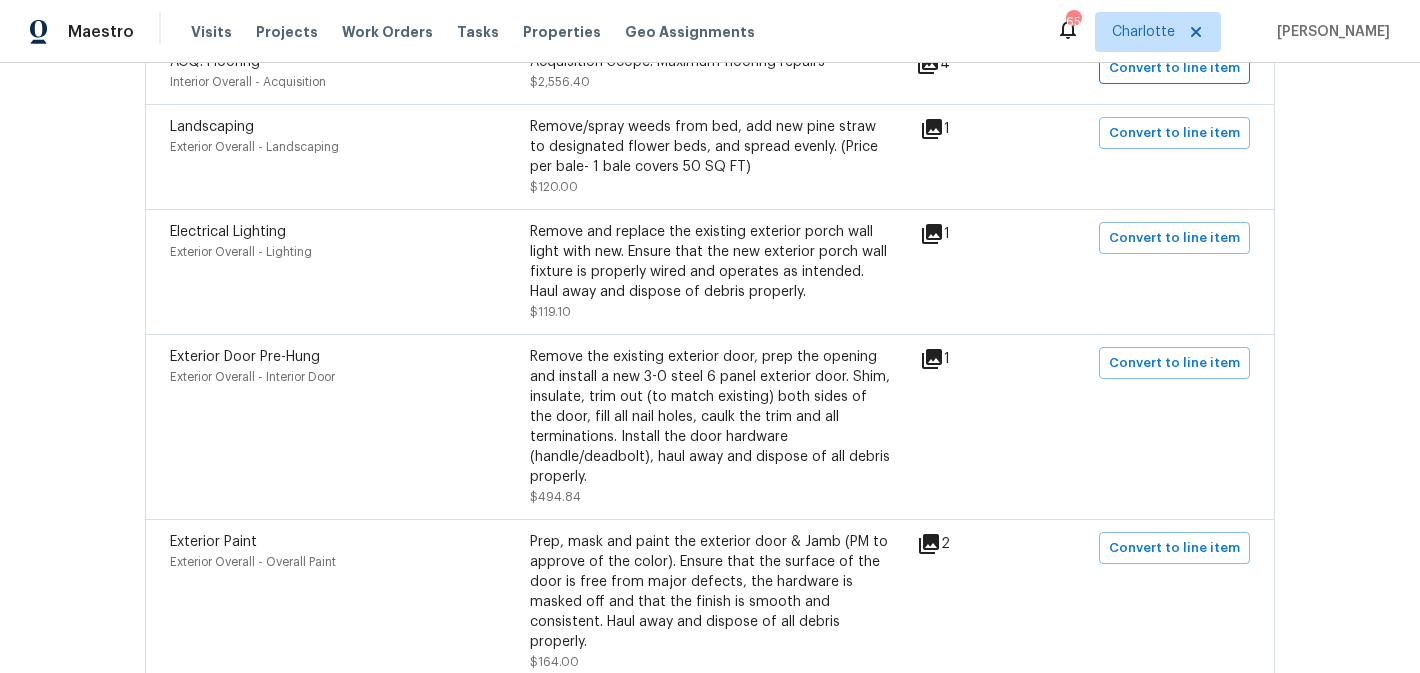 scroll, scrollTop: 769, scrollLeft: 0, axis: vertical 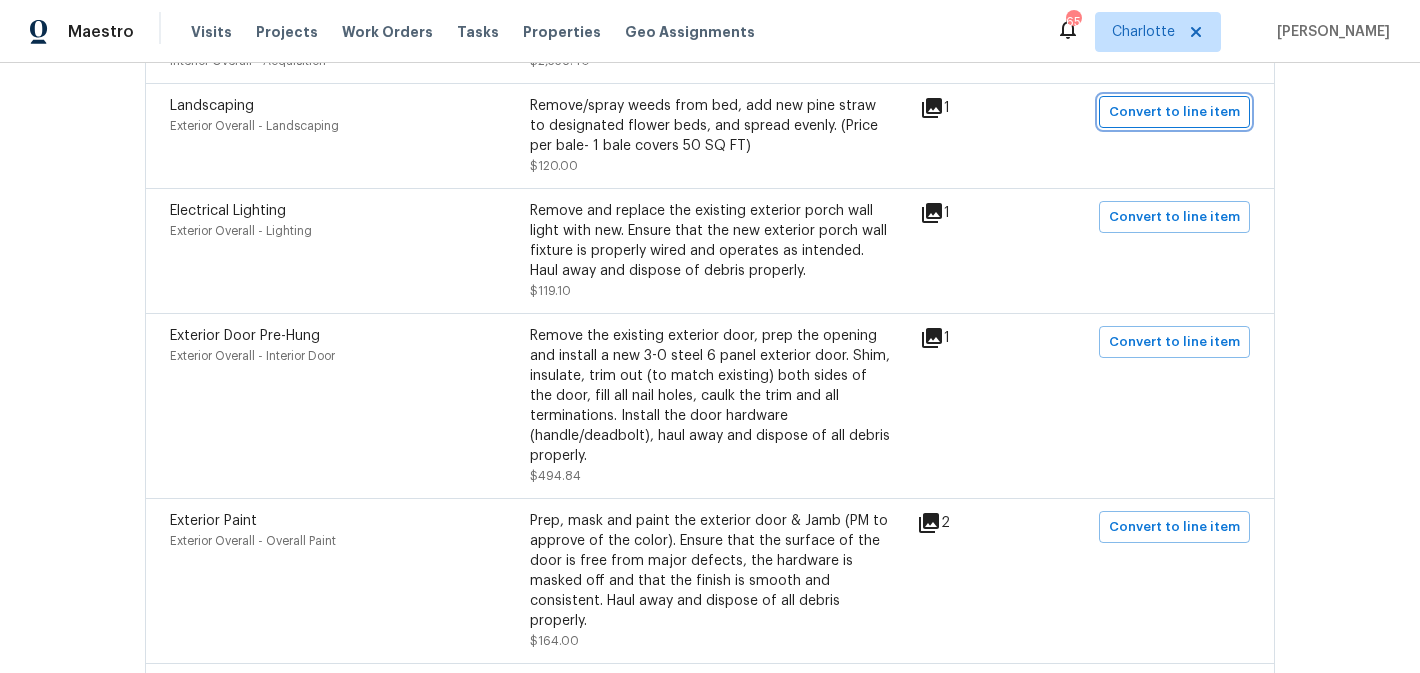 click on "Convert to line item" at bounding box center (1174, 112) 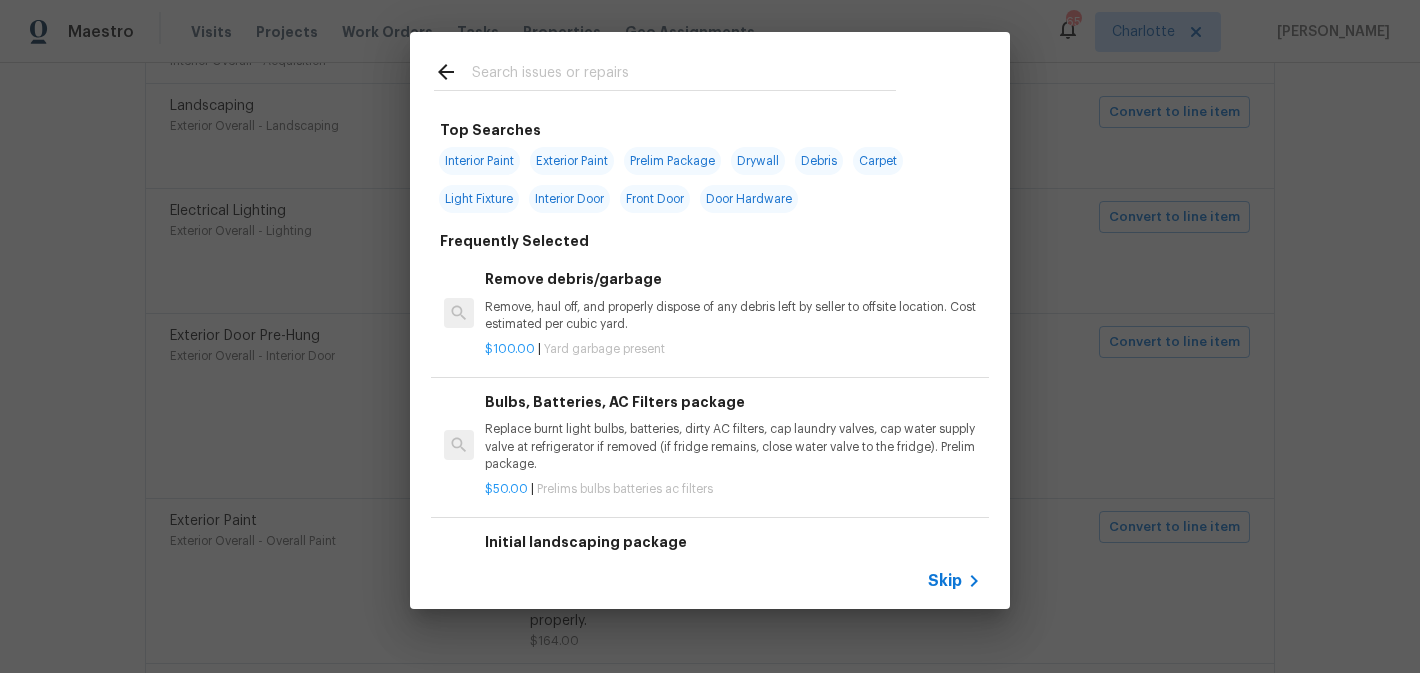 click 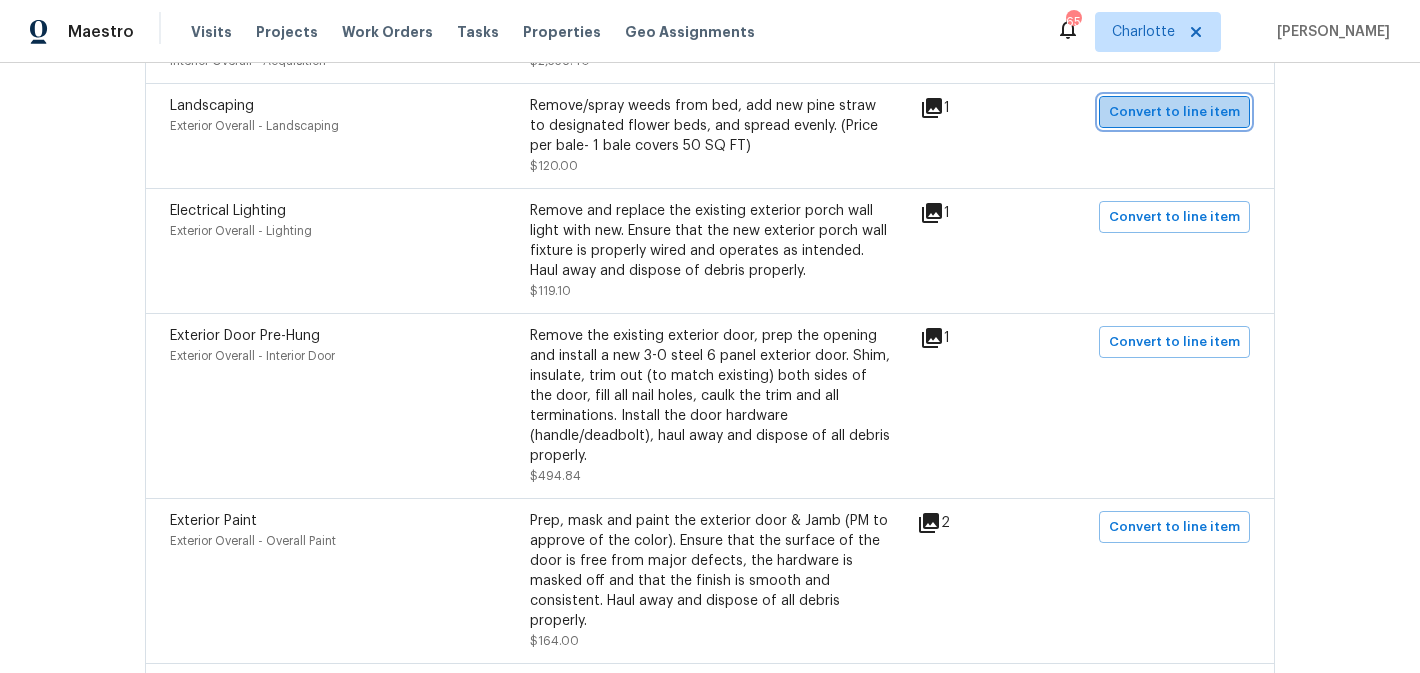 click on "Convert to line item" at bounding box center [1174, 112] 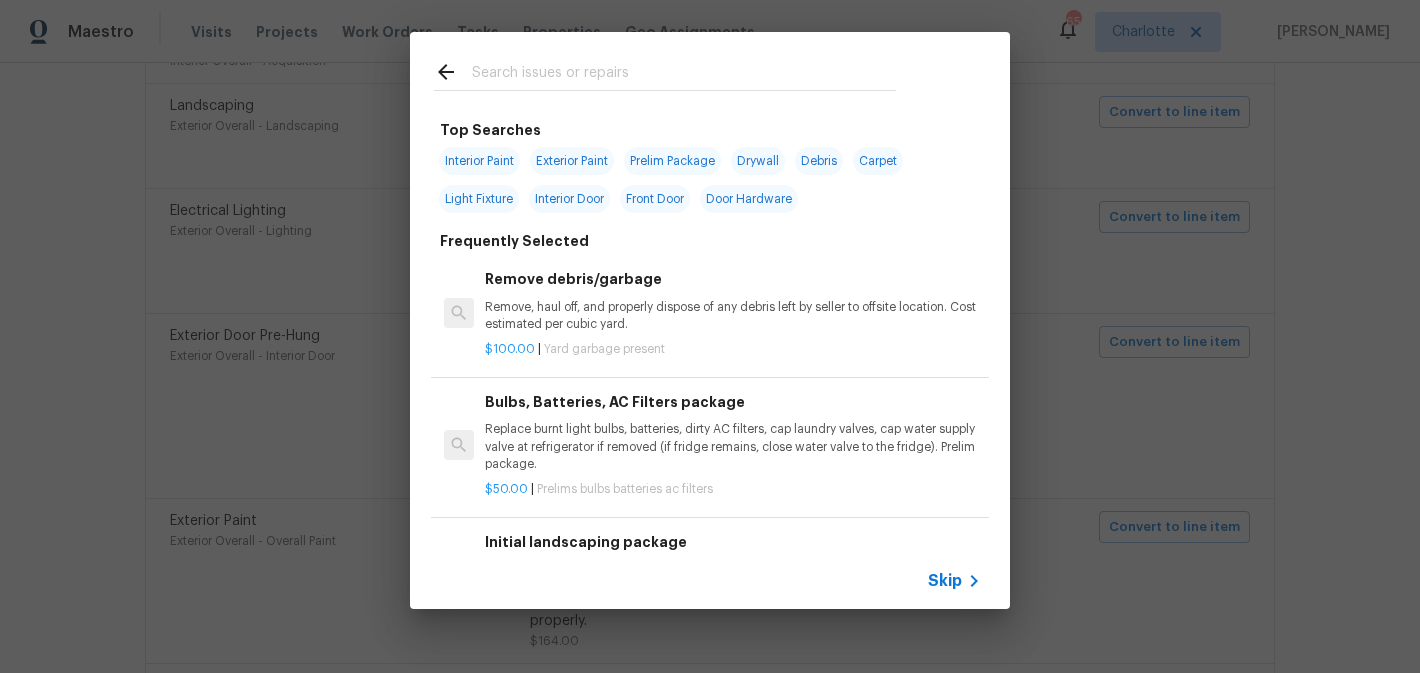 click at bounding box center [684, 75] 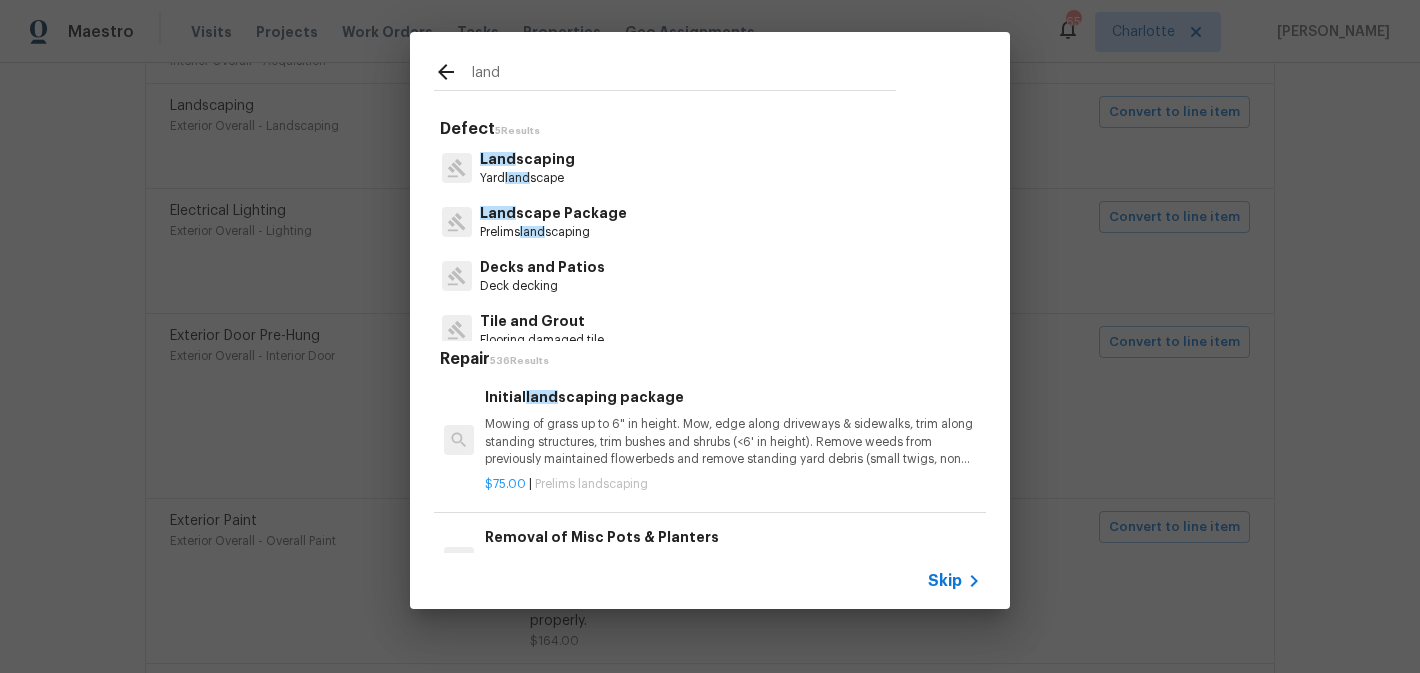 type on "land" 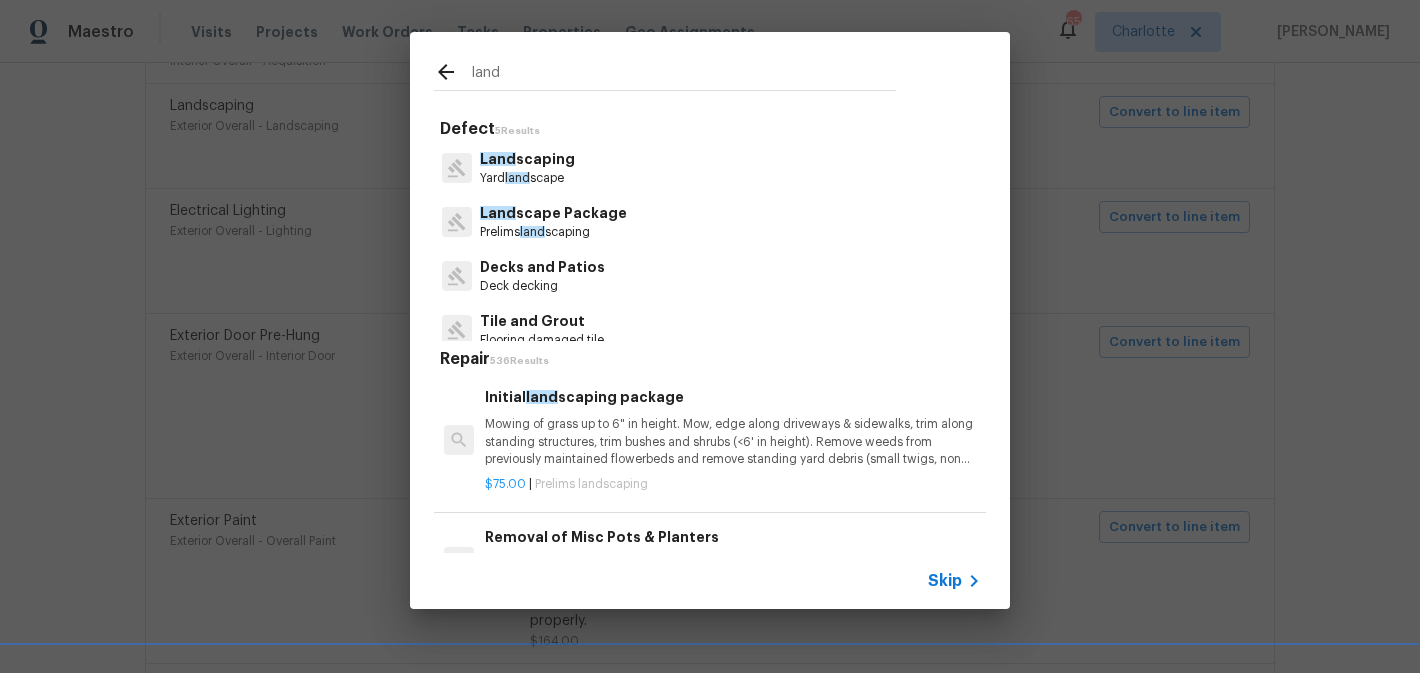 click on "Yard  land scape" at bounding box center [527, 178] 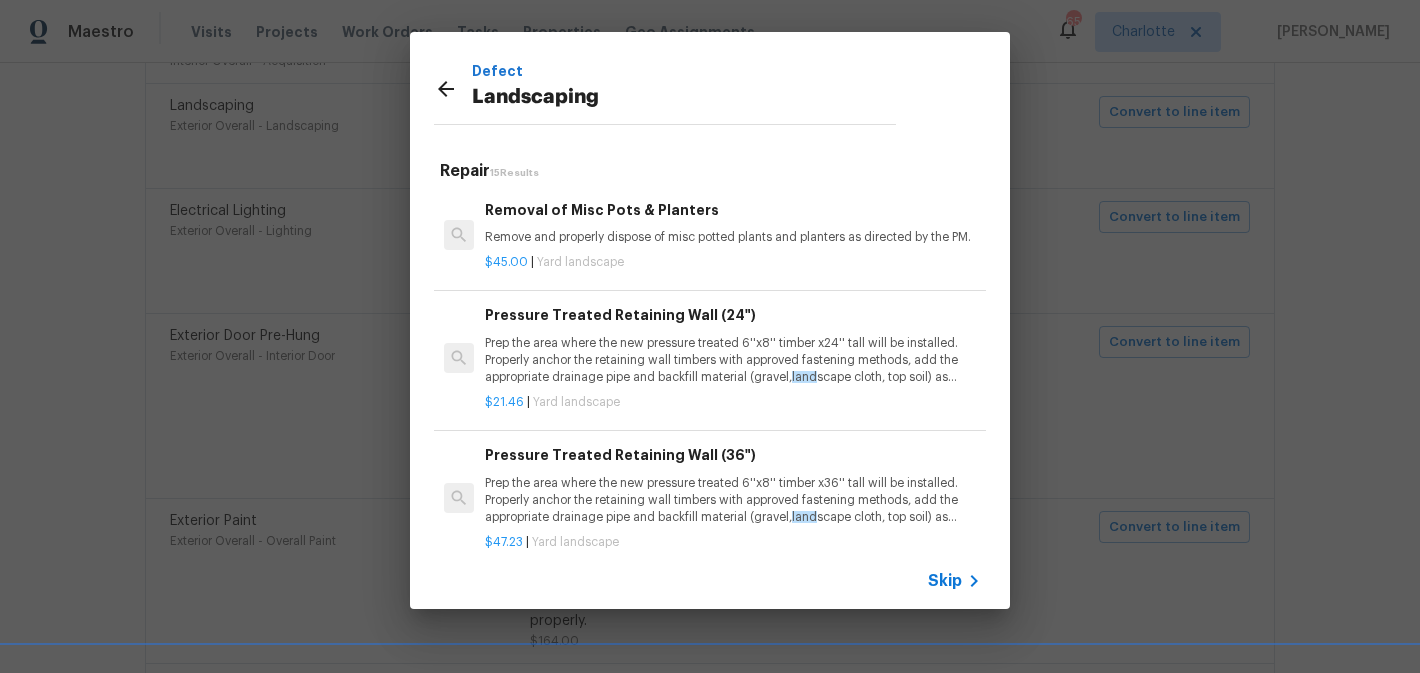 click 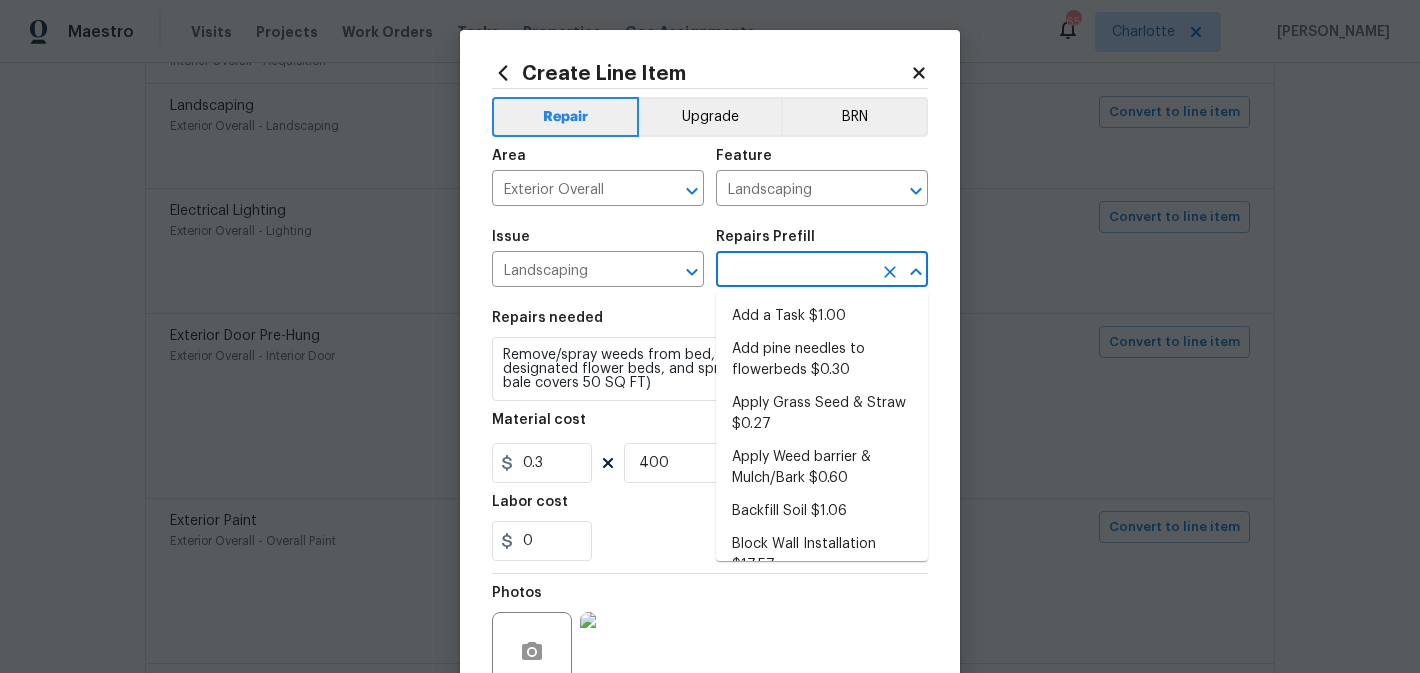click at bounding box center [794, 271] 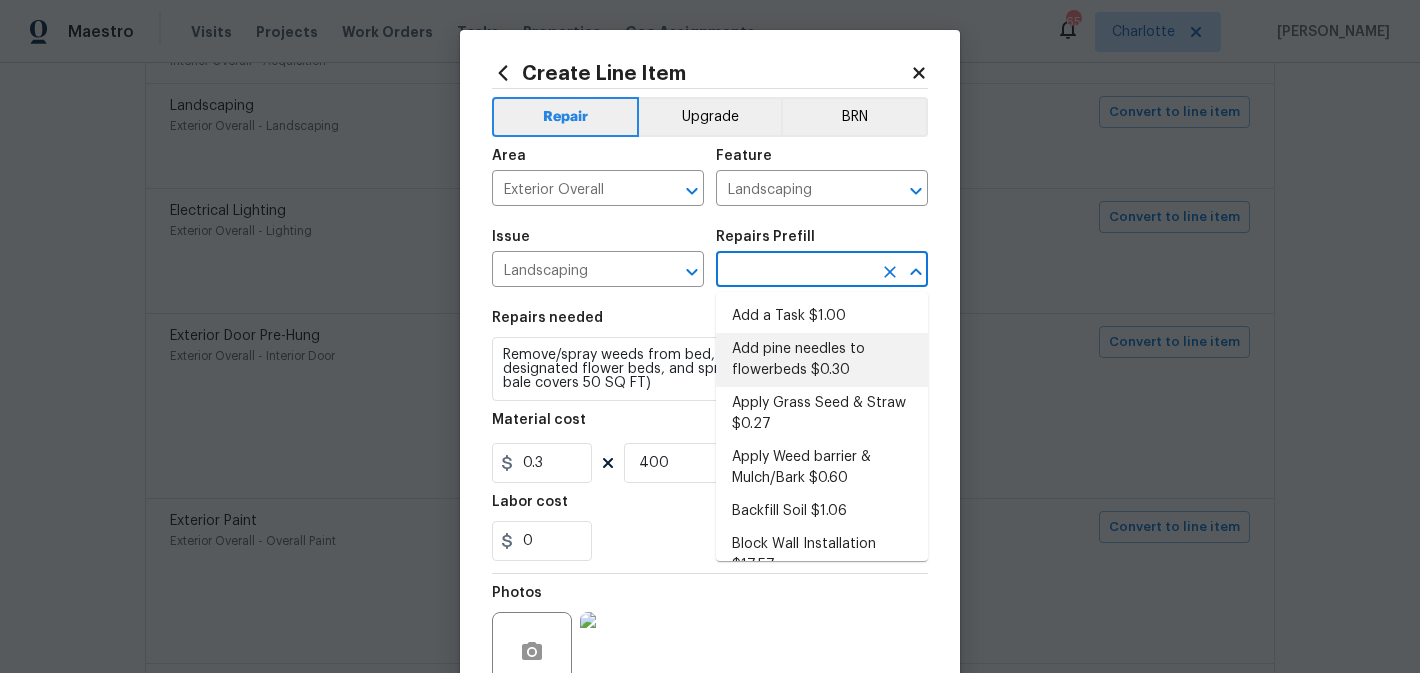 click on "Add pine needles to flowerbeds $0.30" at bounding box center (822, 360) 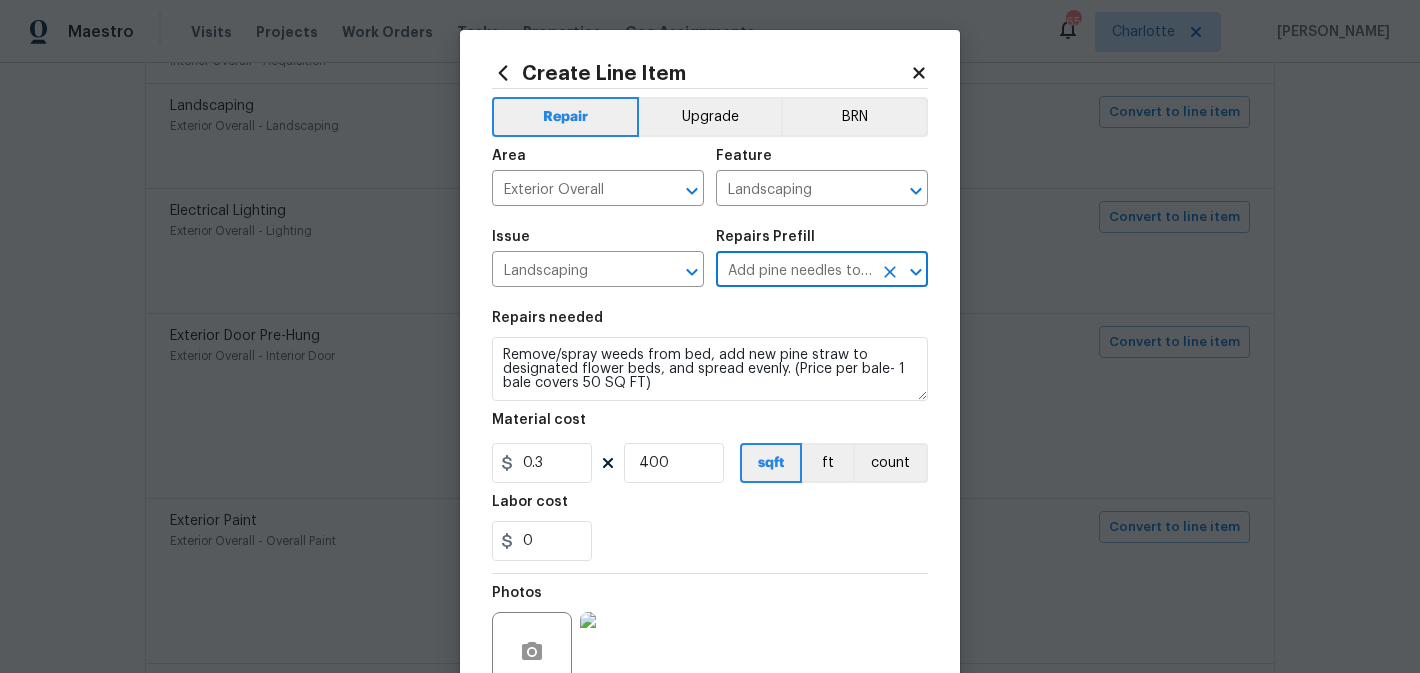 scroll, scrollTop: 189, scrollLeft: 0, axis: vertical 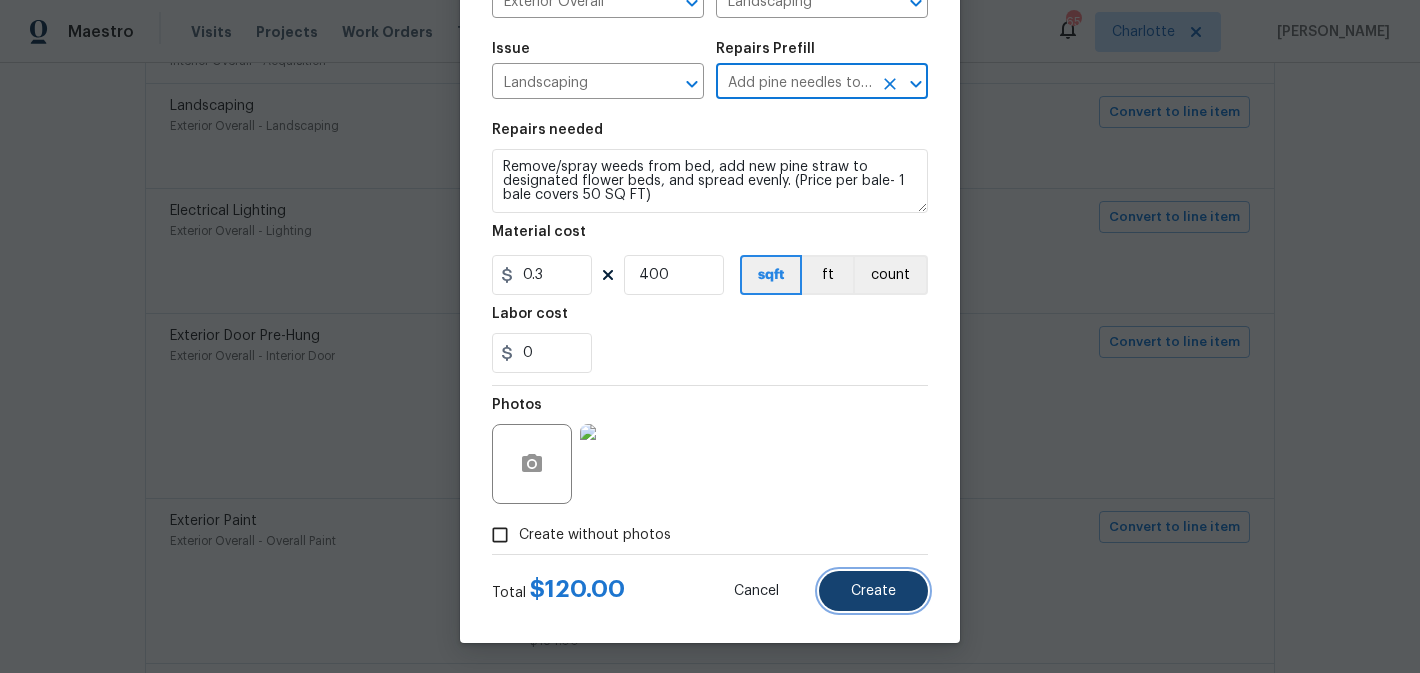 click on "Create" at bounding box center [873, 591] 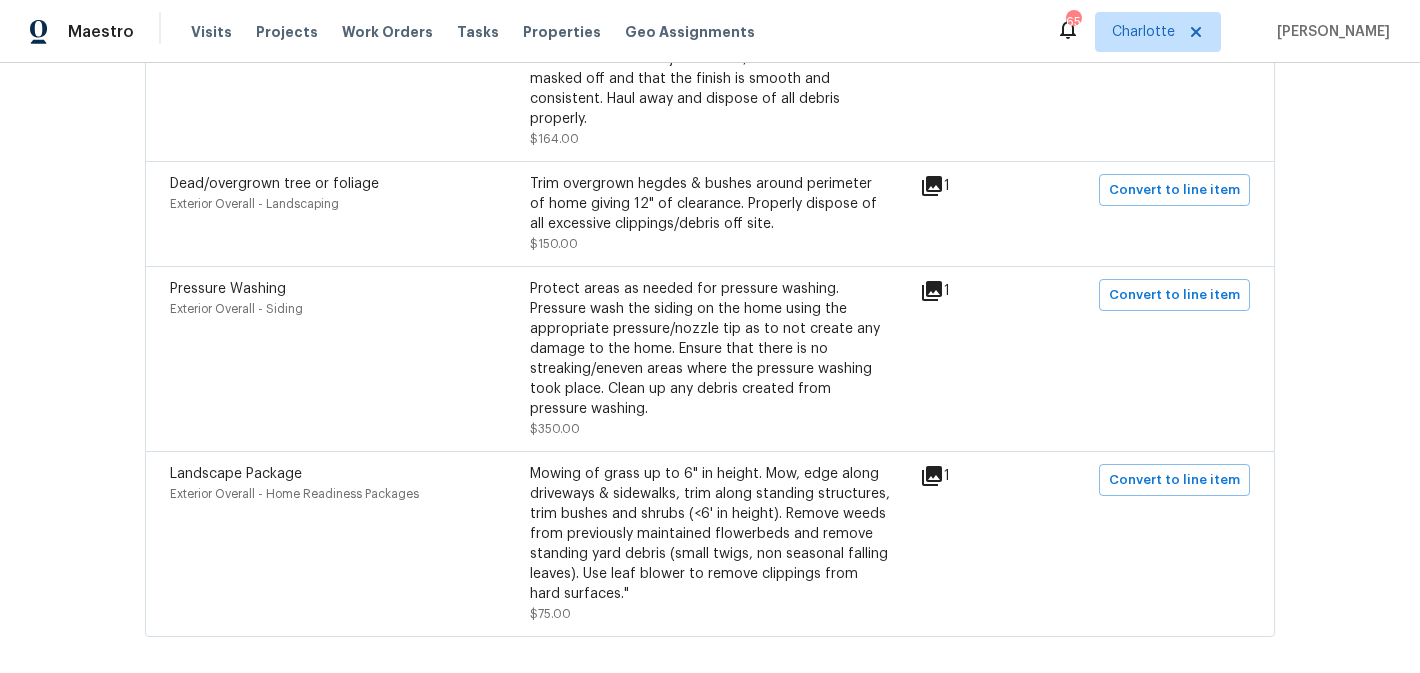 scroll, scrollTop: 1272, scrollLeft: 0, axis: vertical 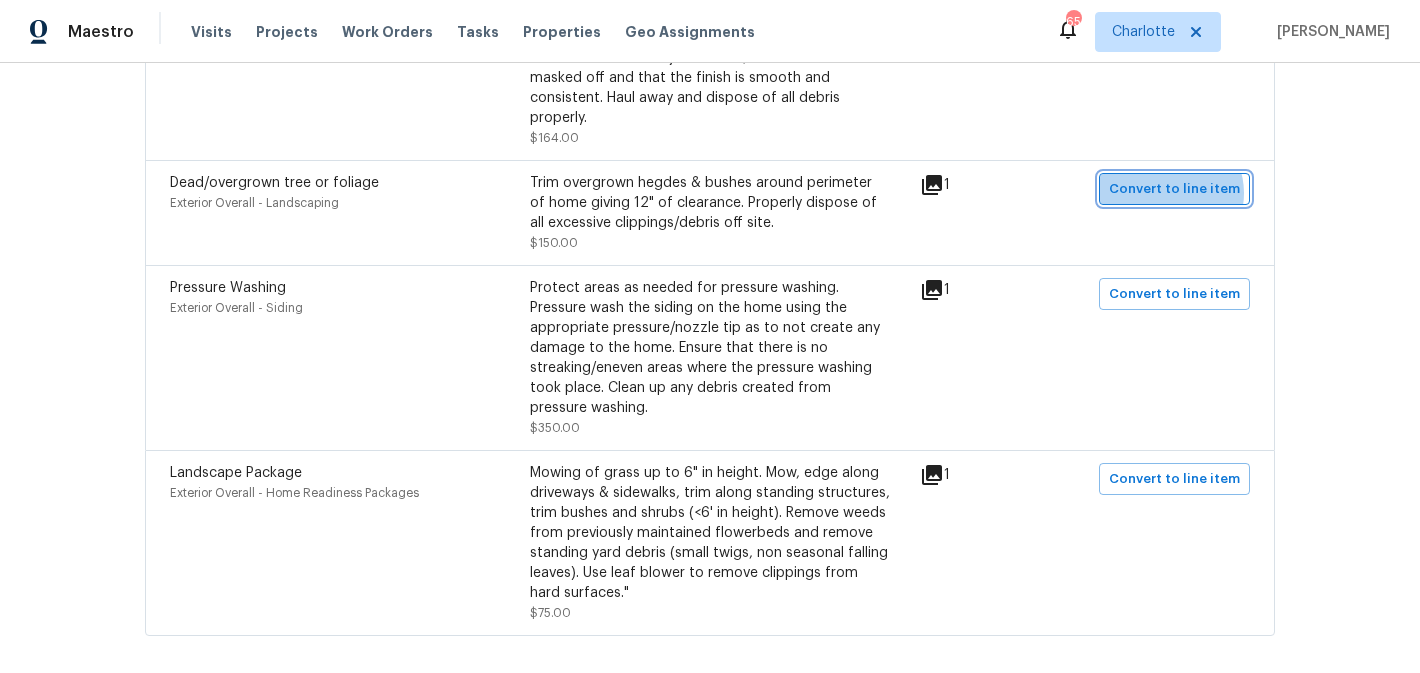 click on "Convert to line item" at bounding box center [1174, 189] 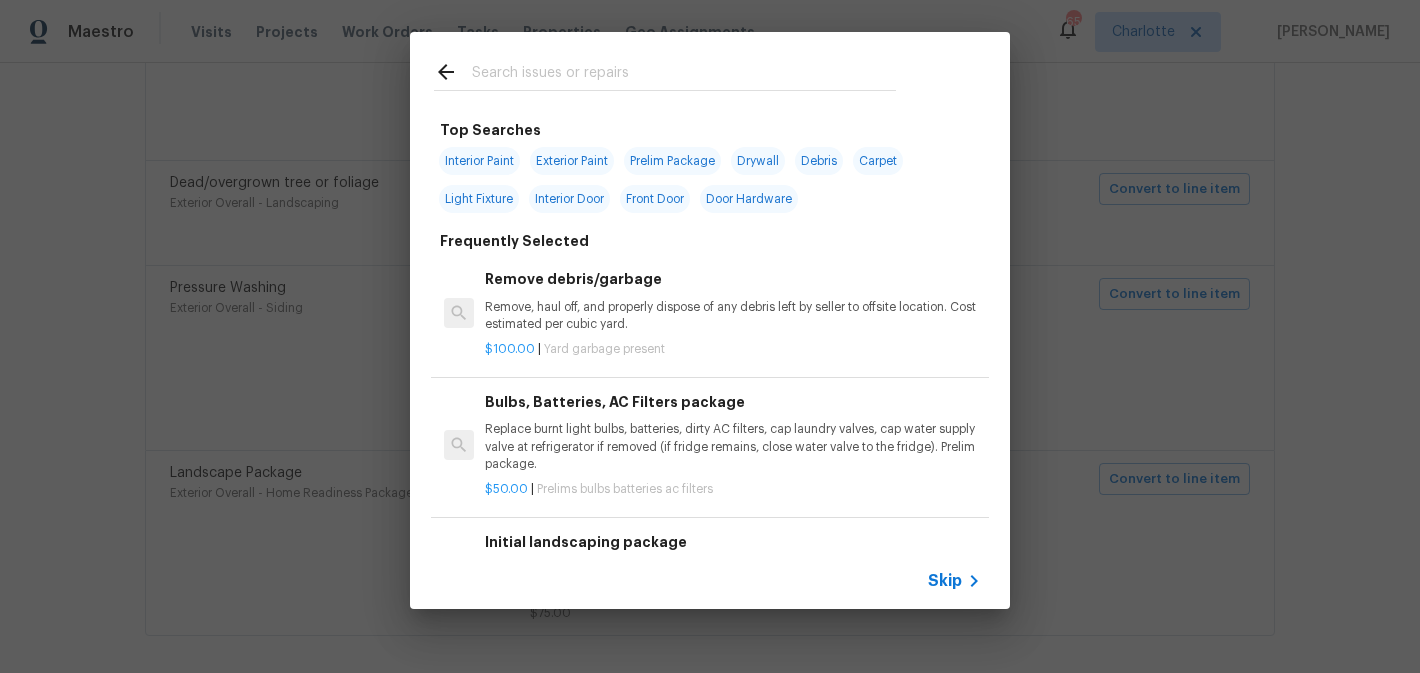 click at bounding box center (684, 75) 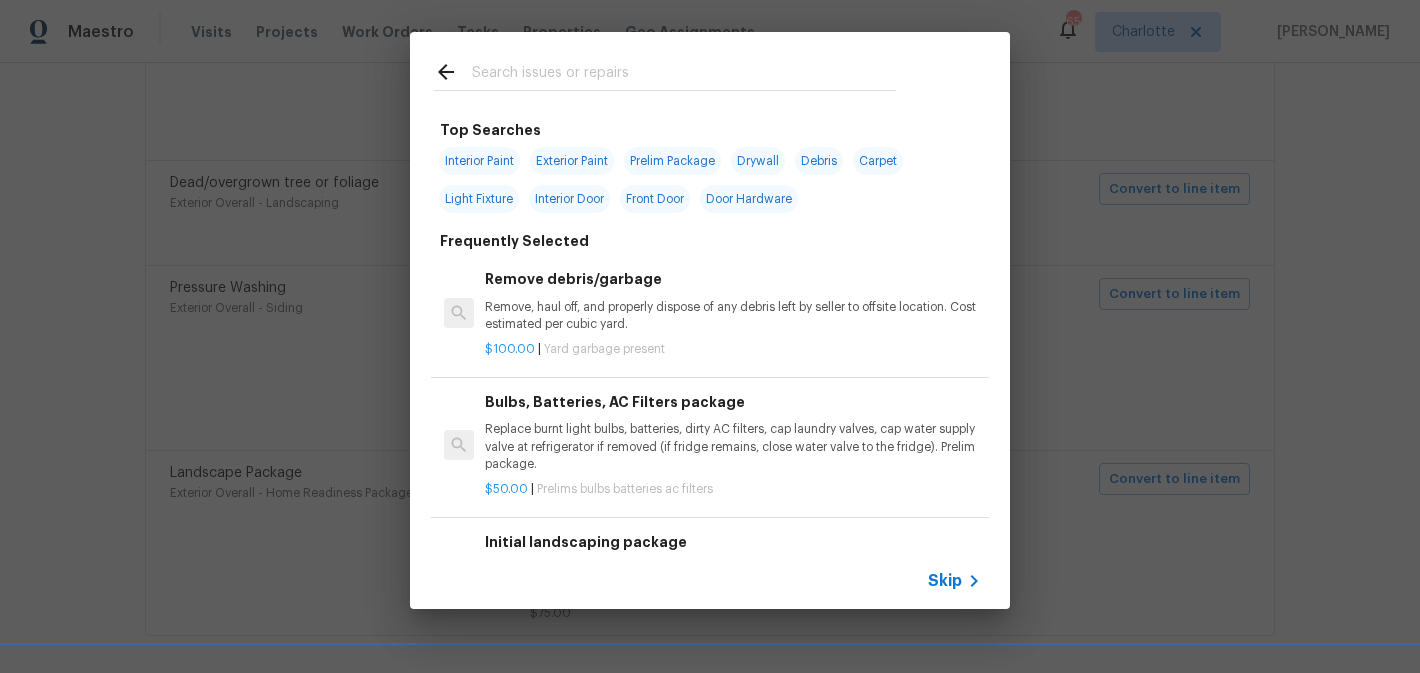 click on "Skip" at bounding box center [945, 581] 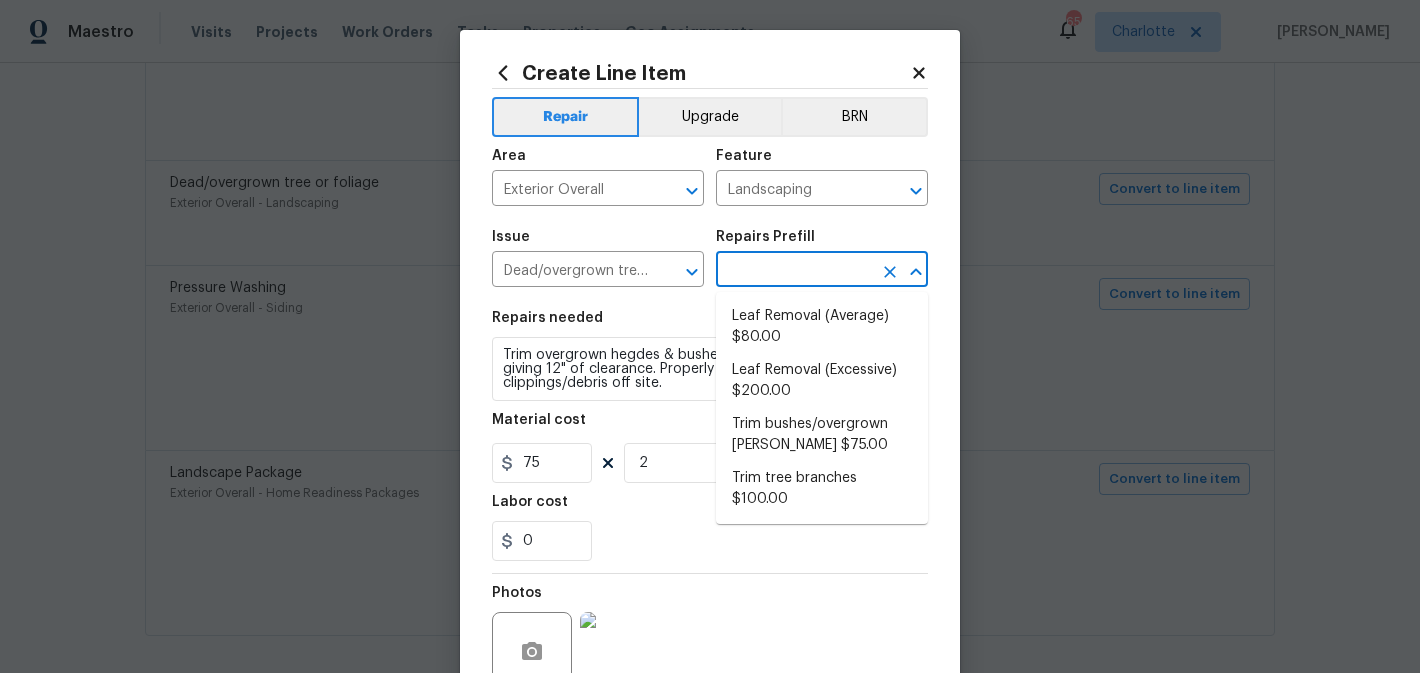 click at bounding box center (794, 271) 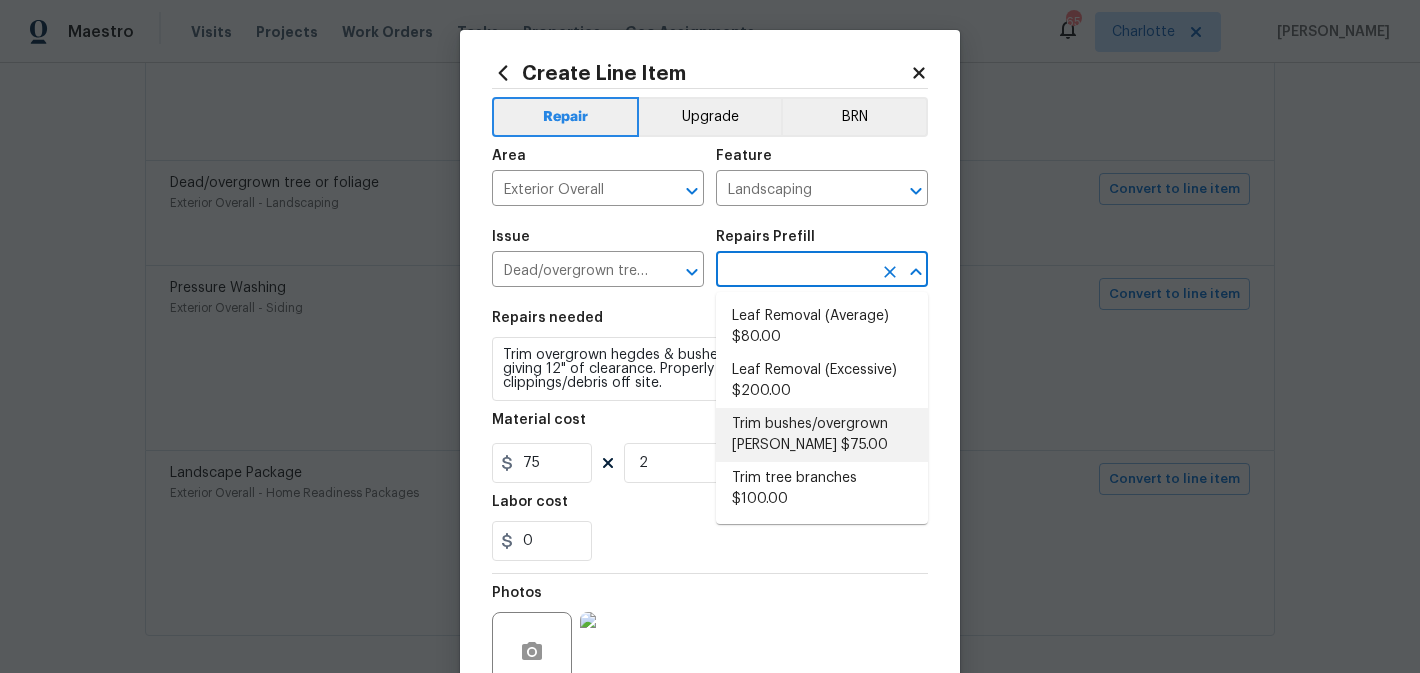 click on "Trim bushes/overgrown hedges $75.00" at bounding box center [822, 435] 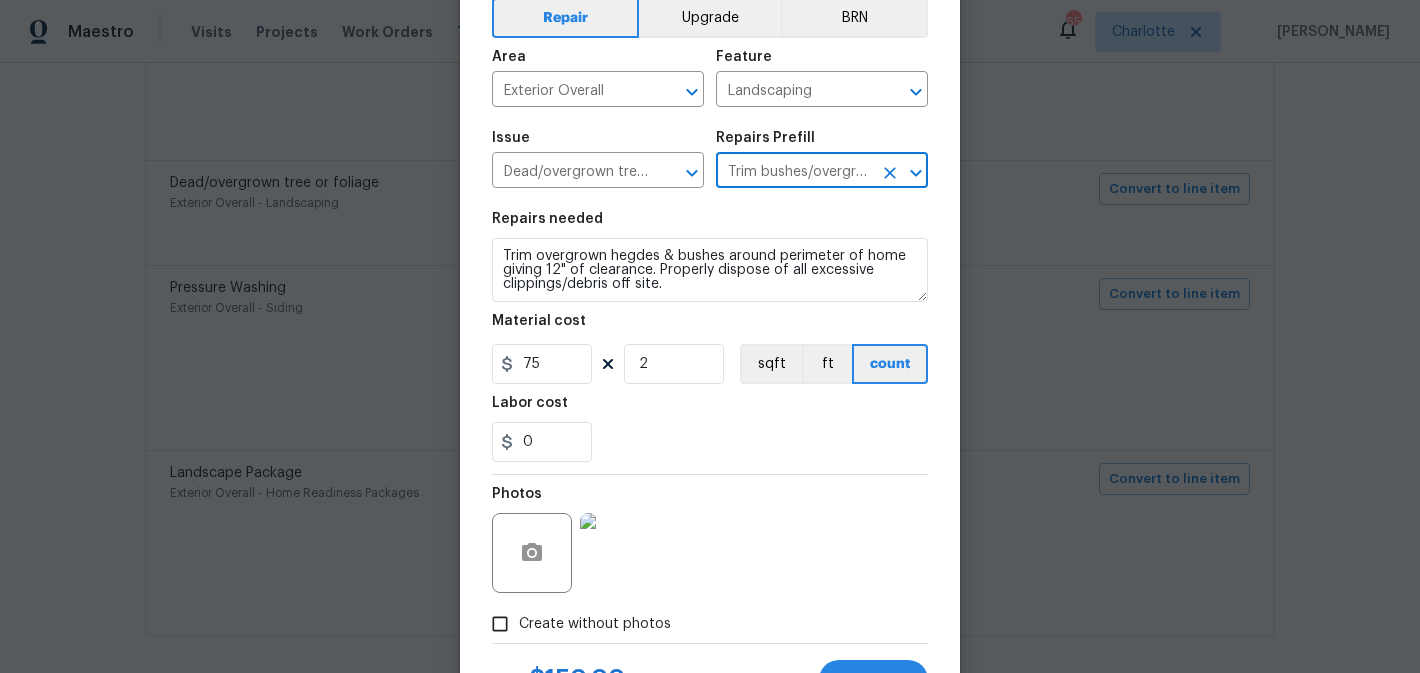 scroll, scrollTop: 189, scrollLeft: 0, axis: vertical 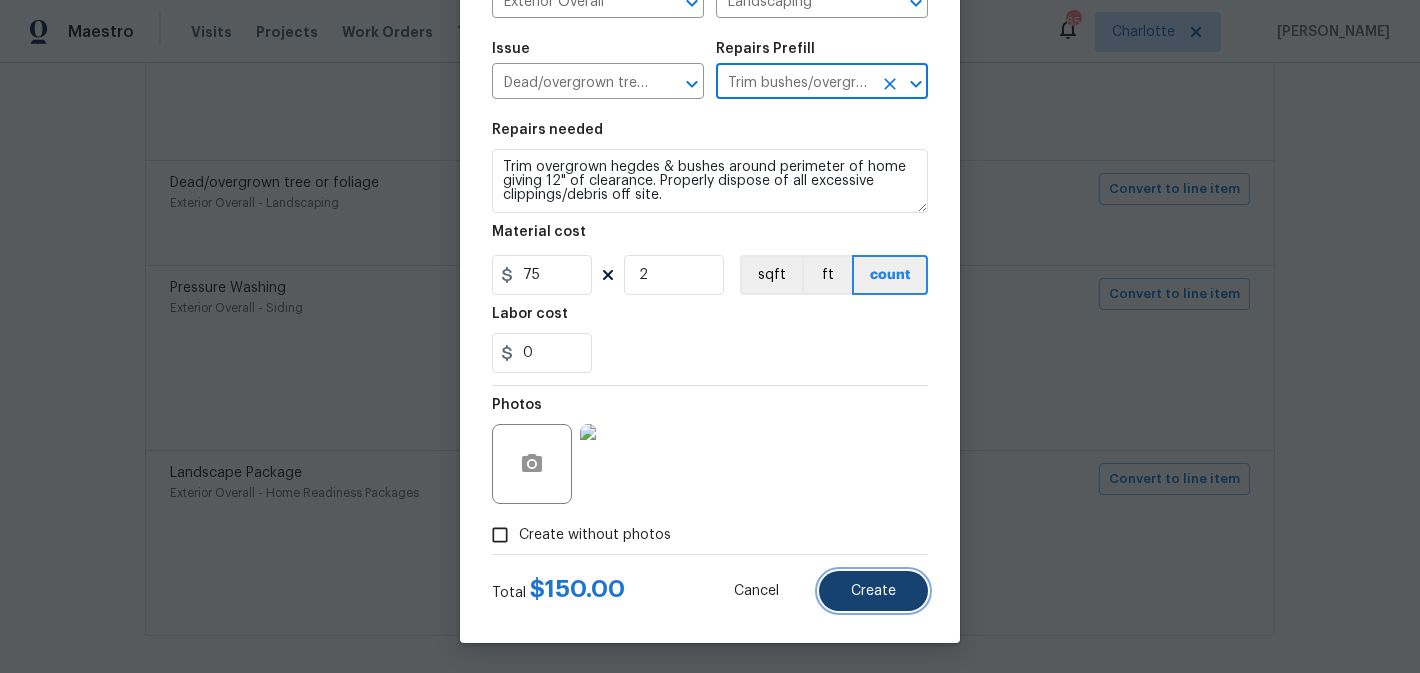 click on "Create" at bounding box center (873, 591) 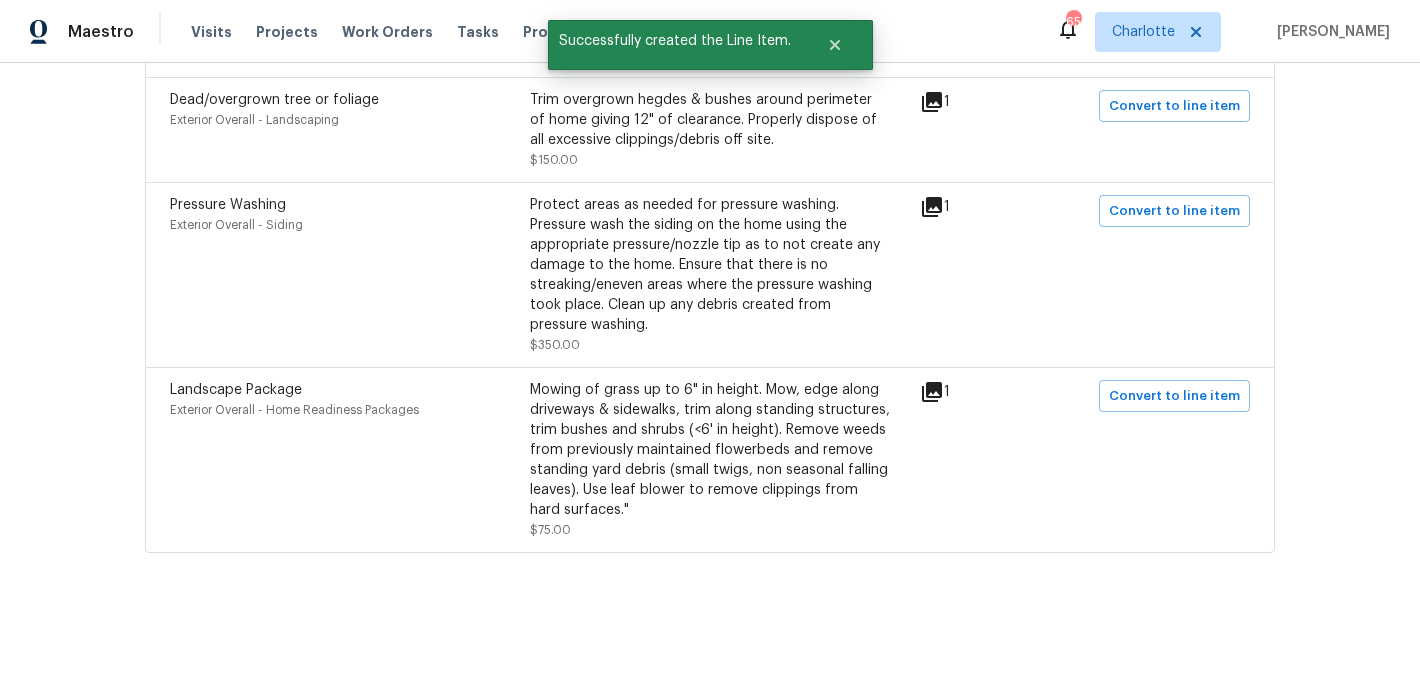 scroll, scrollTop: 1361, scrollLeft: 0, axis: vertical 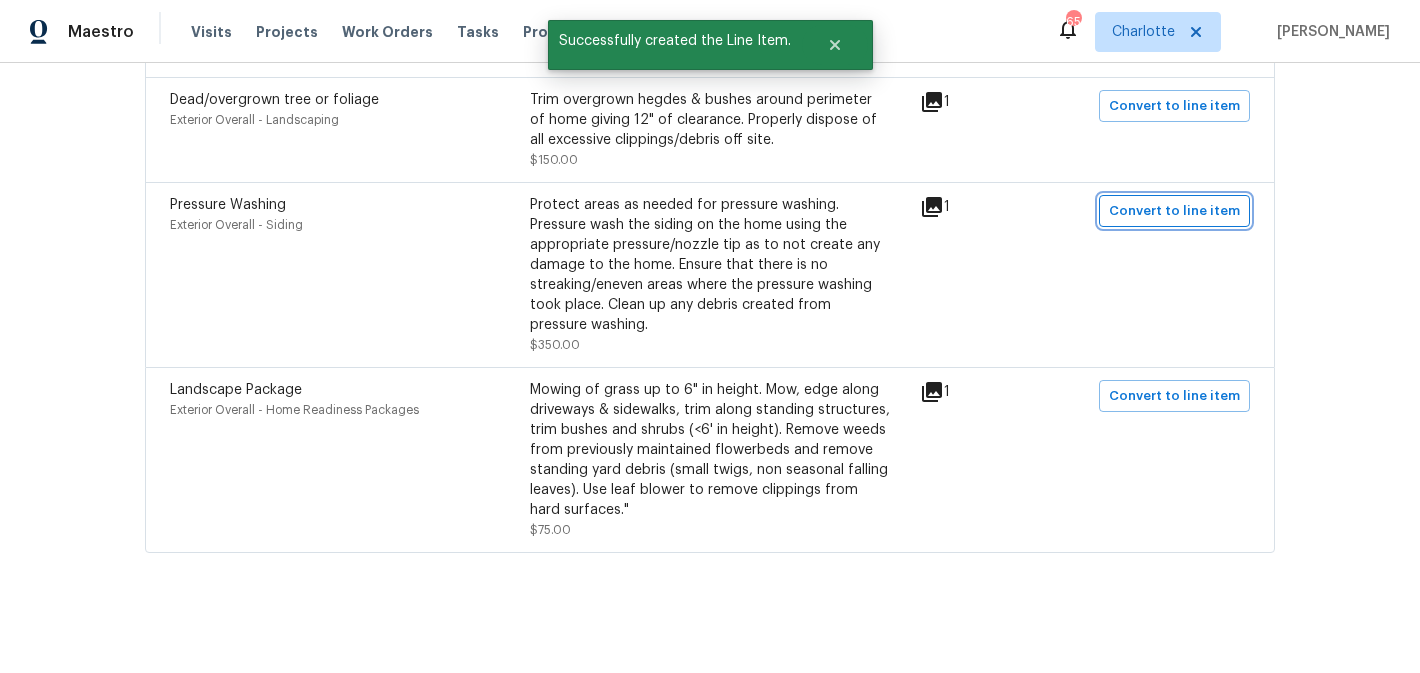 click on "Convert to line item" at bounding box center (1174, 211) 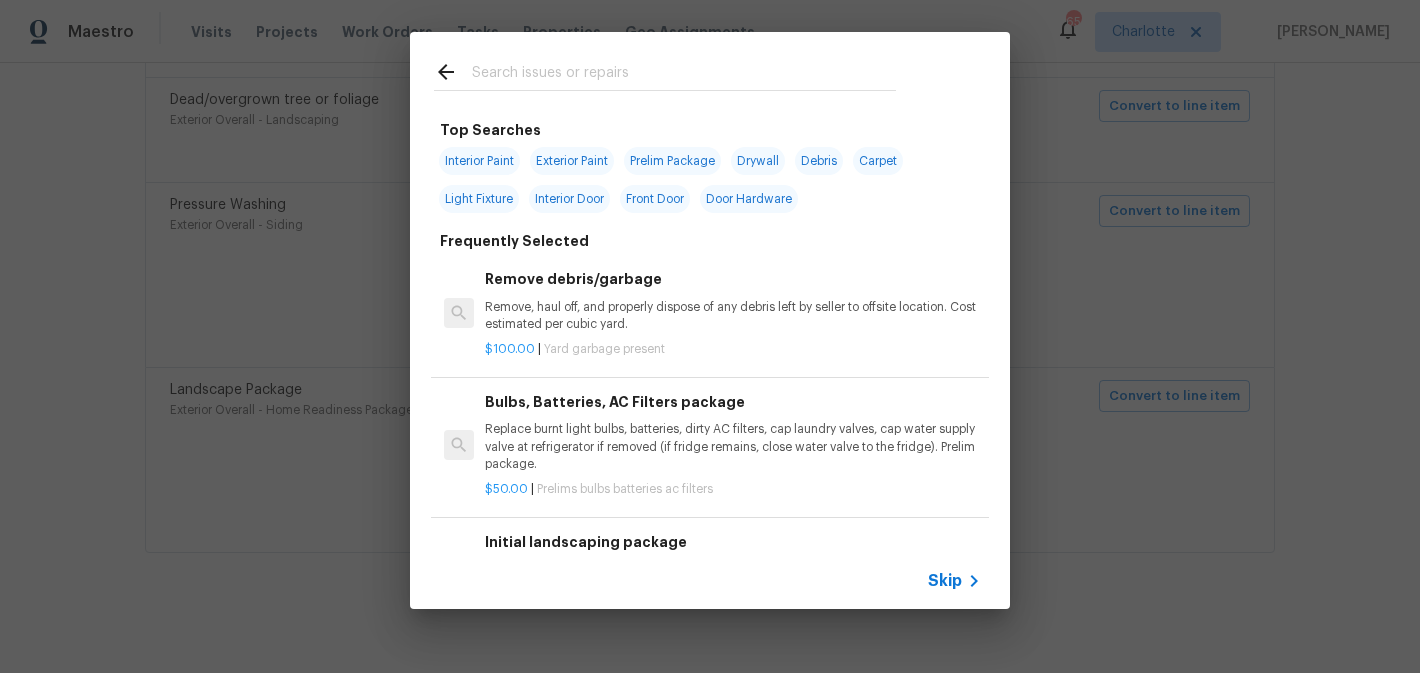 click at bounding box center (684, 75) 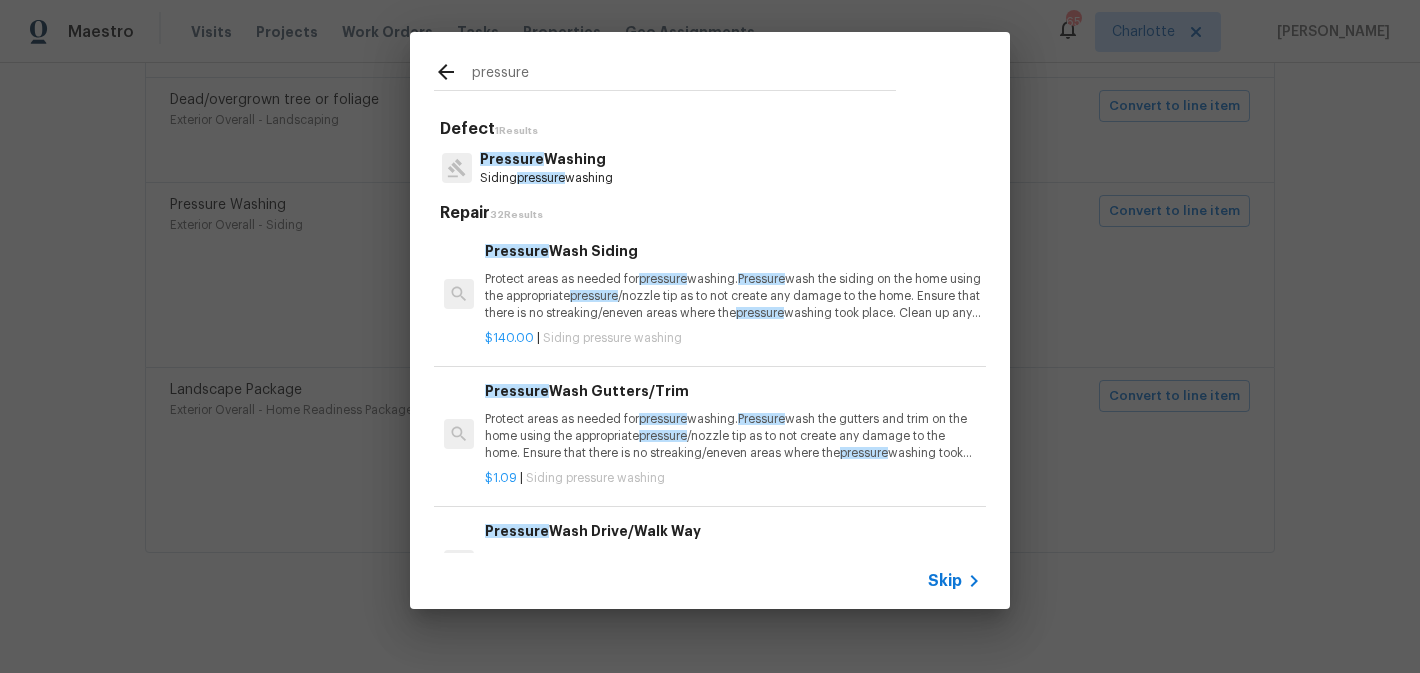 type on "pressure" 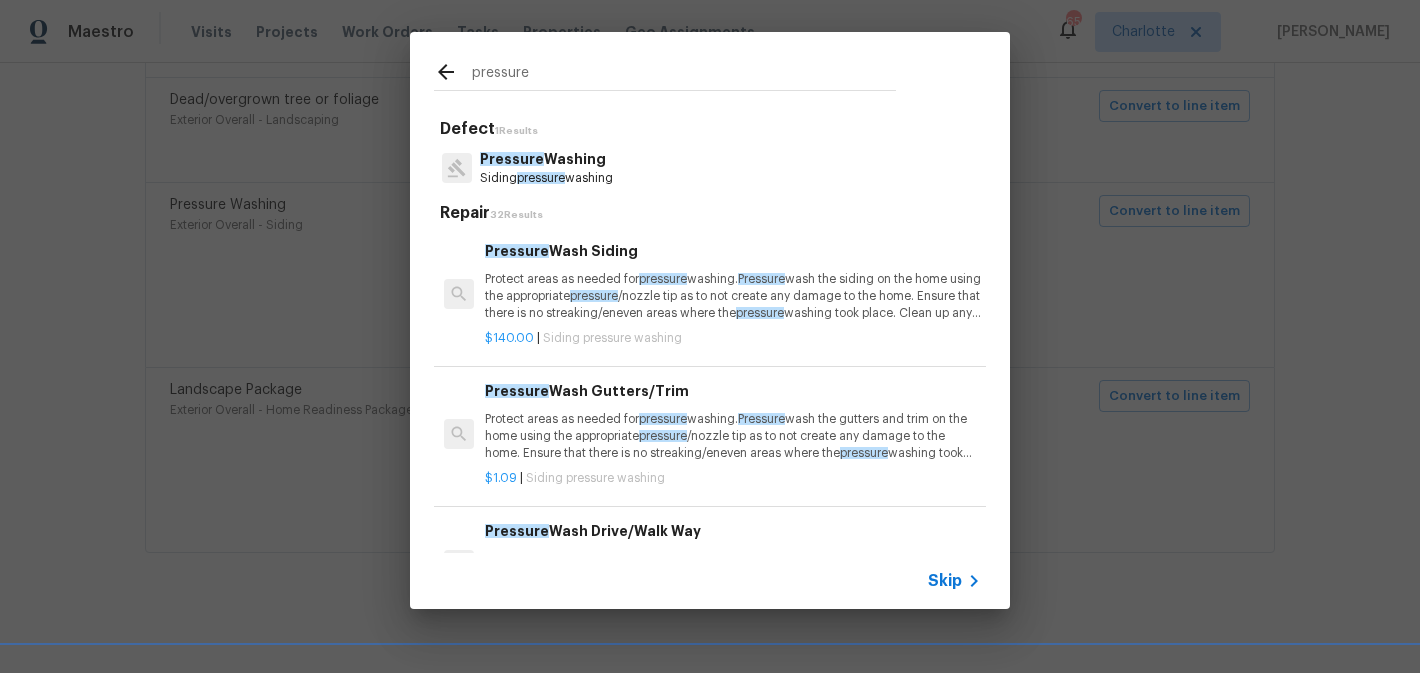 click on "Siding  pressure  washing" at bounding box center (546, 178) 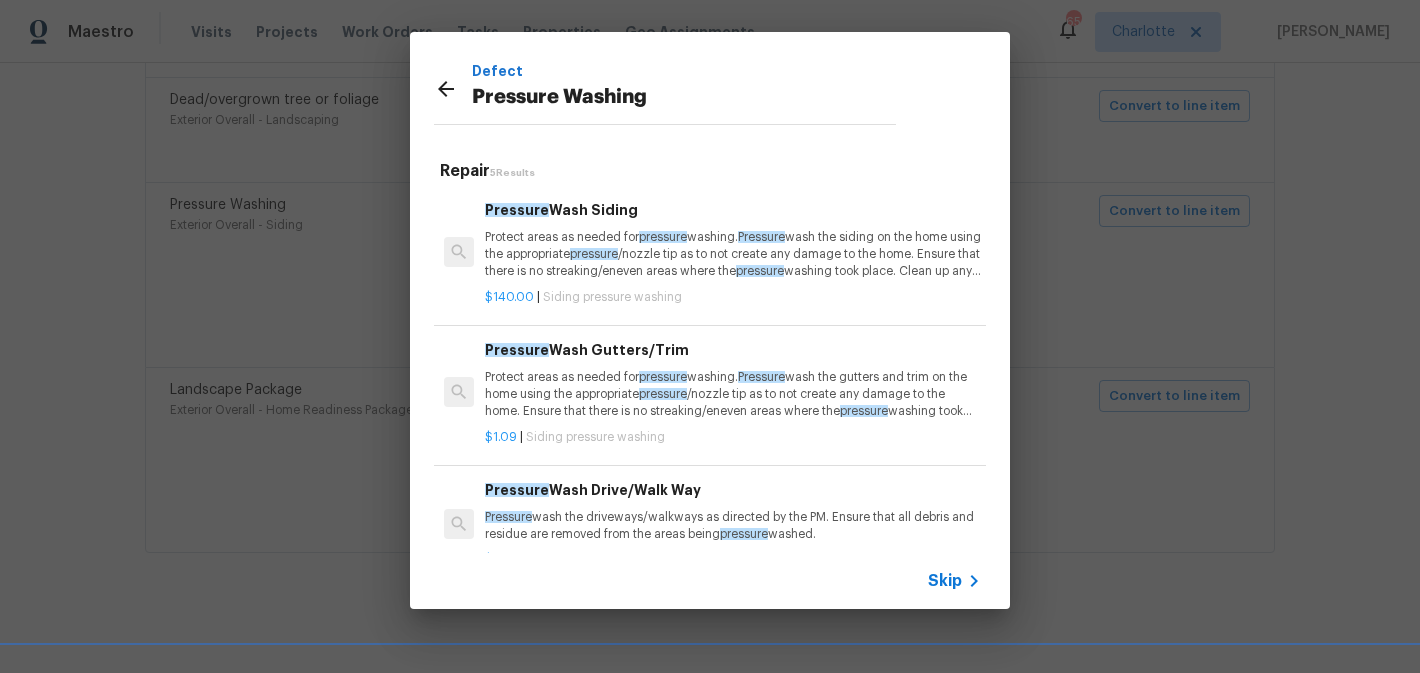 click on "Protect areas as needed for  pressure  washing.  Pressure  wash the siding on the home using the appropriate  pressure /nozzle tip as to not create any damage to the home. Ensure that there is no streaking/eneven areas where the  pressure  washing took place. Clean up any debris created from  pressure  washing." at bounding box center [733, 254] 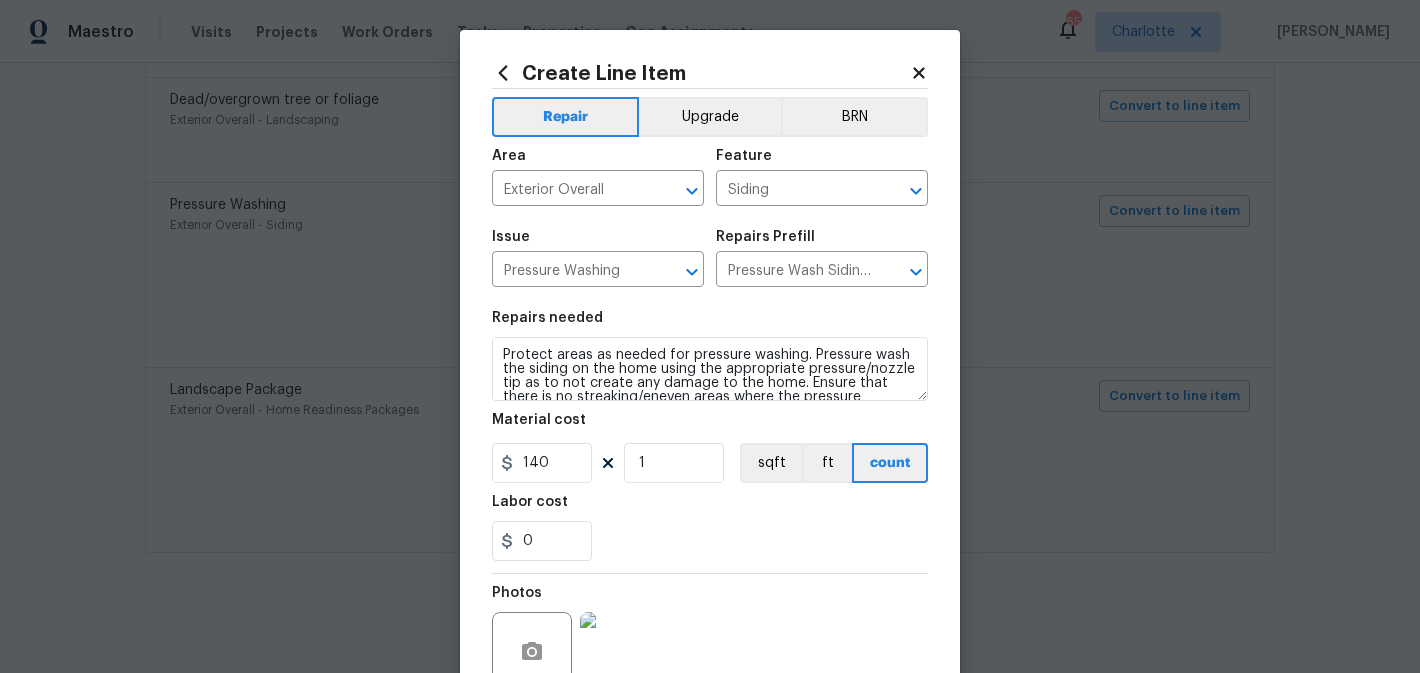 scroll, scrollTop: 28, scrollLeft: 0, axis: vertical 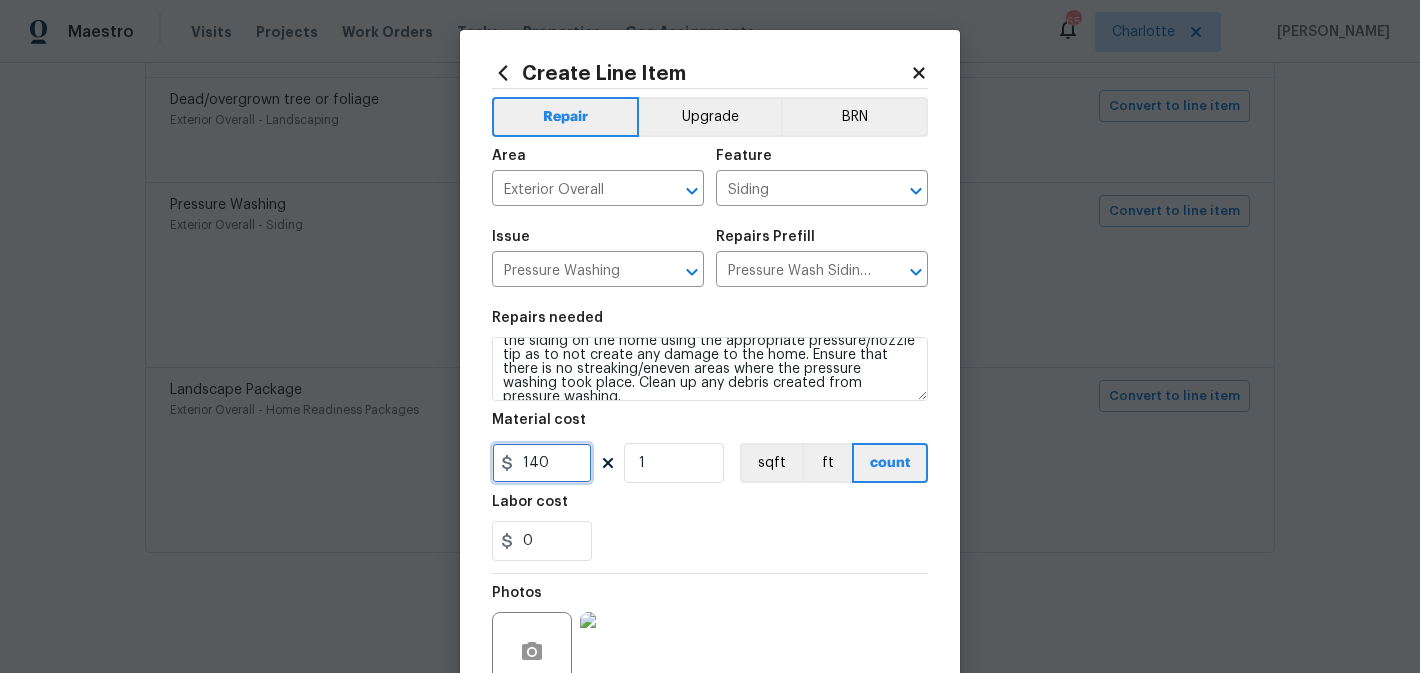click on "140" at bounding box center [542, 463] 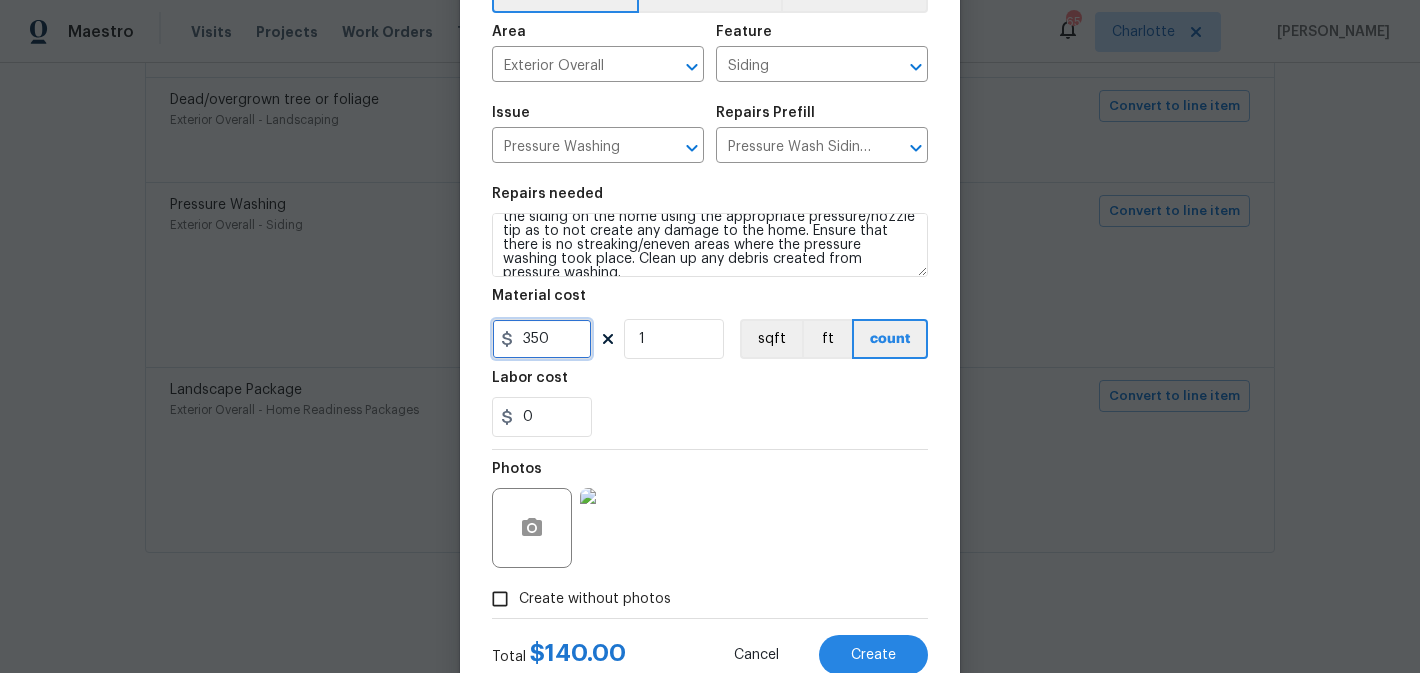 scroll, scrollTop: 189, scrollLeft: 0, axis: vertical 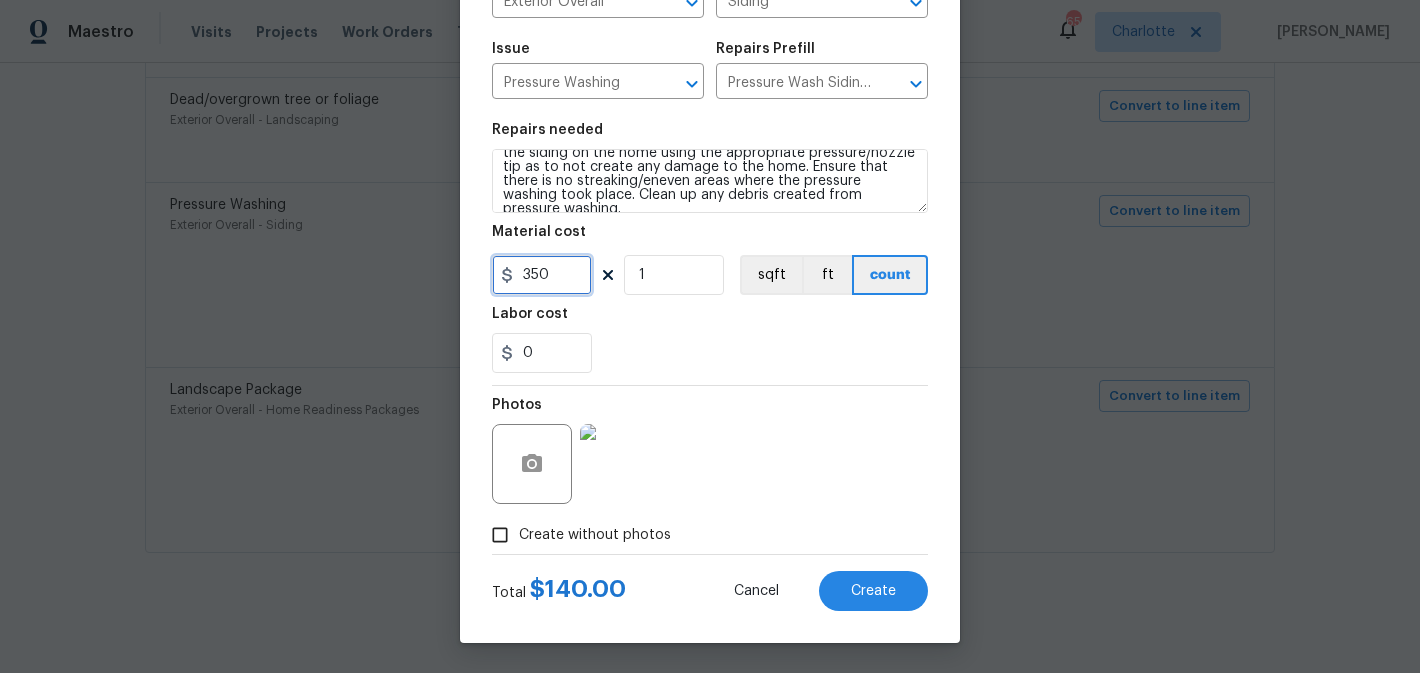 type on "350" 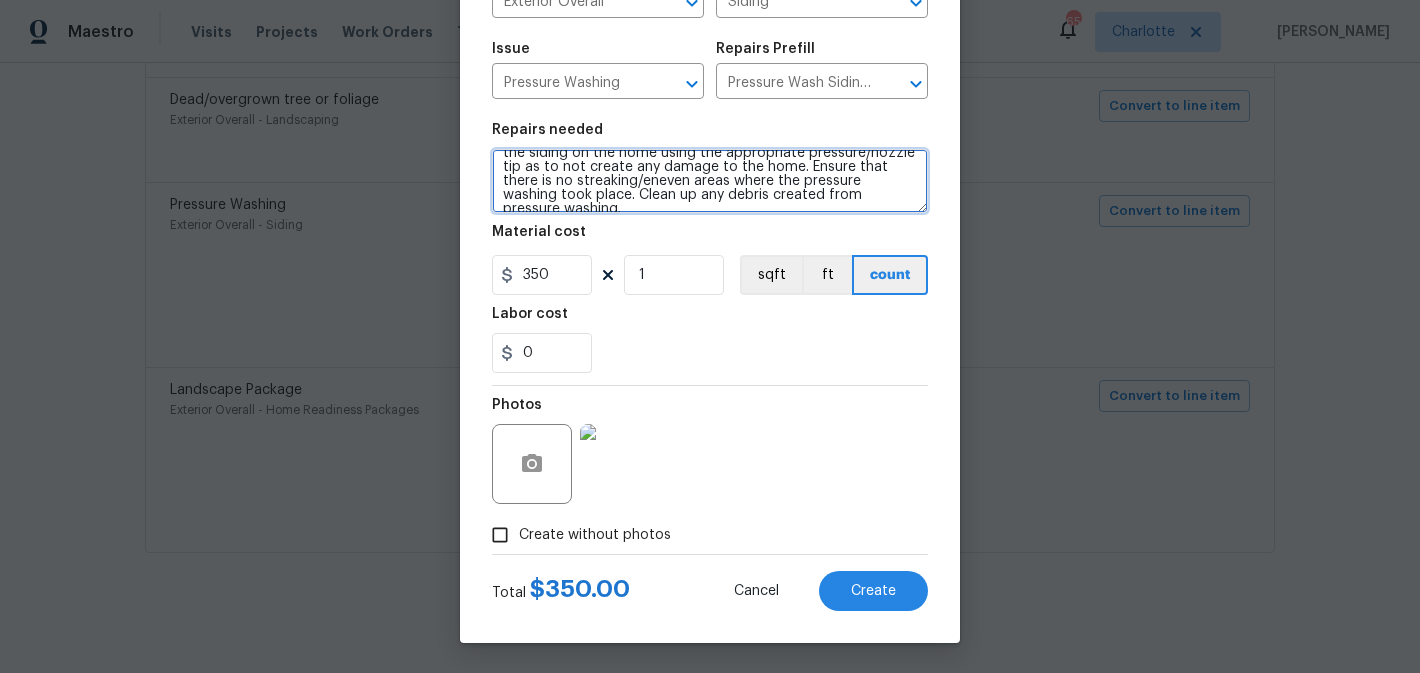click on "Protect areas as needed for pressure washing. Pressure wash the siding on the home using the appropriate pressure/nozzle tip as to not create any damage to the home. Ensure that there is no streaking/eneven areas where the pressure washing took place. Clean up any debris created from pressure washing." at bounding box center (710, 181) 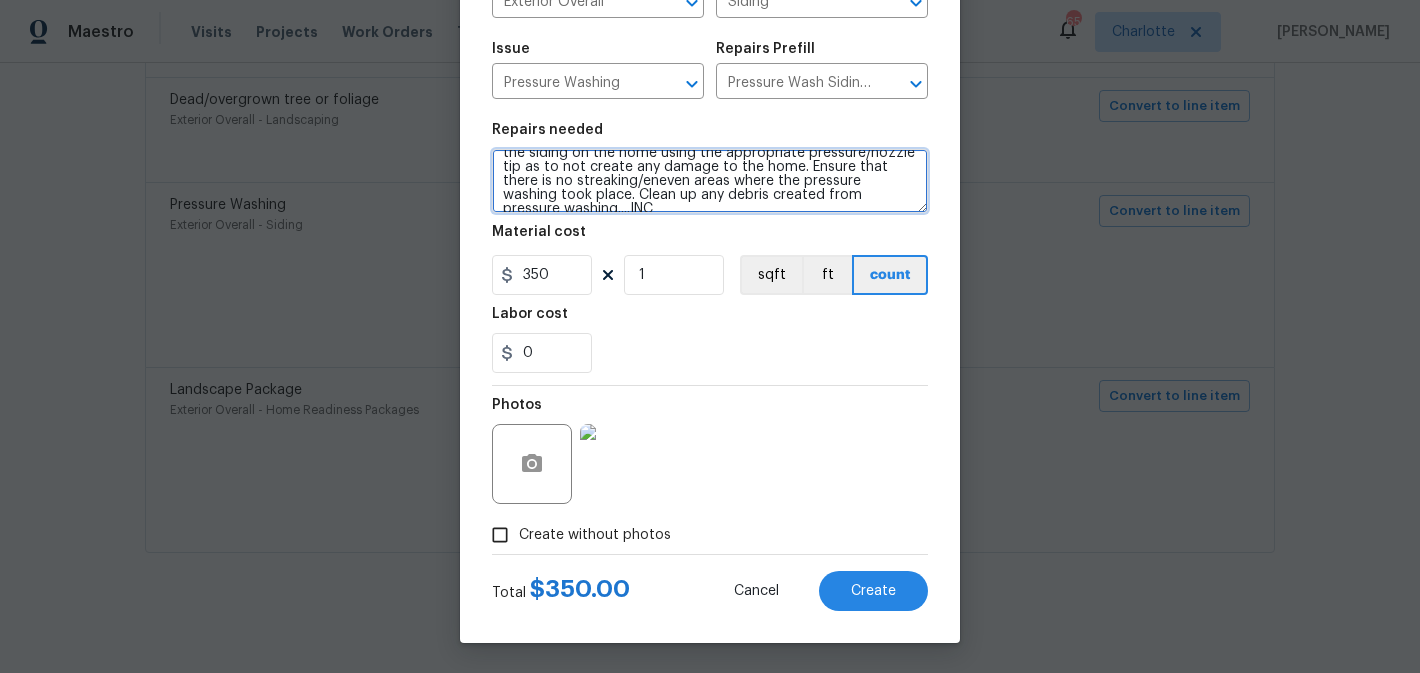 scroll, scrollTop: 32, scrollLeft: 0, axis: vertical 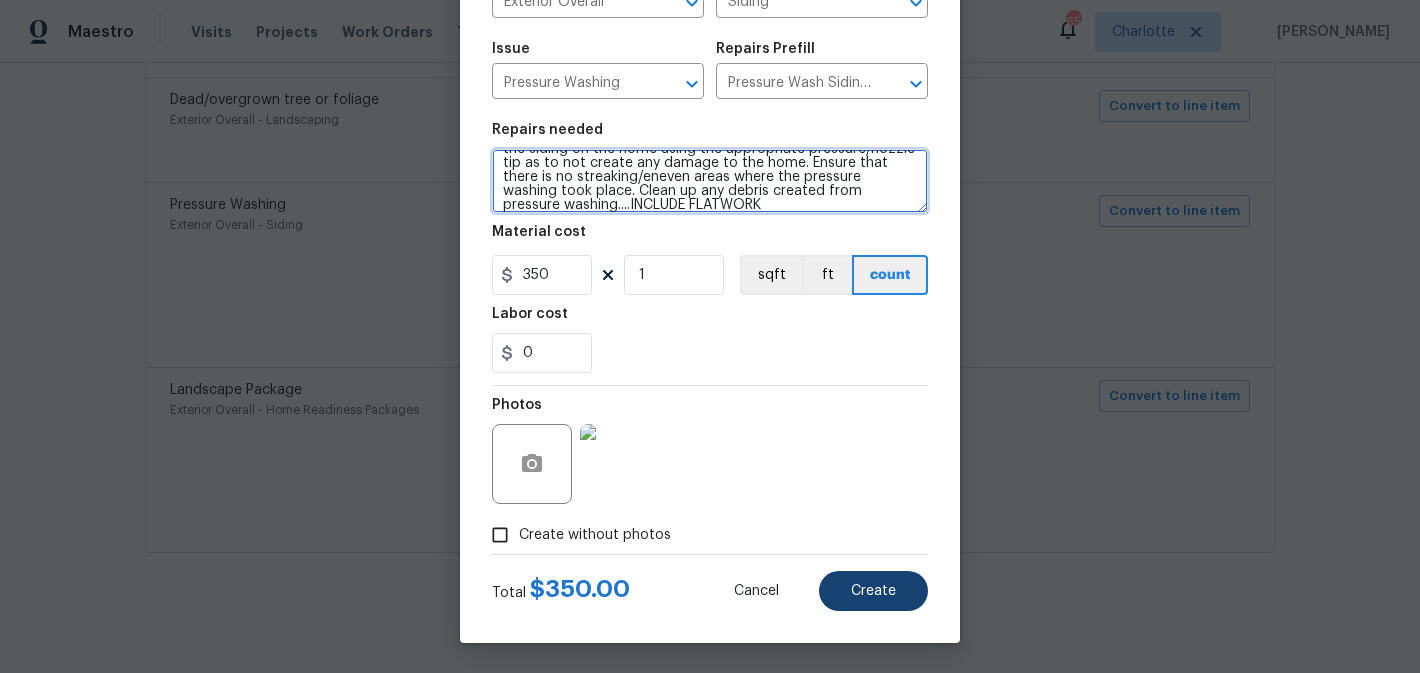 type on "Protect areas as needed for pressure washing. Pressure wash the siding on the home using the appropriate pressure/nozzle tip as to not create any damage to the home. Ensure that there is no streaking/eneven areas where the pressure washing took place. Clean up any debris created from pressure washing....INCLUDE FLATWORK" 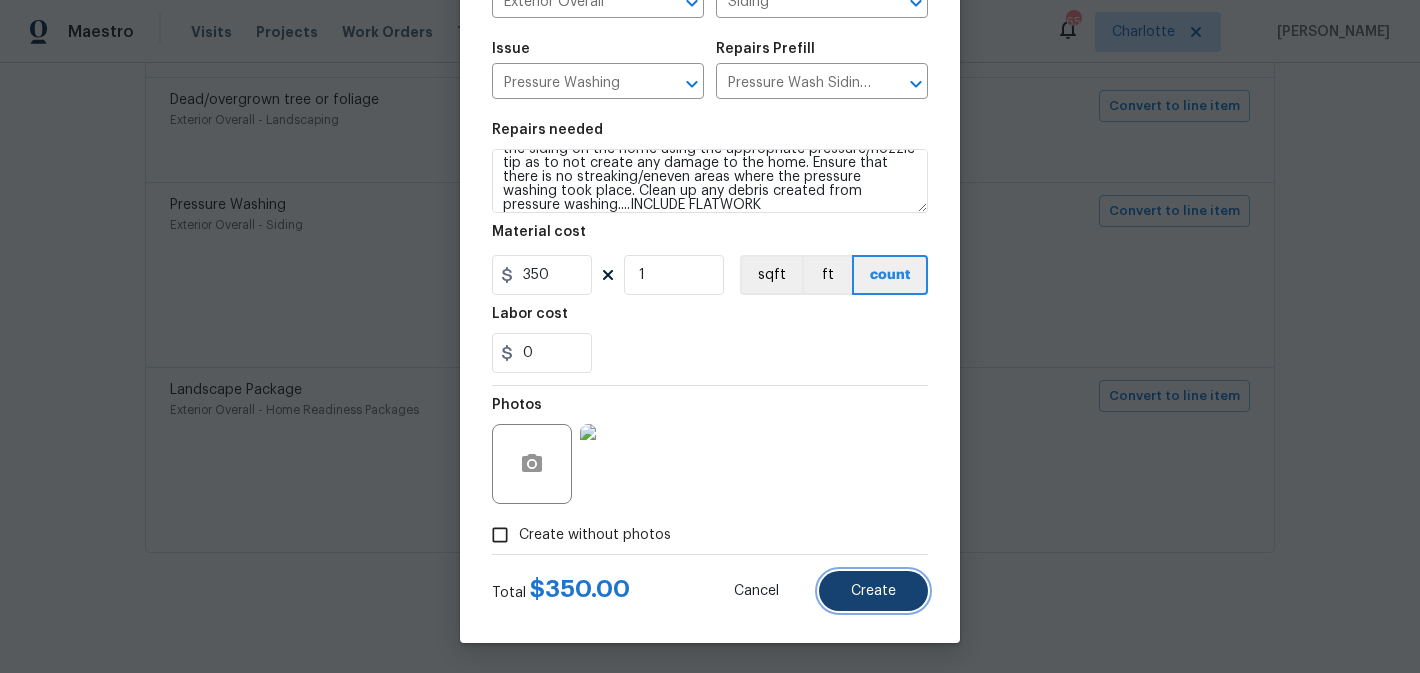 click on "Create" at bounding box center [873, 591] 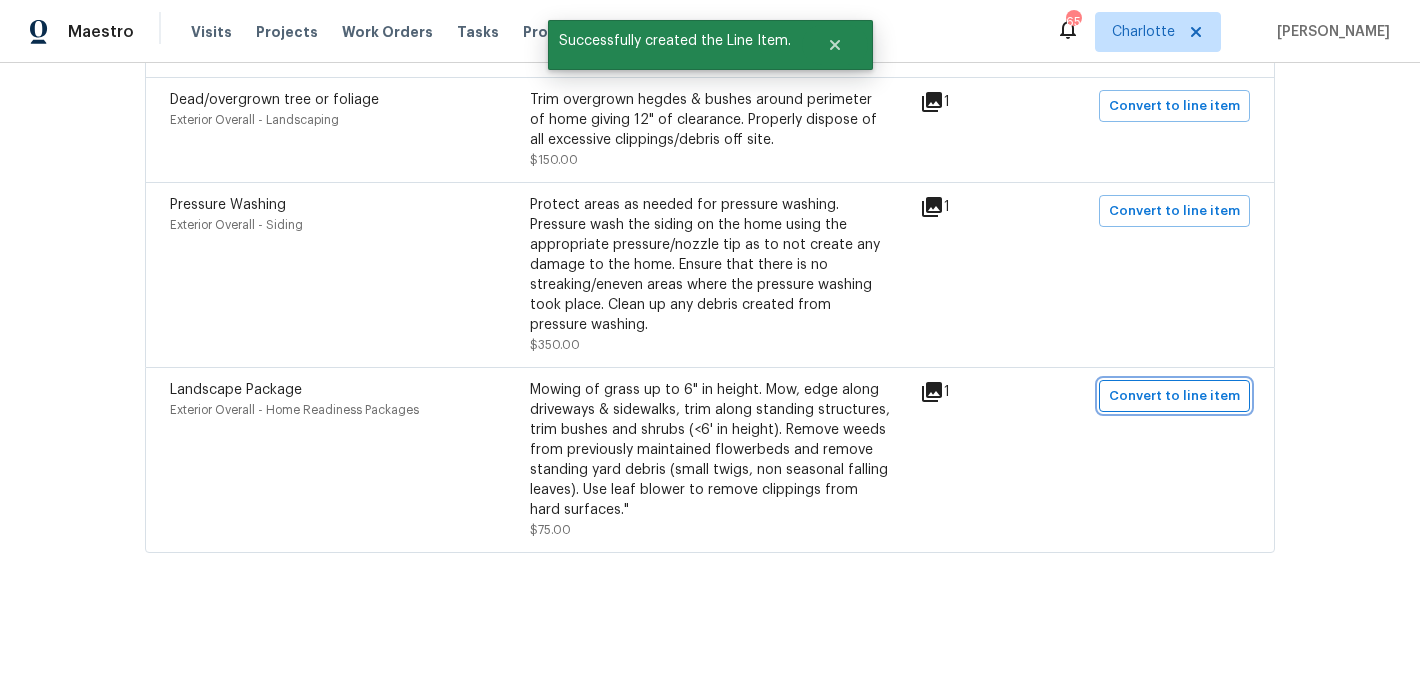 click on "Convert to line item" at bounding box center (1174, 396) 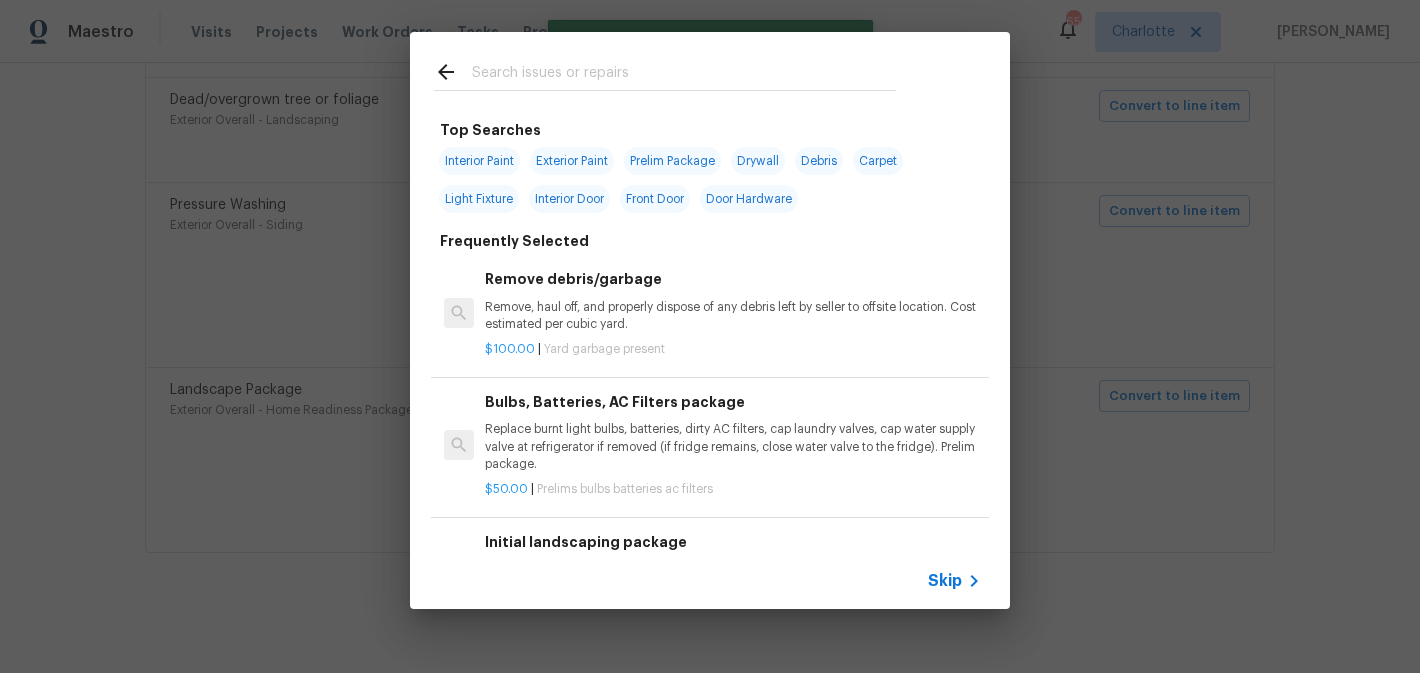click on "Initial landscaping package" at bounding box center [733, 542] 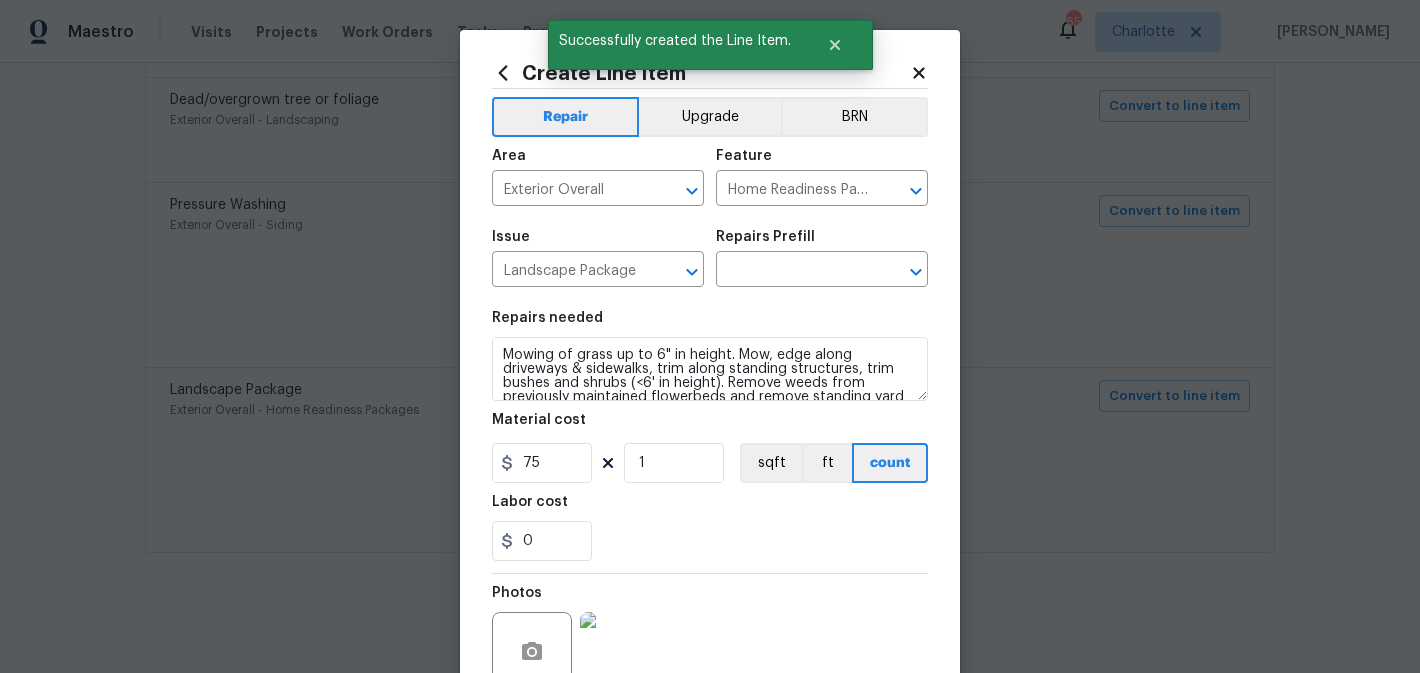 type on "Initial landscaping package $75.00" 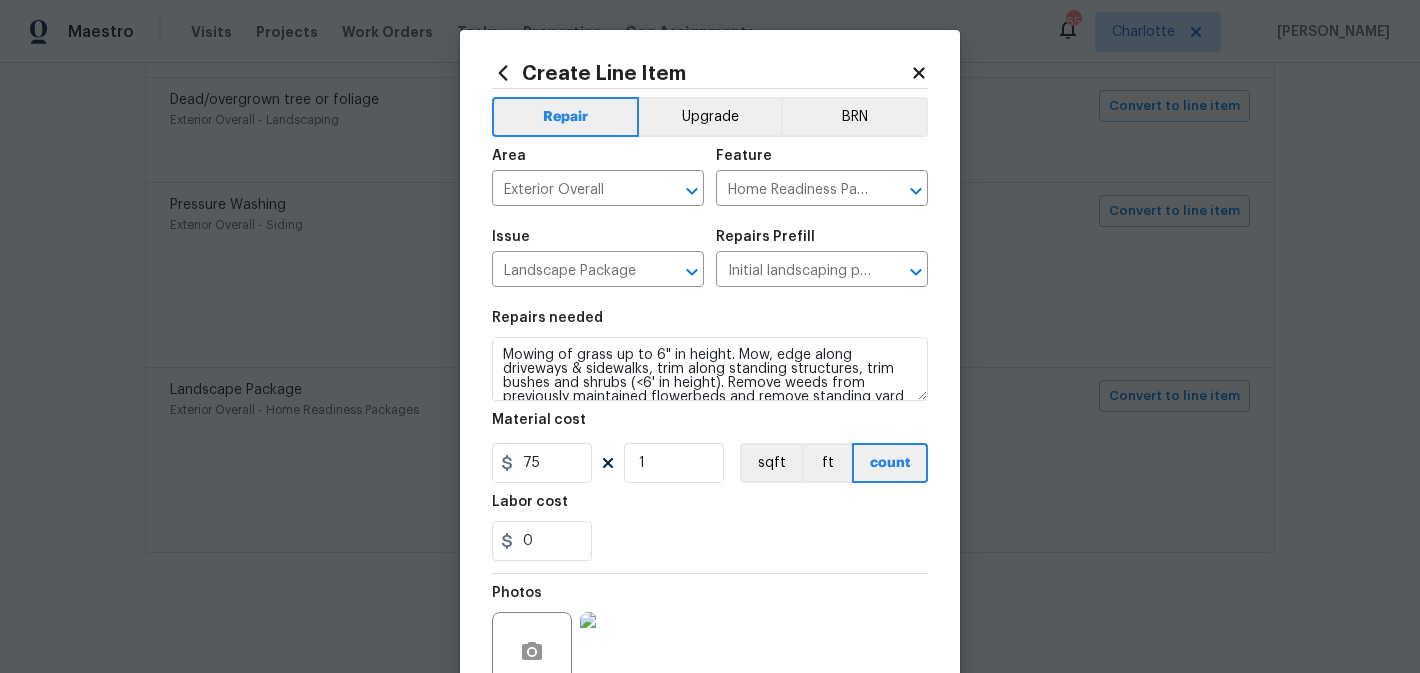 scroll, scrollTop: 189, scrollLeft: 0, axis: vertical 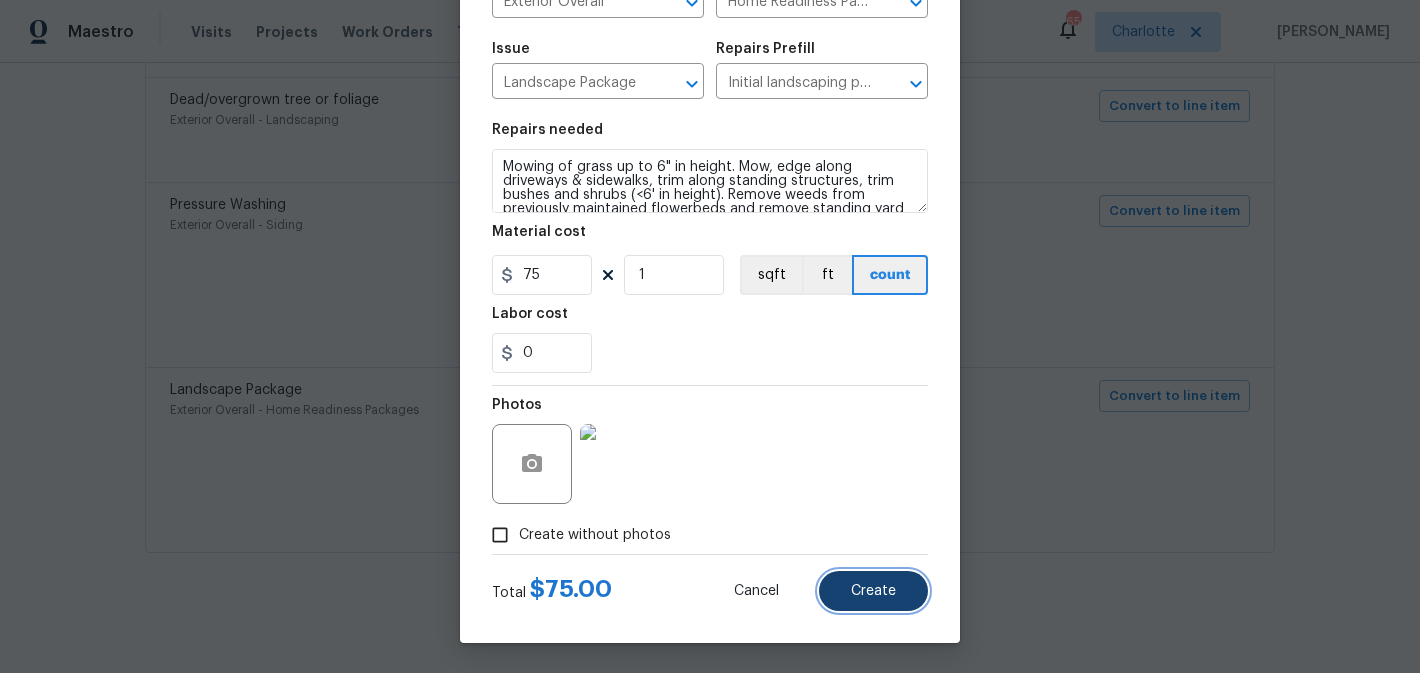 click on "Create" at bounding box center [873, 591] 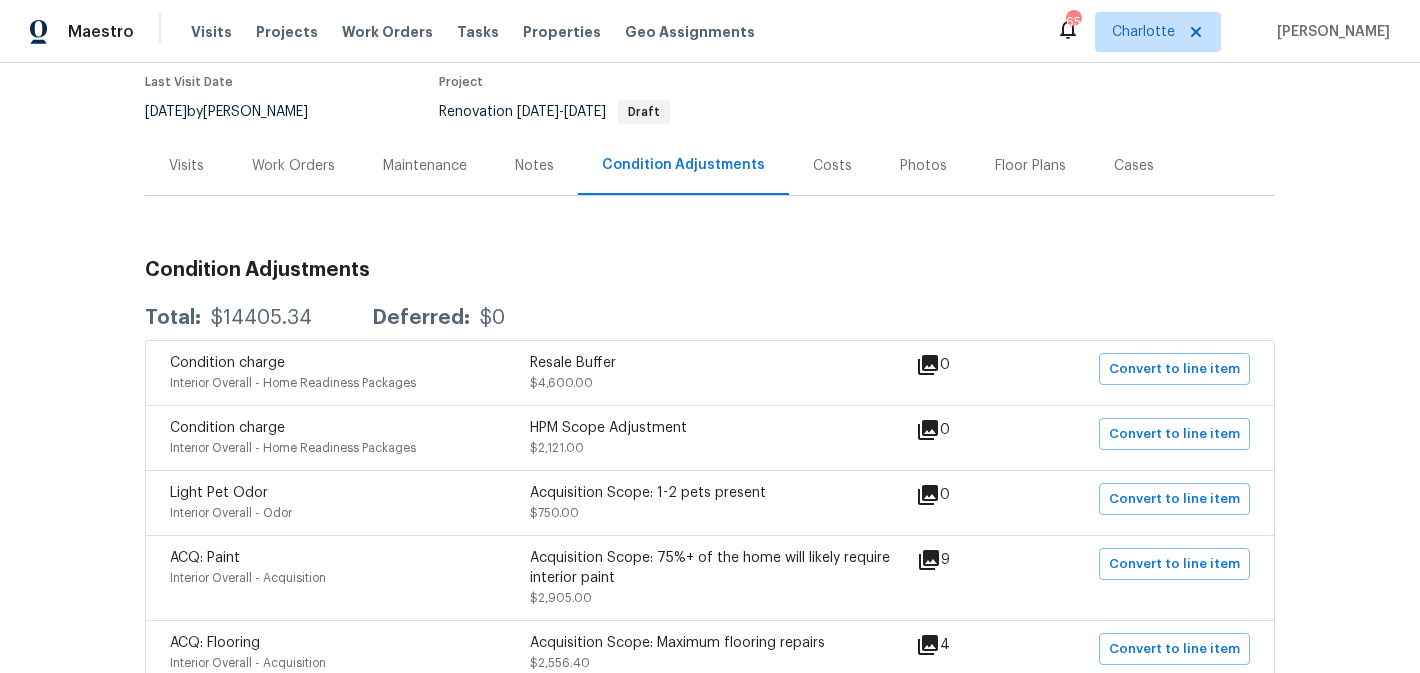 scroll, scrollTop: 150, scrollLeft: 0, axis: vertical 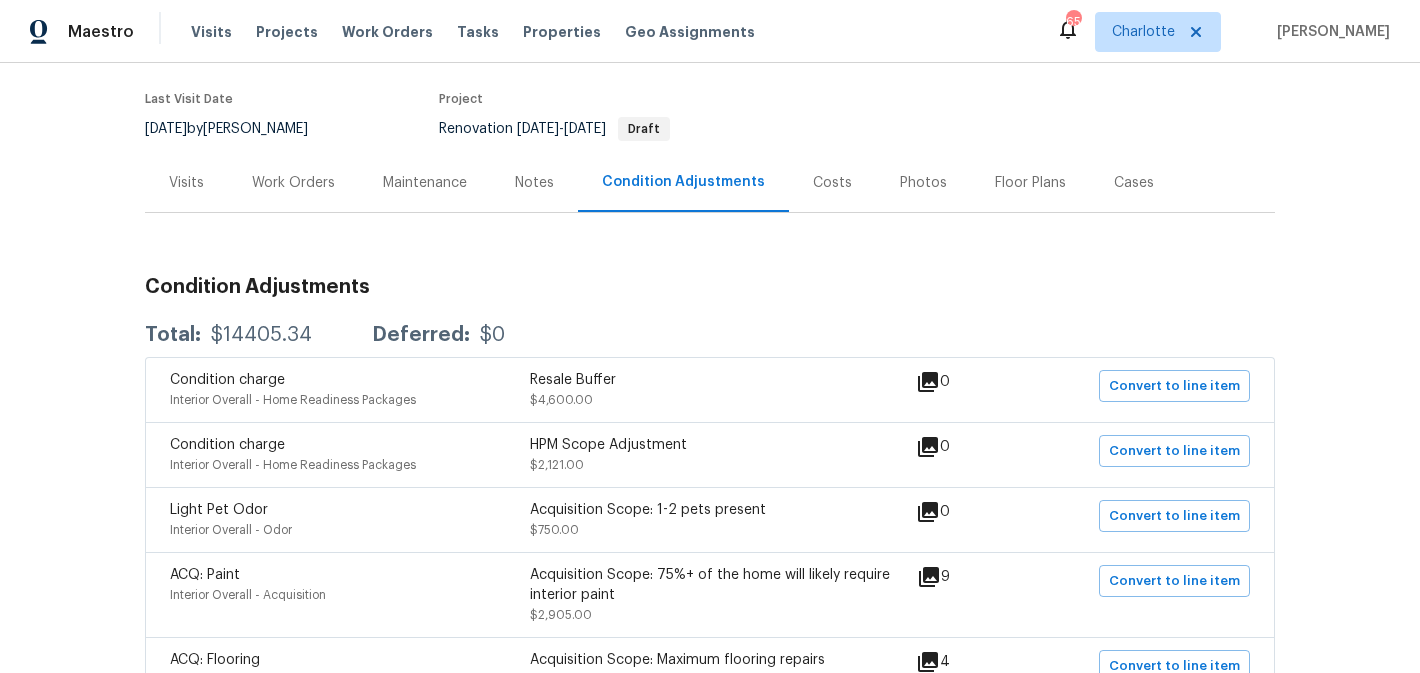 click on "Work Orders" at bounding box center (293, 183) 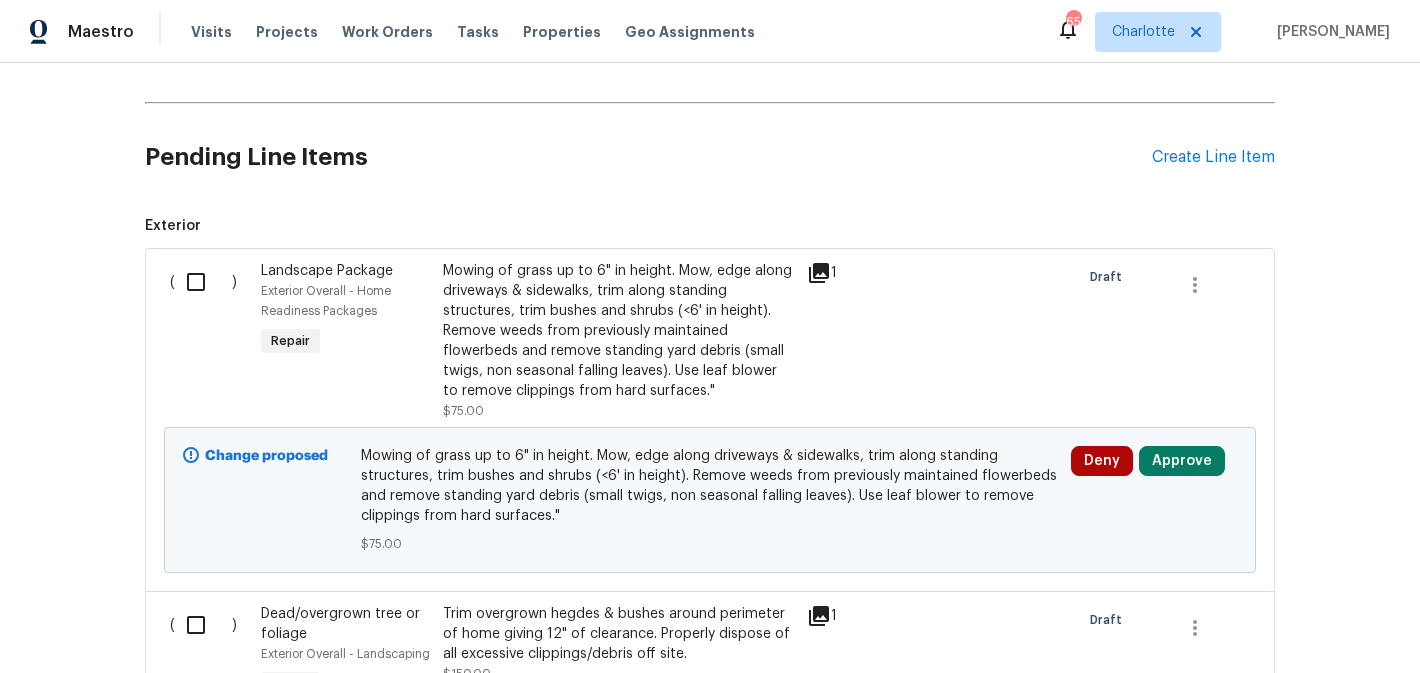 scroll, scrollTop: 527, scrollLeft: 0, axis: vertical 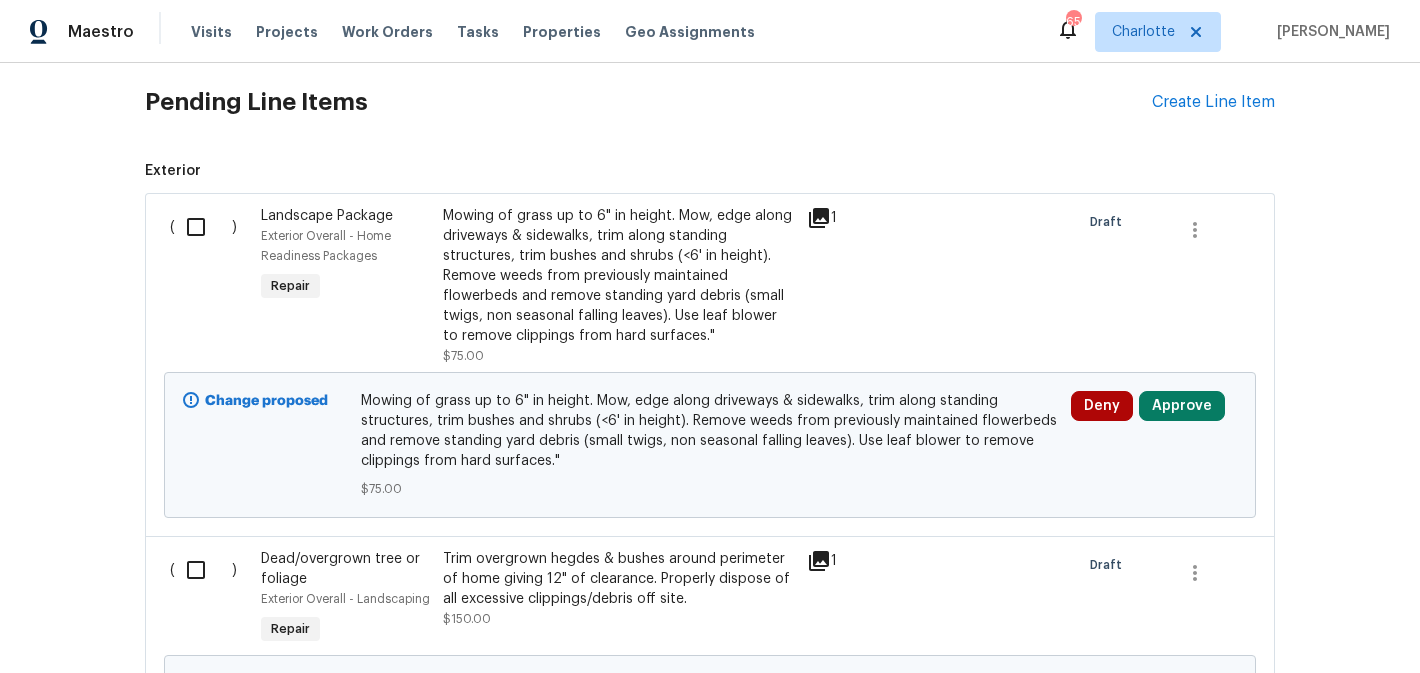 click at bounding box center [203, 227] 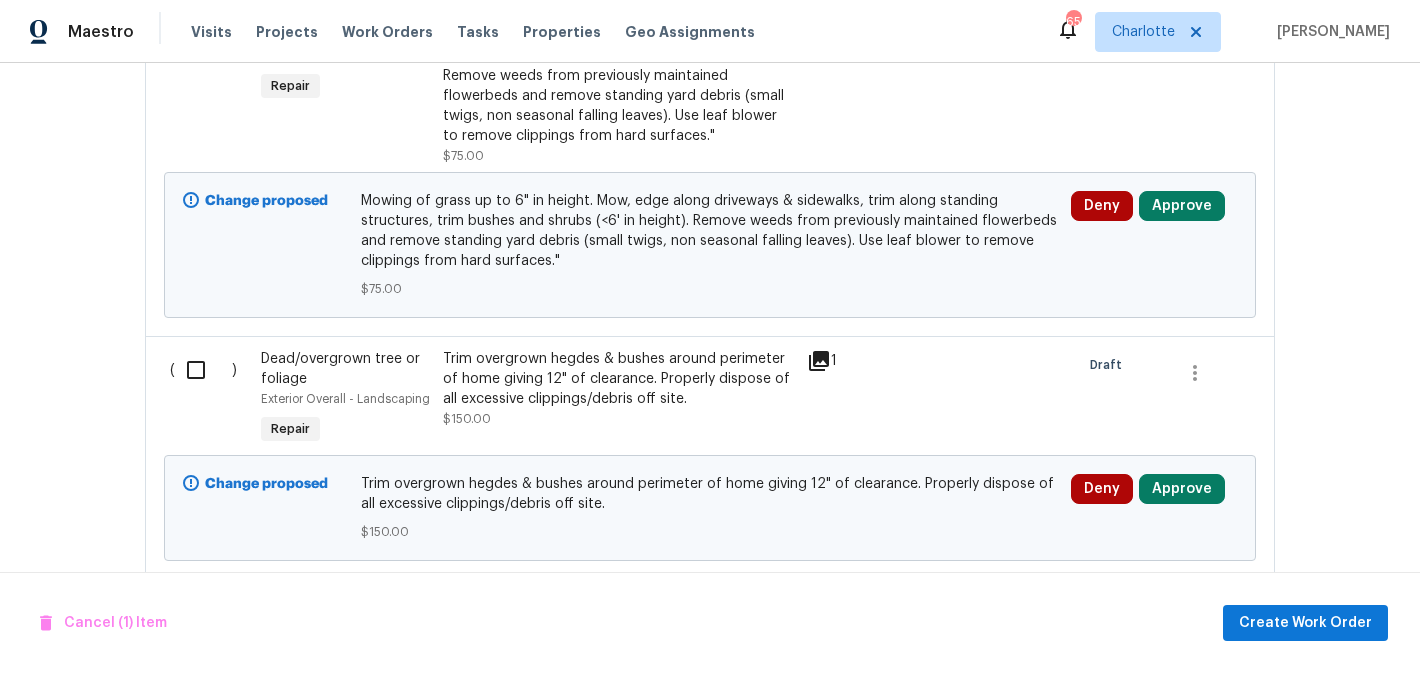 scroll, scrollTop: 852, scrollLeft: 0, axis: vertical 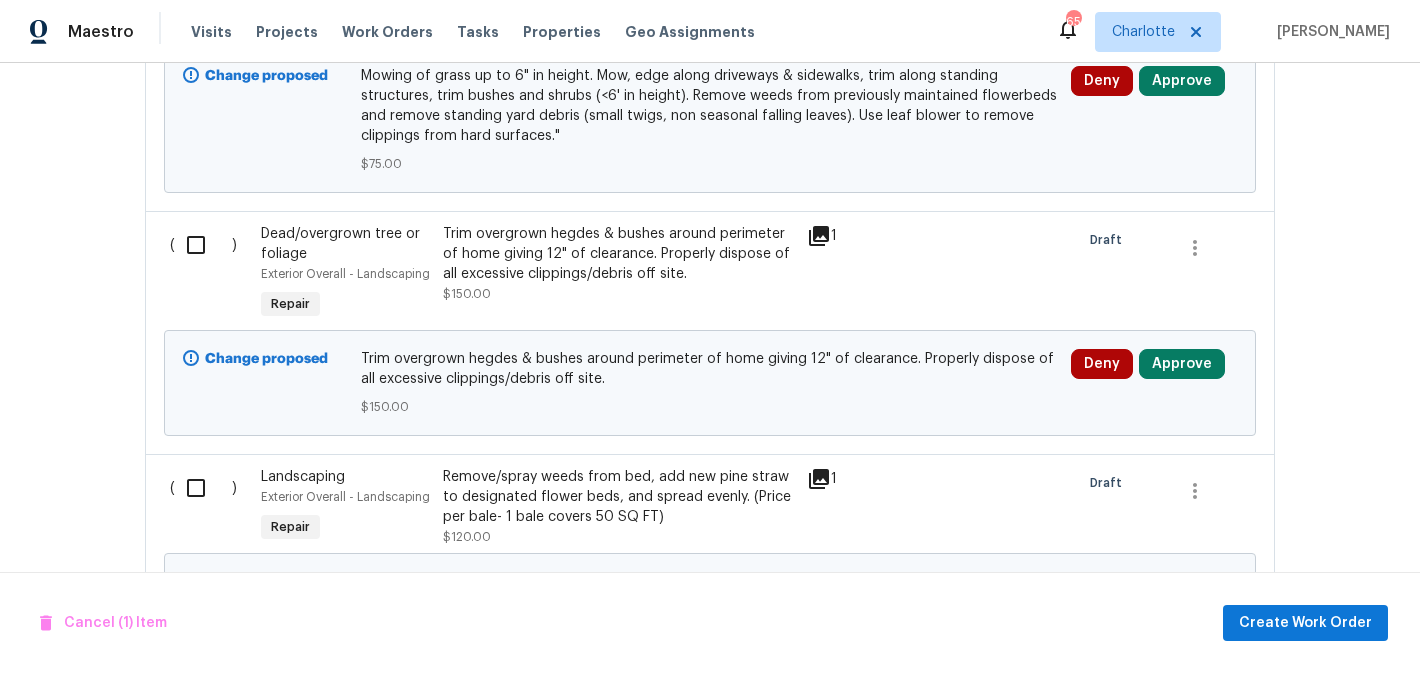 click at bounding box center (203, 245) 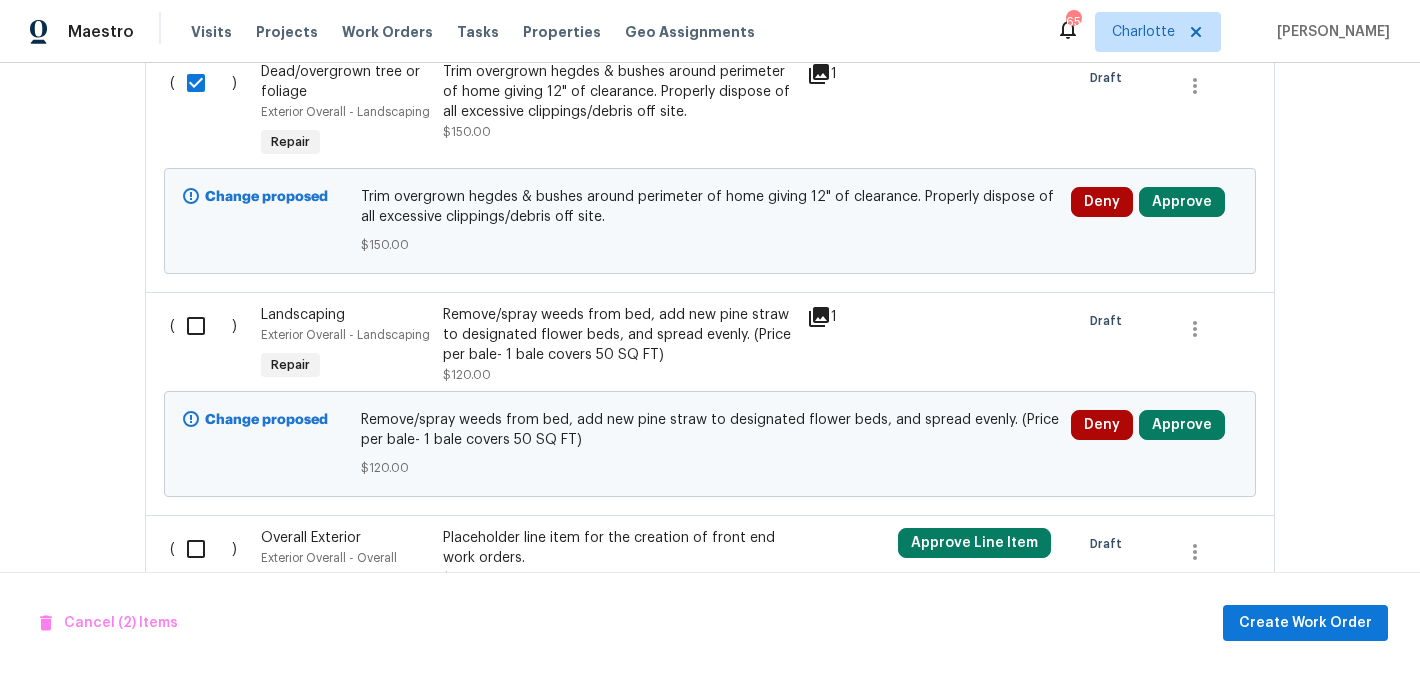 click at bounding box center [203, 326] 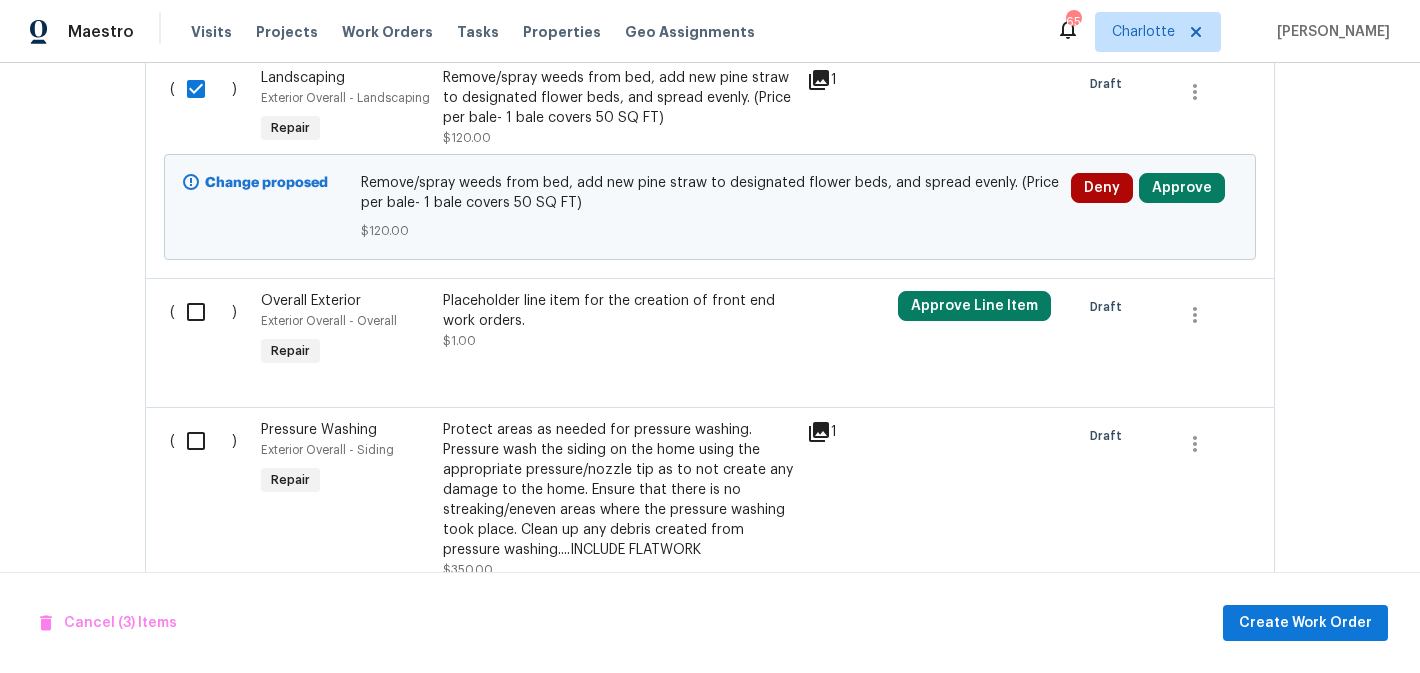 scroll, scrollTop: 1327, scrollLeft: 0, axis: vertical 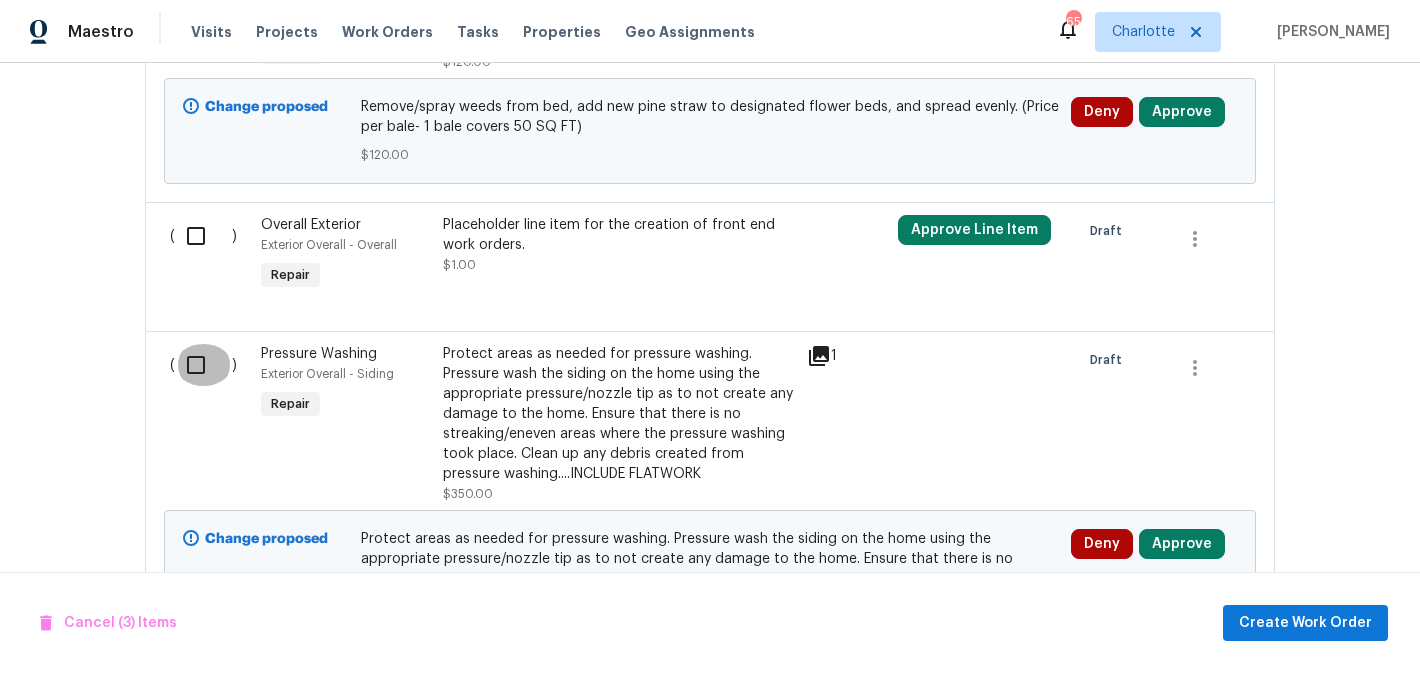 click at bounding box center (203, 365) 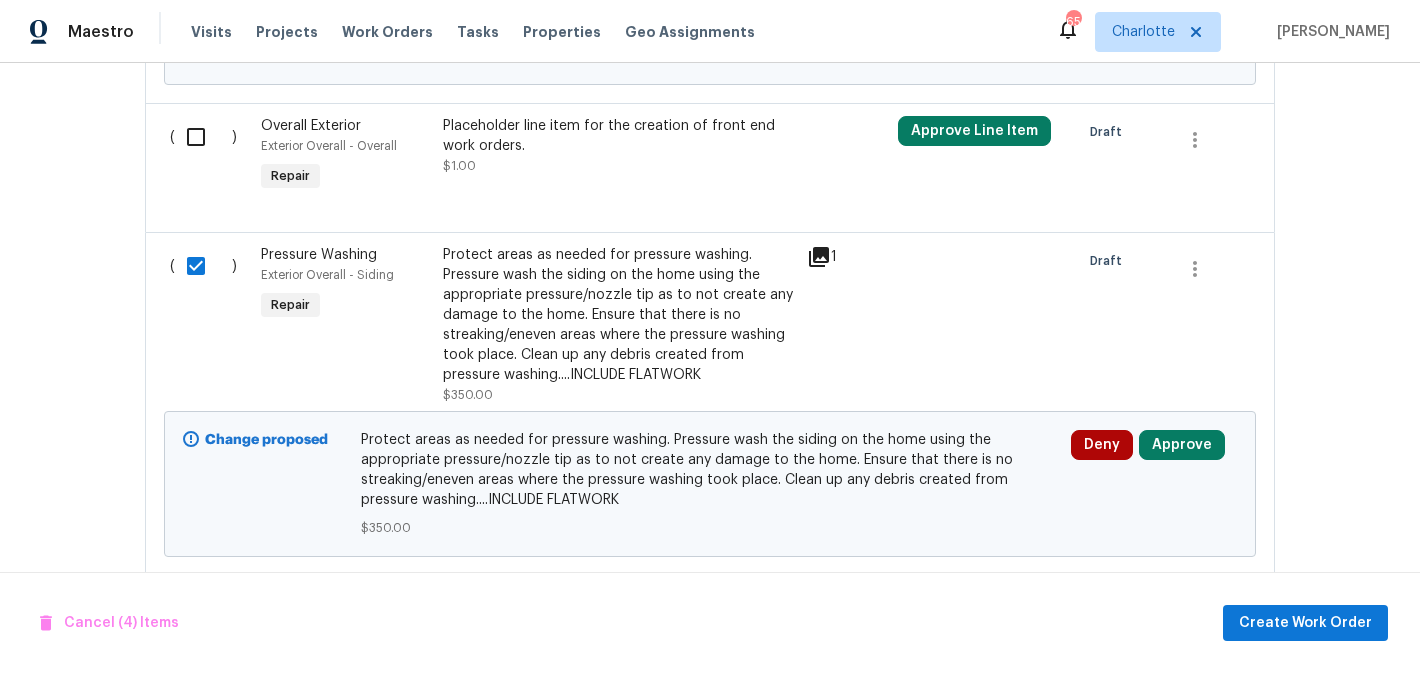 scroll, scrollTop: 1467, scrollLeft: 0, axis: vertical 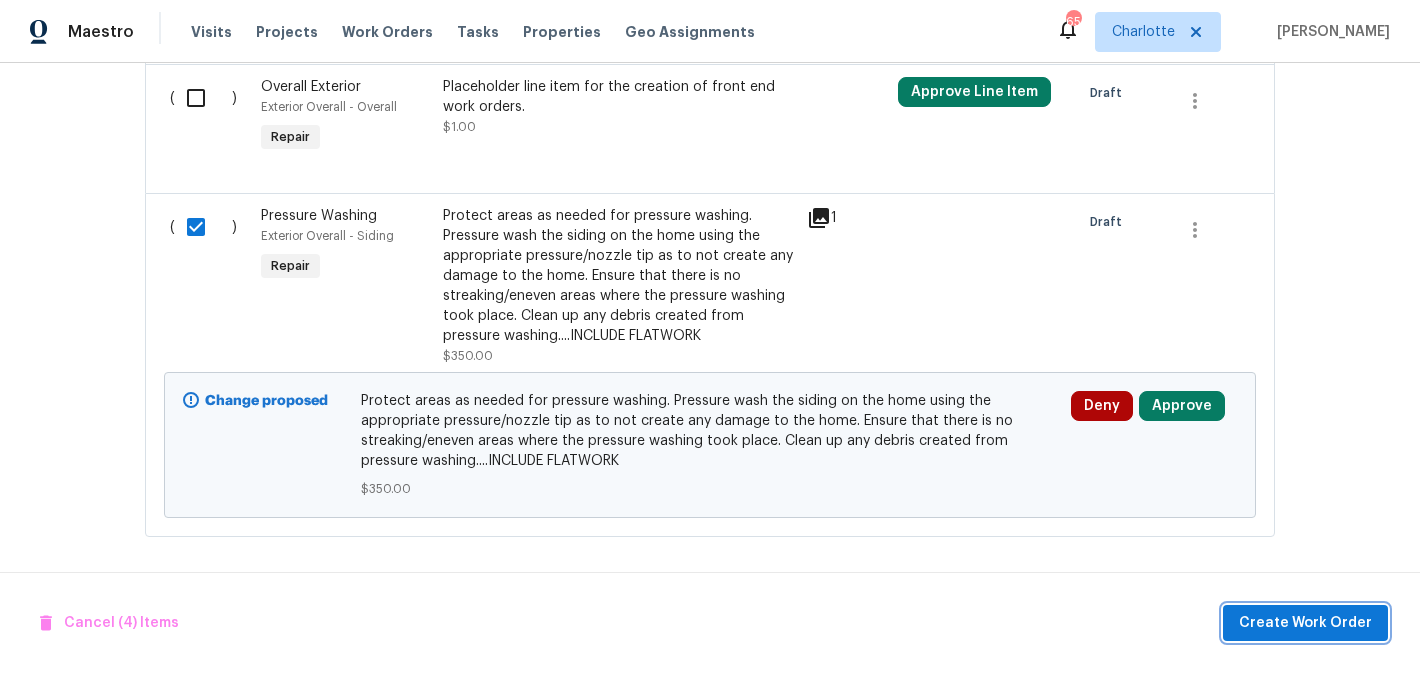click on "Create Work Order" at bounding box center (1305, 623) 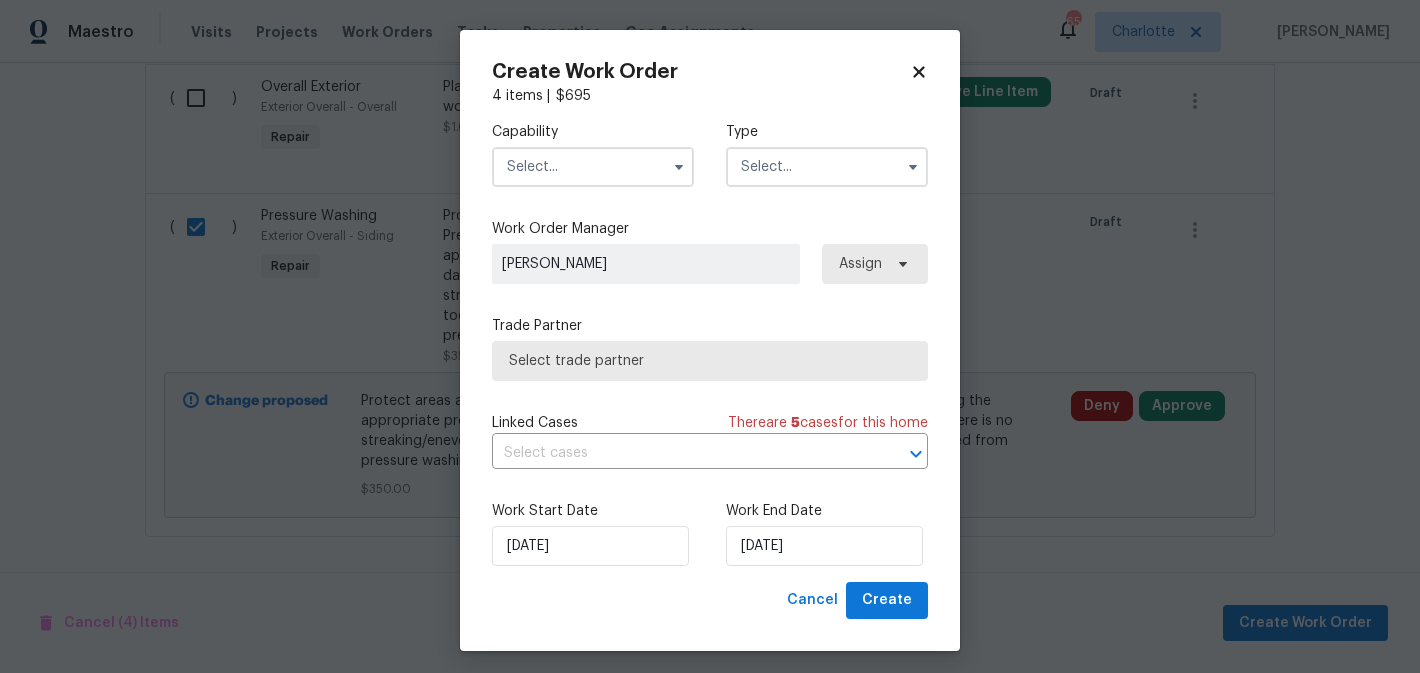 click at bounding box center [593, 167] 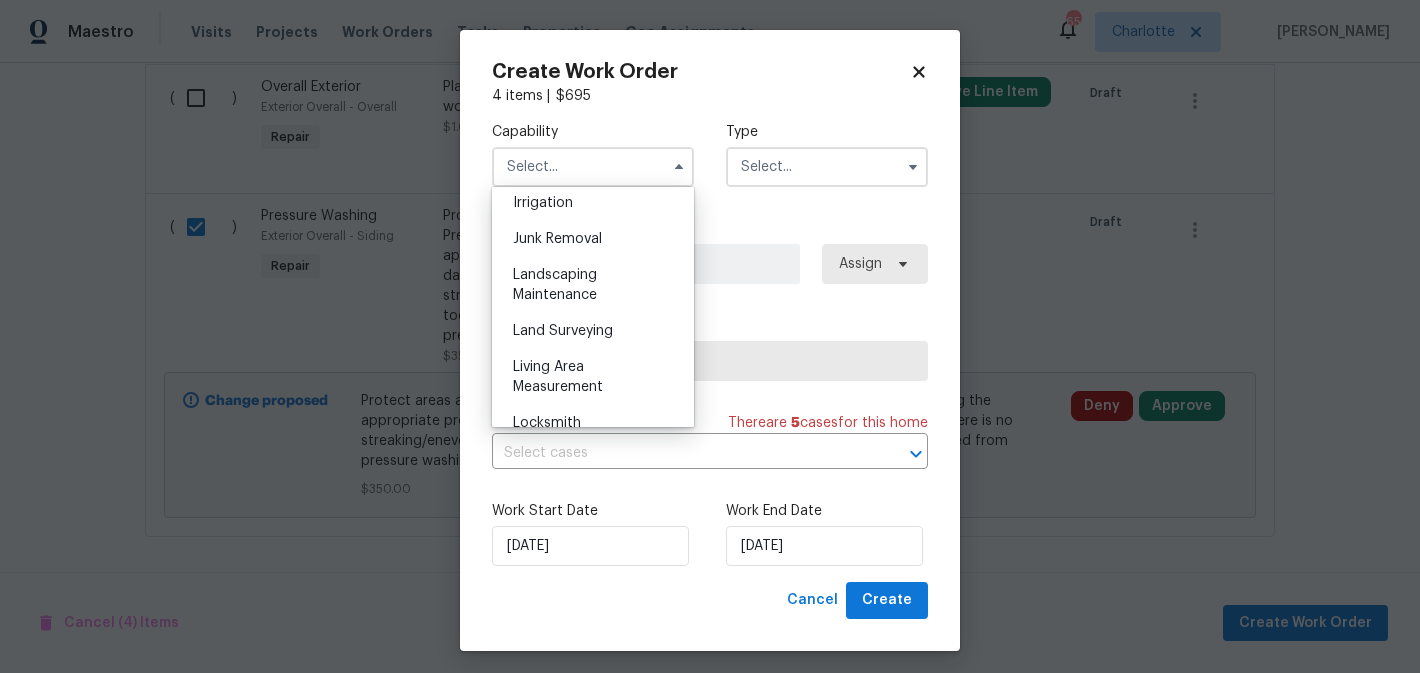 scroll, scrollTop: 1247, scrollLeft: 0, axis: vertical 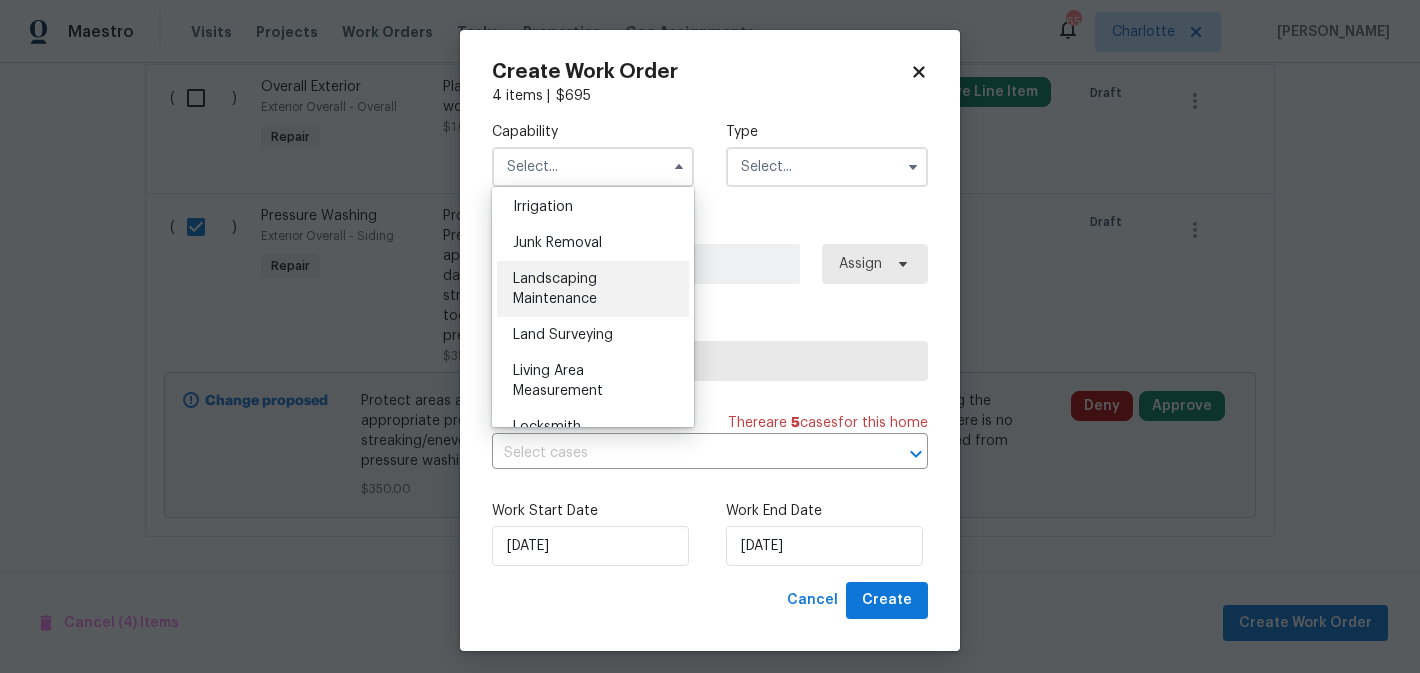 click on "Landscaping Maintenance" at bounding box center [555, 289] 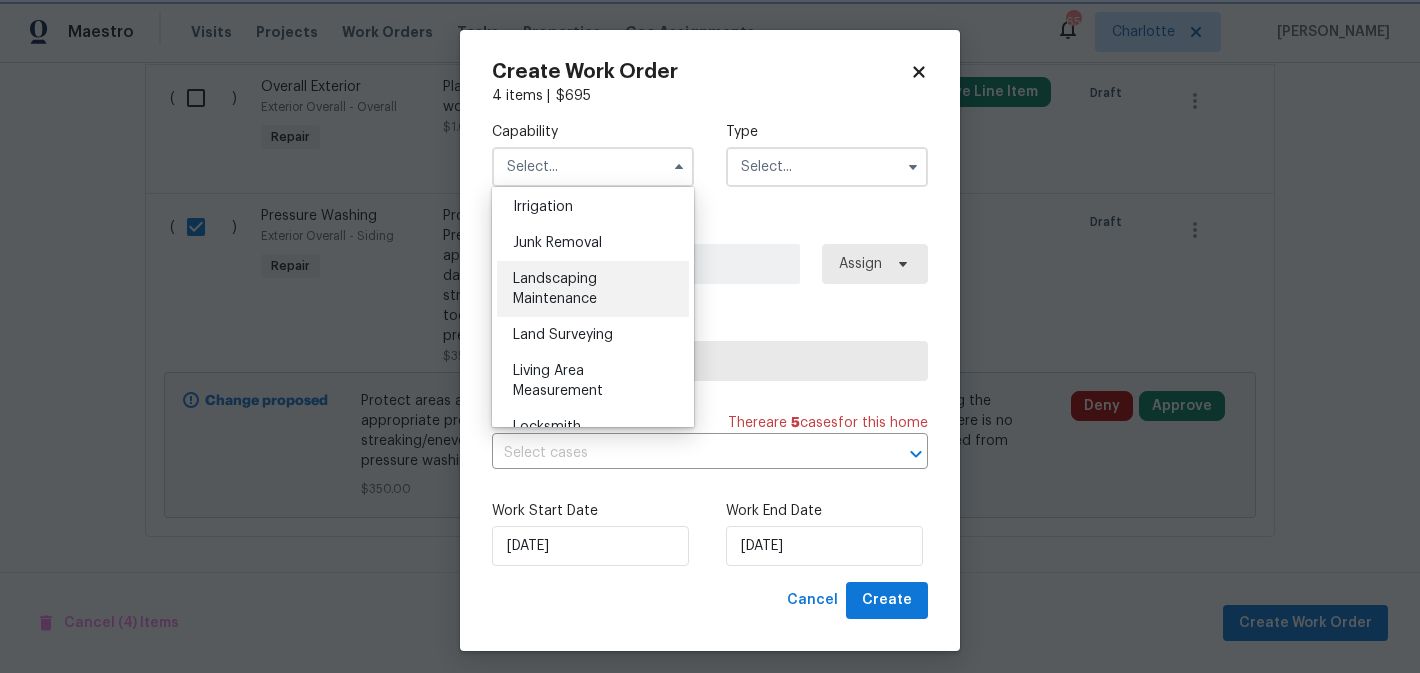 type on "Landscaping Maintenance" 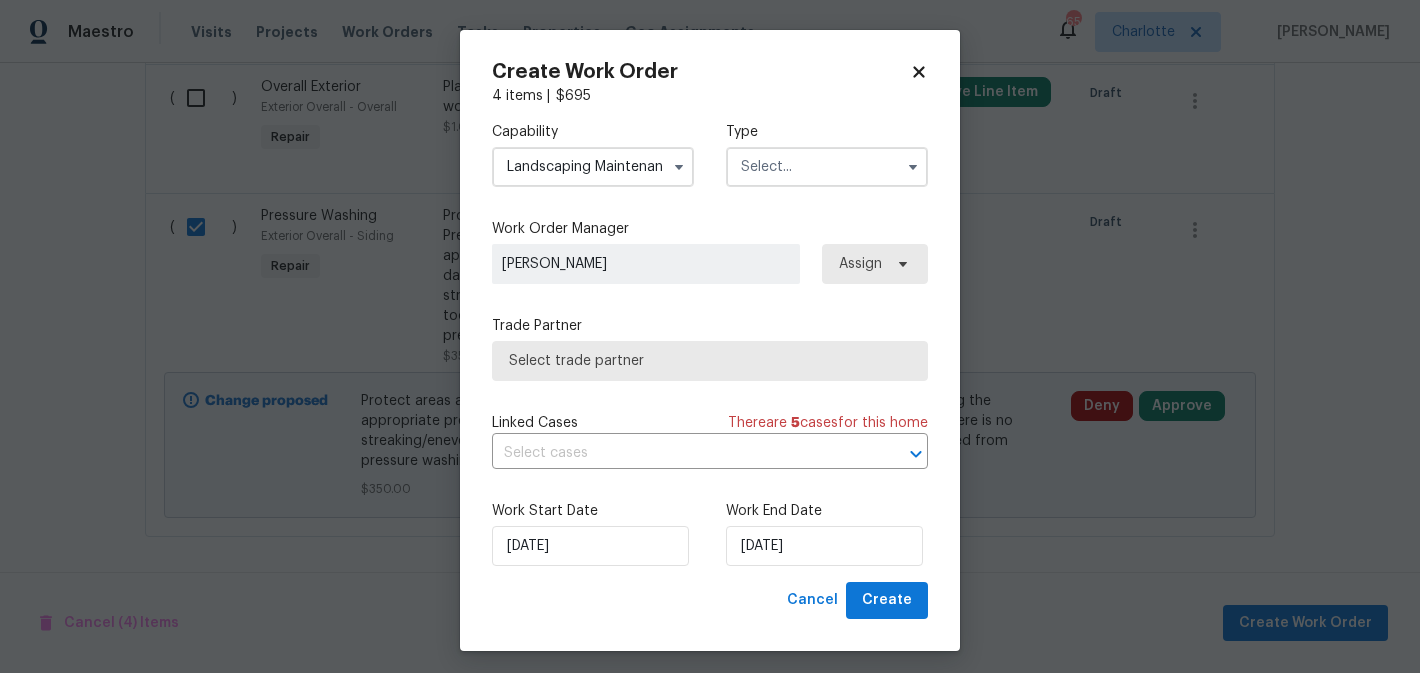click at bounding box center [827, 167] 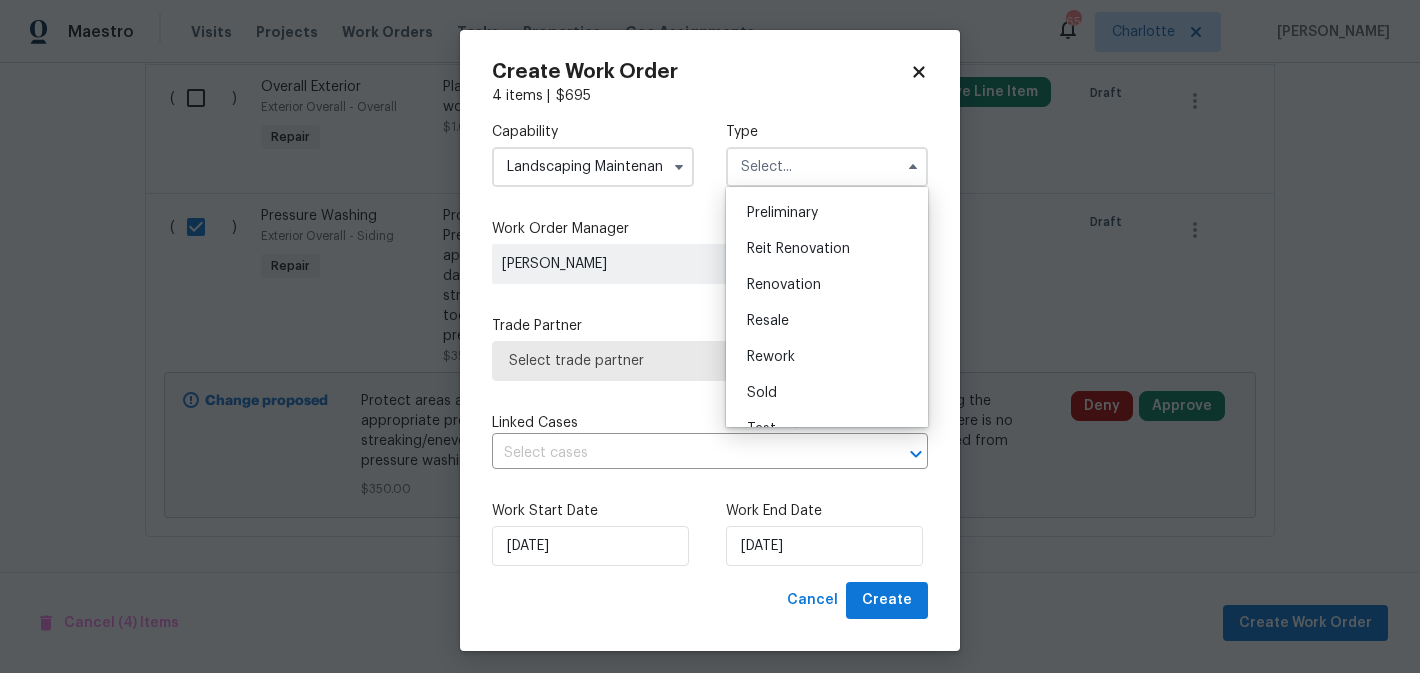 scroll, scrollTop: 433, scrollLeft: 0, axis: vertical 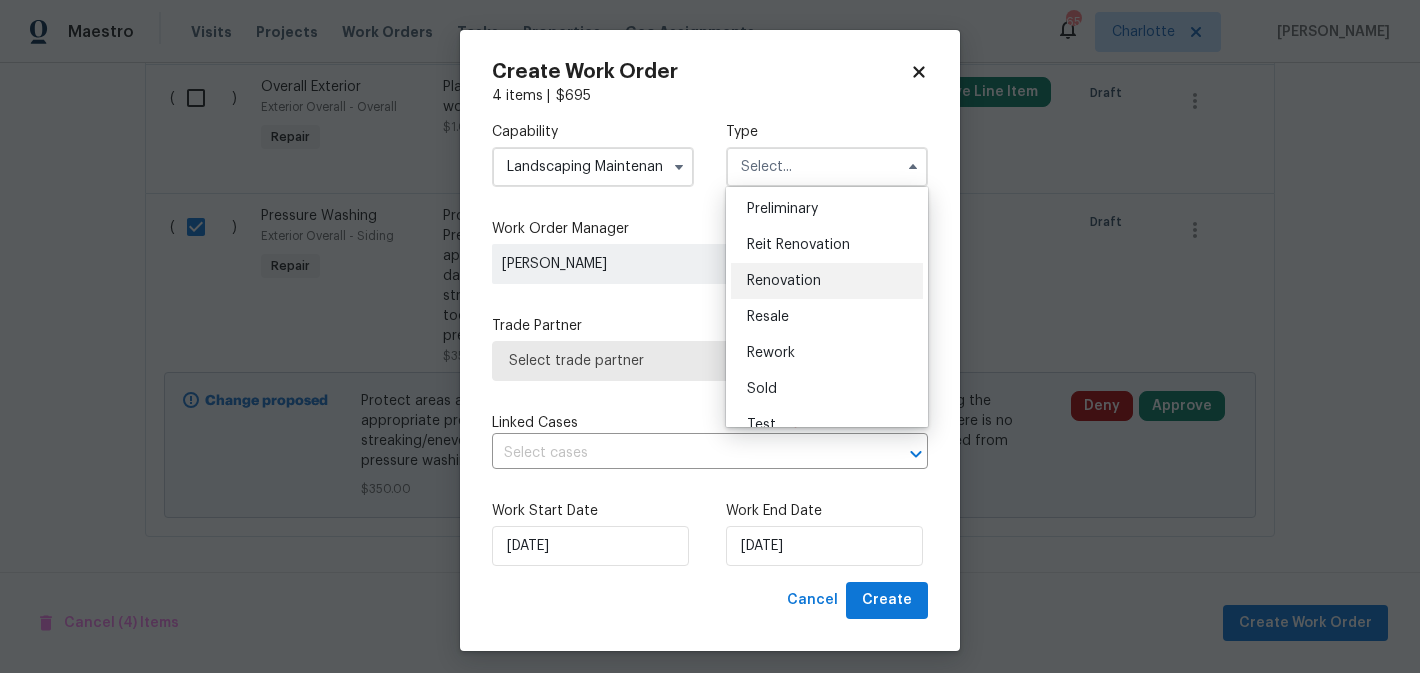 click on "Renovation" at bounding box center (827, 281) 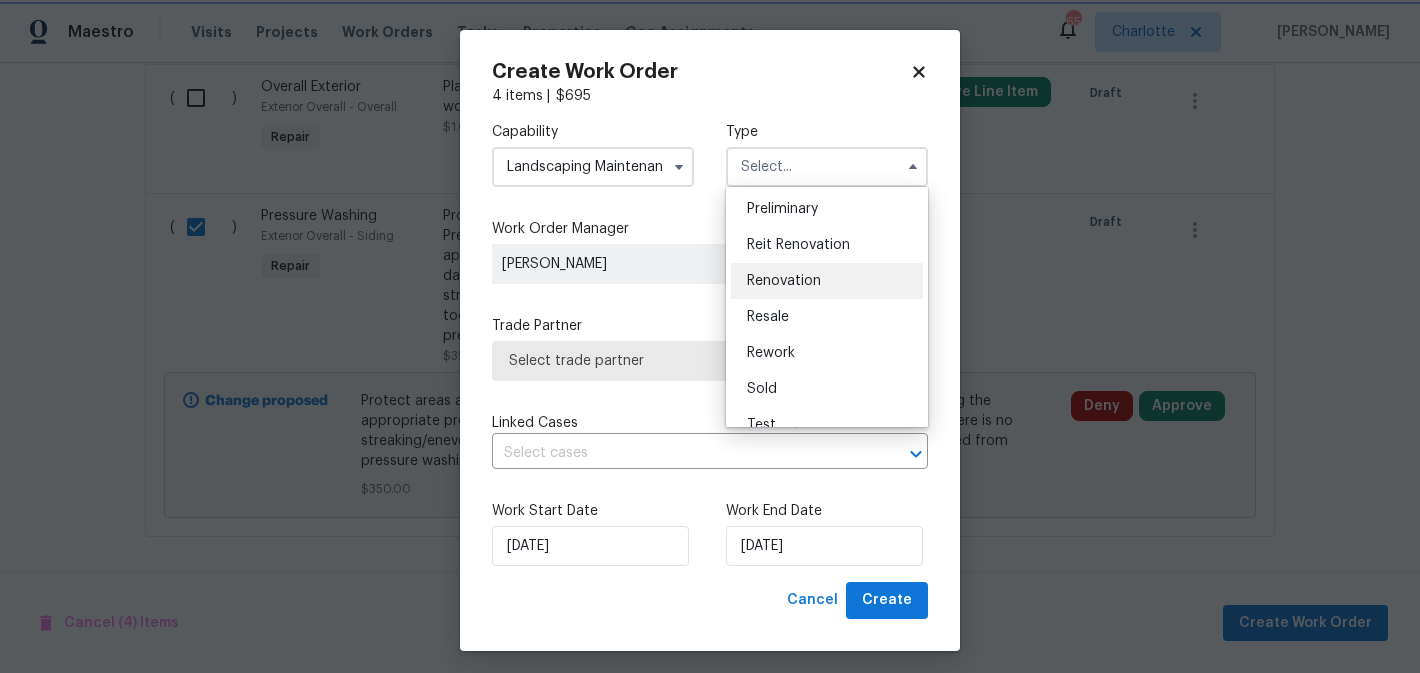 type on "Renovation" 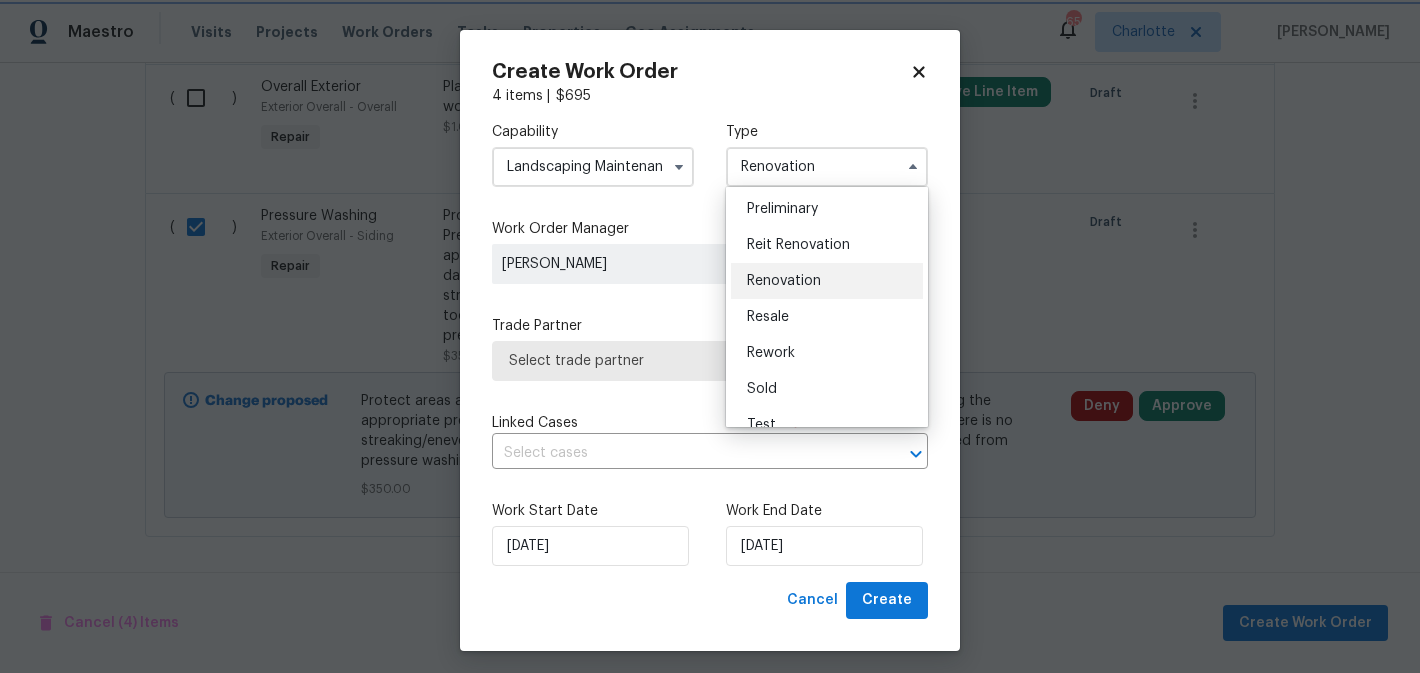 scroll, scrollTop: 0, scrollLeft: 0, axis: both 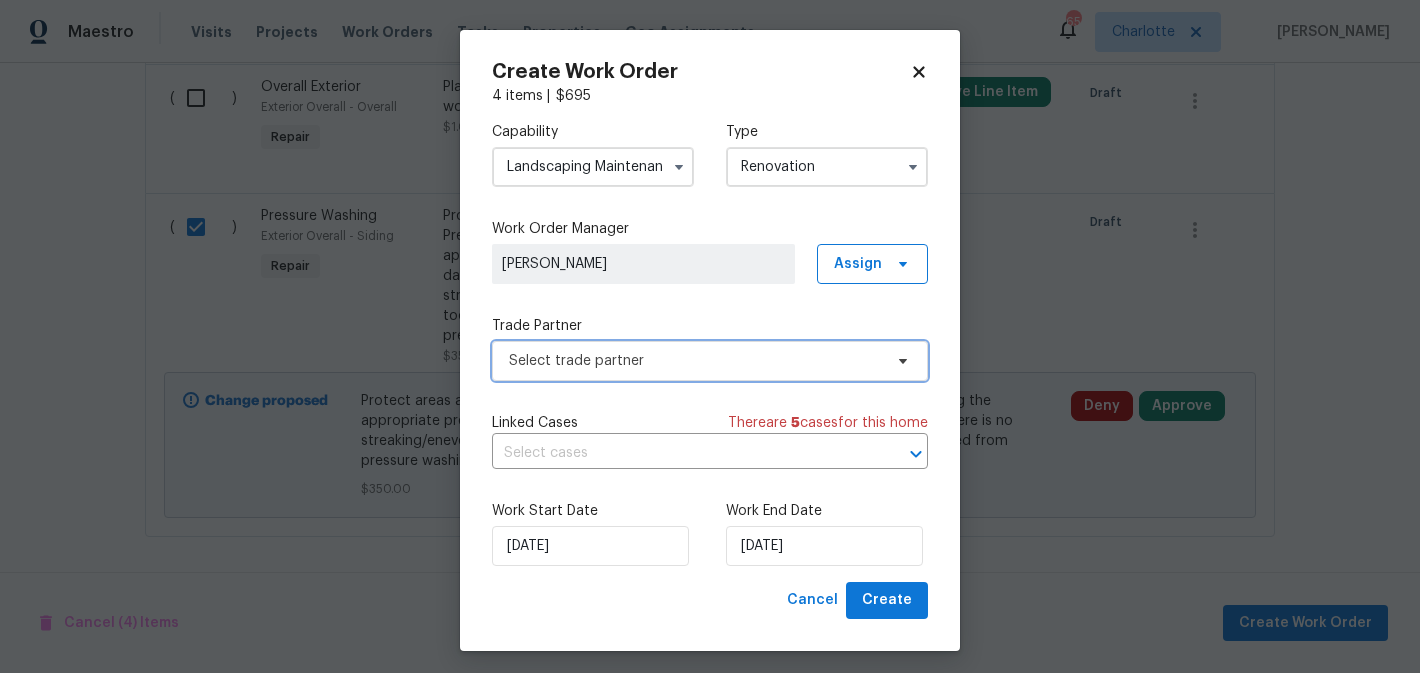 click on "Select trade partner" at bounding box center [710, 361] 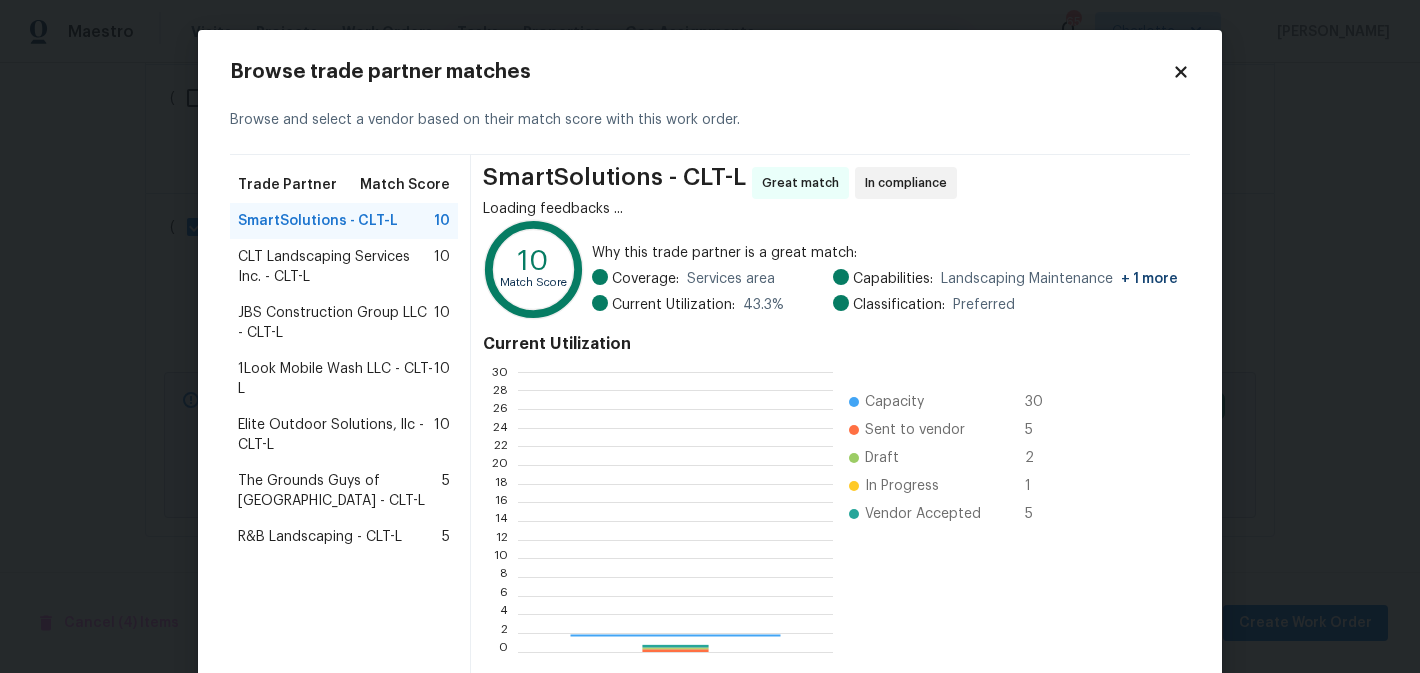 scroll, scrollTop: 2, scrollLeft: 2, axis: both 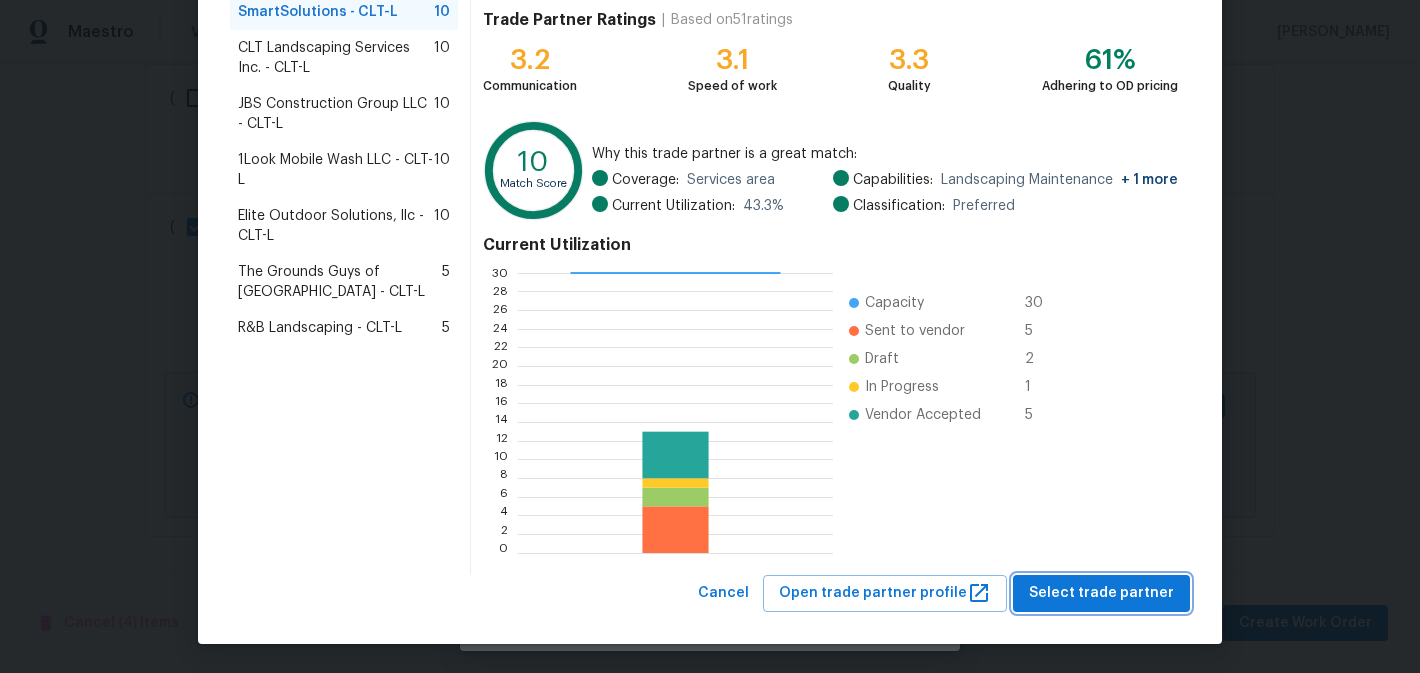 click on "Select trade partner" at bounding box center (1101, 593) 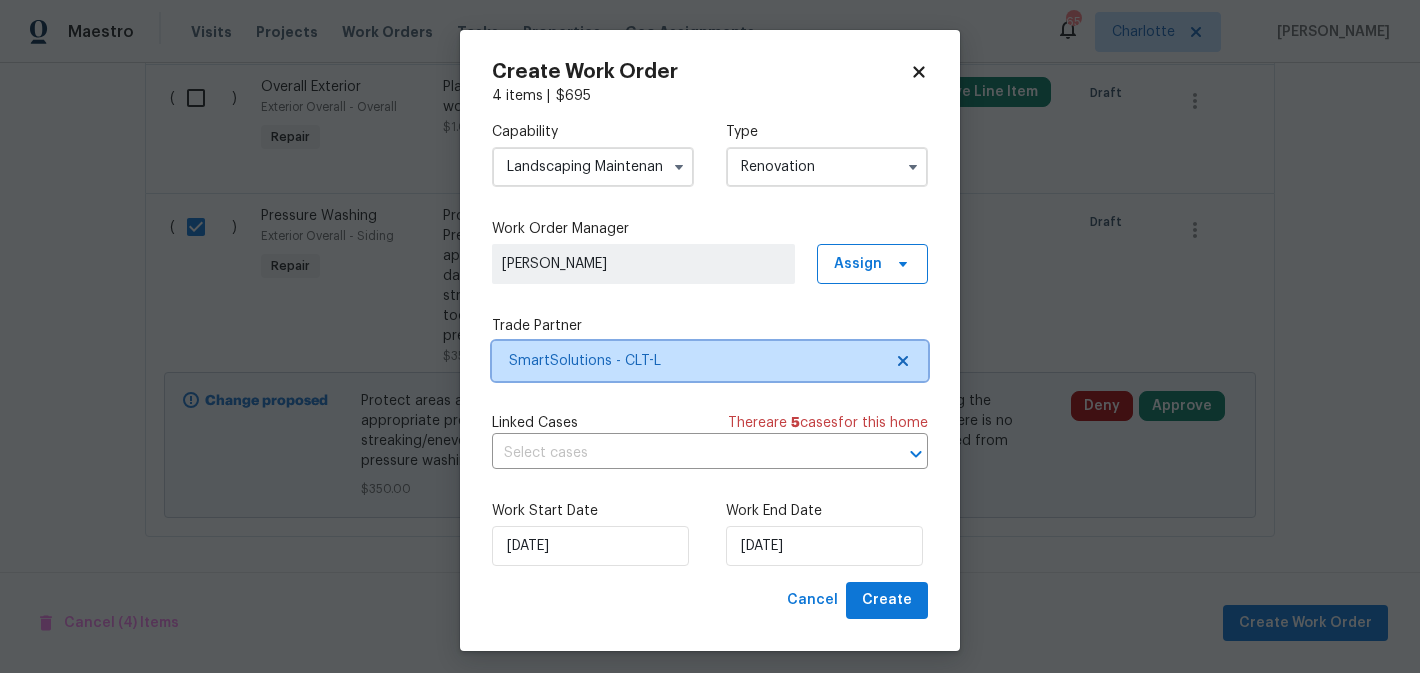 scroll, scrollTop: 0, scrollLeft: 0, axis: both 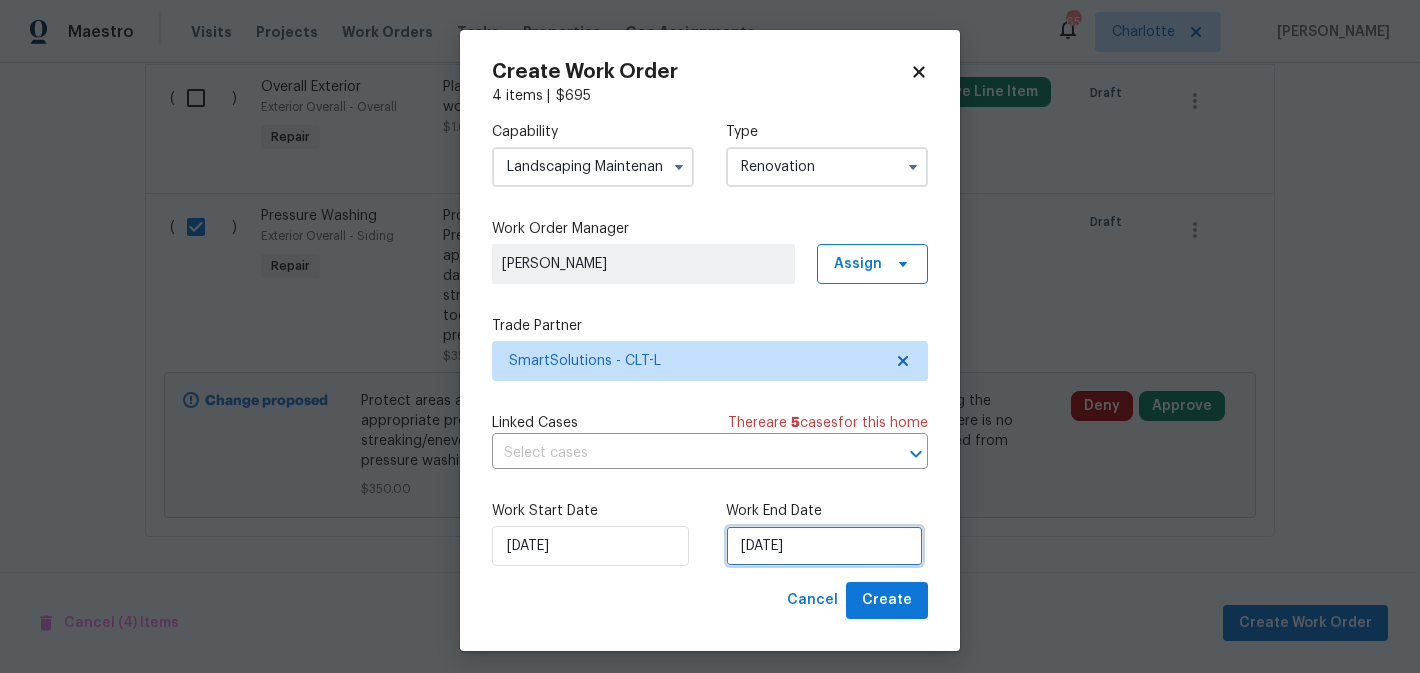 click on "7/23/2025" at bounding box center [824, 546] 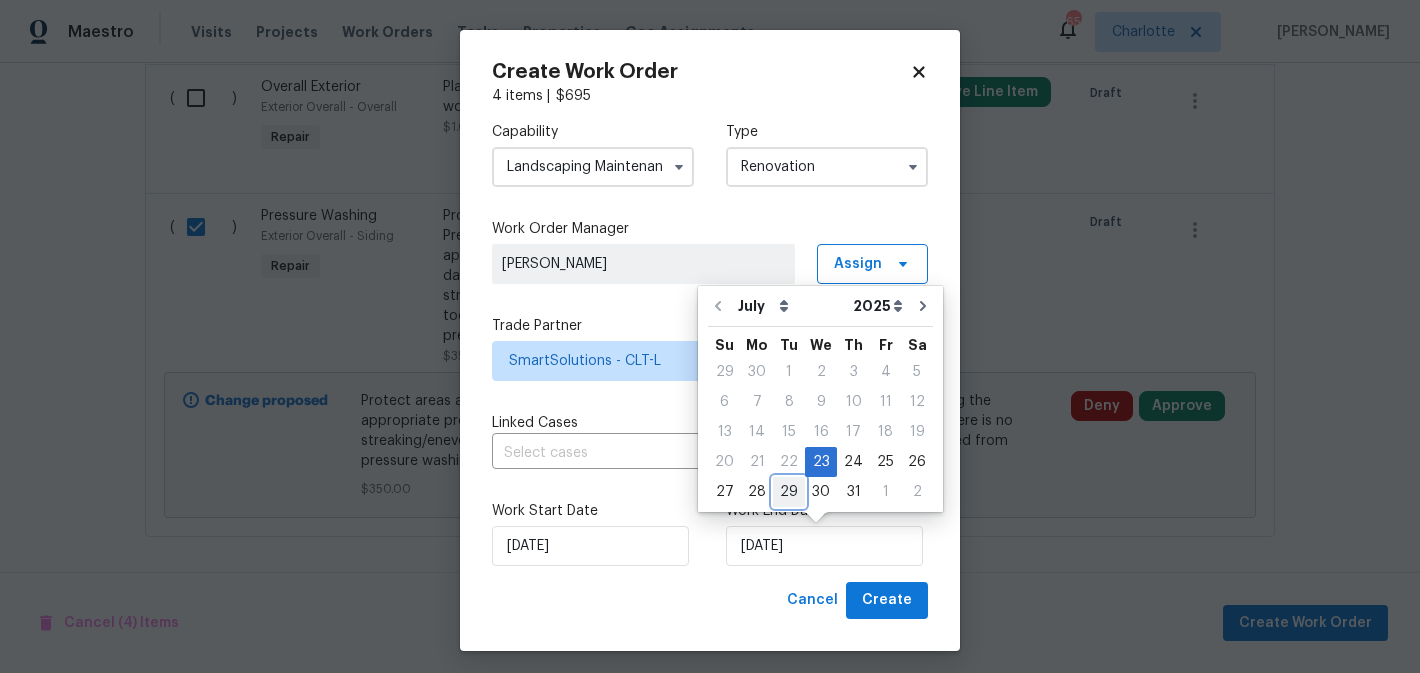 click on "29" at bounding box center (789, 492) 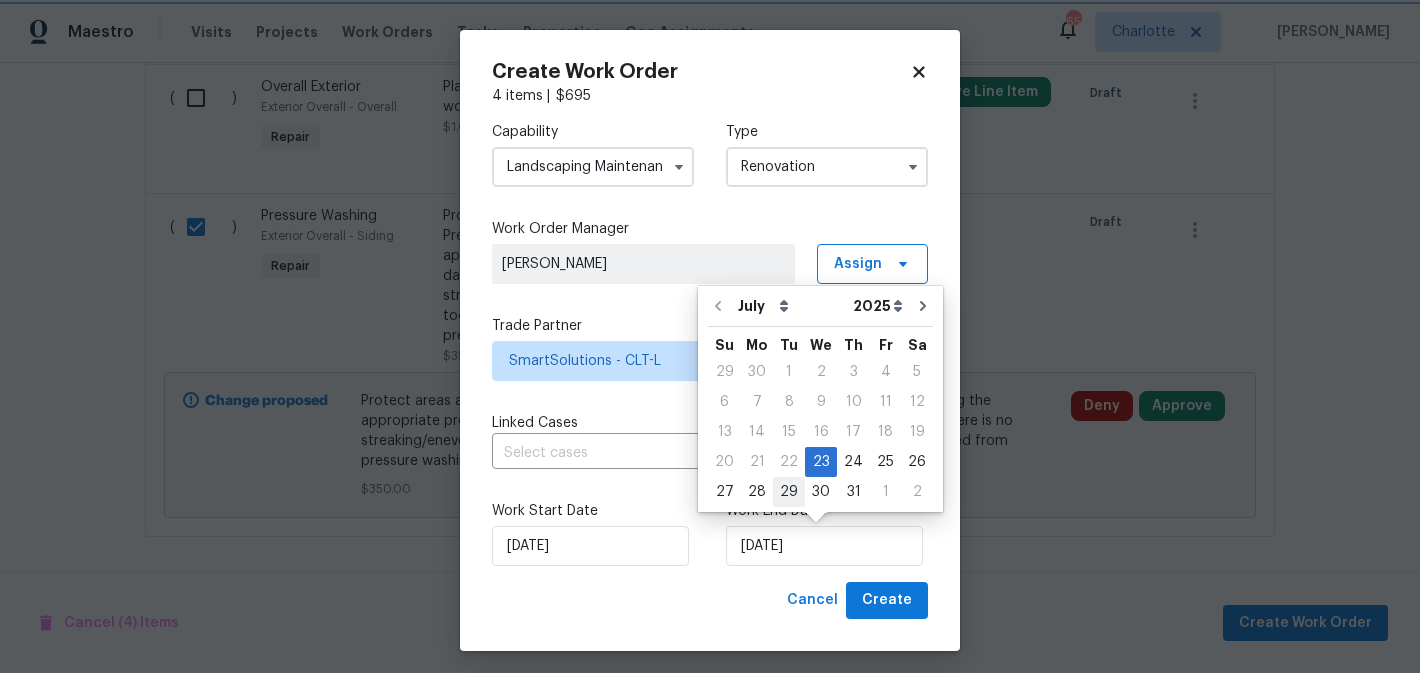 type on "7/29/2025" 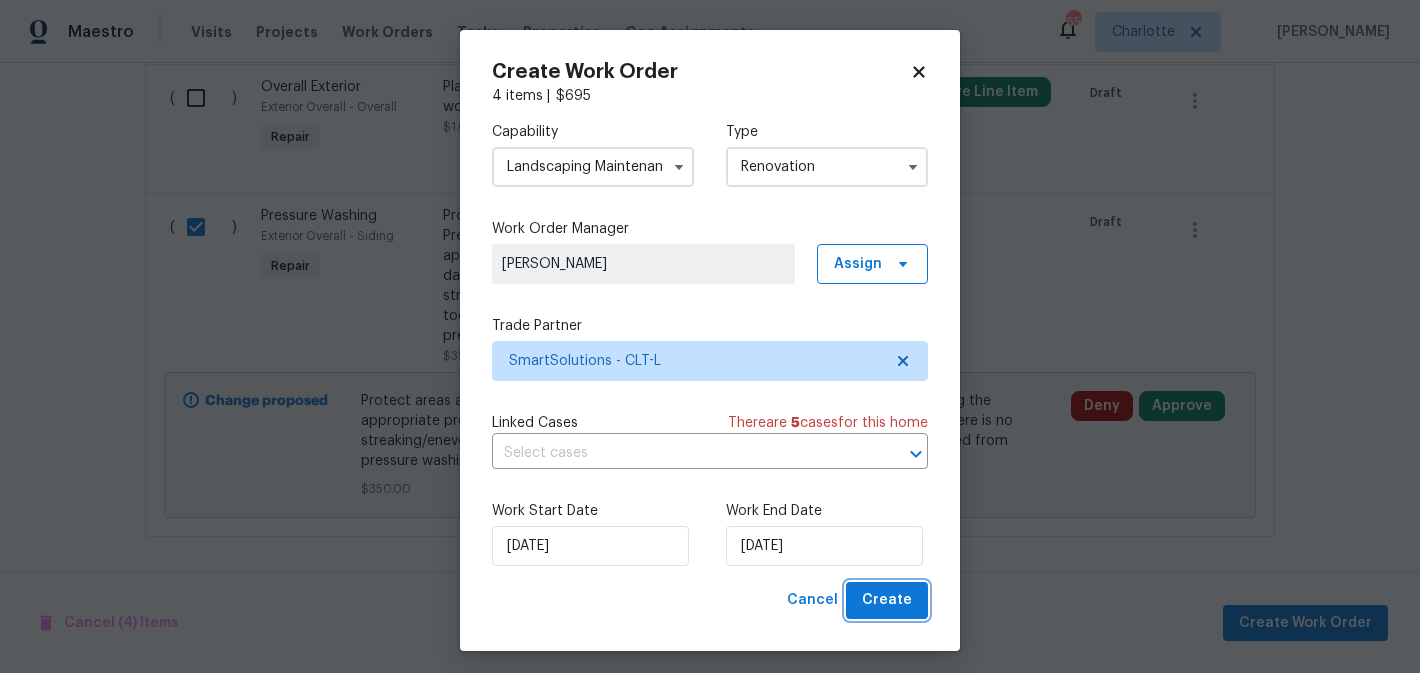 click on "Create" at bounding box center (887, 600) 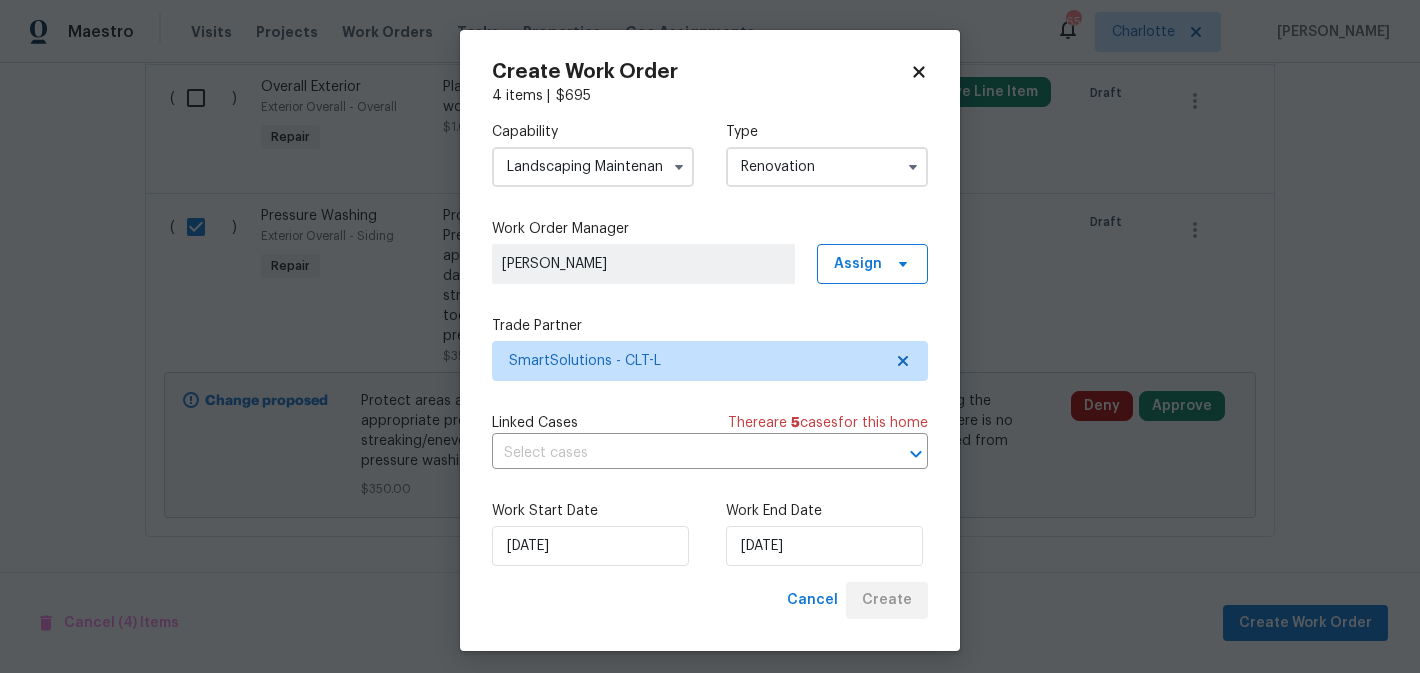scroll, scrollTop: 386, scrollLeft: 0, axis: vertical 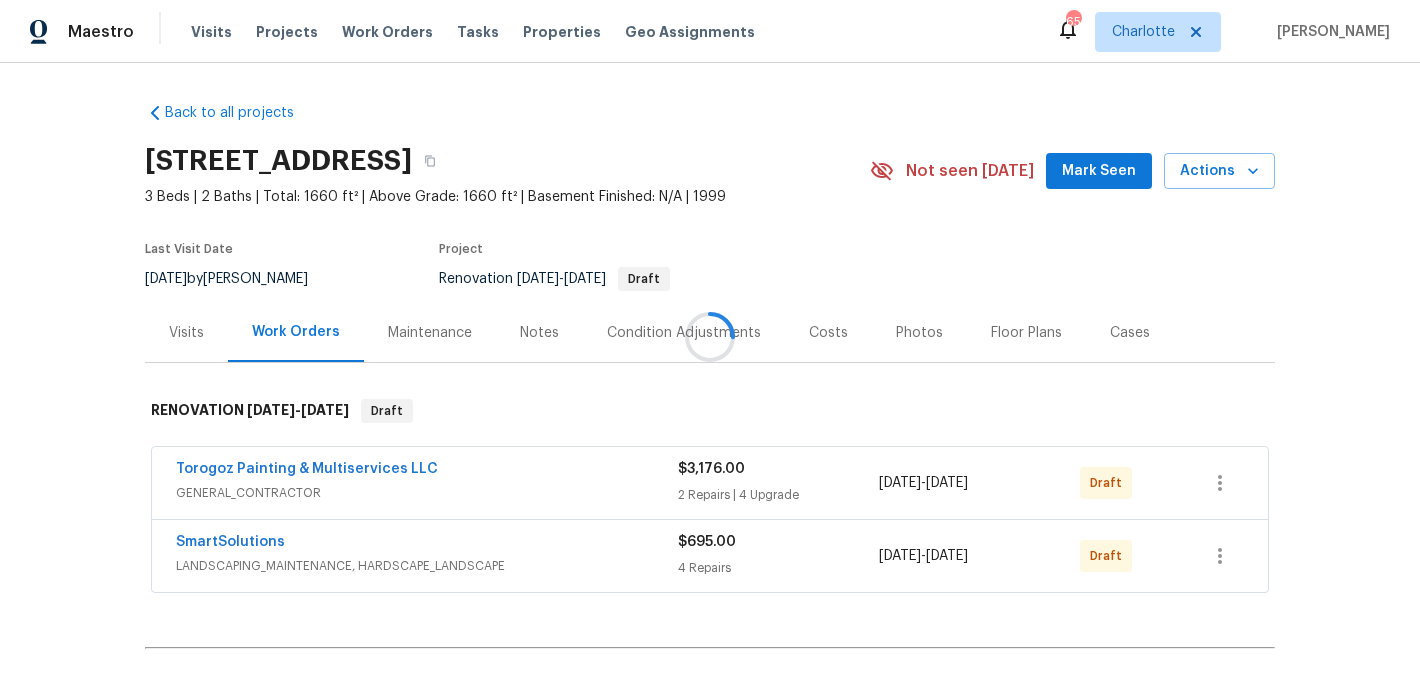 click at bounding box center (710, 336) 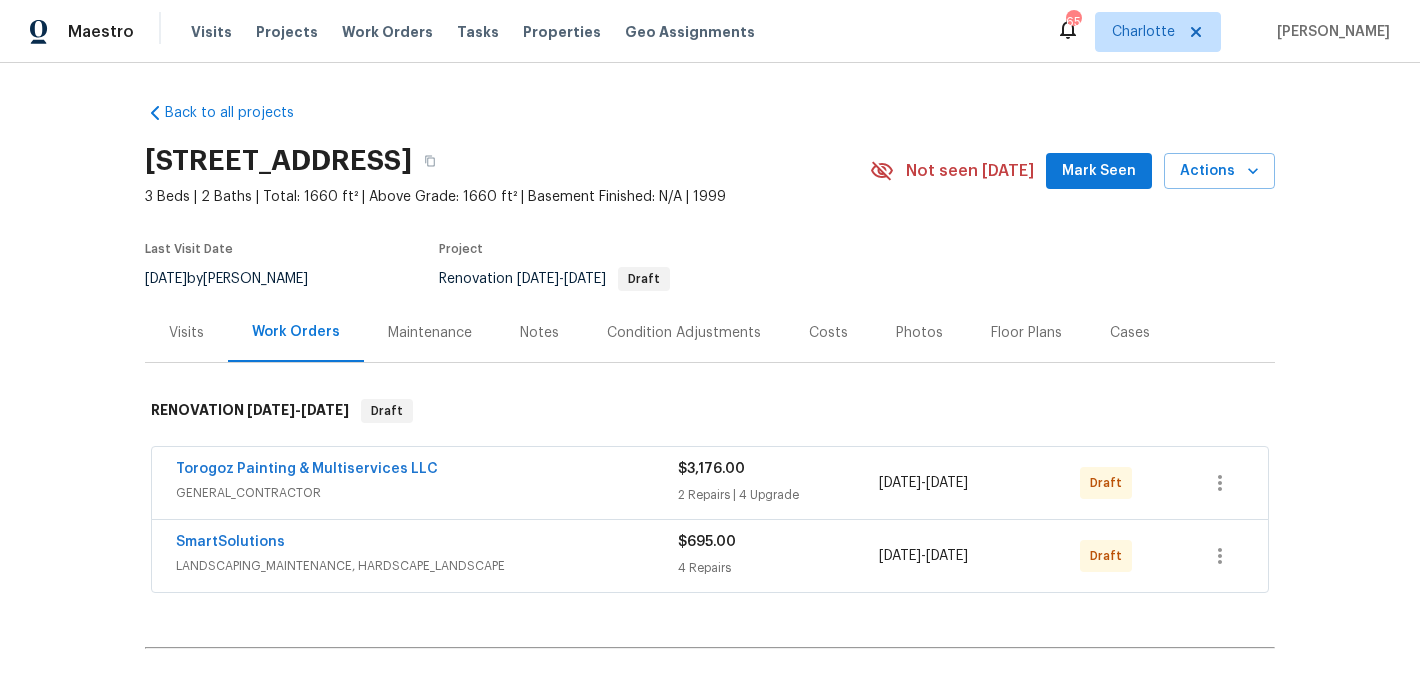 click on "Mark Seen" at bounding box center (1099, 171) 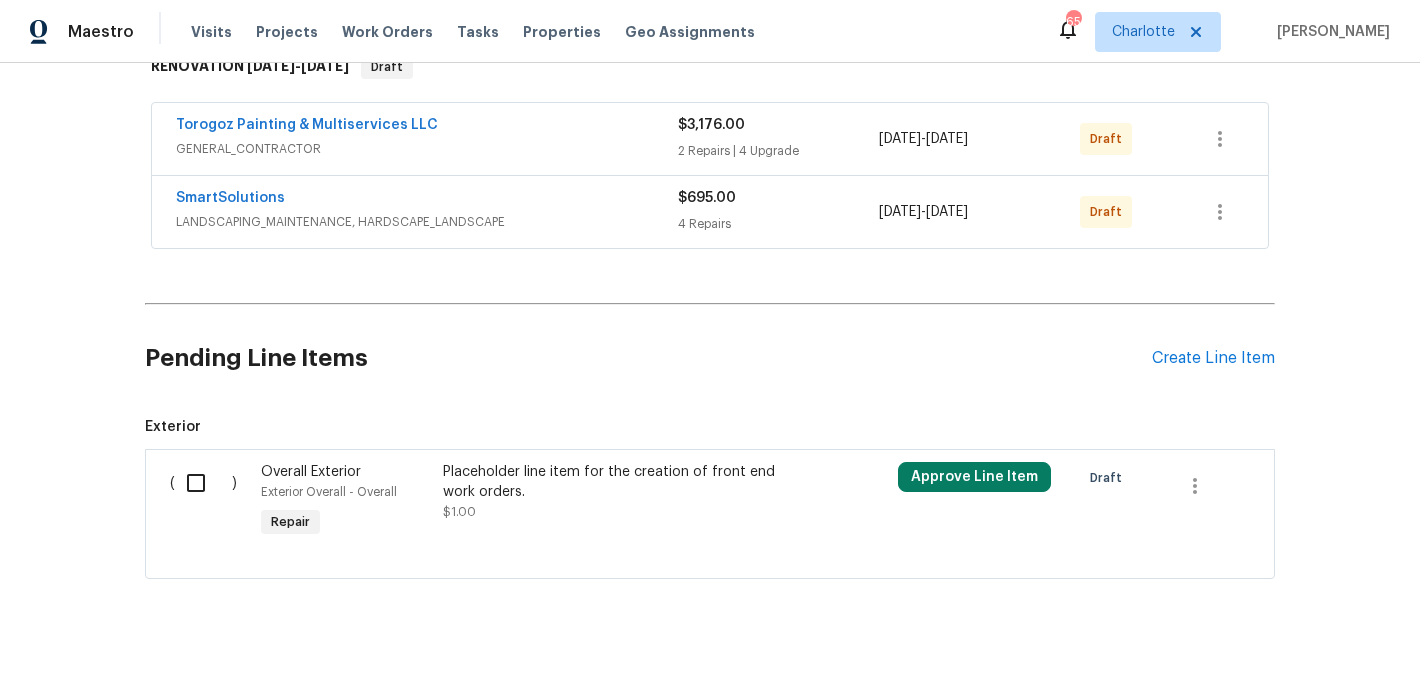 scroll, scrollTop: 386, scrollLeft: 0, axis: vertical 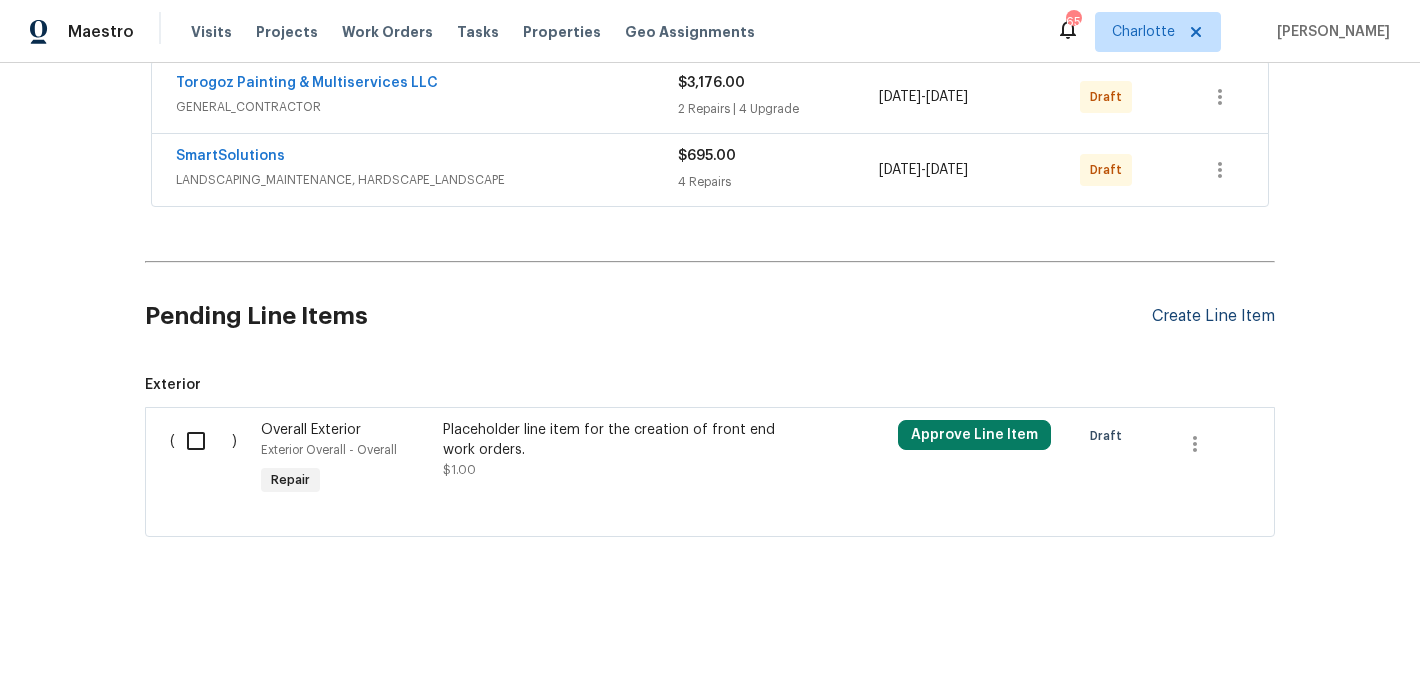 click on "Create Line Item" at bounding box center (1213, 316) 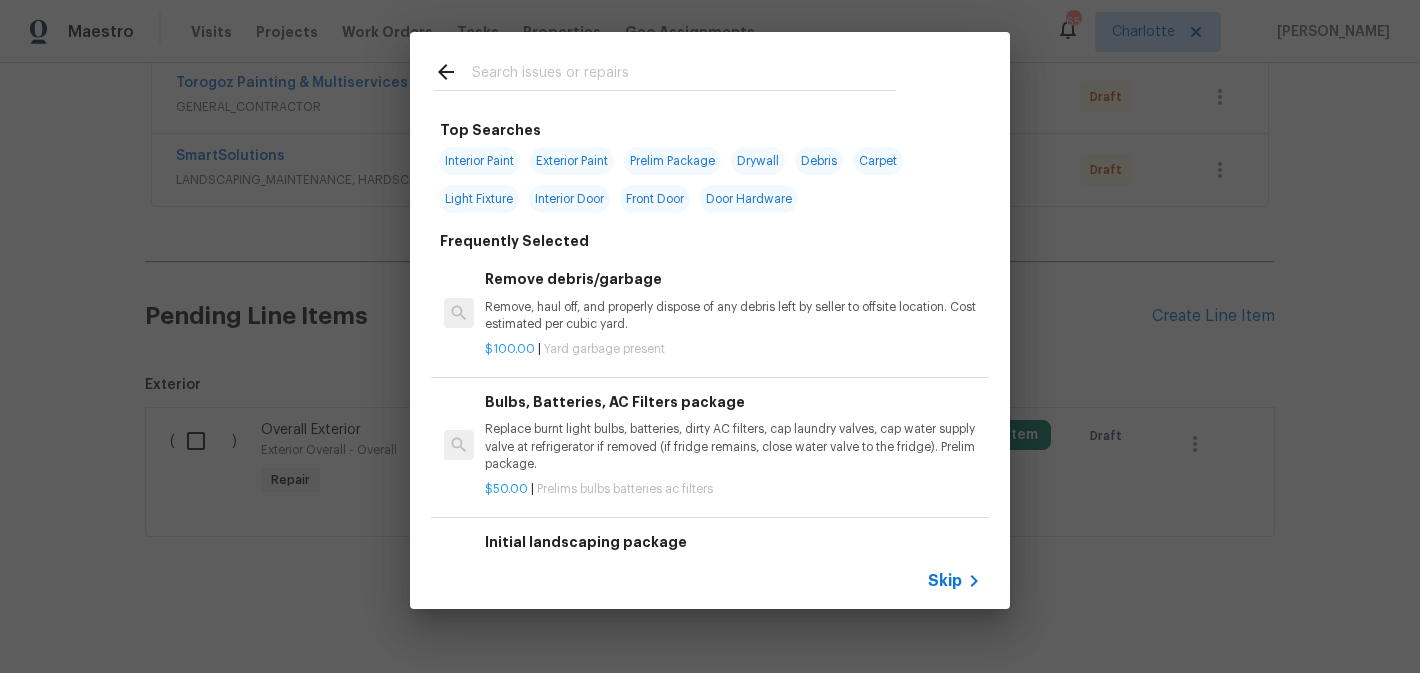 click at bounding box center [684, 75] 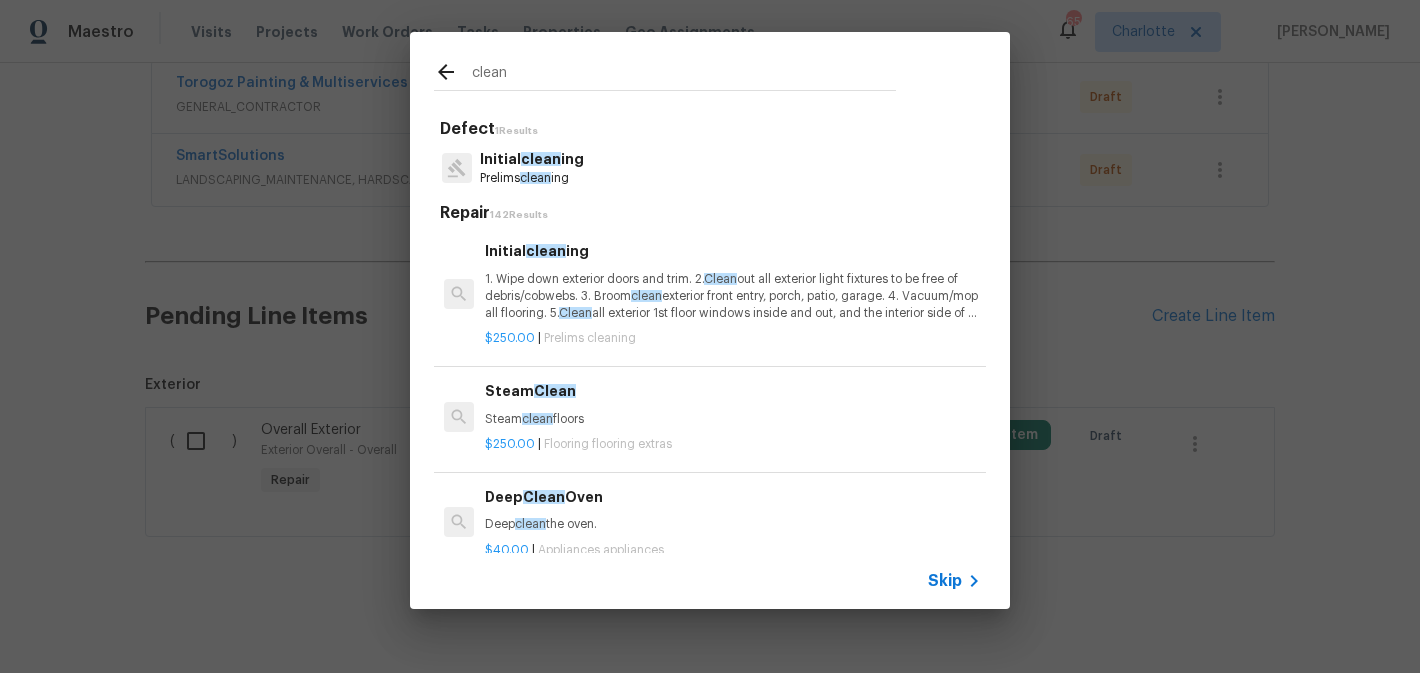 type on "clean" 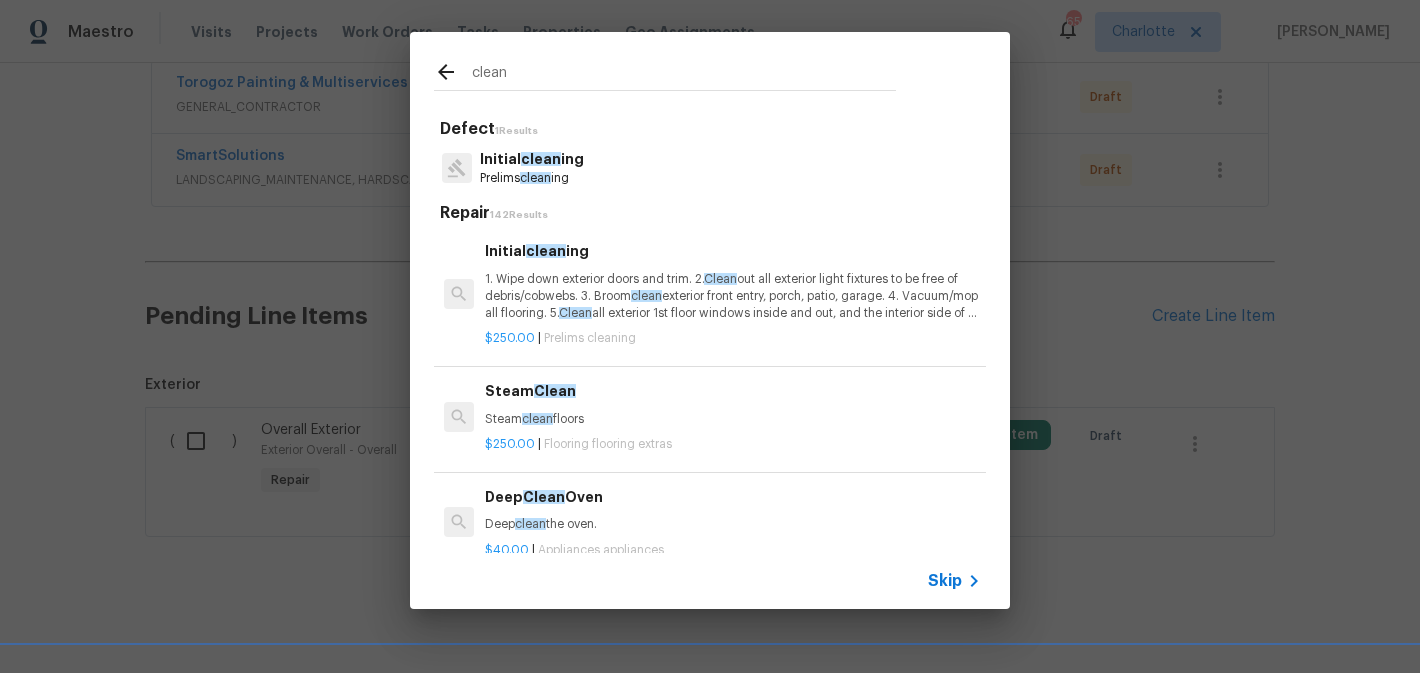 click on "1. Wipe down exterior doors and trim. 2.  Clean  out all exterior light fixtures to be free of debris/cobwebs. 3. Broom  clean  exterior front entry, porch, patio, garage. 4. Vacuum/mop all flooring. 5.  Clean  all exterior 1st floor windows inside and out, and the interior side of all above grade windows.  Clean  all tracks/frames. 6.  Clean  all air vent grills. 7.  Clean  all interior window, base, sill and trim. 8.  Clean  all switch/outlet plates and remove any paint. 9.  Clean  all light fixtures and ceiling fans. 10.  Clean  all doors, frames and trim. 11.  Clean  kitchen and laundry appliances - inside-outside and underneath. 12.  Clean  cabinetry inside and outside and top including drawers. 13.  Clean  counters, sinks, plumbing fixtures, toilets seat to remain down. 14.  Clean  showers, tubs, surrounds, wall tile free of grime and soap scum. 15.  Clean  window coverings if left in place. 16.  Clean  baseboards. 17.  Clean" at bounding box center [733, 296] 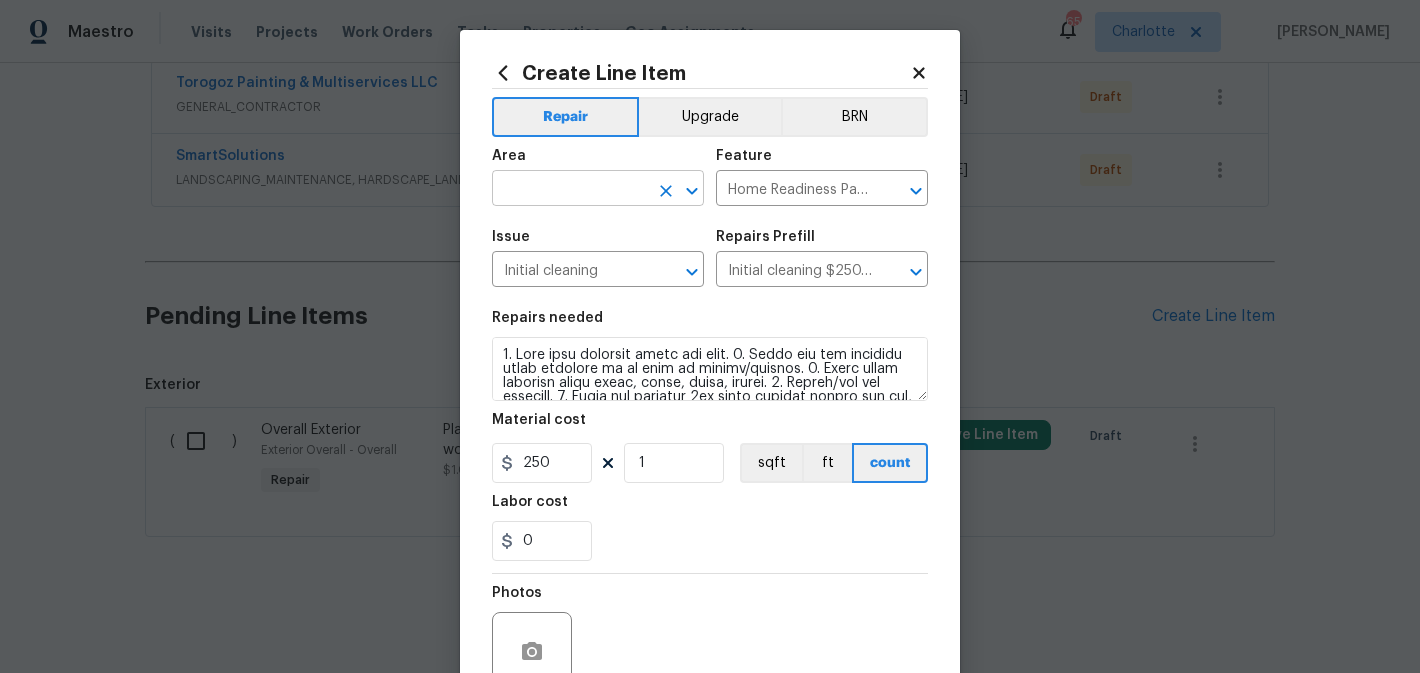 click at bounding box center [570, 190] 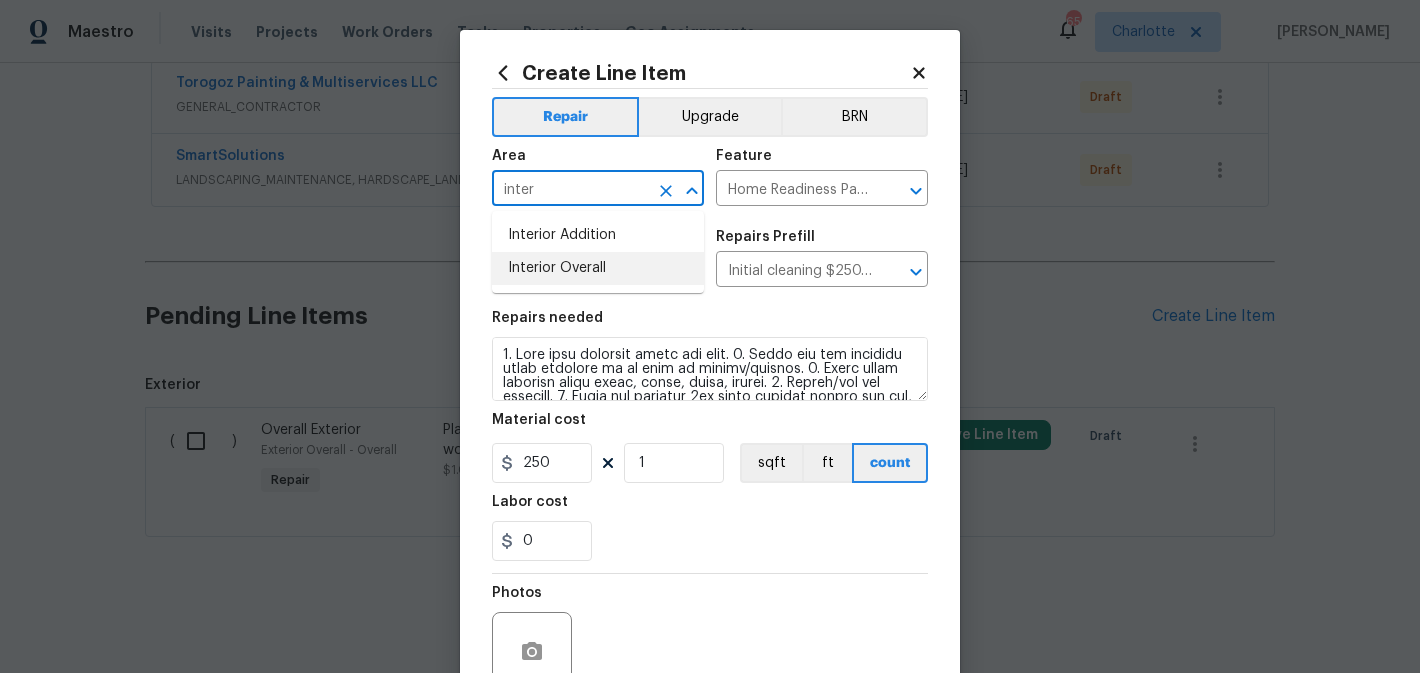 click on "Interior Overall" at bounding box center [598, 268] 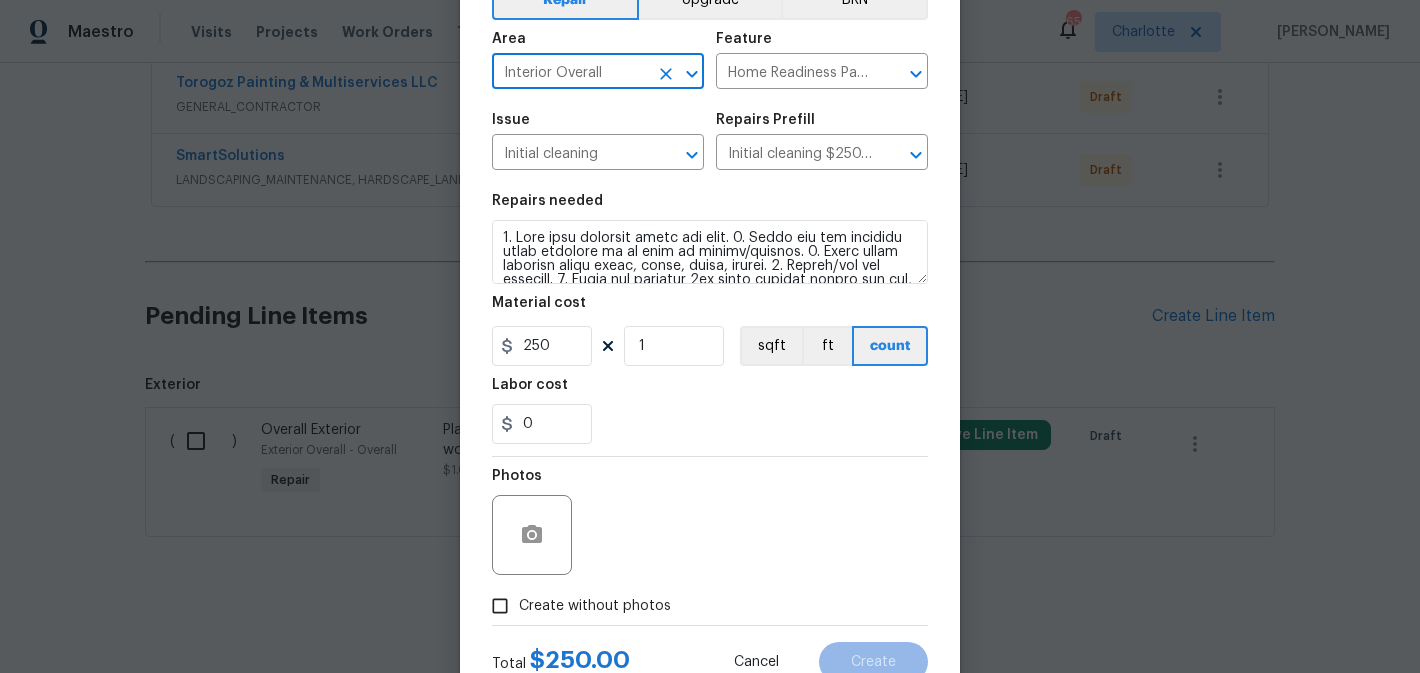 scroll, scrollTop: 189, scrollLeft: 0, axis: vertical 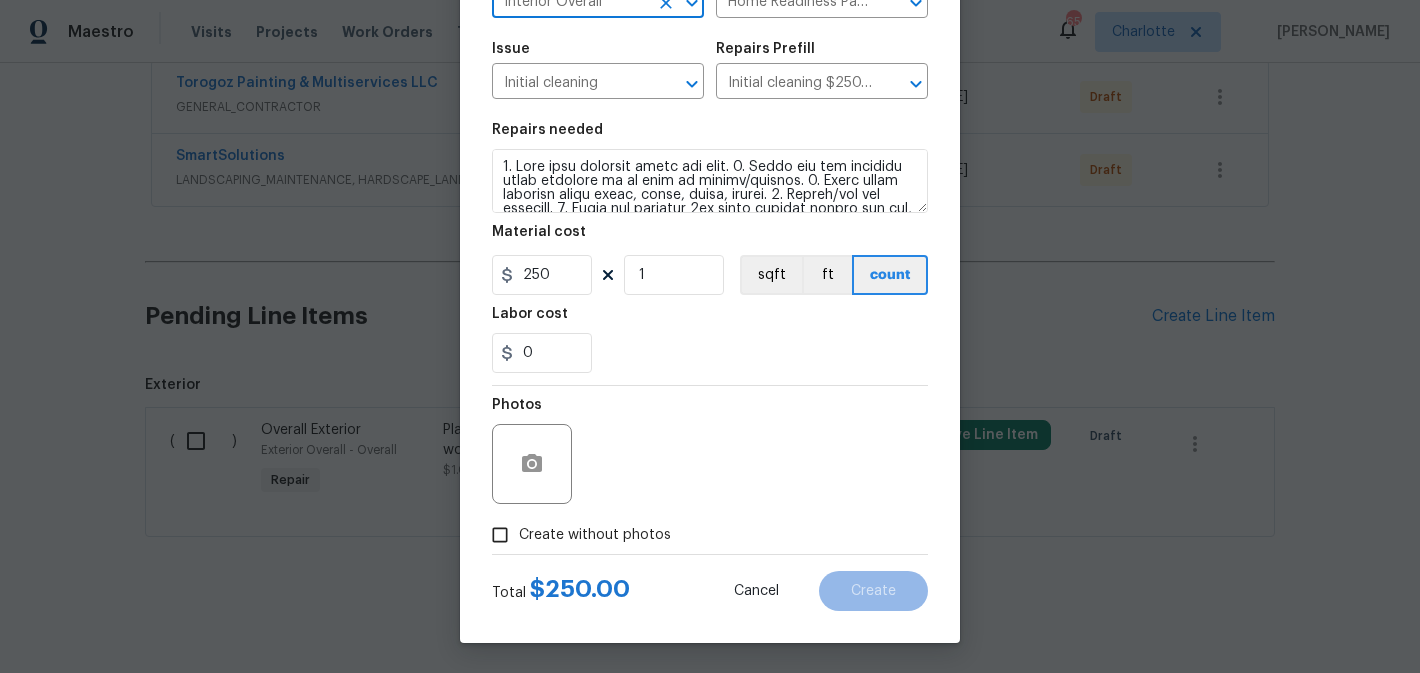 type on "Interior Overall" 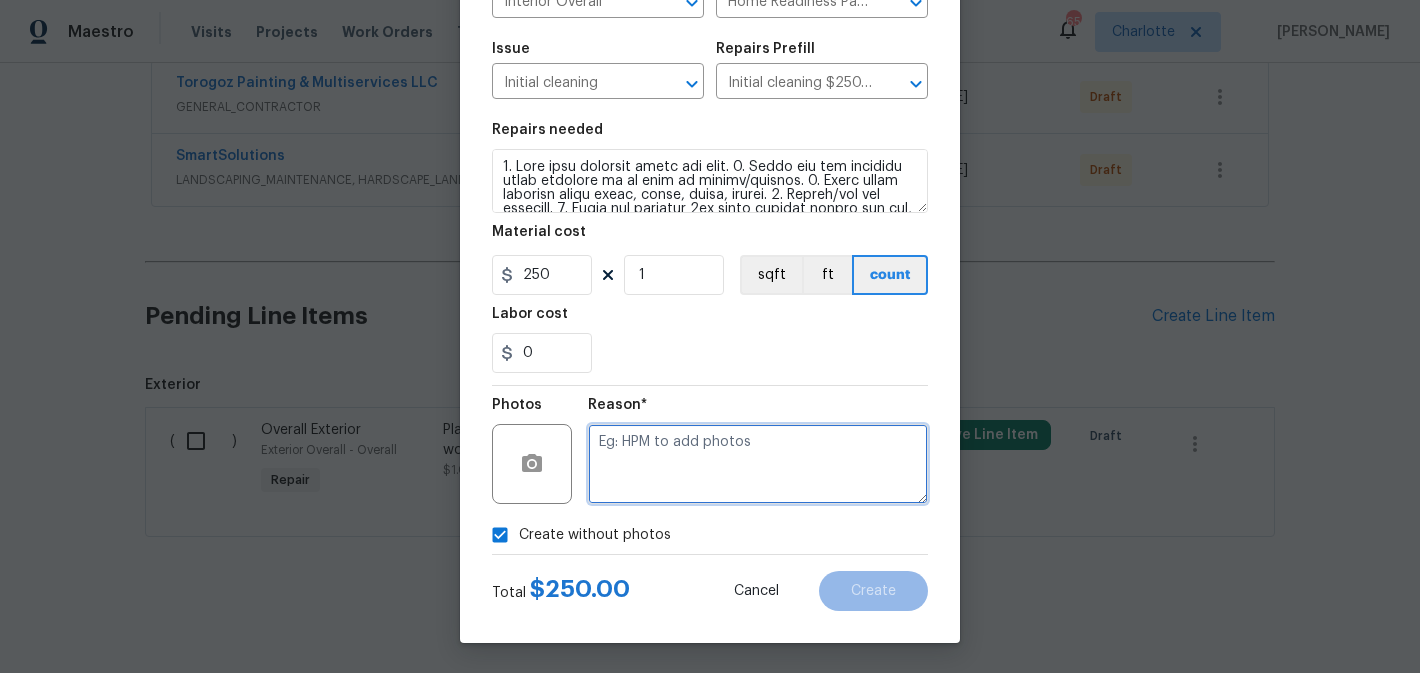 click at bounding box center [758, 464] 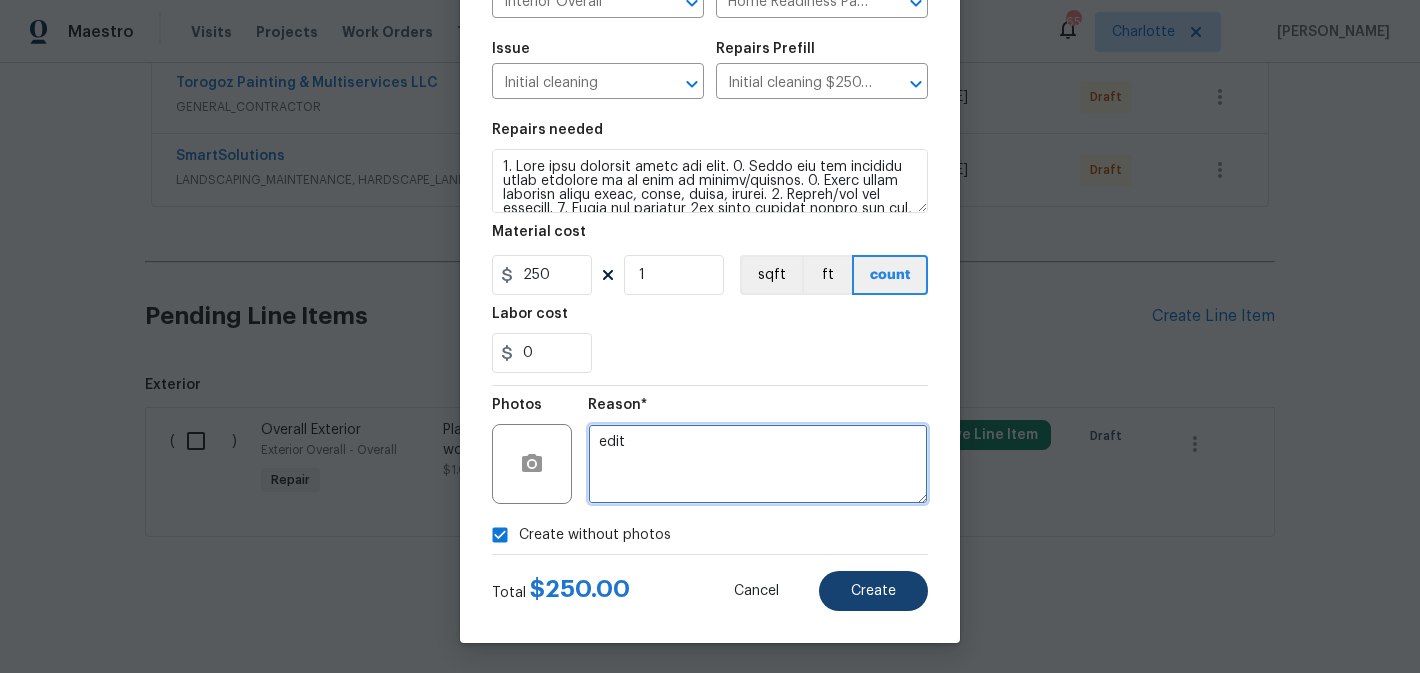 type on "edit" 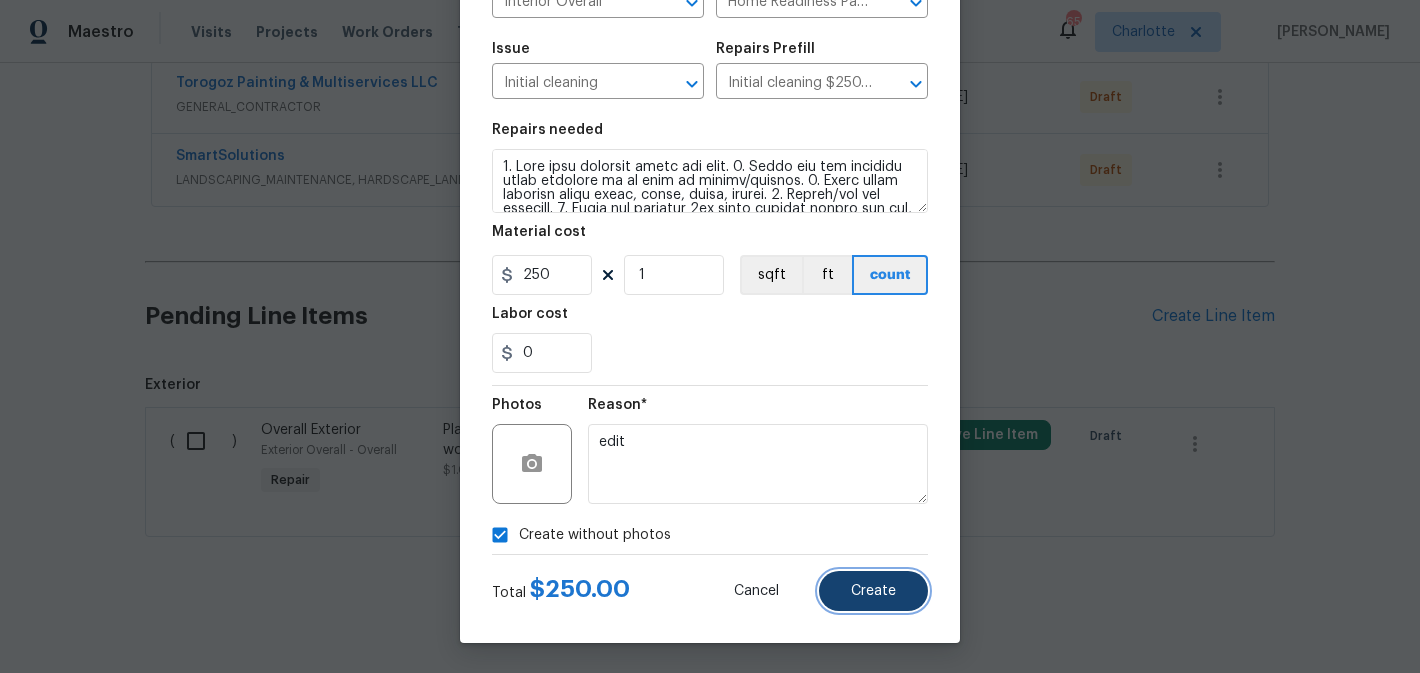 click on "Create" at bounding box center [873, 591] 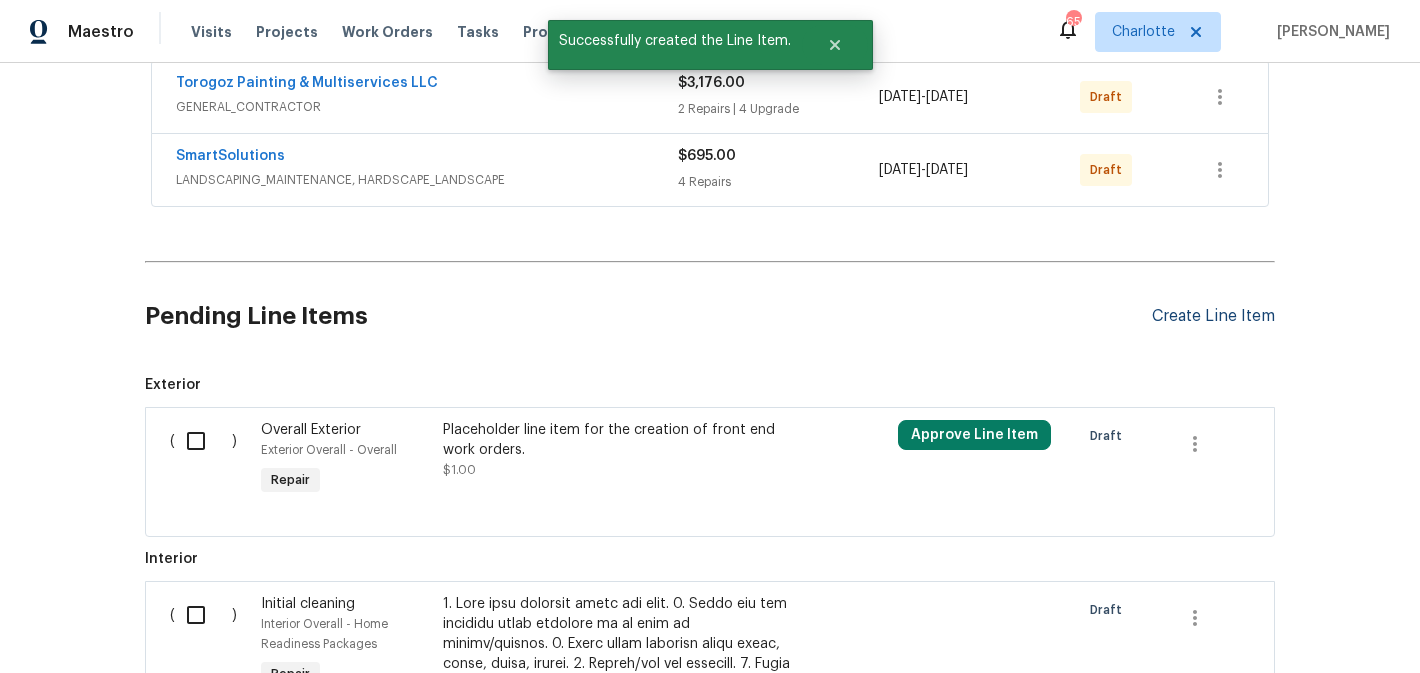 click on "Create Line Item" at bounding box center [1213, 316] 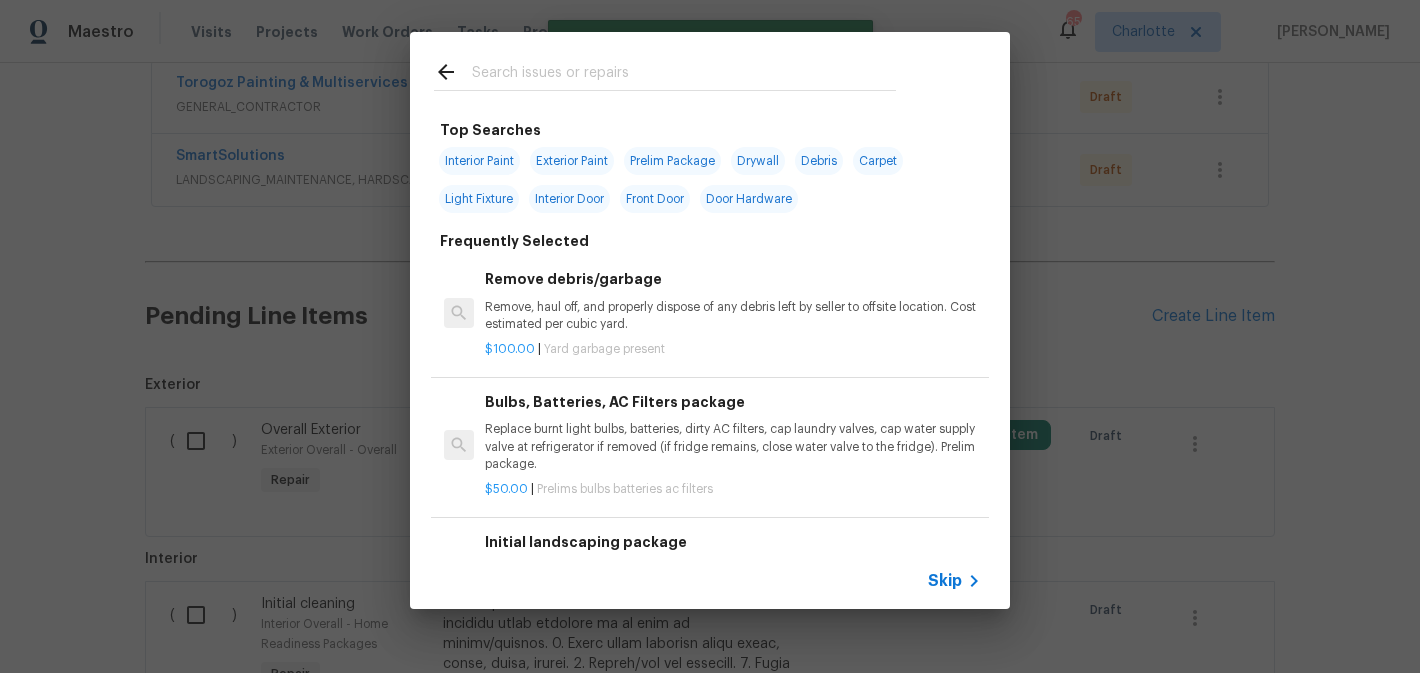 click at bounding box center [684, 75] 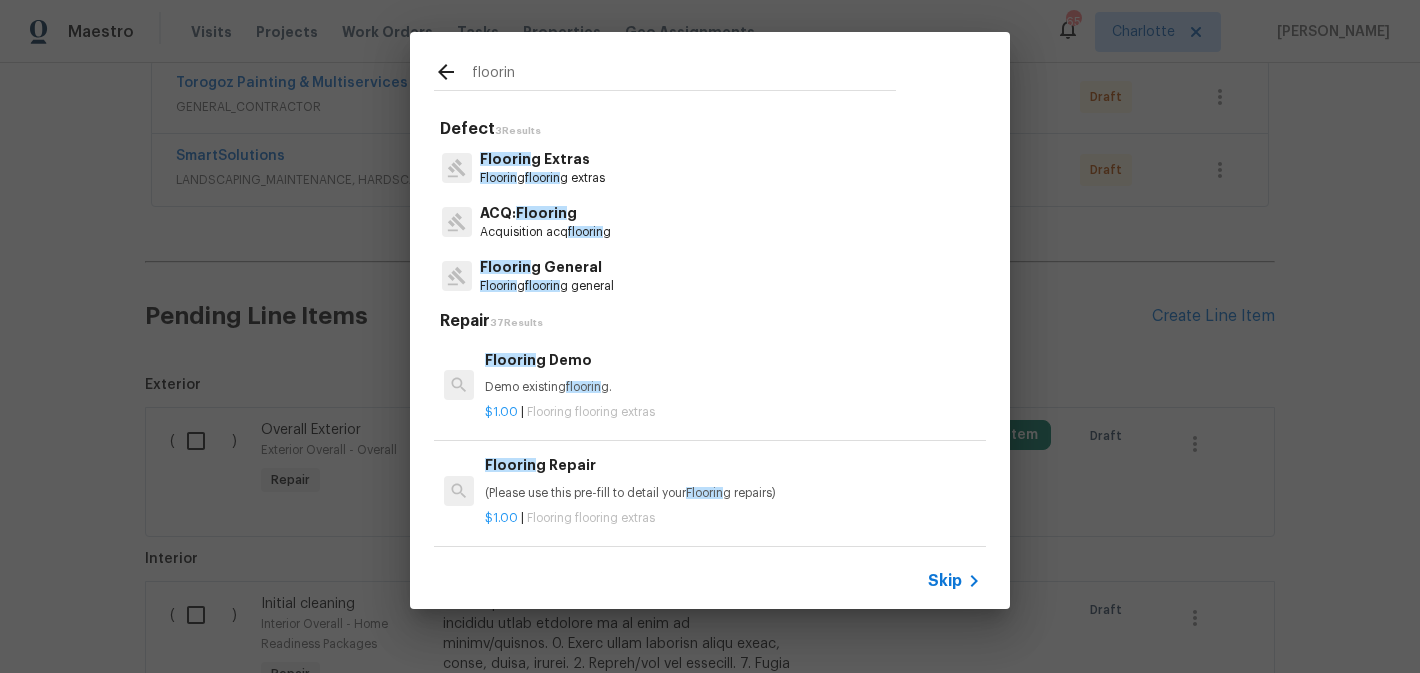 type on "floorin" 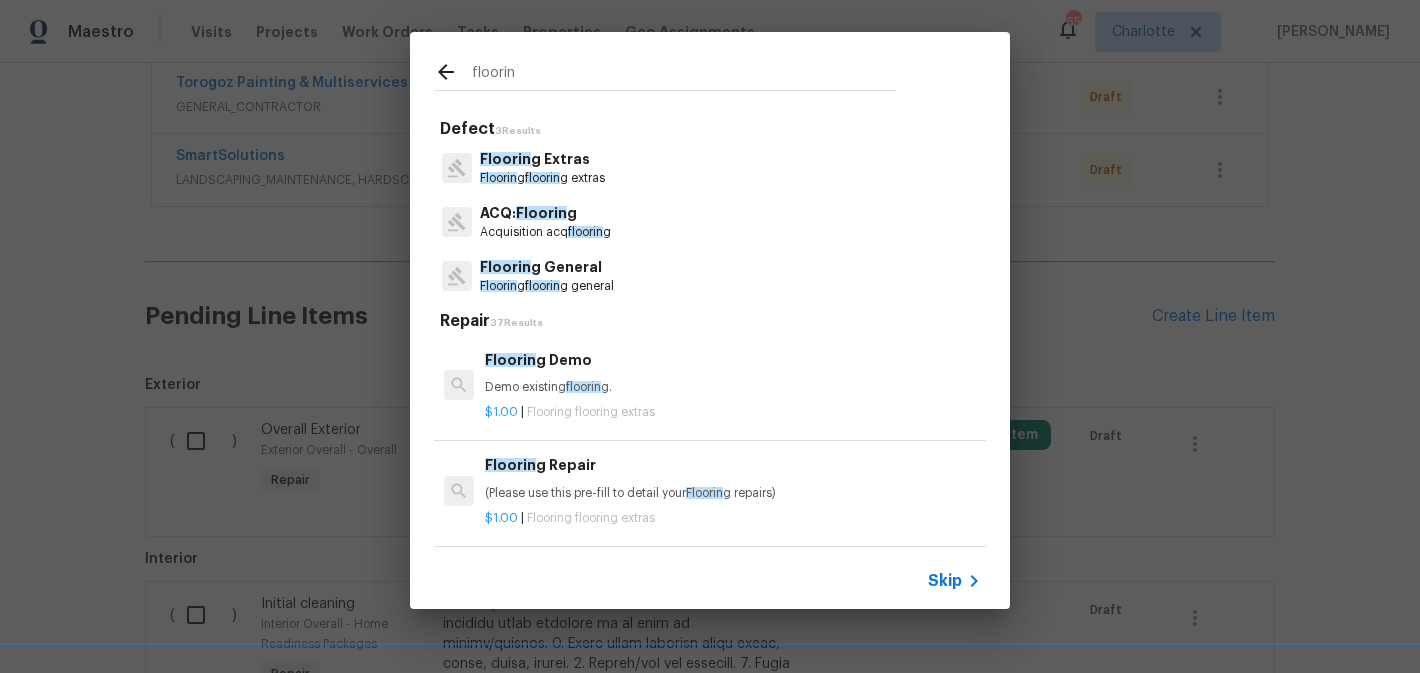 click on "Floorin g General Floorin g  floorin g general" at bounding box center [710, 276] 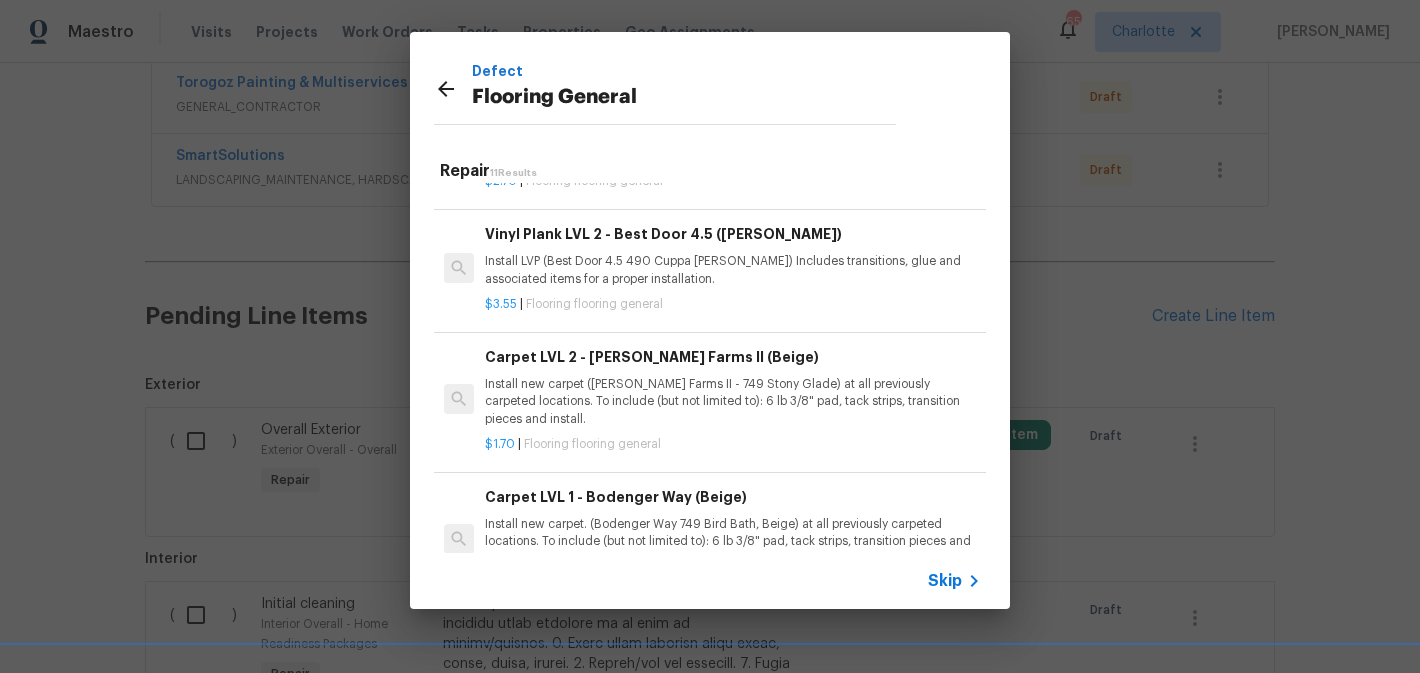 scroll, scrollTop: 602, scrollLeft: 0, axis: vertical 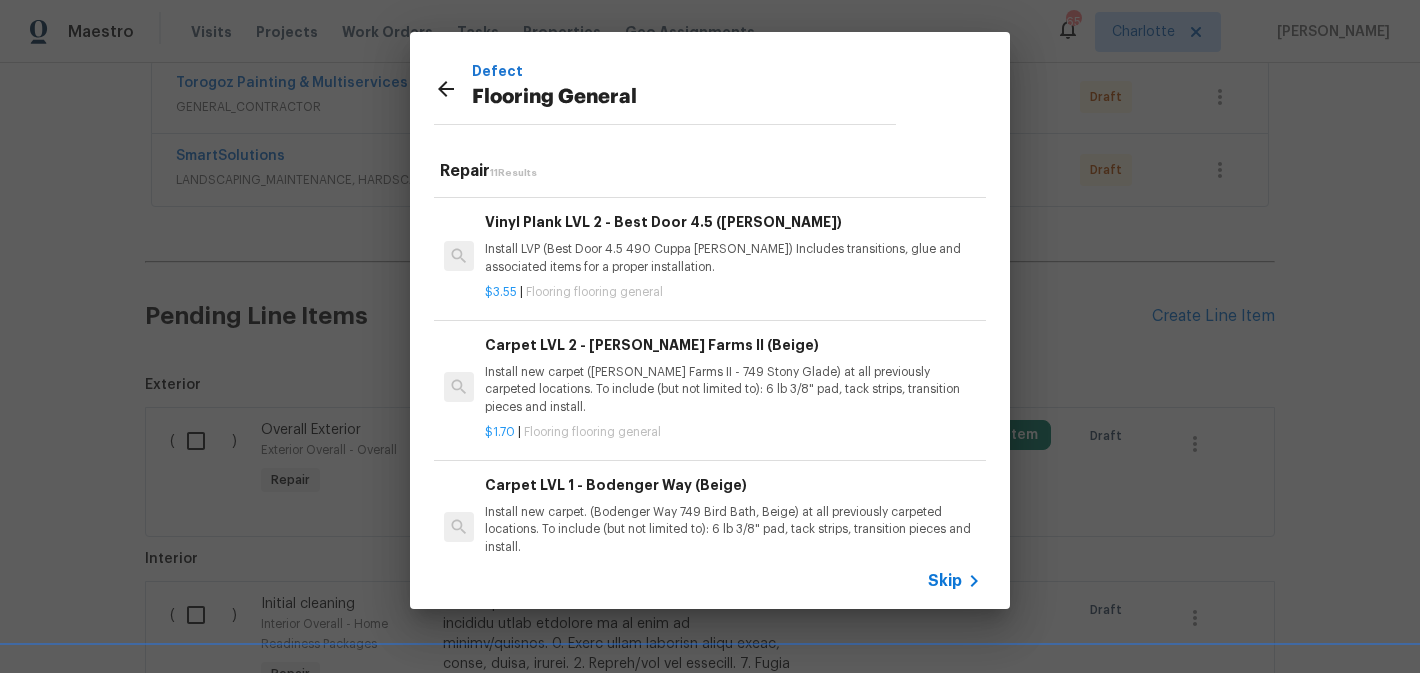 click on "Install LVP (Best Door 4.5 490 Cuppa [PERSON_NAME]) Includes transitions, glue and associated items for a proper installation." at bounding box center (733, 258) 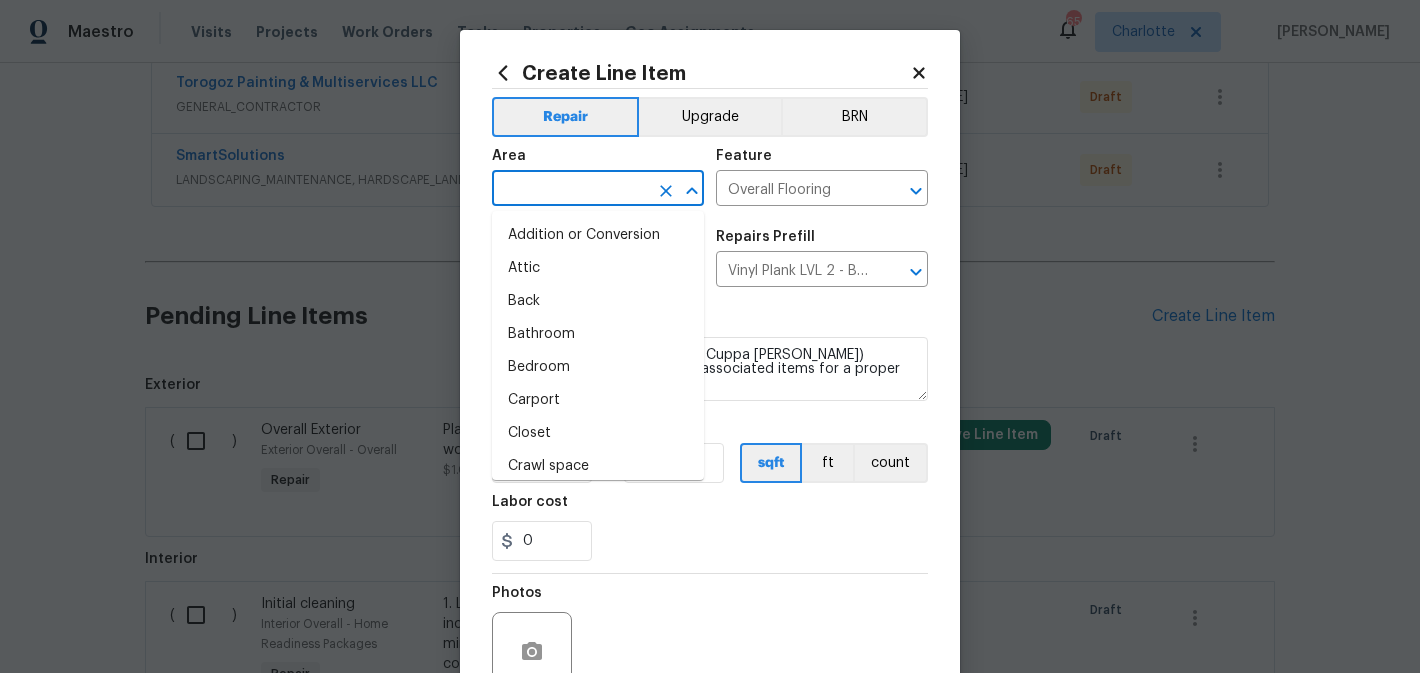 click at bounding box center (570, 190) 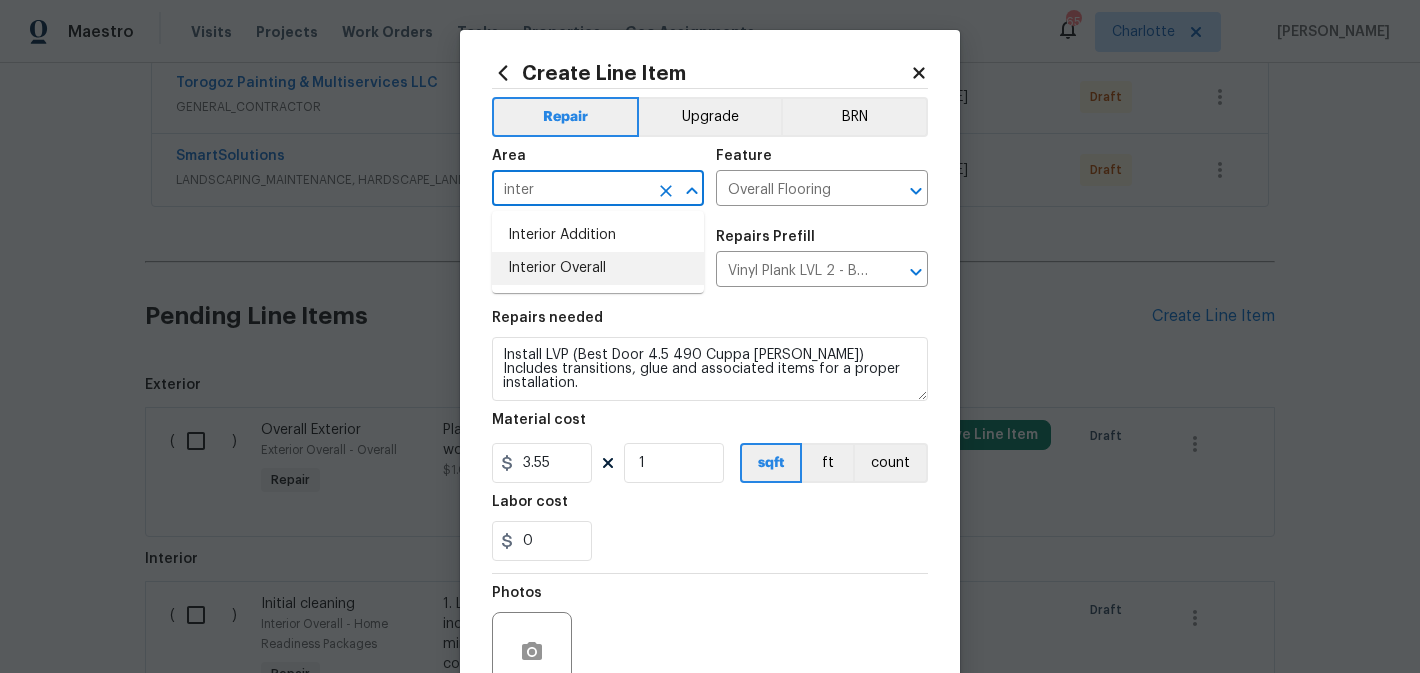 click on "Interior Overall" at bounding box center [598, 268] 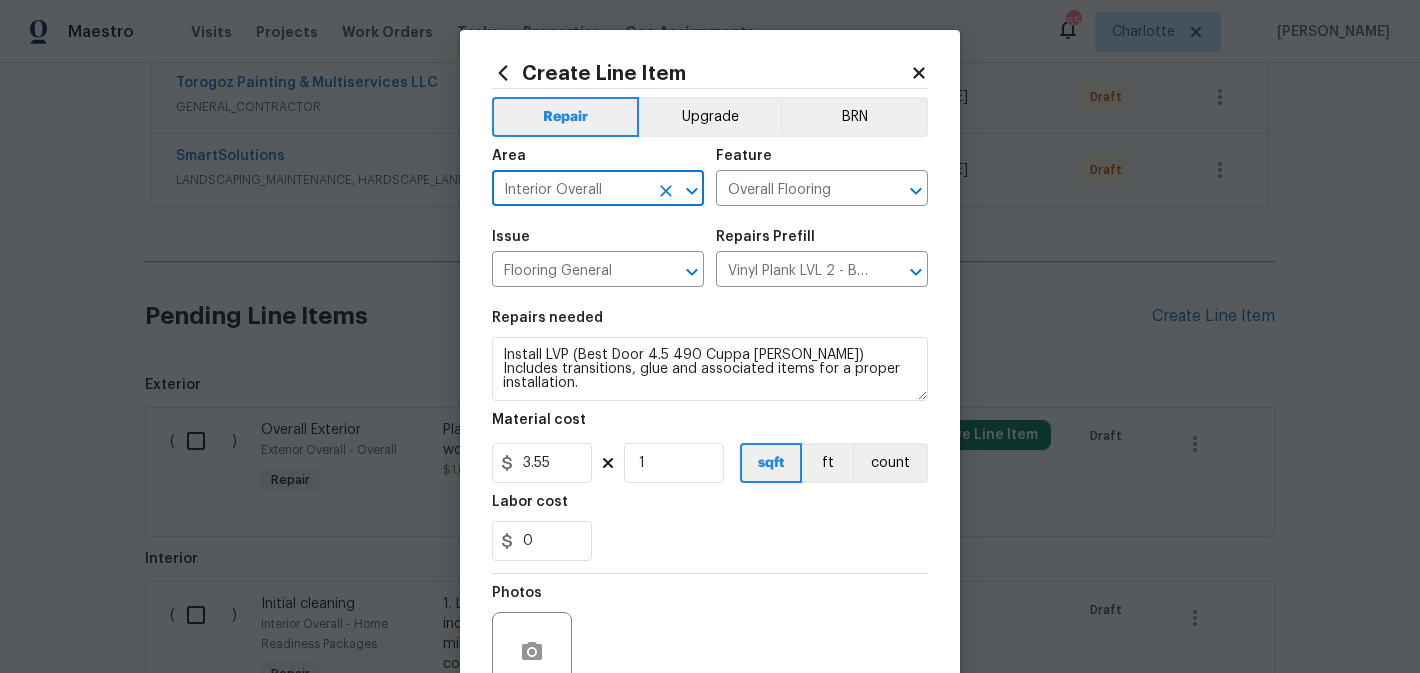 type on "Interior Overall" 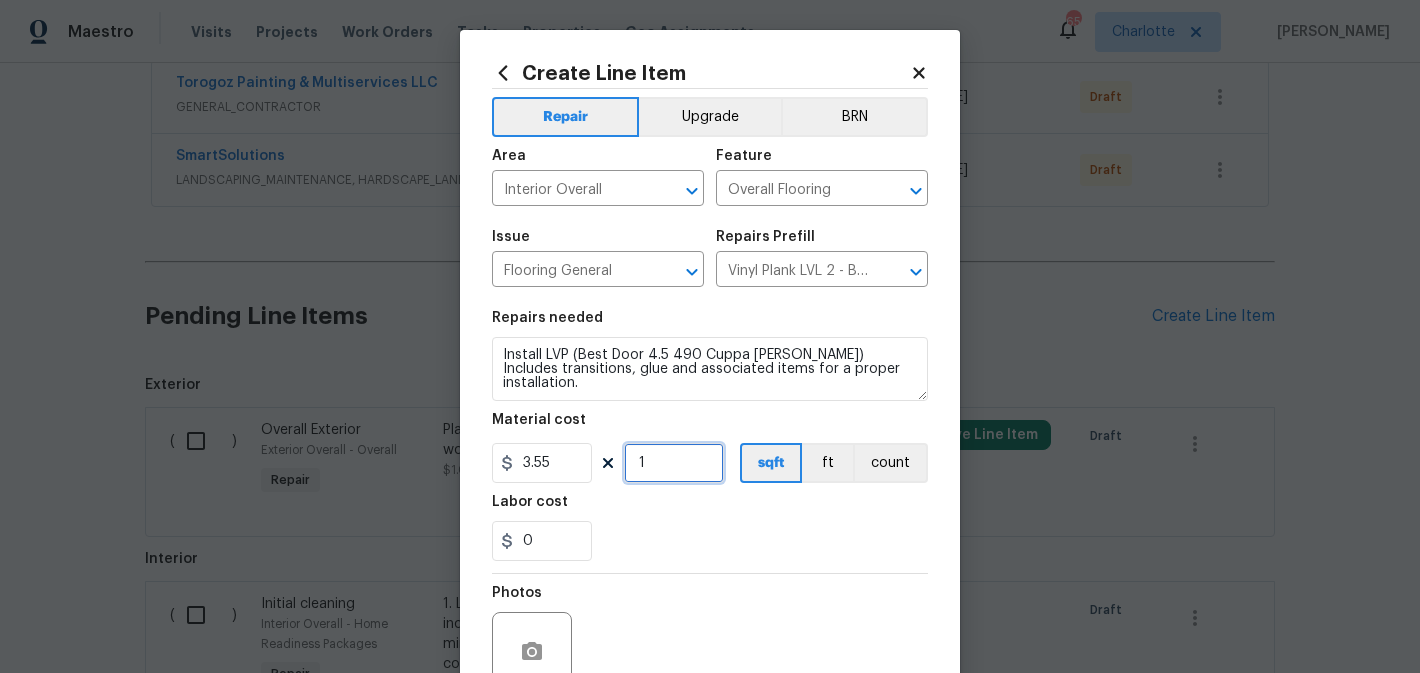 click on "1" at bounding box center (674, 463) 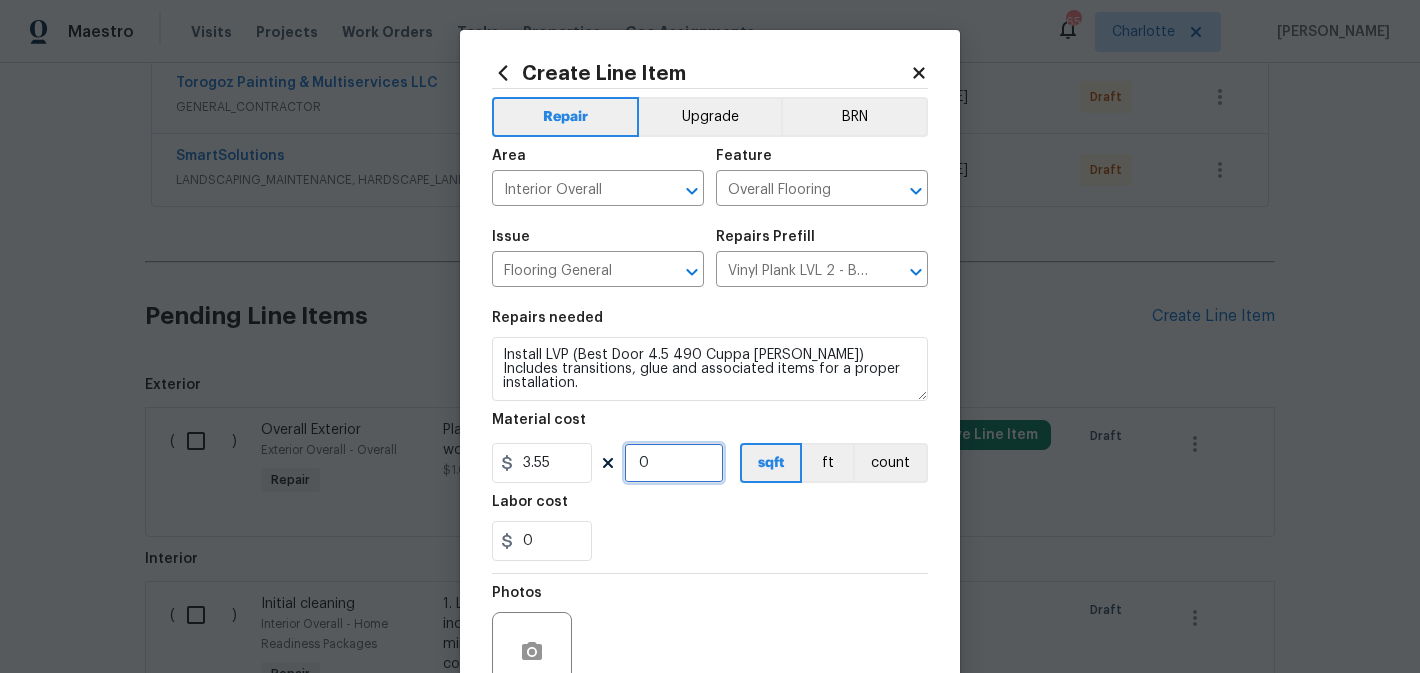 type on "0" 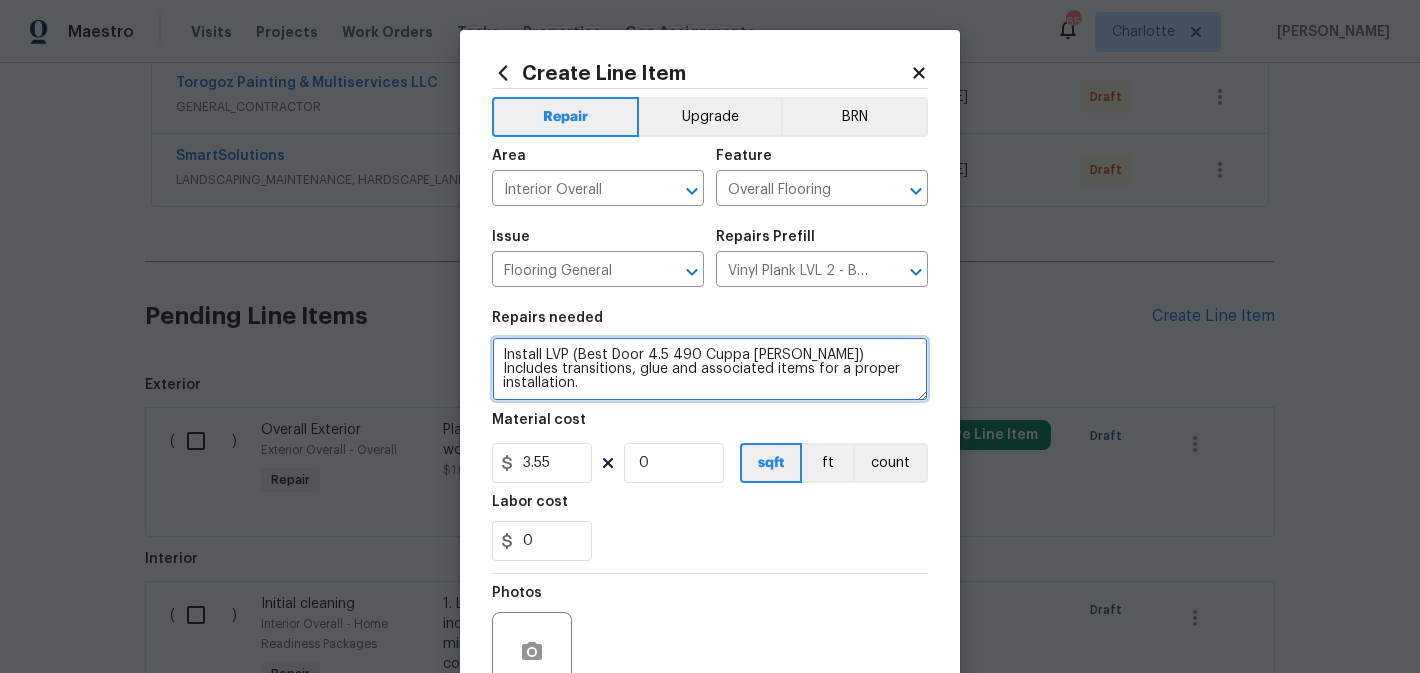 click on "Install LVP (Best Door 4.5 490 Cuppa [PERSON_NAME]) Includes transitions, glue and associated items for a proper installation." at bounding box center (710, 369) 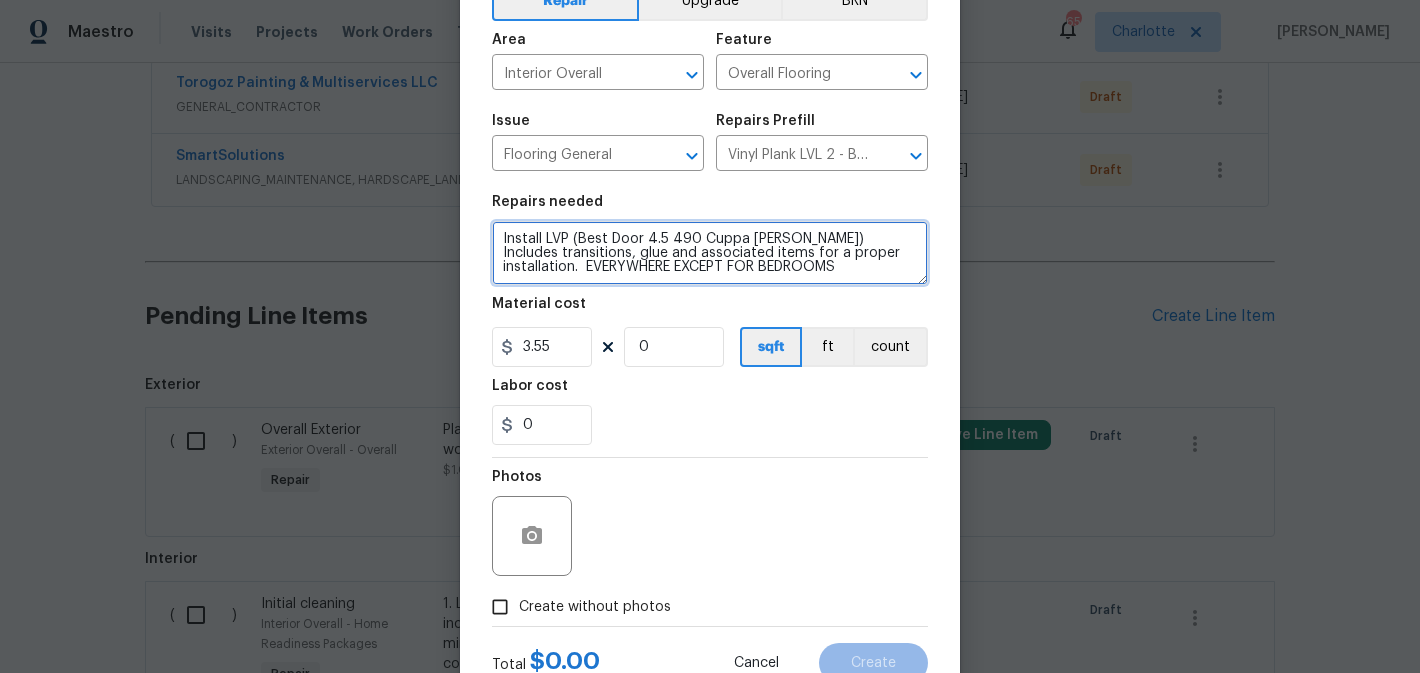 scroll, scrollTop: 0, scrollLeft: 0, axis: both 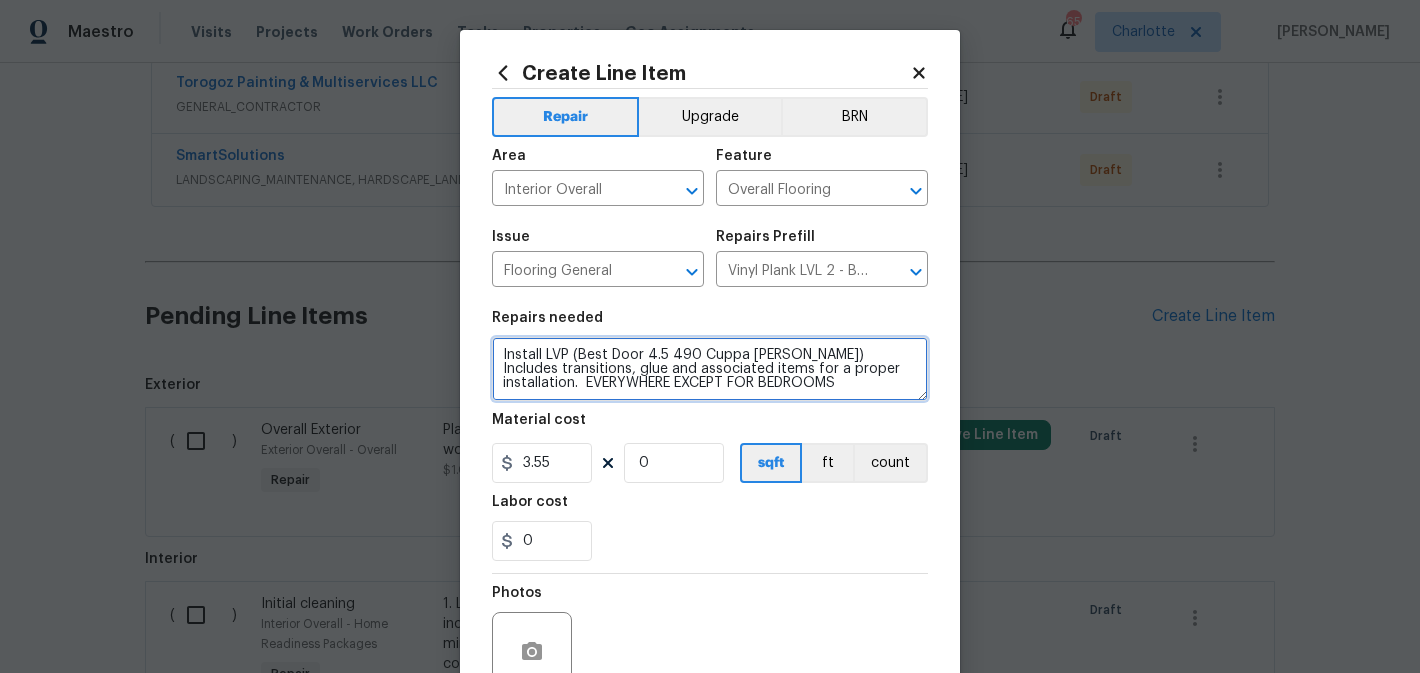 type on "Install LVP (Best Door 4.5 490 Cuppa Joe) Includes transitions, glue and associated items for a proper installation.  EVERYWHERE EXCEPT FOR BEDROOMS" 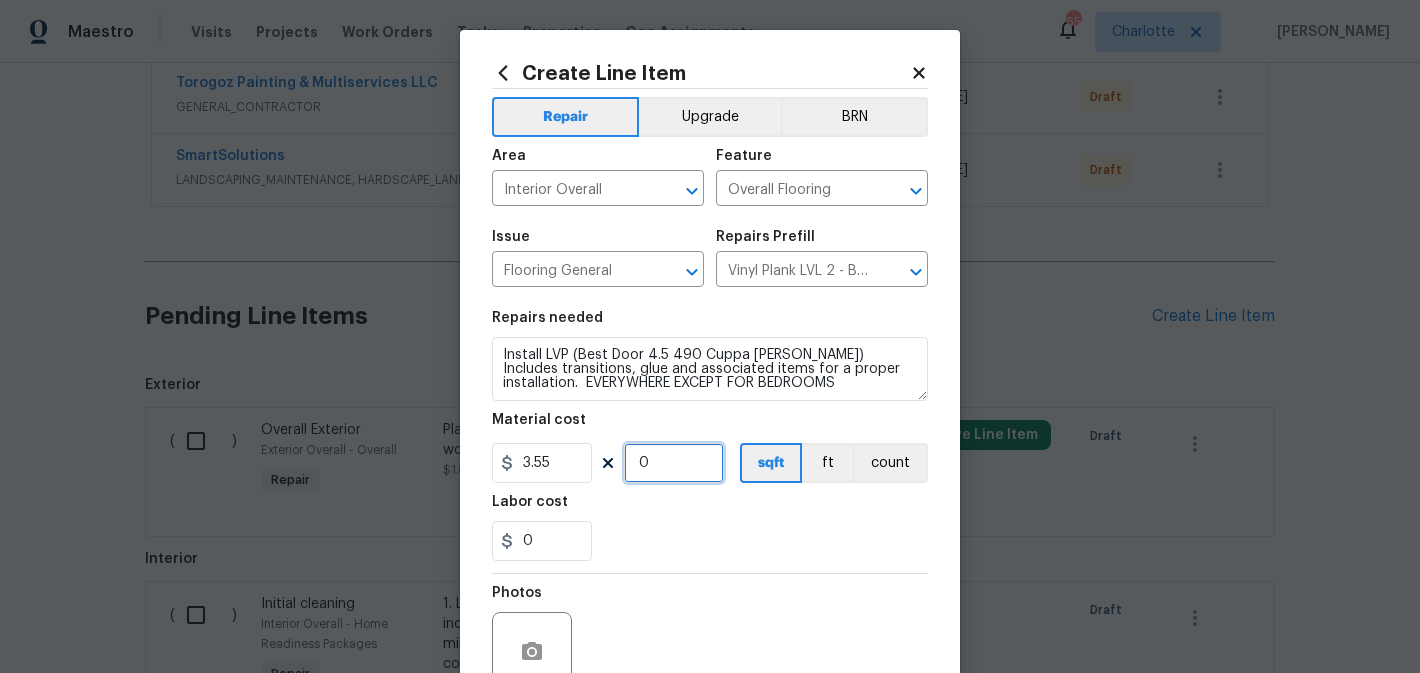 click on "0" at bounding box center [674, 463] 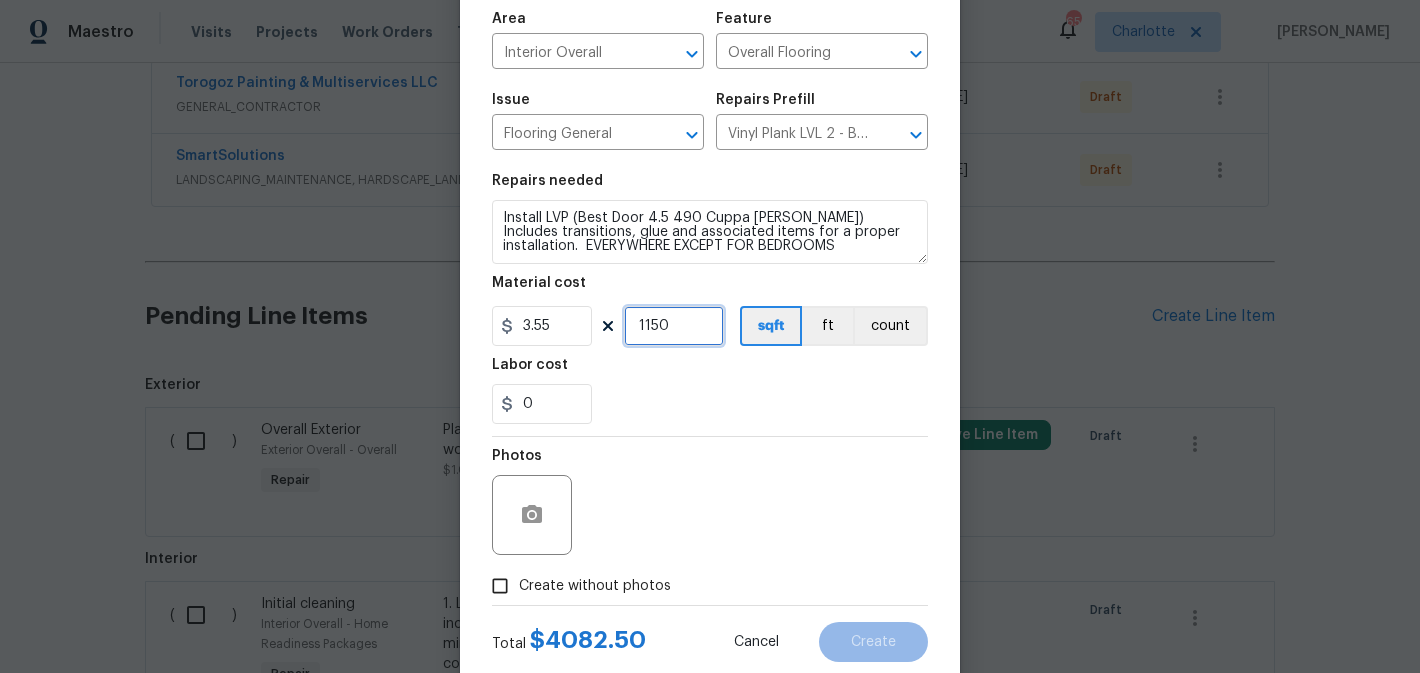 scroll, scrollTop: 189, scrollLeft: 0, axis: vertical 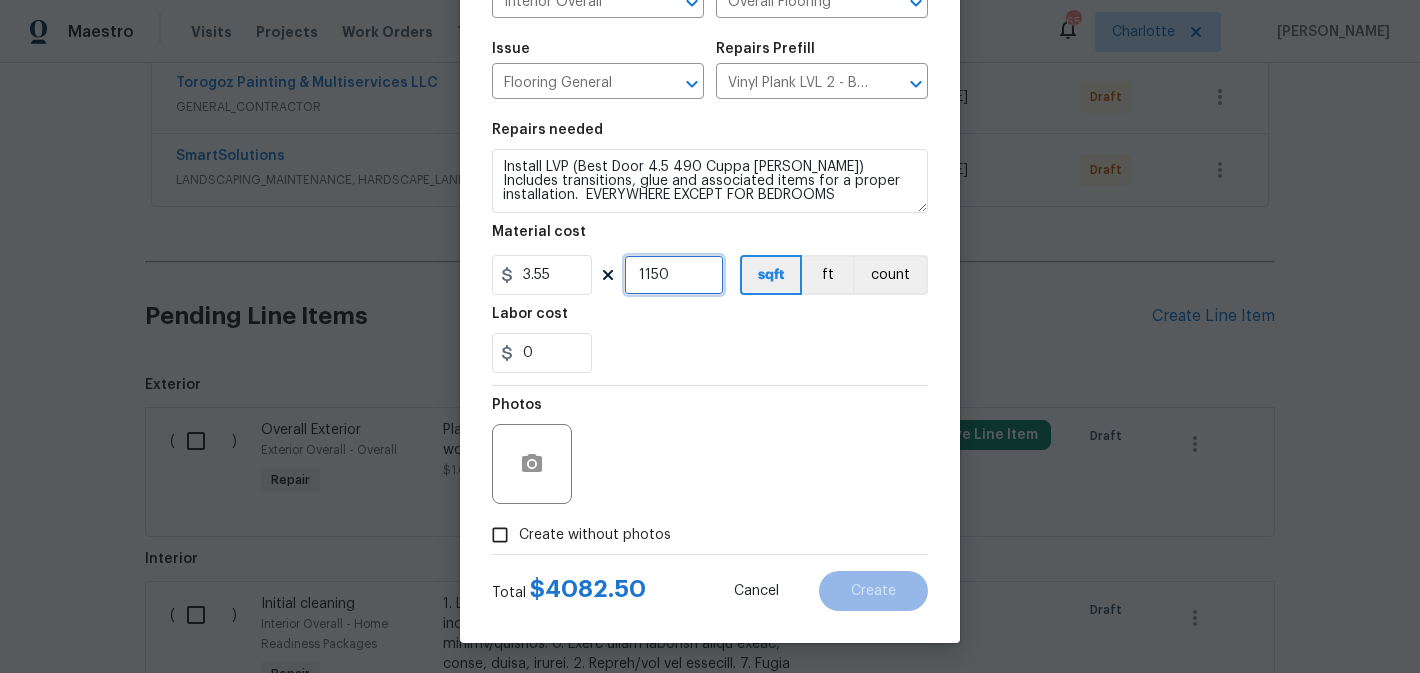 type on "1150" 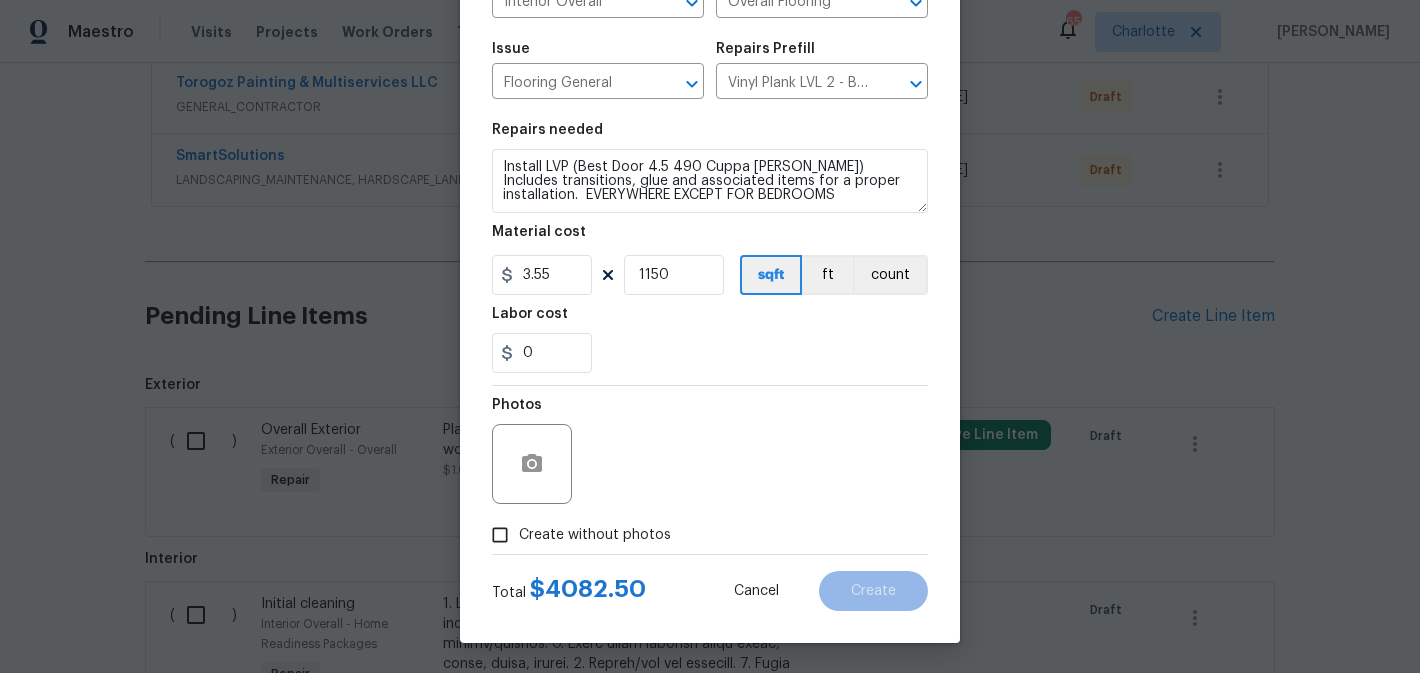 click on "Create without photos" at bounding box center (595, 535) 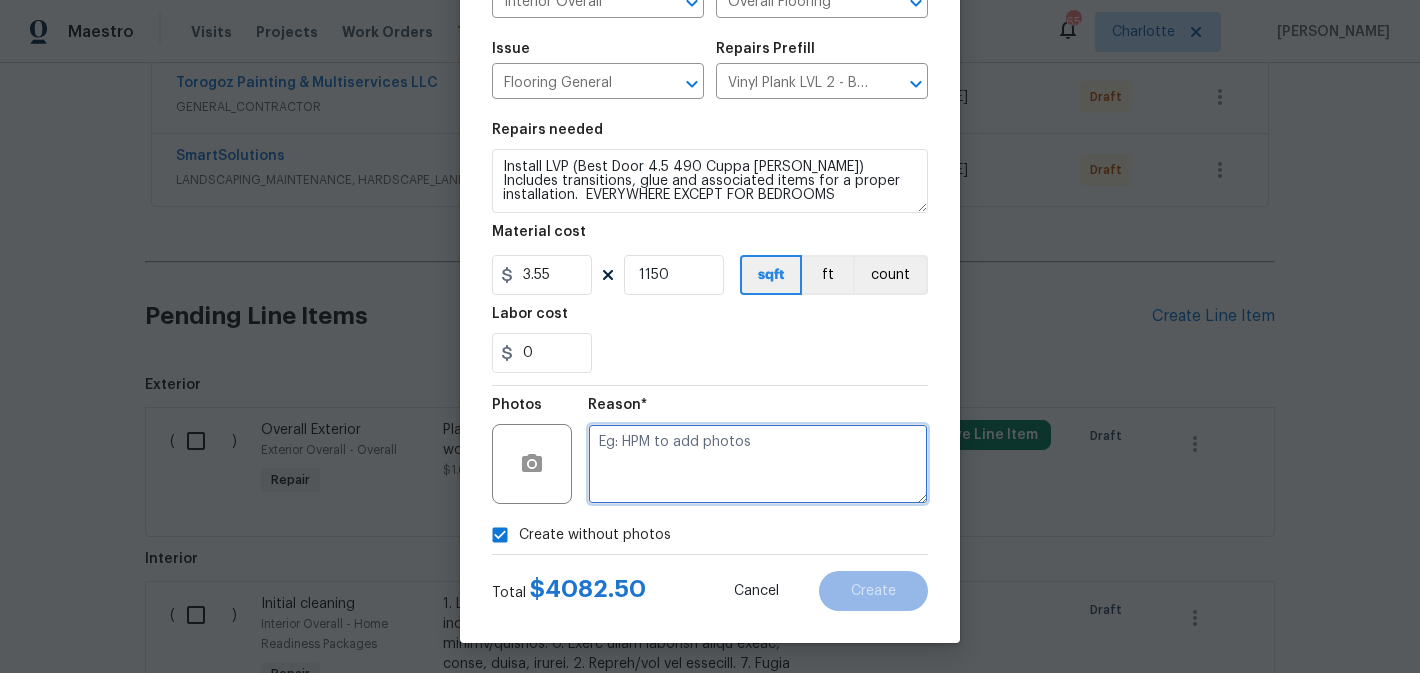 click at bounding box center (758, 464) 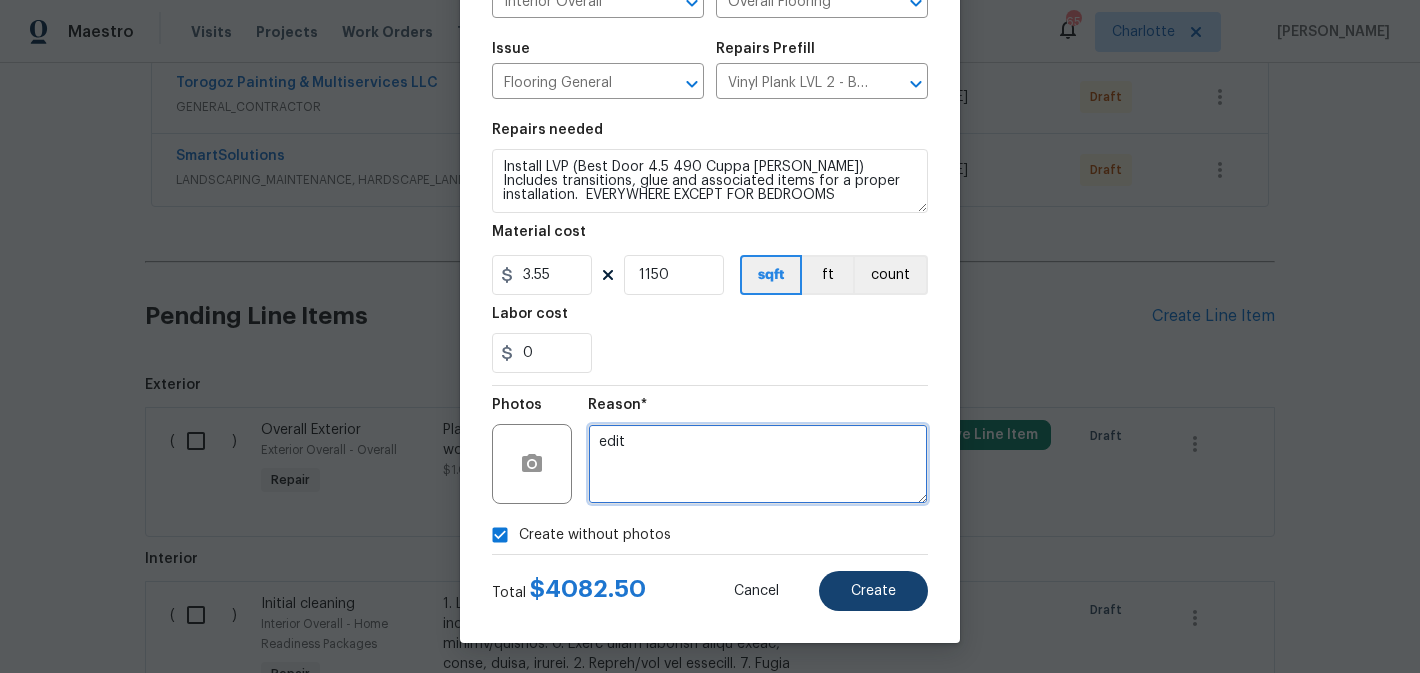 type on "edit" 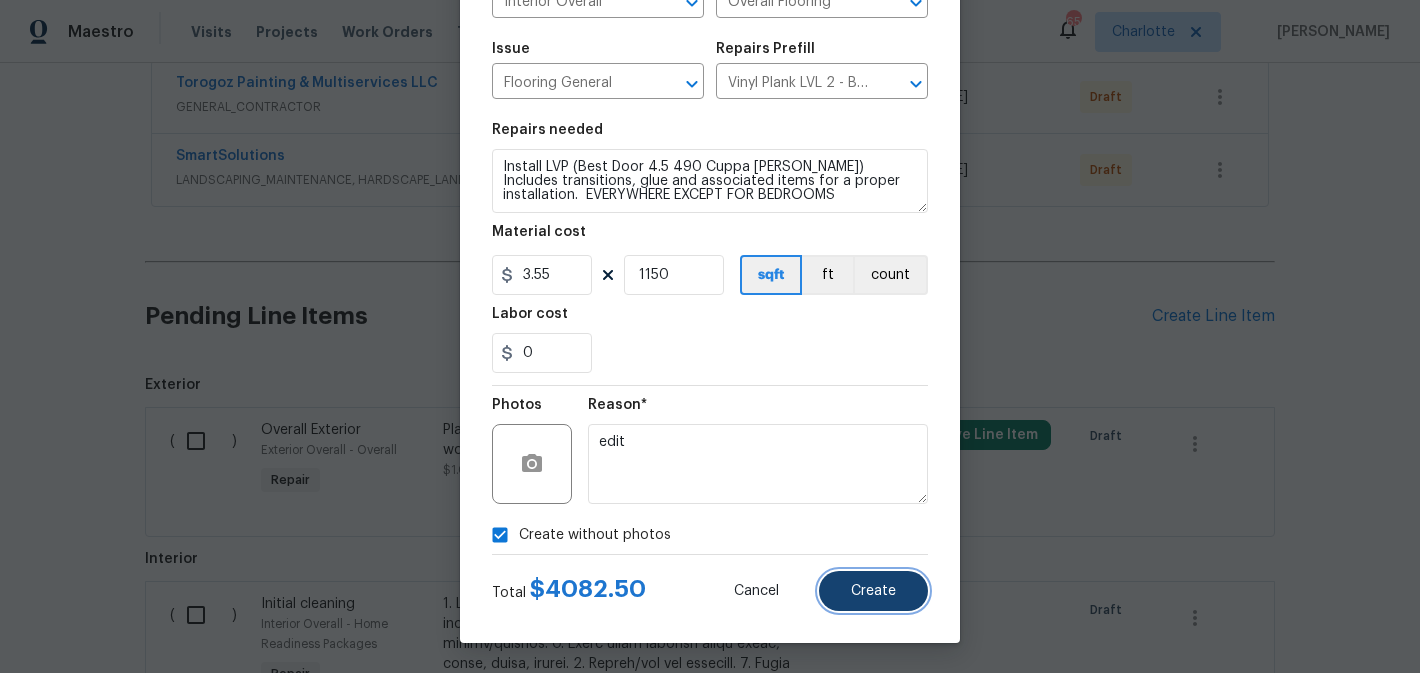 click on "Create" at bounding box center (873, 591) 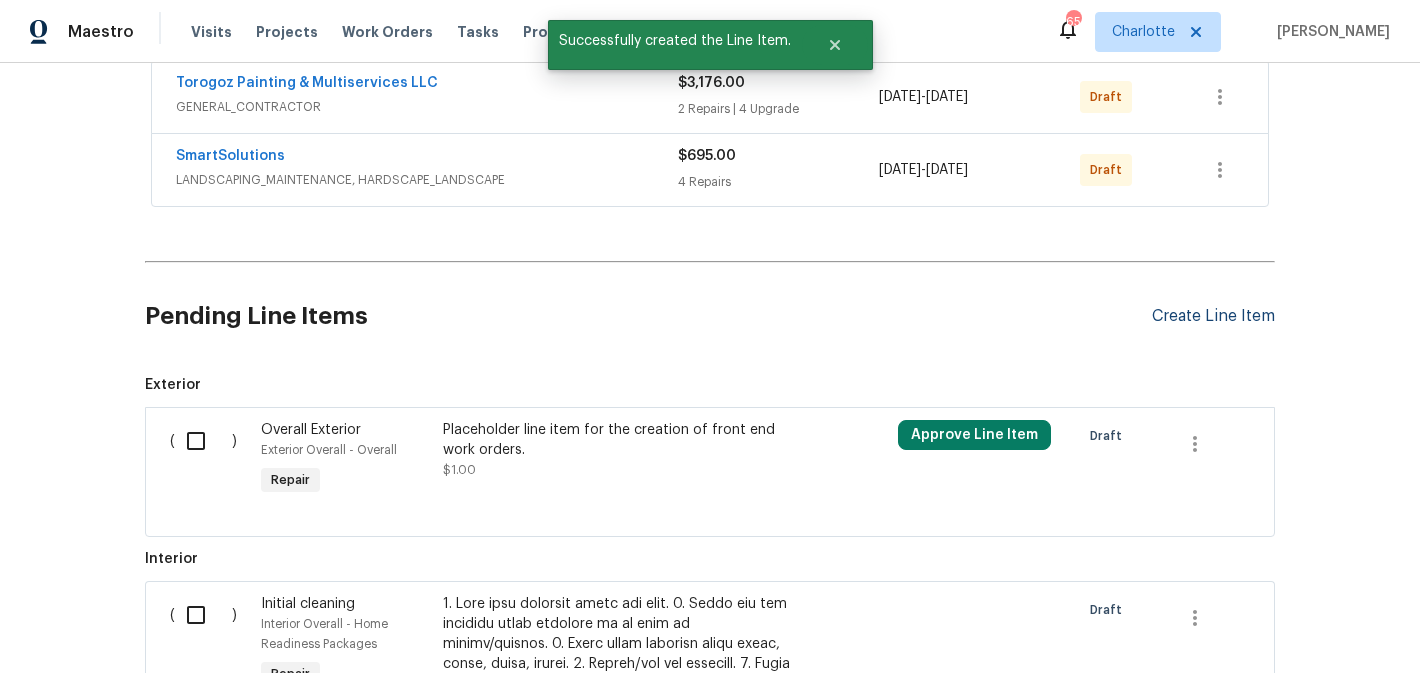 click on "Create Line Item" at bounding box center (1213, 316) 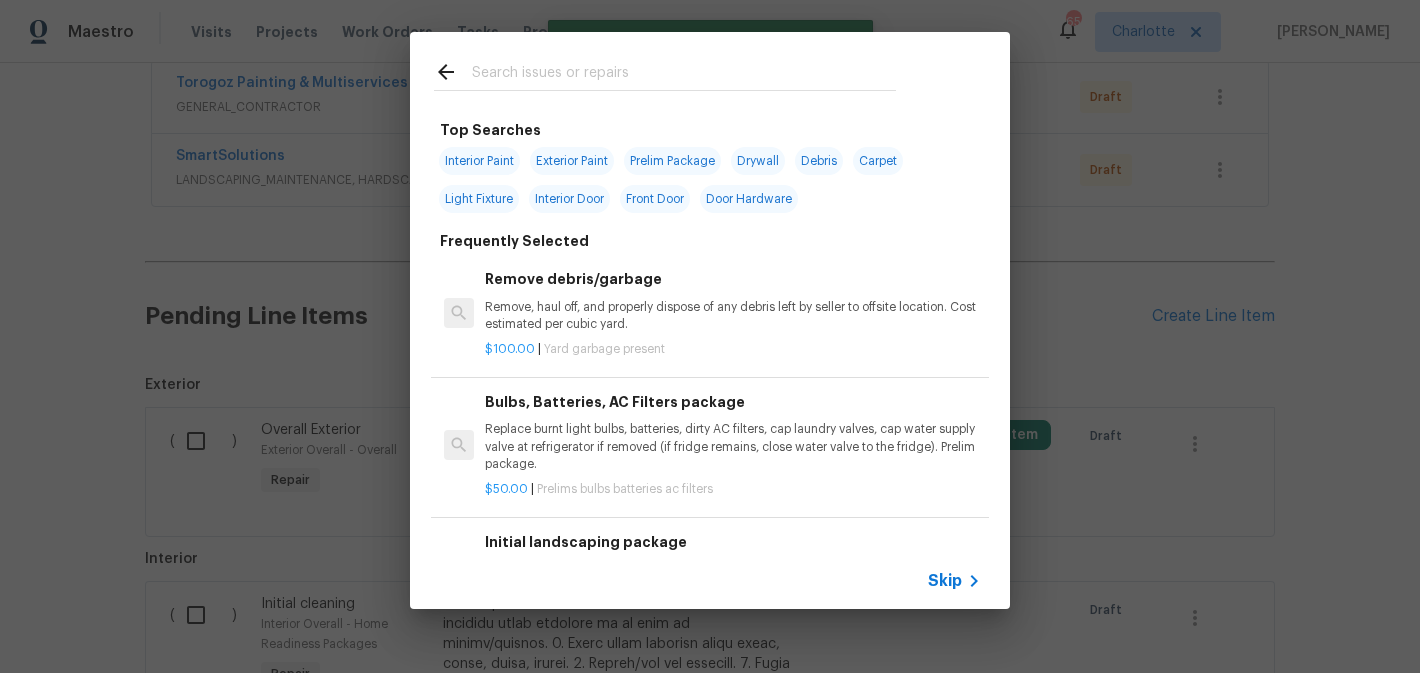 click at bounding box center [684, 75] 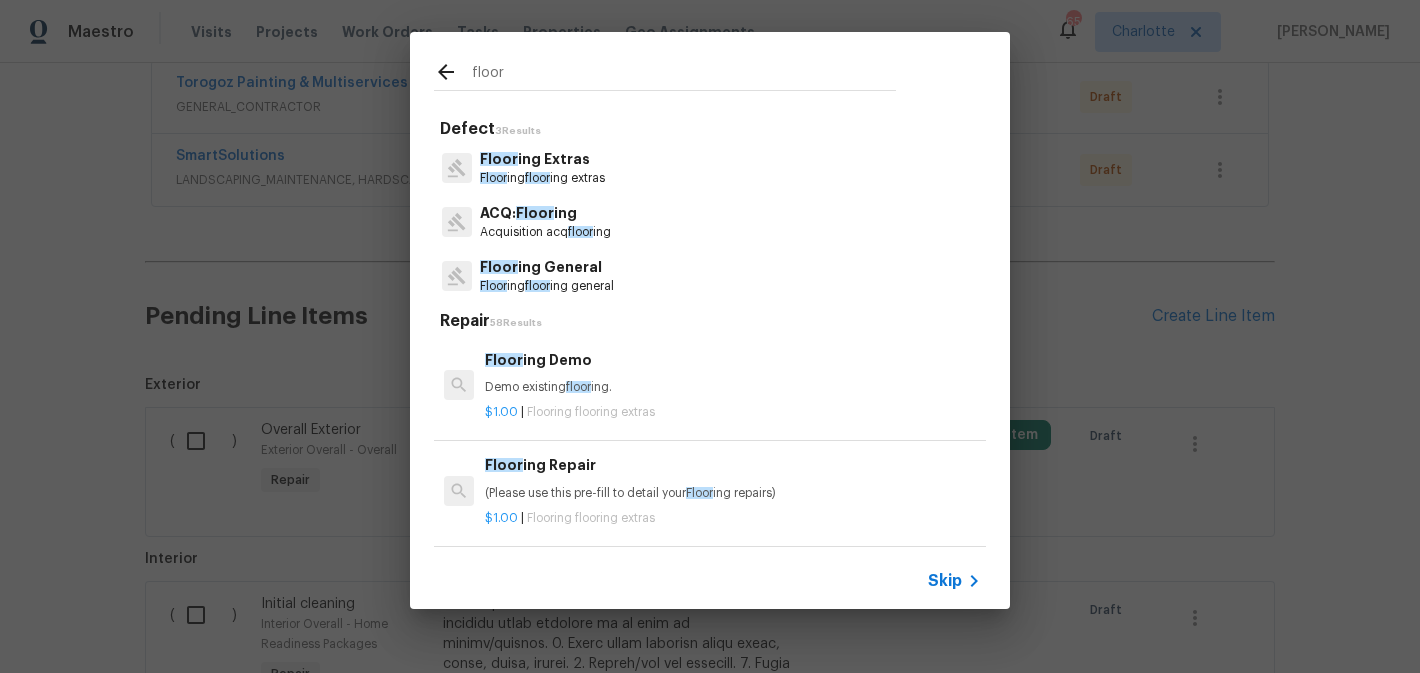 type on "floor" 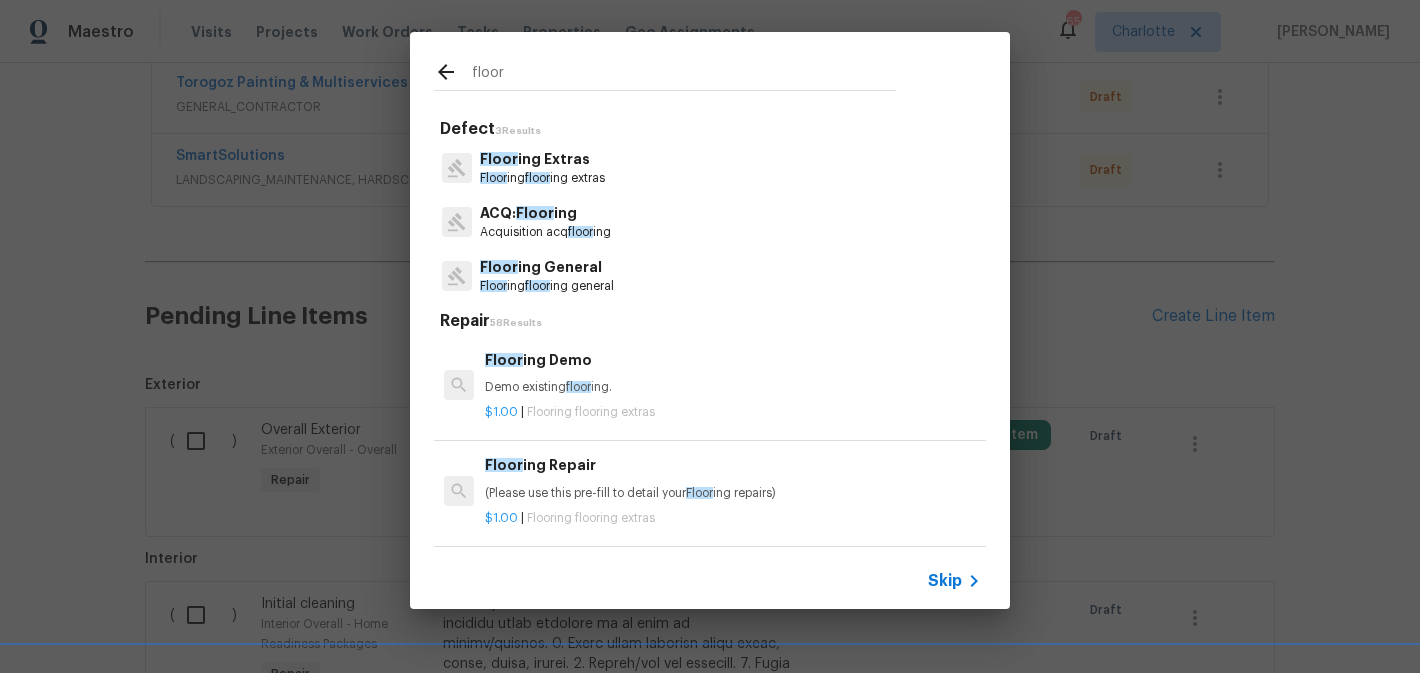 click on "Floor ing General" at bounding box center [547, 267] 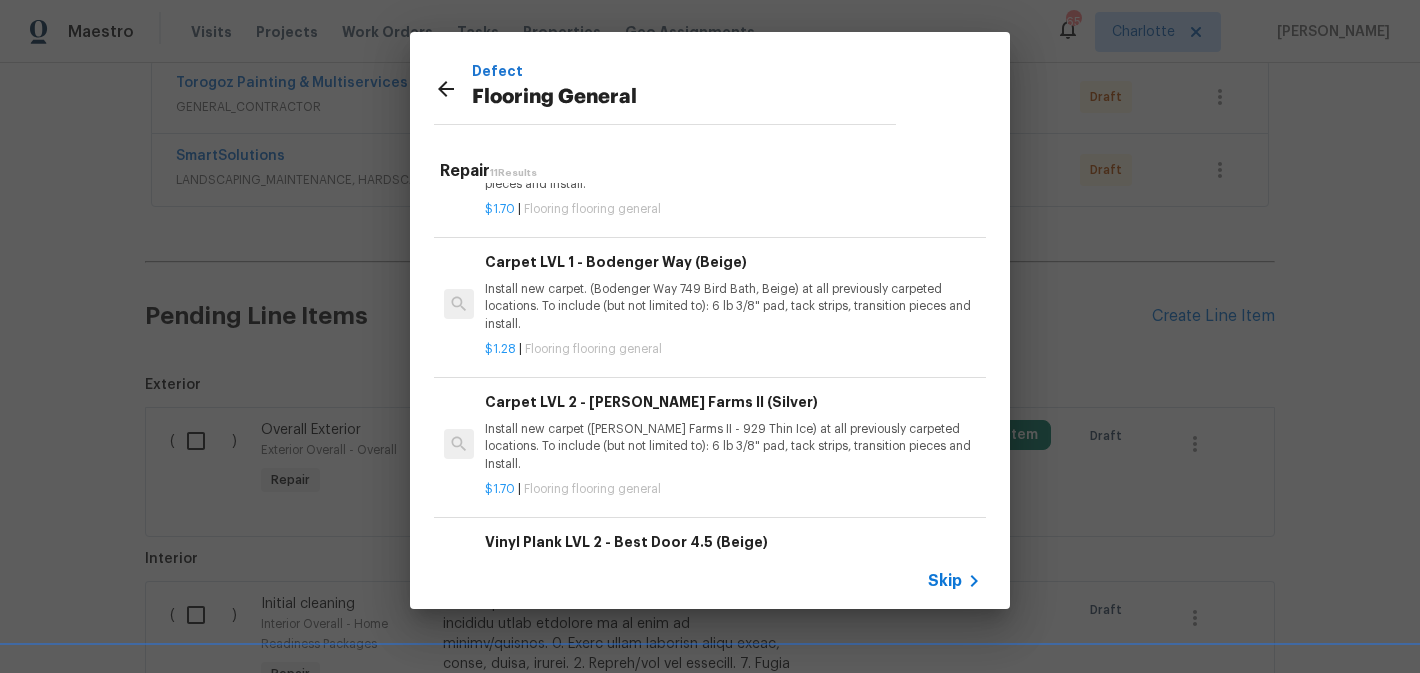 scroll, scrollTop: 906, scrollLeft: 0, axis: vertical 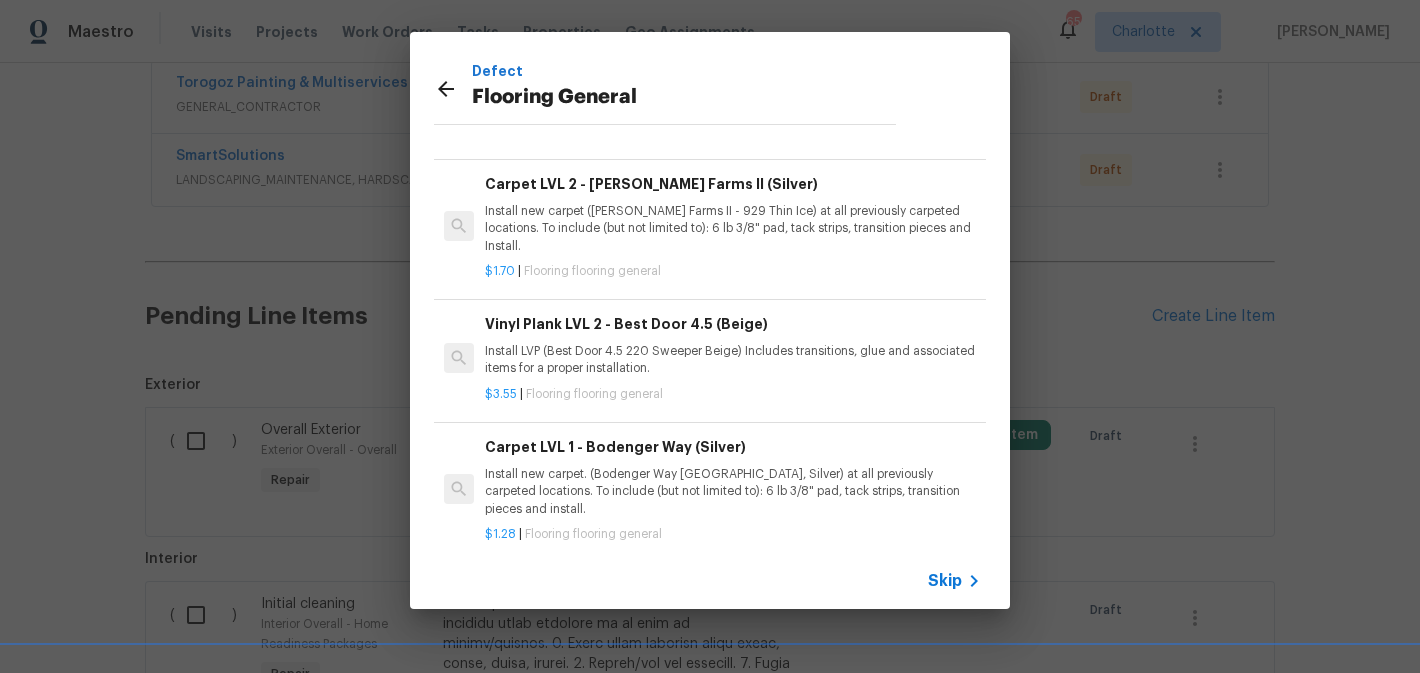 click on "Carpet LVL 1 - Bodenger Way (Silver) Install new carpet. (Bodenger Way 945 Winter Ash, Silver) at all previously carpeted locations. To include (but not limited to): 6 lb 3/8" pad, tack strips, transition pieces and install." at bounding box center (733, 477) 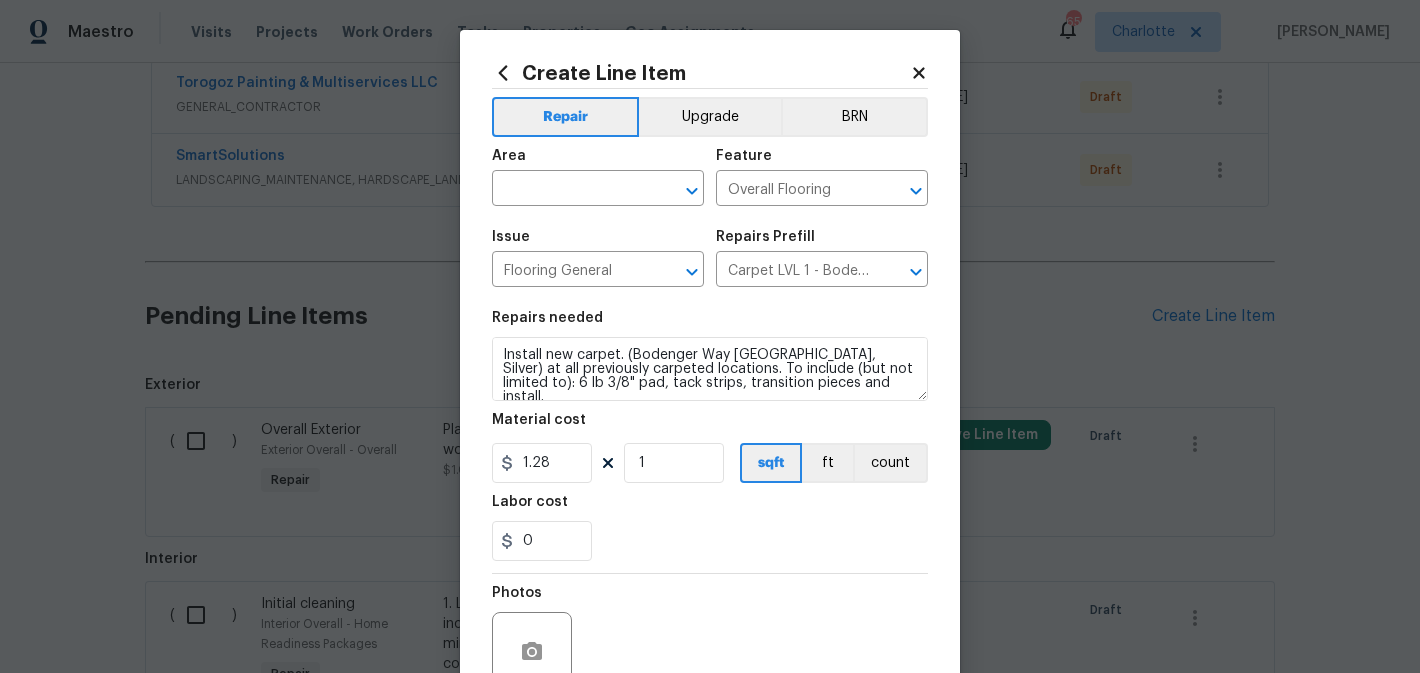 click on "Area ​" at bounding box center (598, 177) 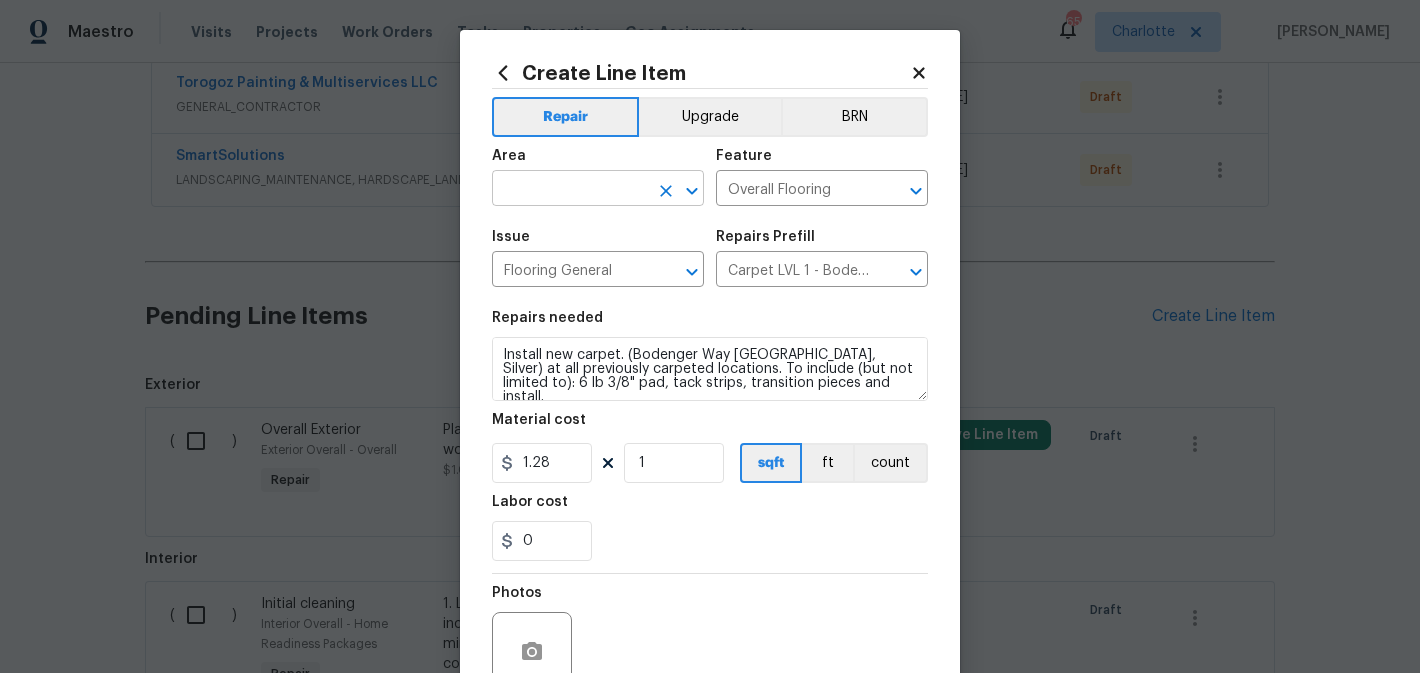 click at bounding box center [570, 190] 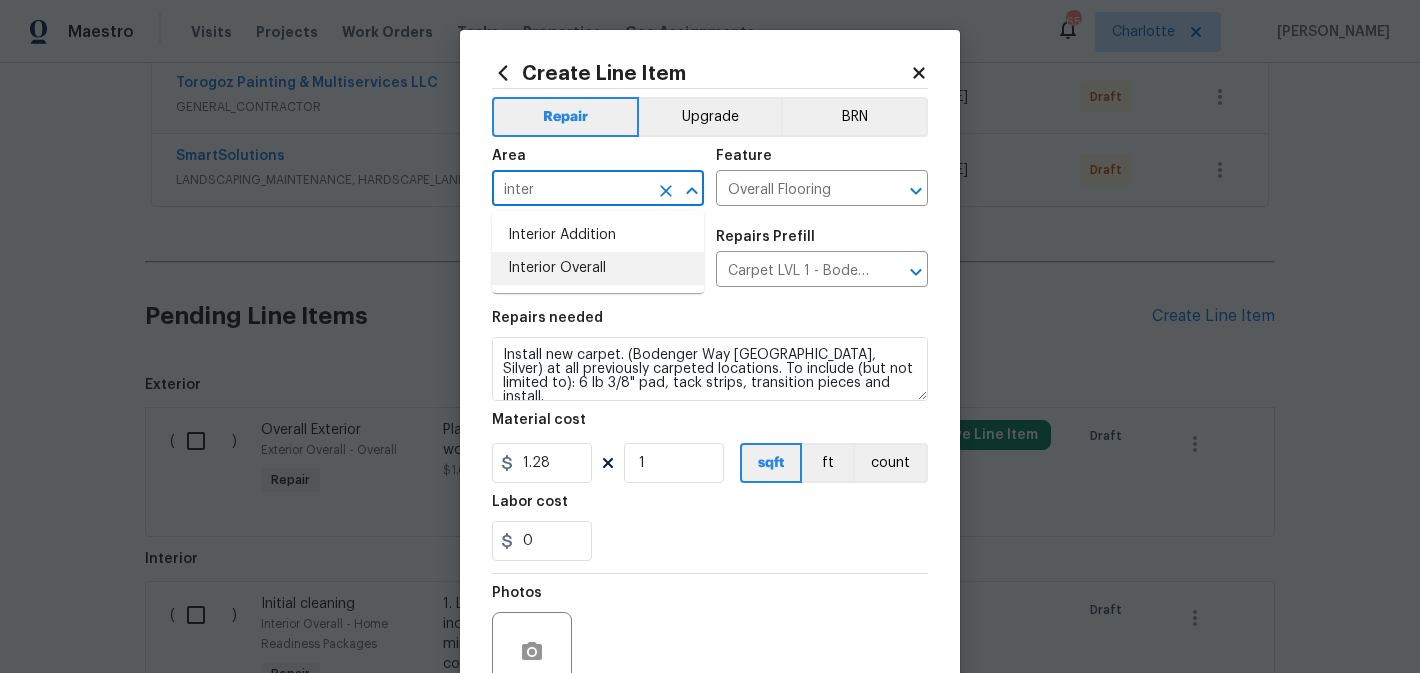 click on "Interior Overall" at bounding box center (598, 268) 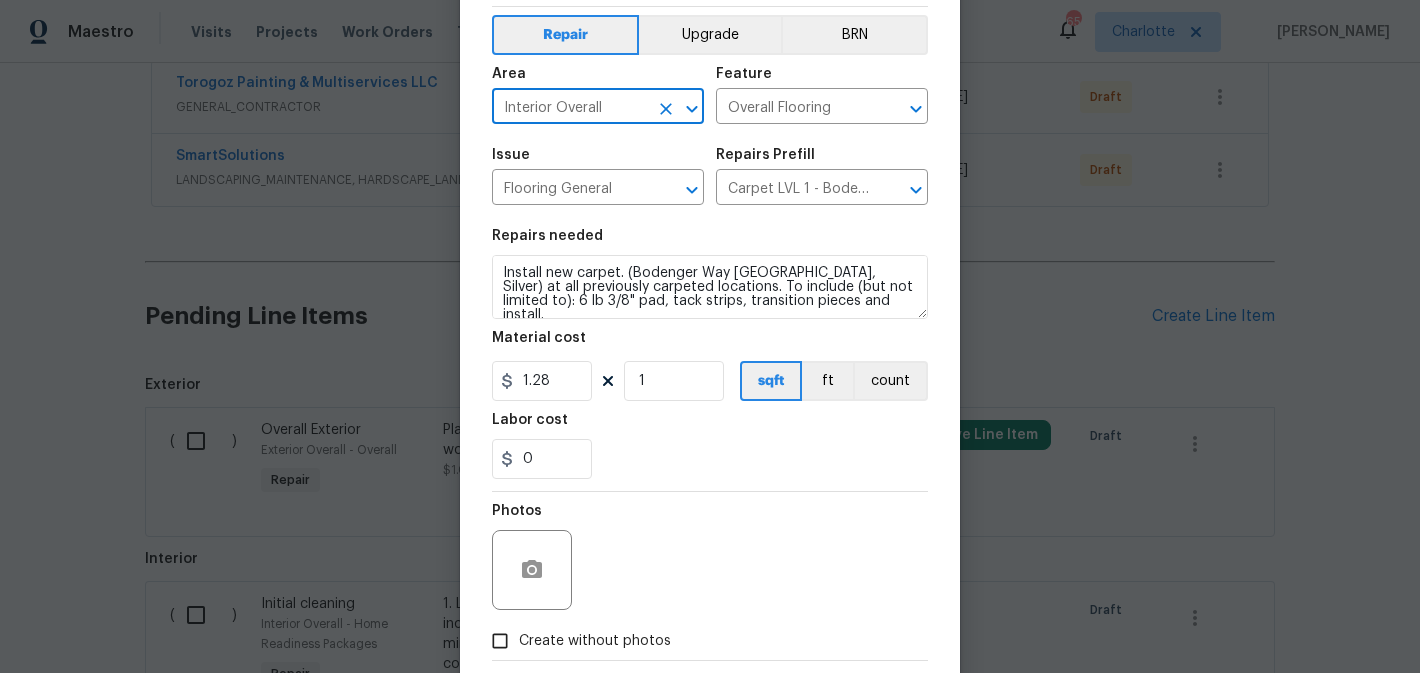 scroll, scrollTop: 94, scrollLeft: 0, axis: vertical 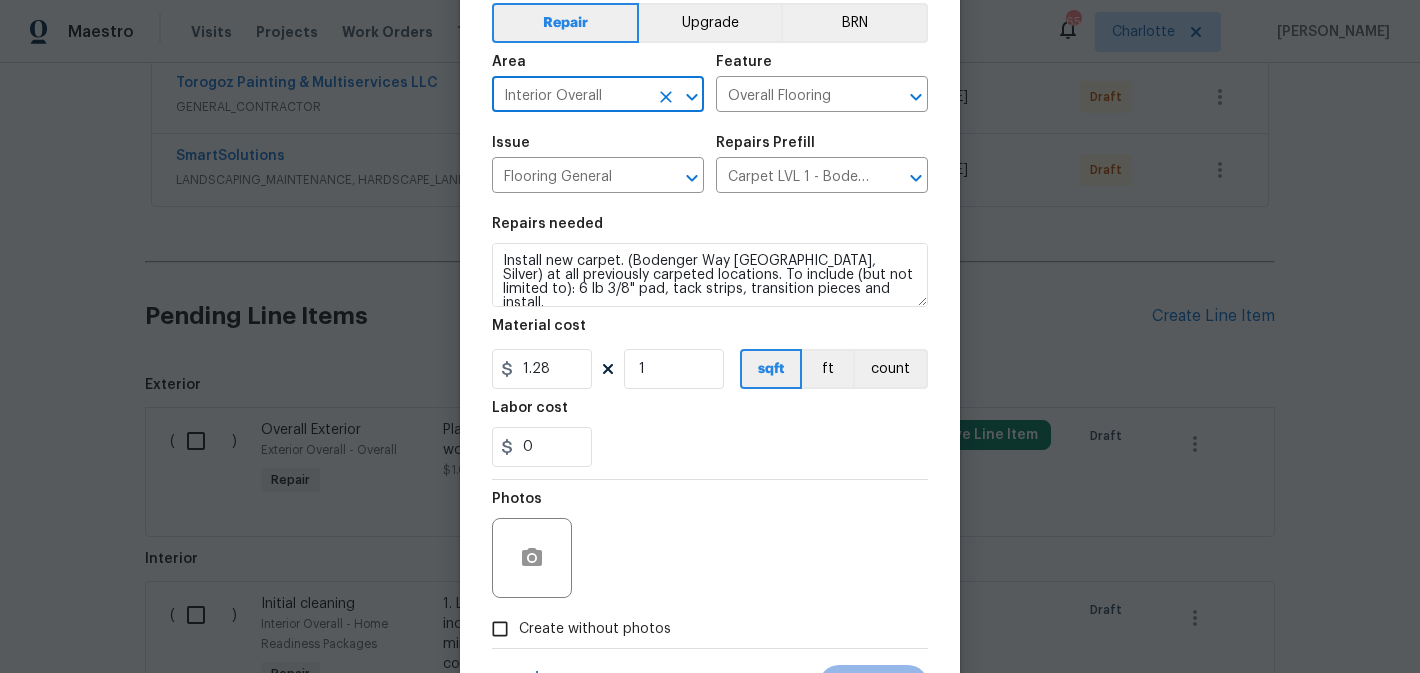 type on "Interior Overall" 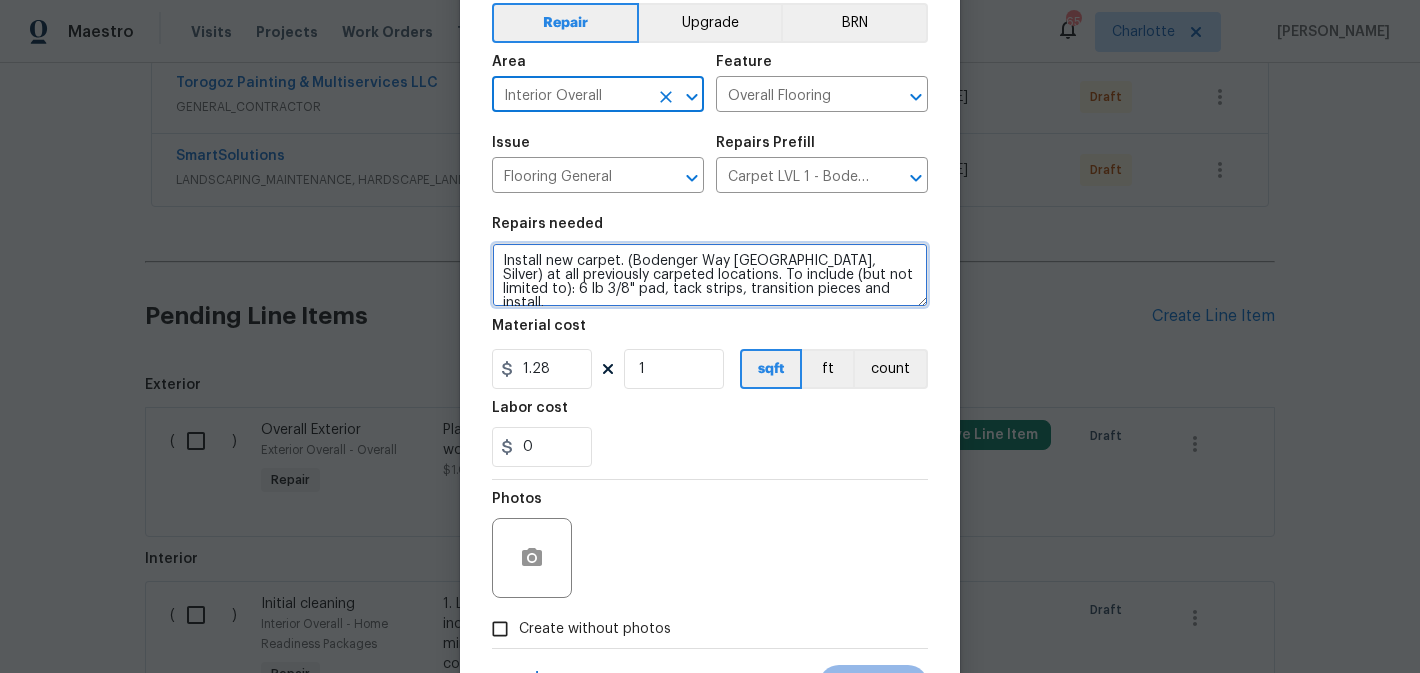 click on "Install new carpet. (Bodenger Way [GEOGRAPHIC_DATA], Silver) at all previously carpeted locations. To include (but not limited to): 6 lb 3/8" pad, tack strips, transition pieces and install." at bounding box center [710, 275] 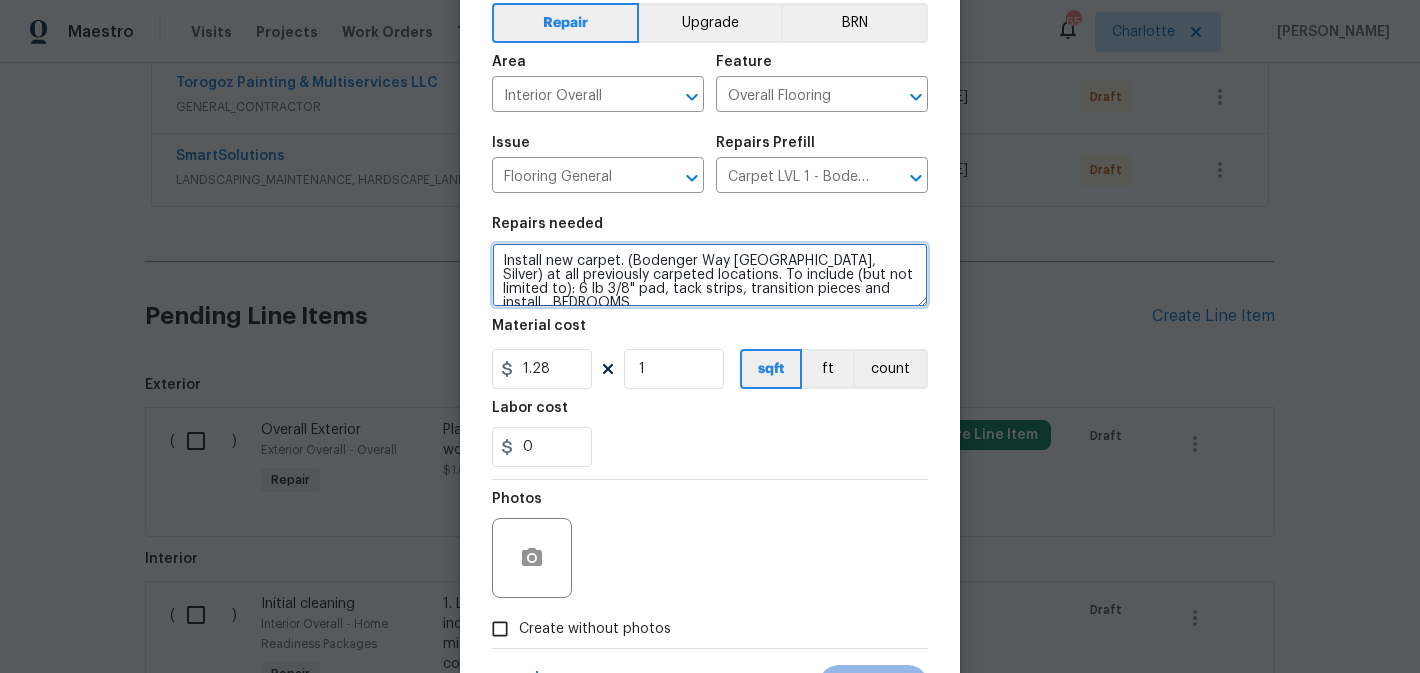 scroll, scrollTop: 4, scrollLeft: 0, axis: vertical 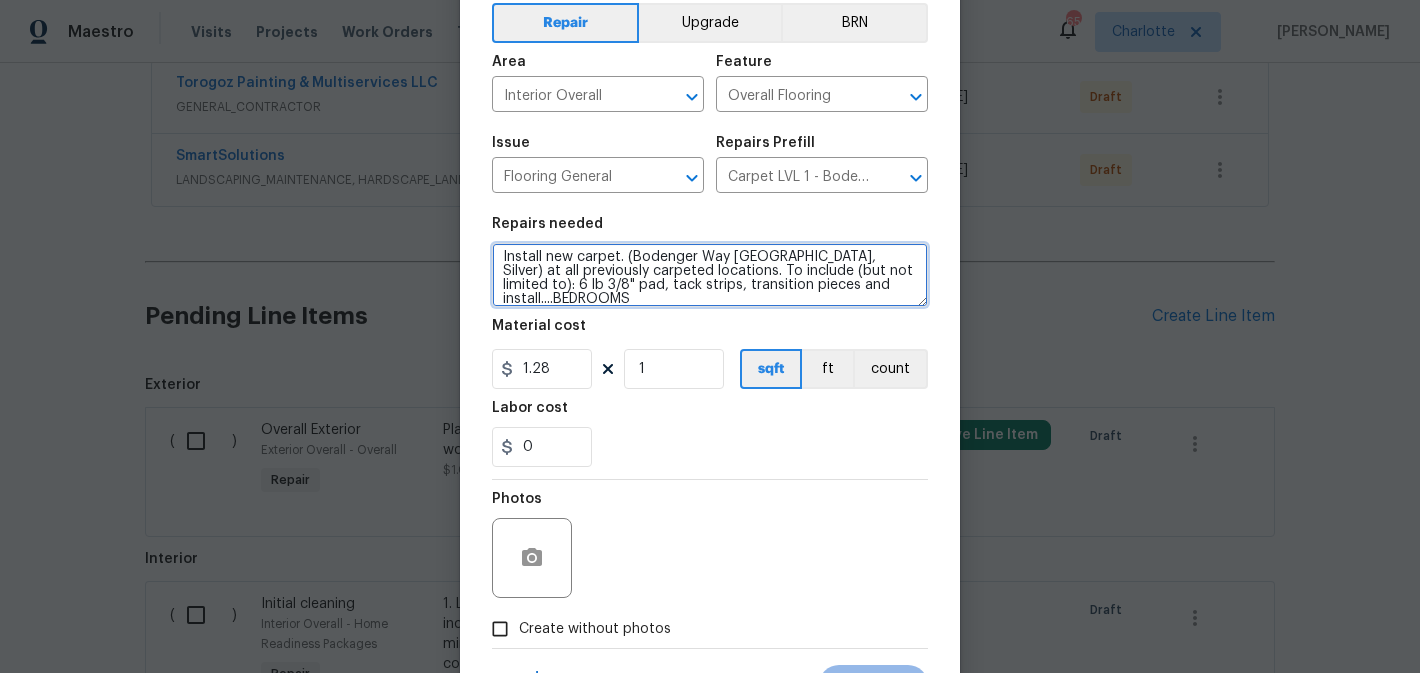 type on "Install new carpet. (Bodenger Way 945 Winter Ash, Silver) at all previously carpeted locations. To include (but not limited to): 6 lb 3/8" pad, tack strips, transition pieces and install....BEDROOMS" 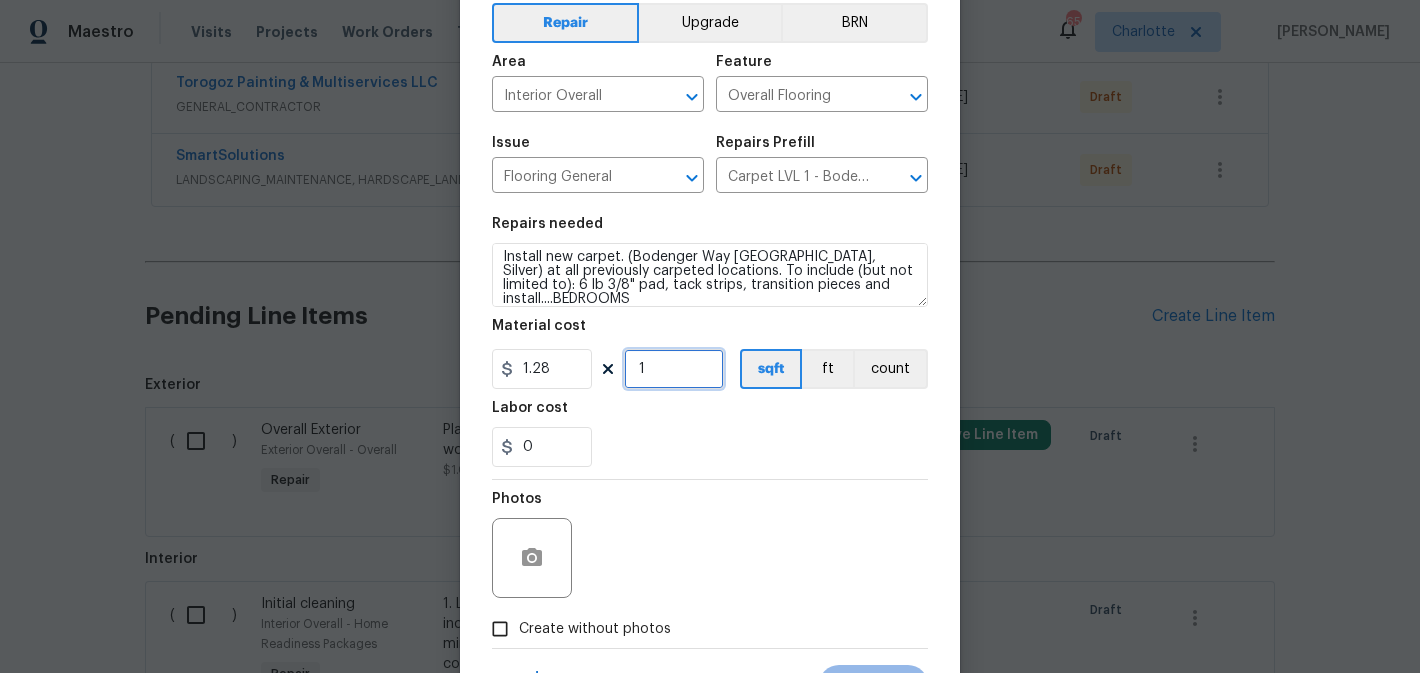 click on "1" at bounding box center [674, 369] 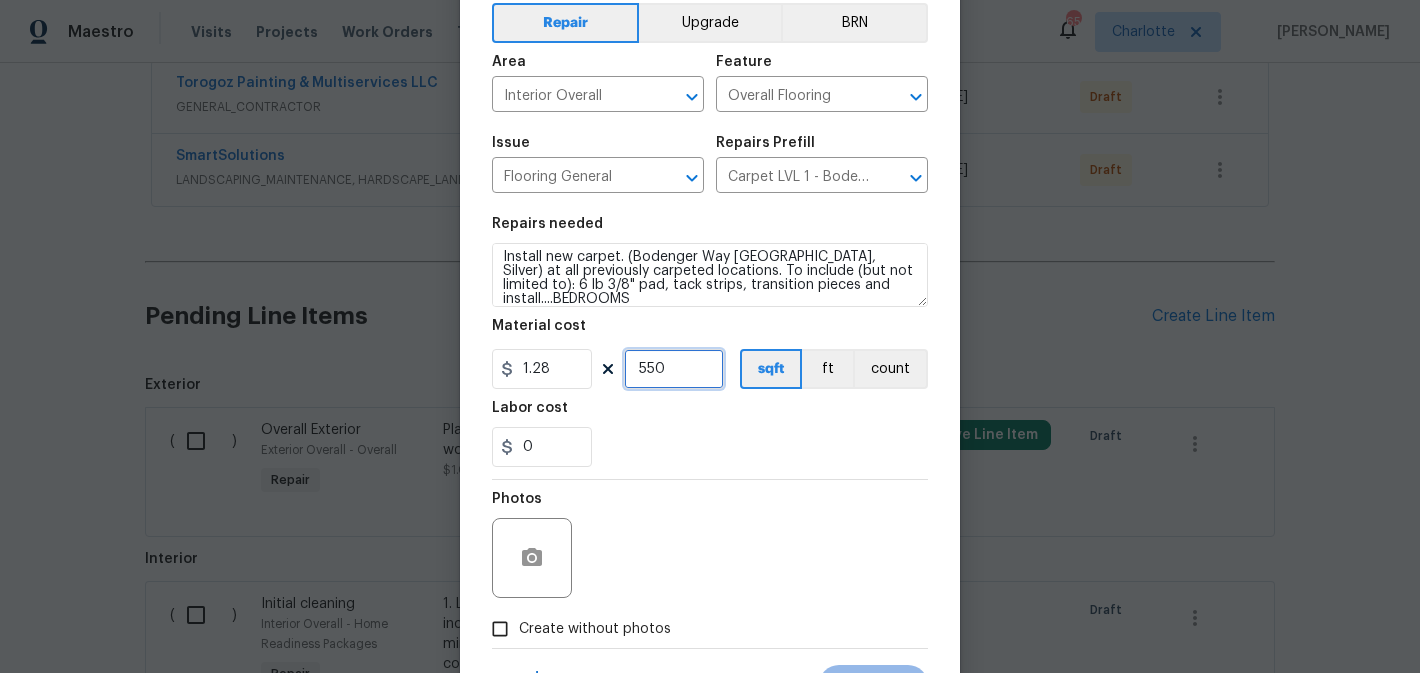 type on "550" 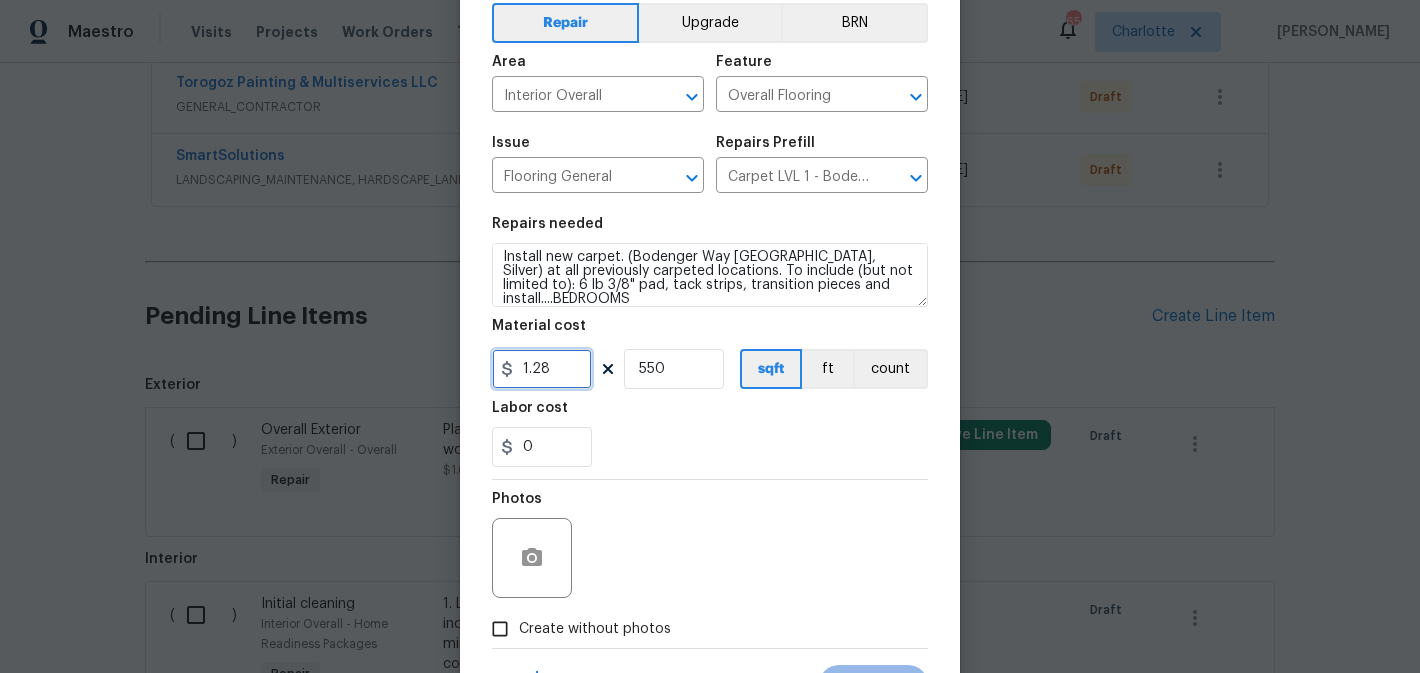 click on "1.28" at bounding box center (542, 369) 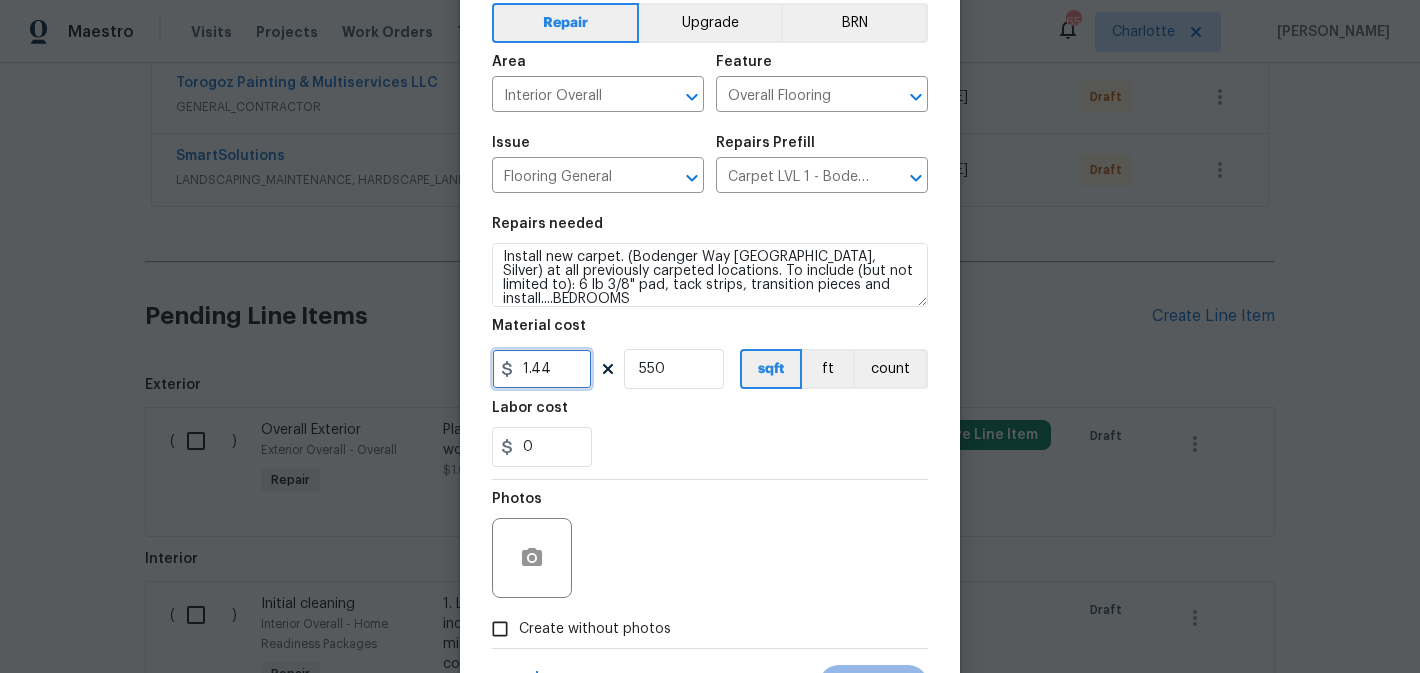 scroll, scrollTop: 189, scrollLeft: 0, axis: vertical 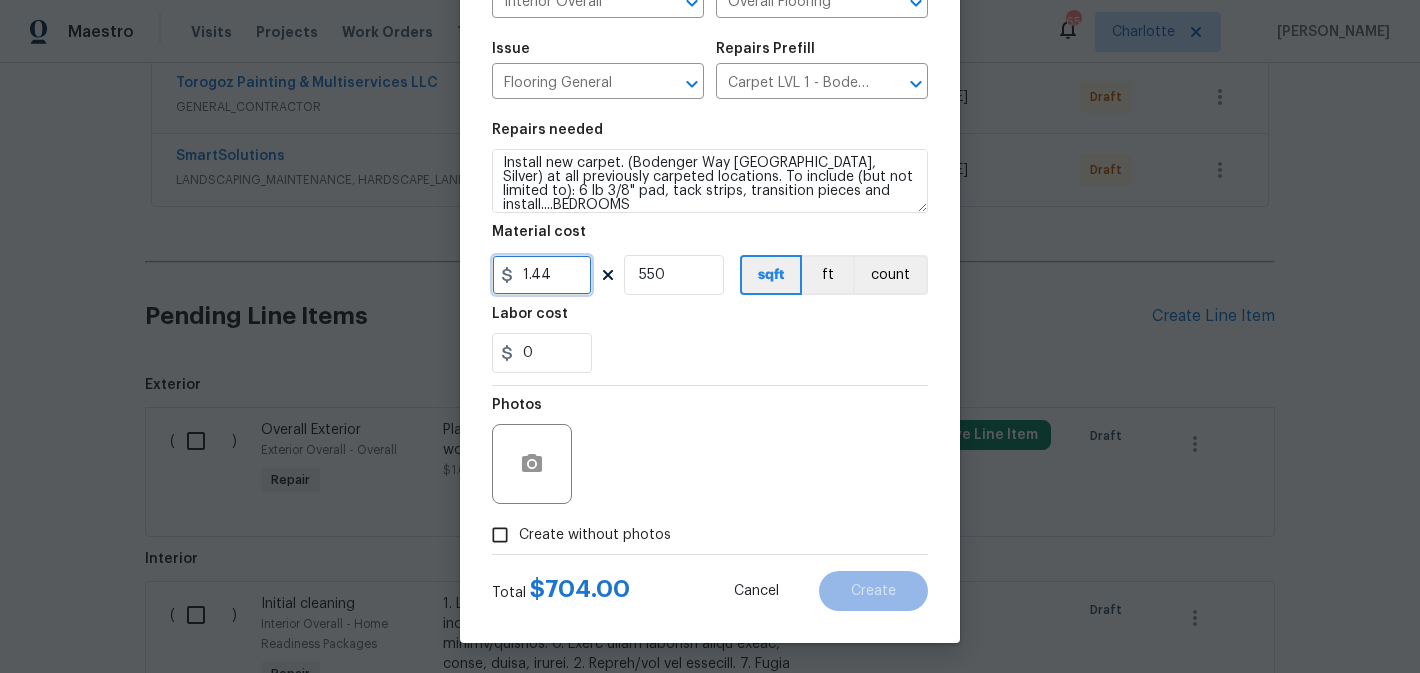 type on "1.44" 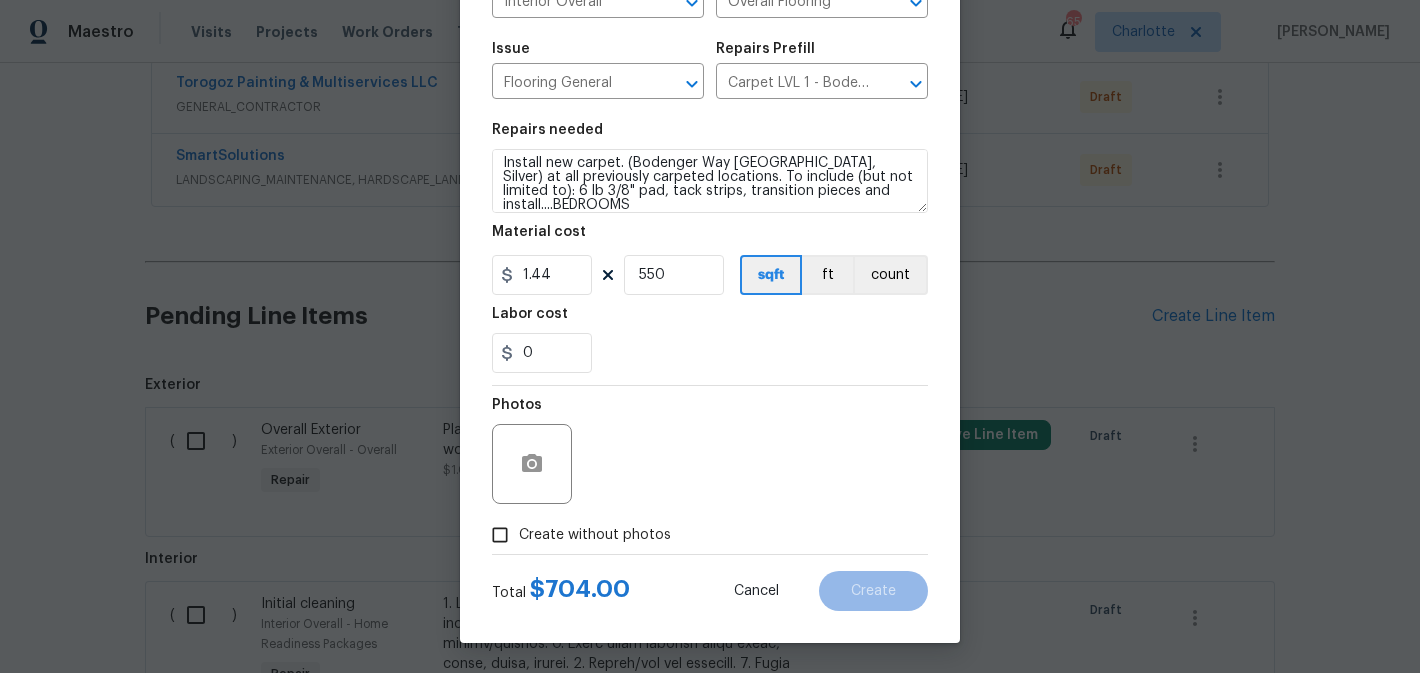 click on "Create without photos" at bounding box center [595, 535] 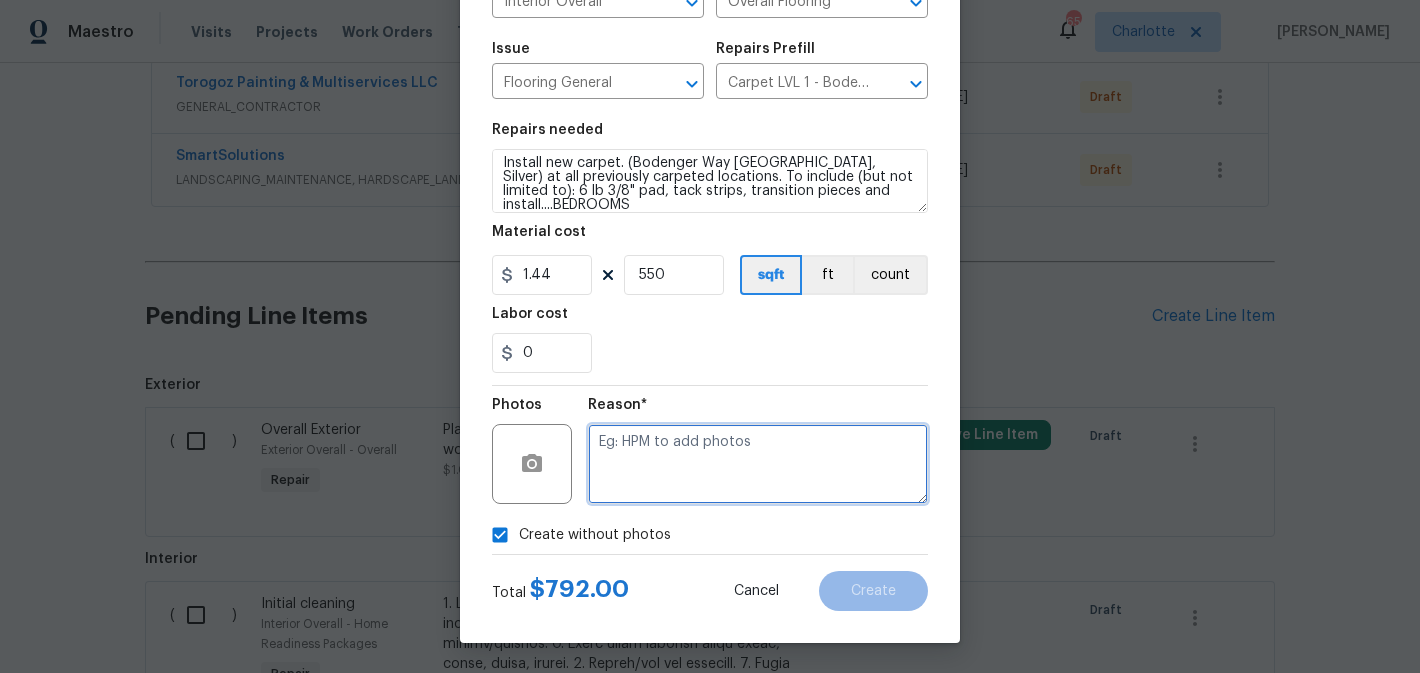 click at bounding box center [758, 464] 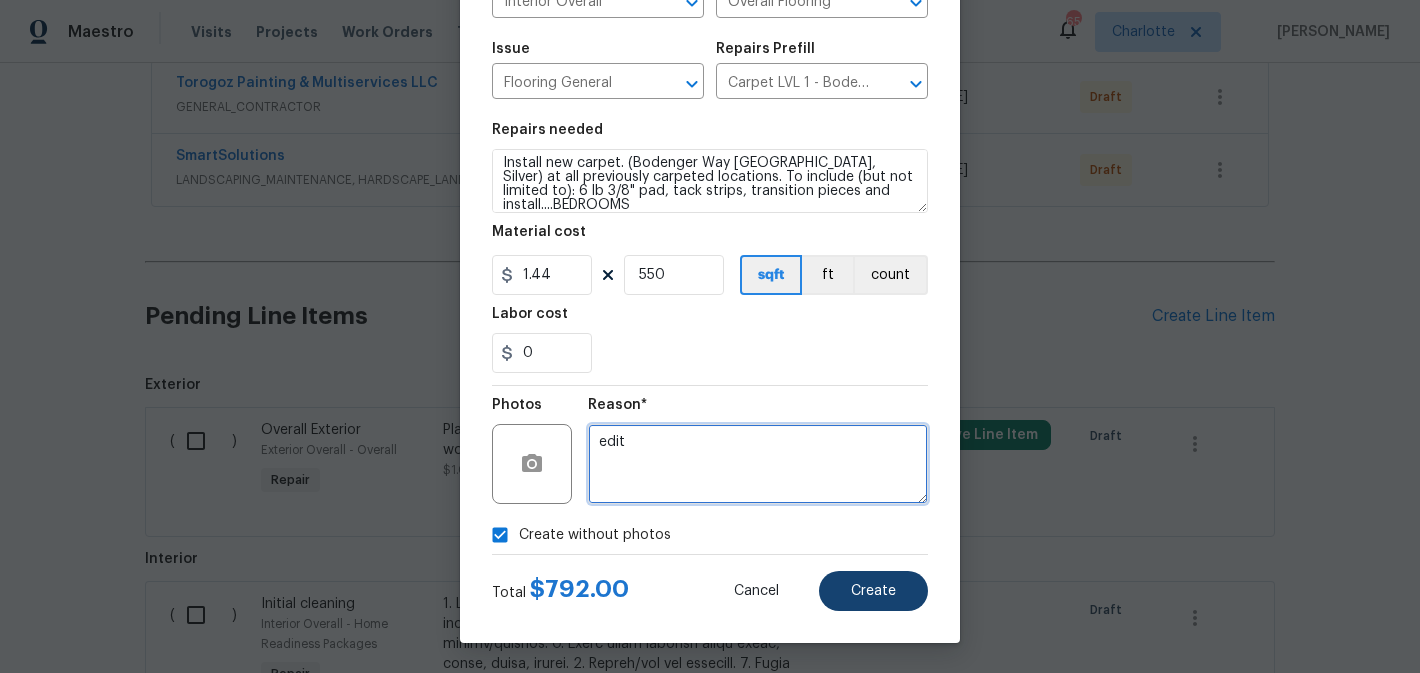type on "edit" 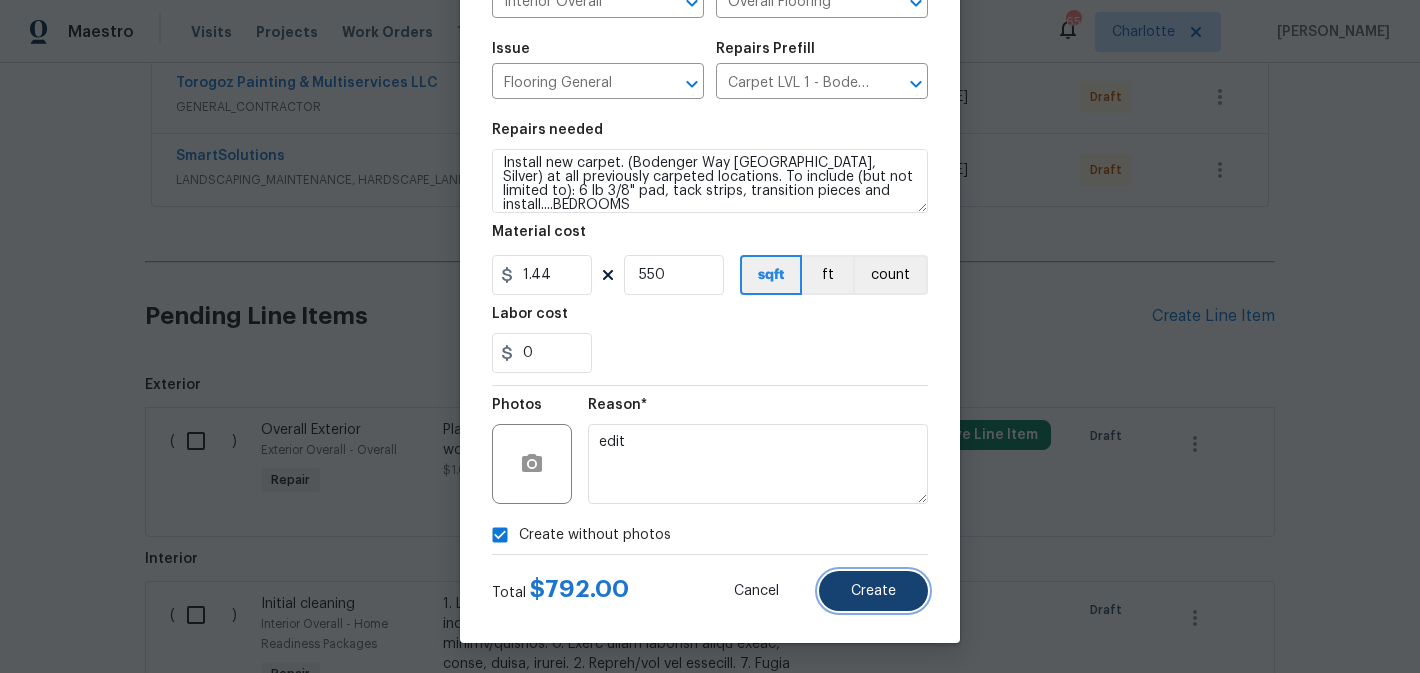 click on "Create" at bounding box center (873, 591) 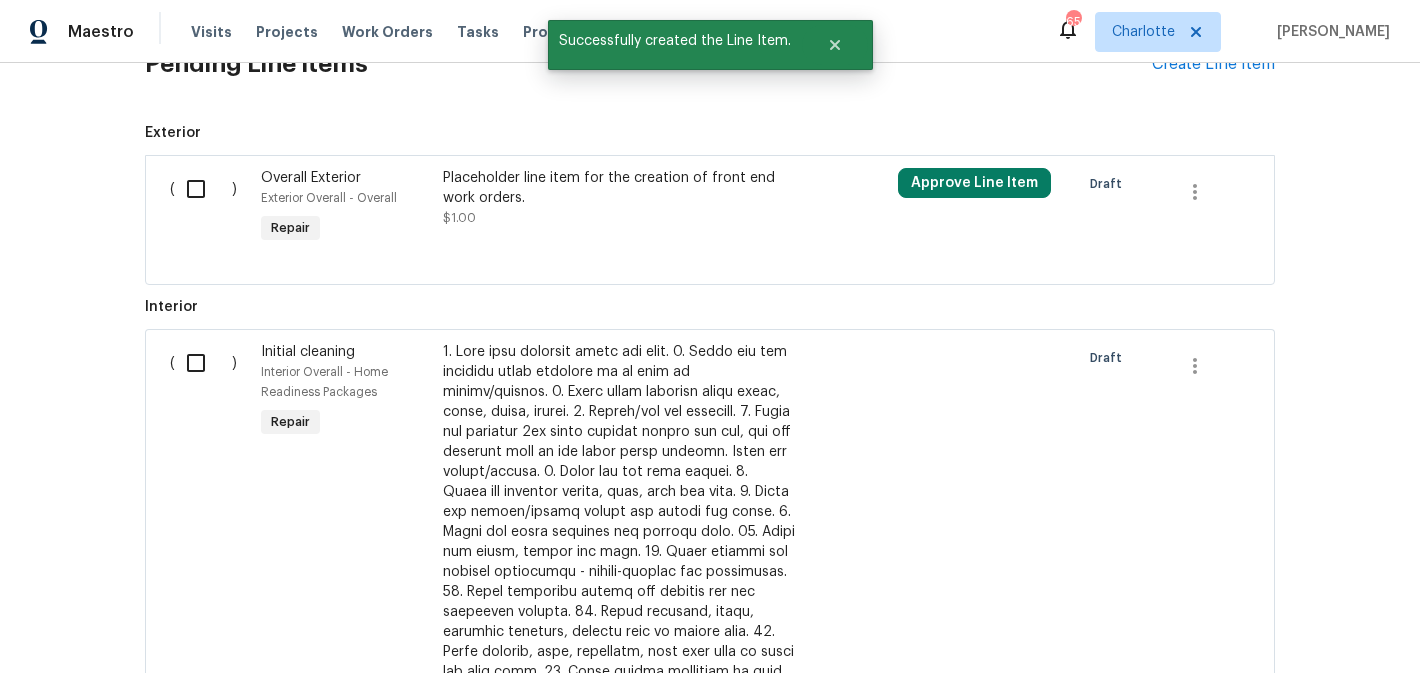 scroll, scrollTop: 644, scrollLeft: 0, axis: vertical 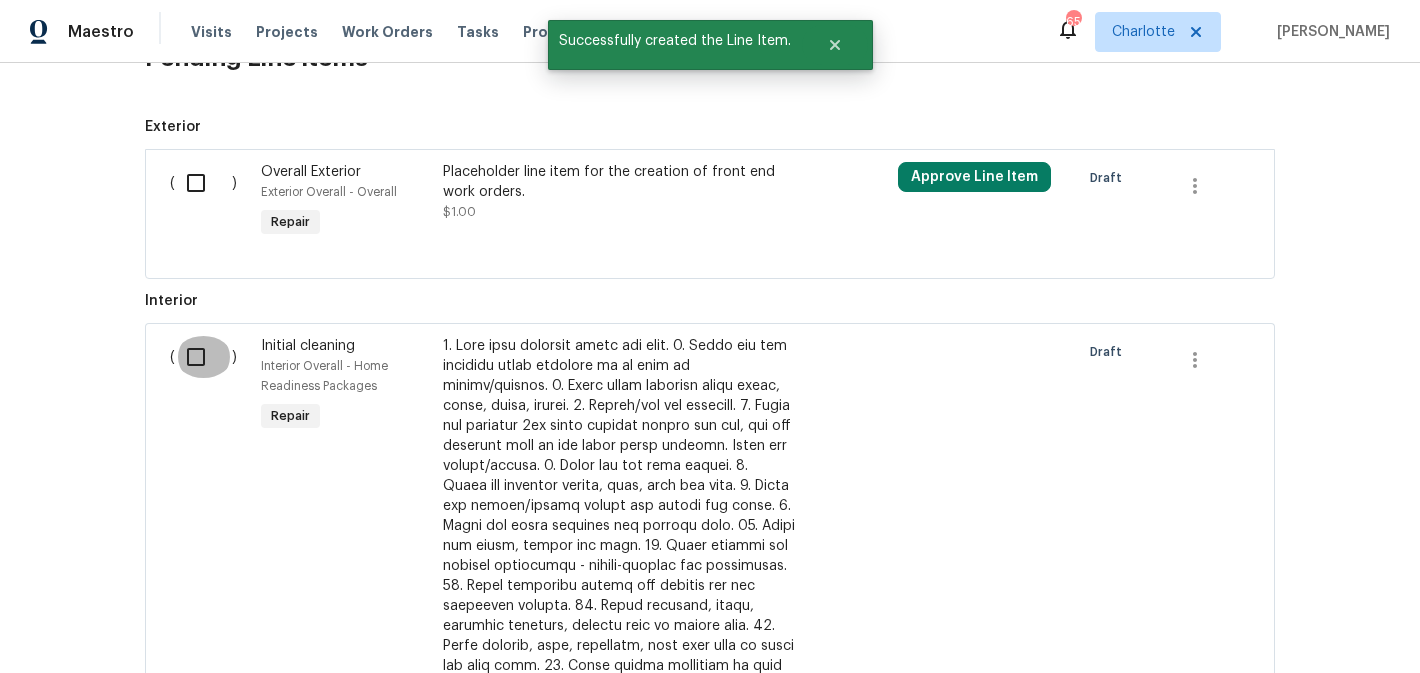 click at bounding box center (203, 357) 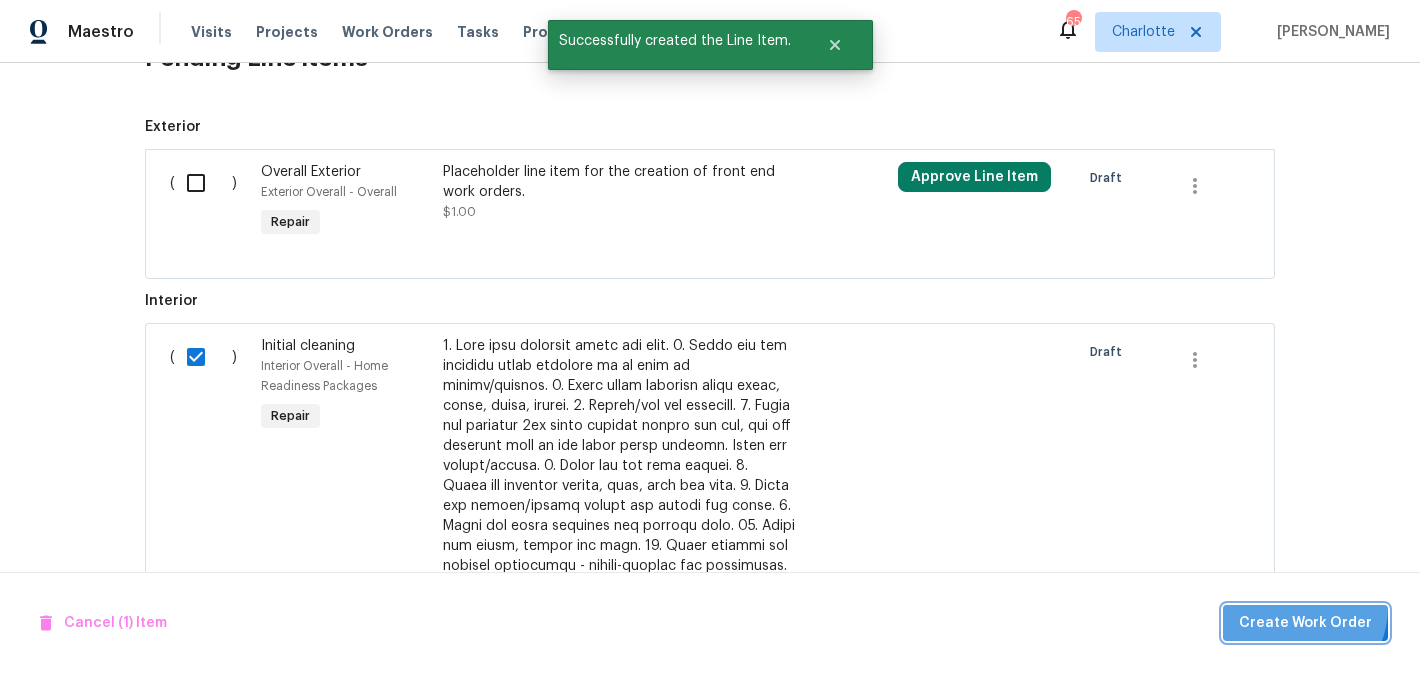 click on "Create Work Order" at bounding box center [1305, 623] 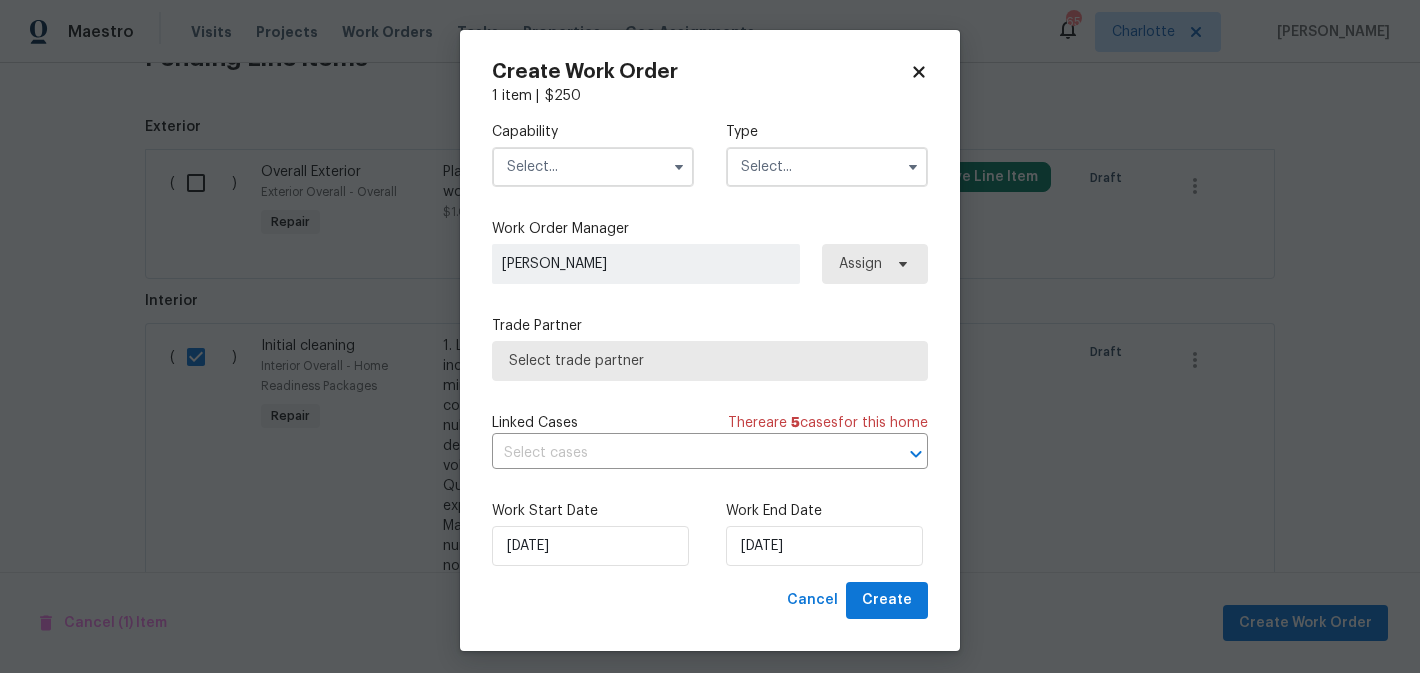 click at bounding box center [593, 167] 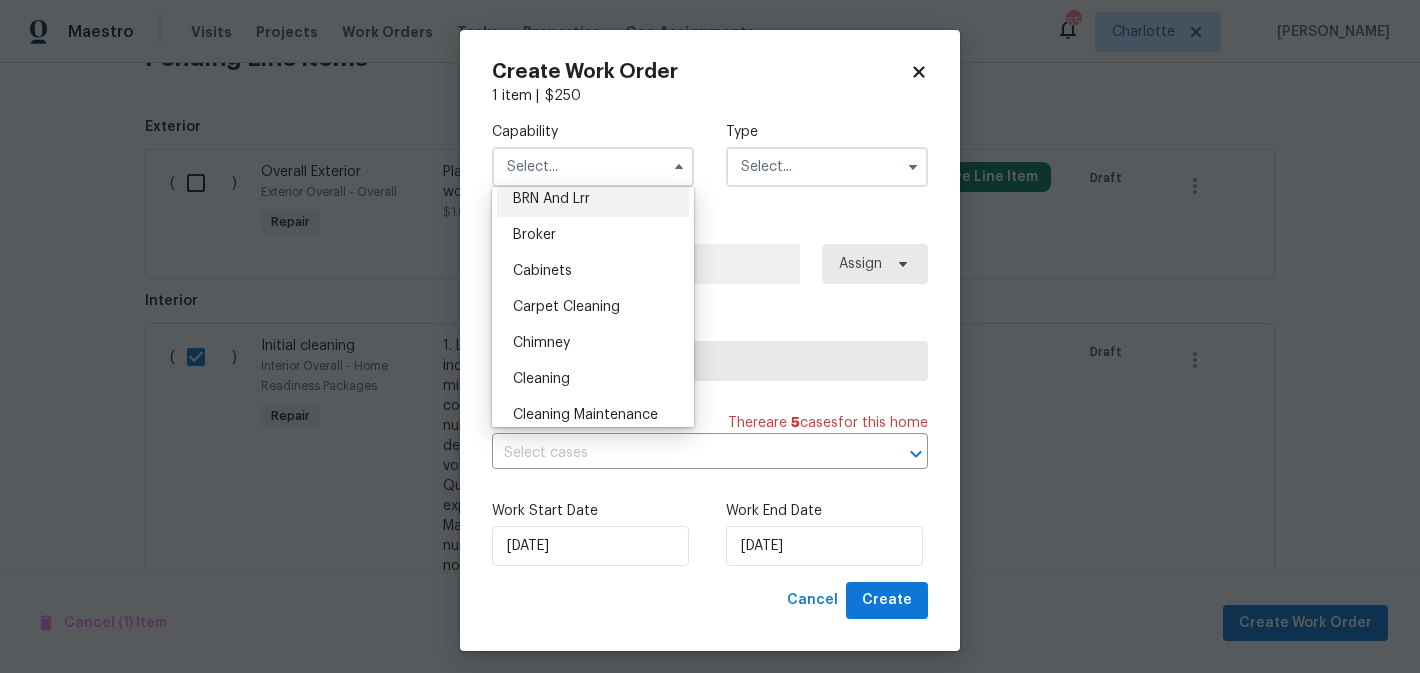 scroll, scrollTop: 122, scrollLeft: 0, axis: vertical 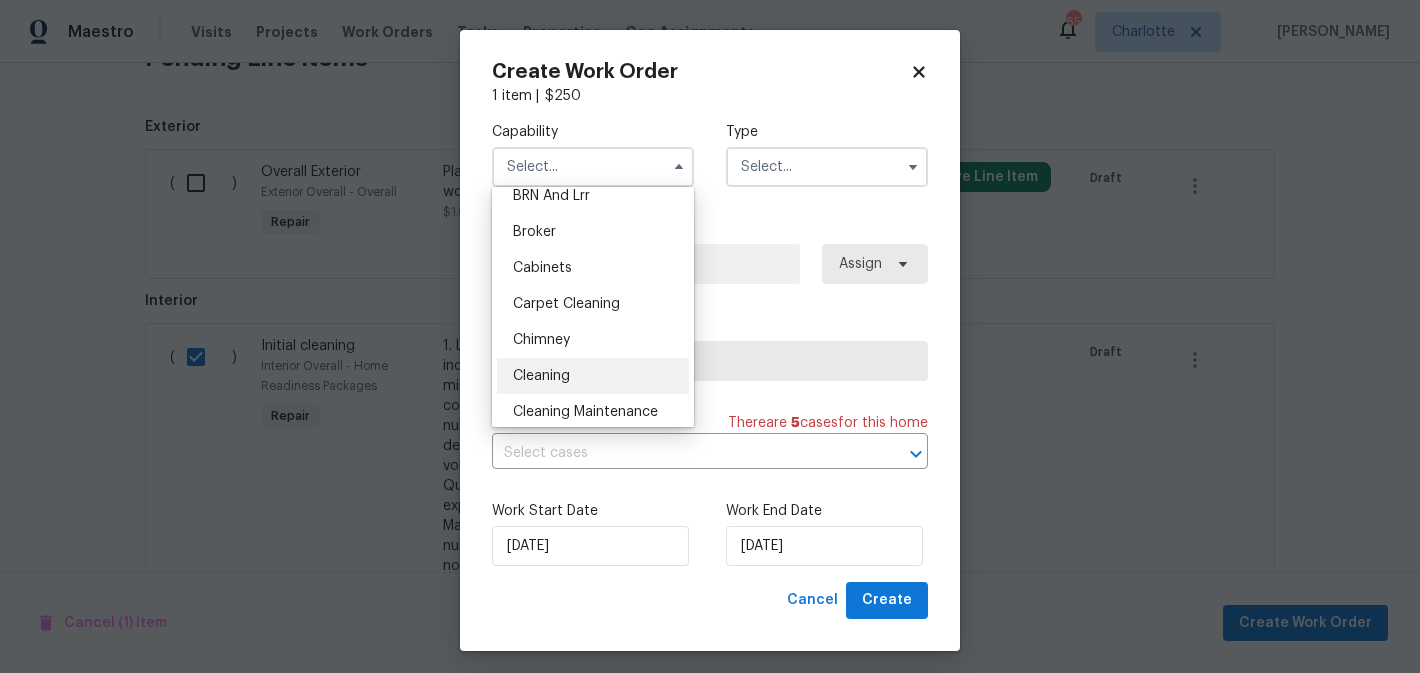 click on "Cleaning" at bounding box center (541, 376) 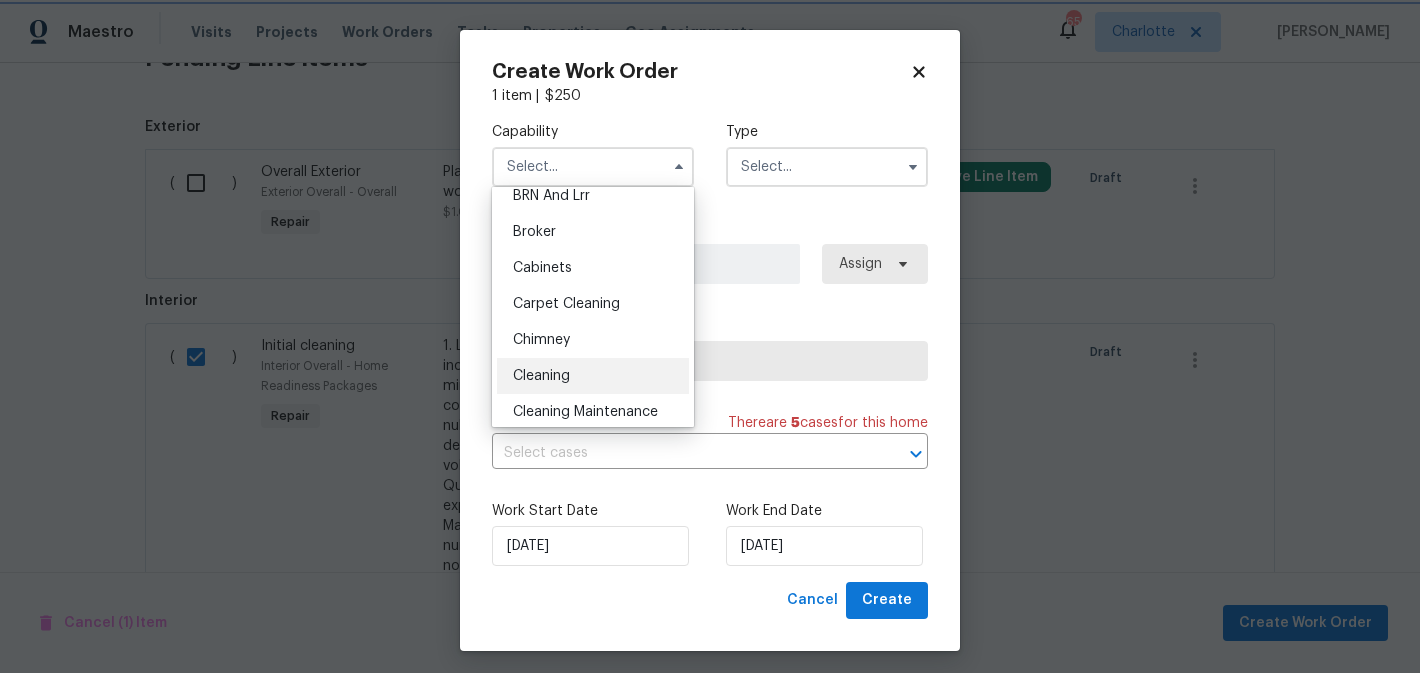 type on "Cleaning" 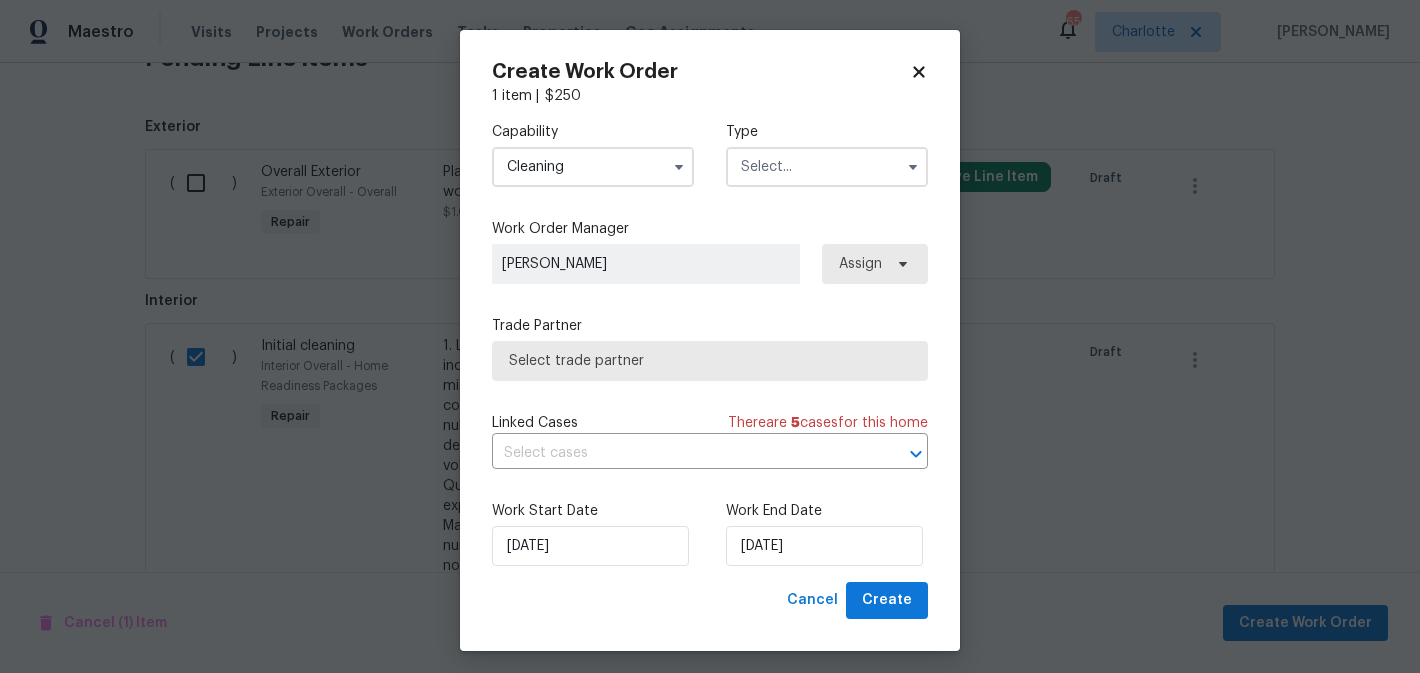click at bounding box center (827, 167) 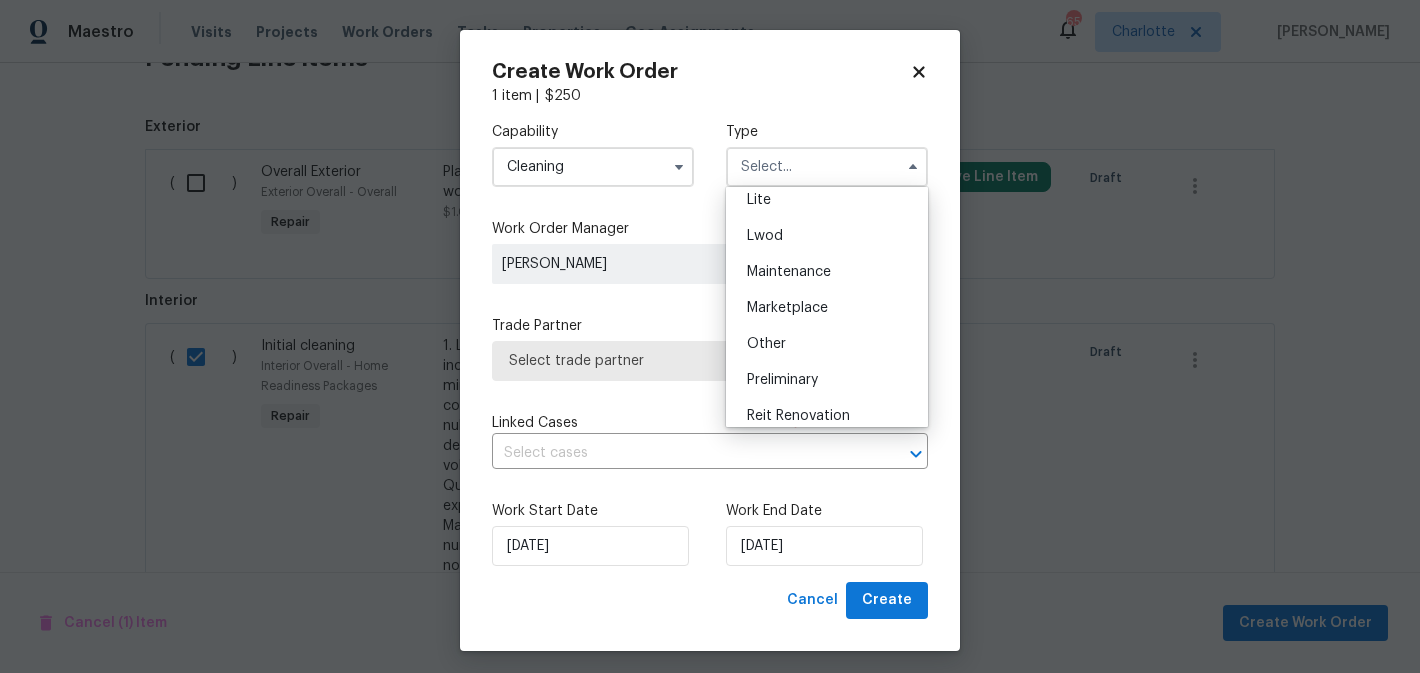 scroll, scrollTop: 298, scrollLeft: 0, axis: vertical 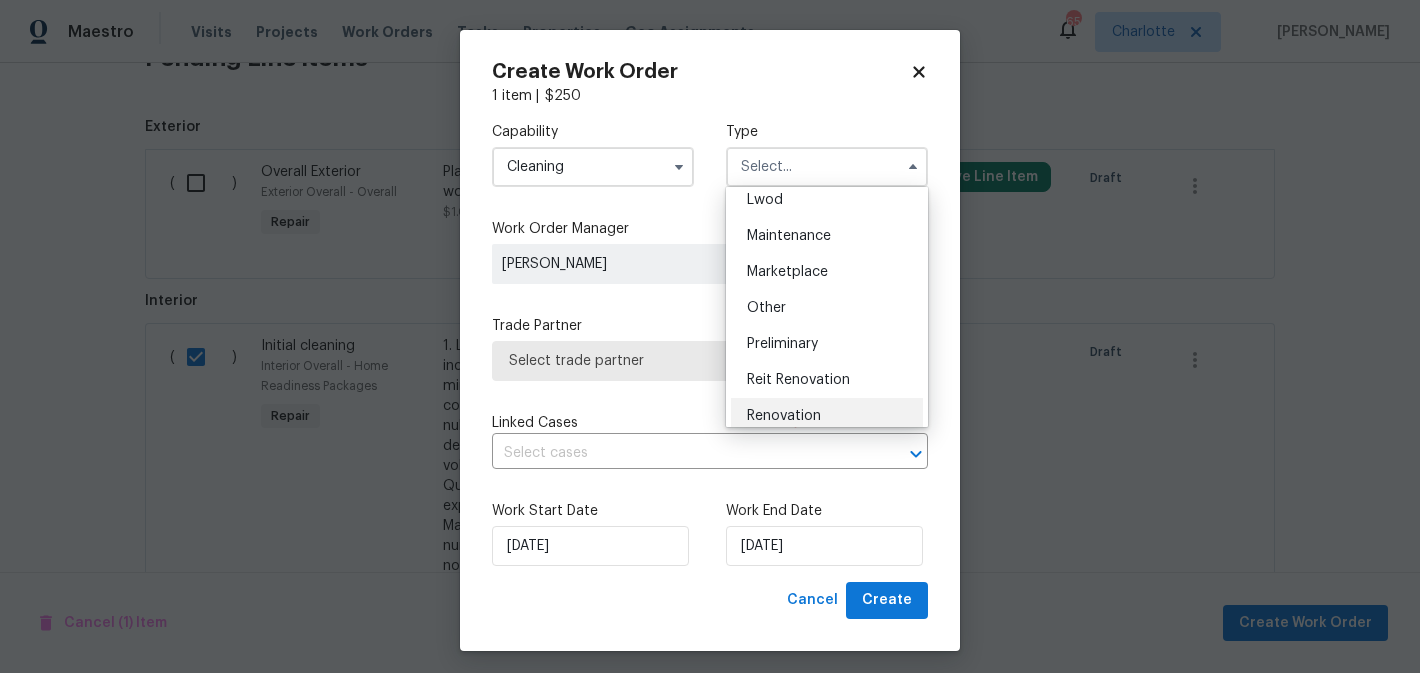 click on "Renovation" at bounding box center (784, 416) 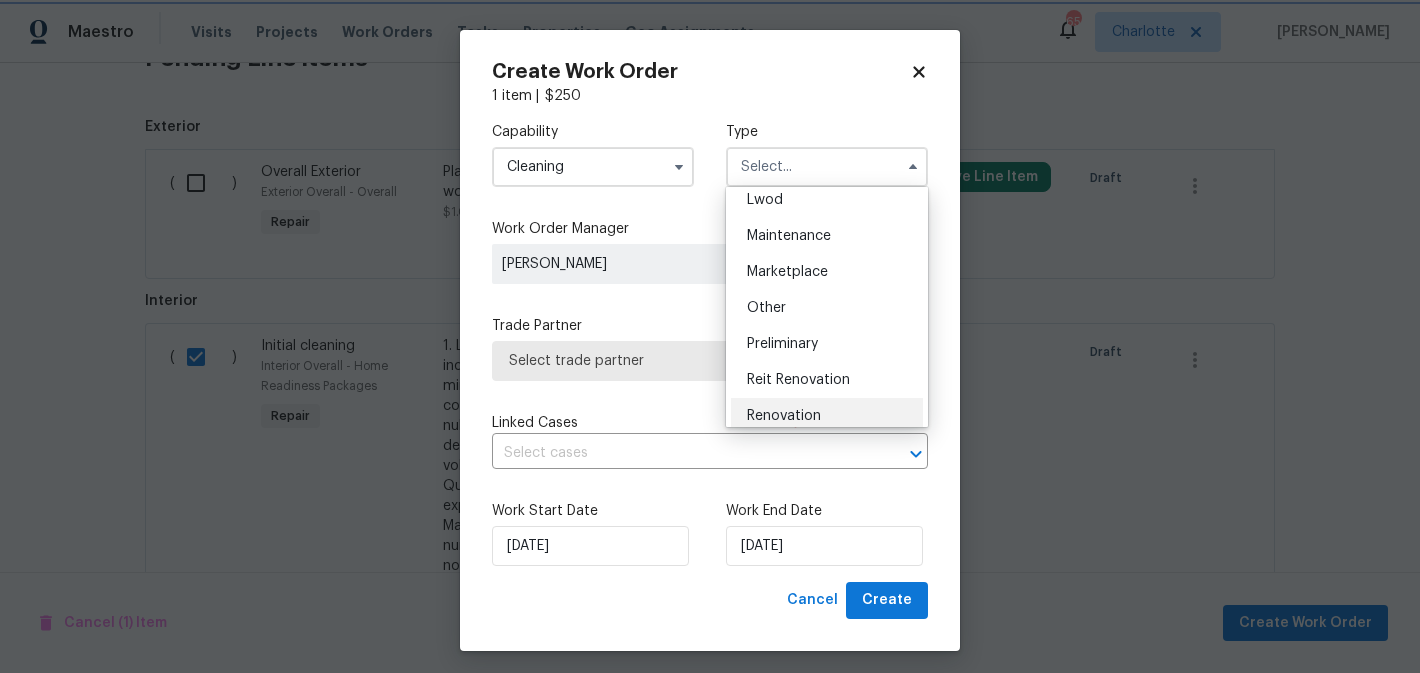 type on "Renovation" 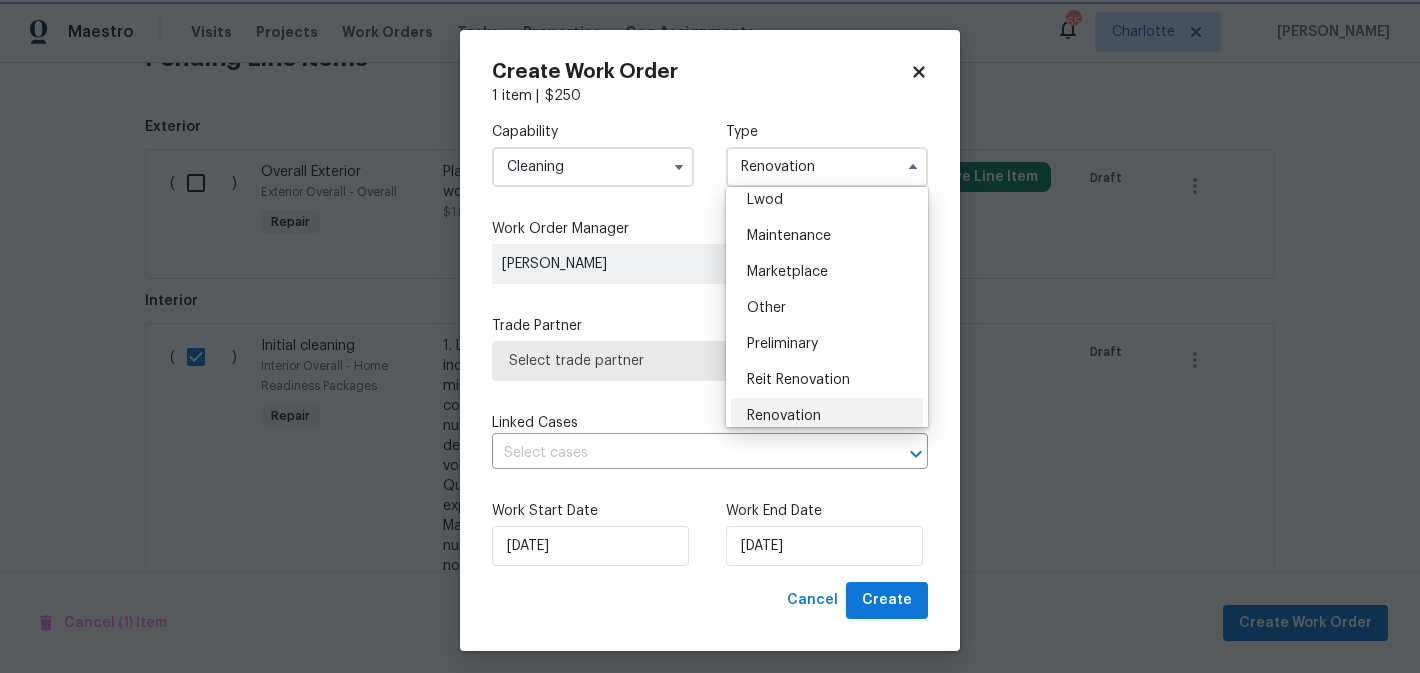 scroll, scrollTop: 0, scrollLeft: 0, axis: both 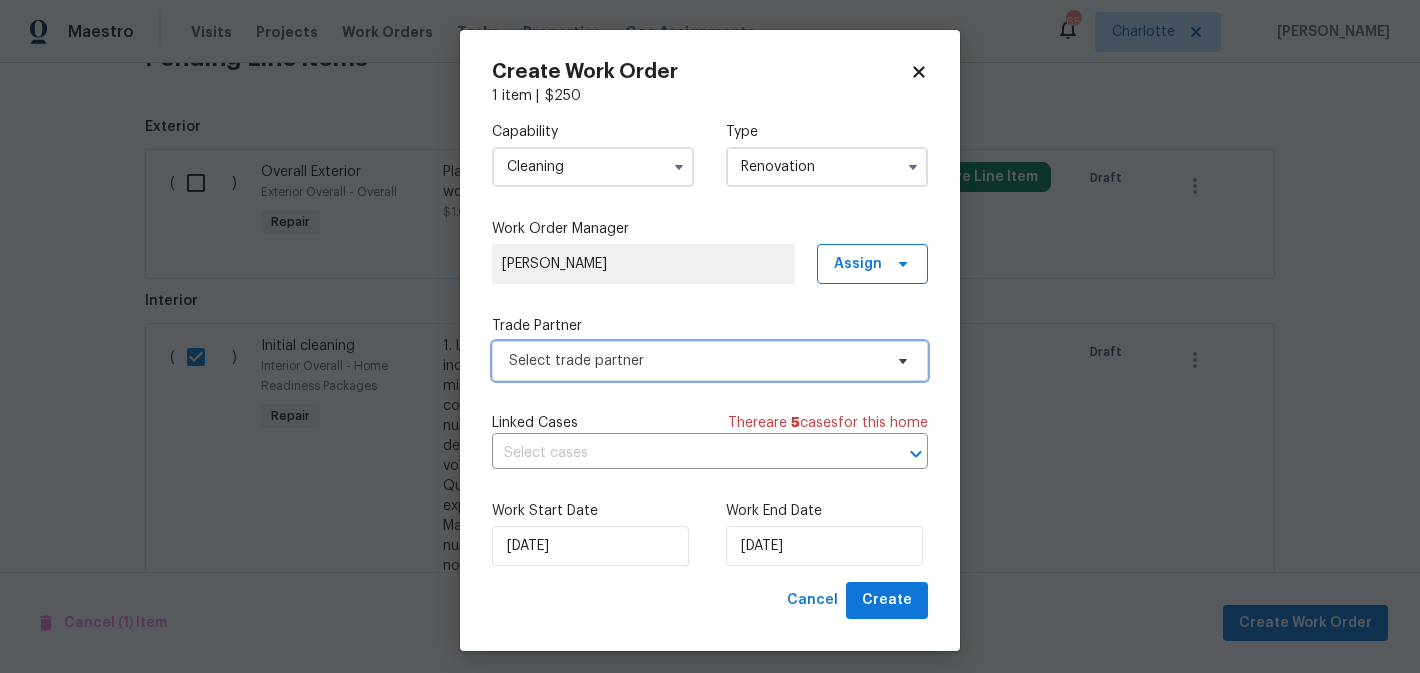 click on "Select trade partner" at bounding box center [710, 361] 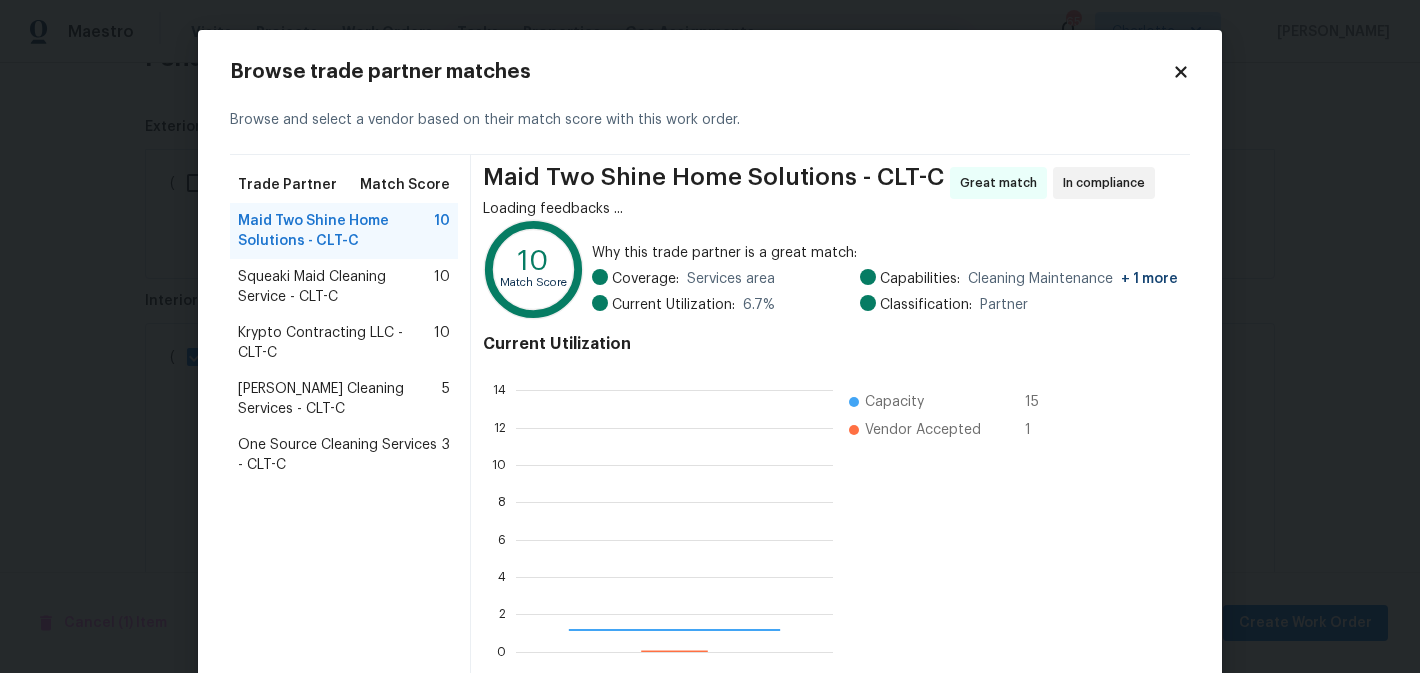 scroll, scrollTop: 2, scrollLeft: 2, axis: both 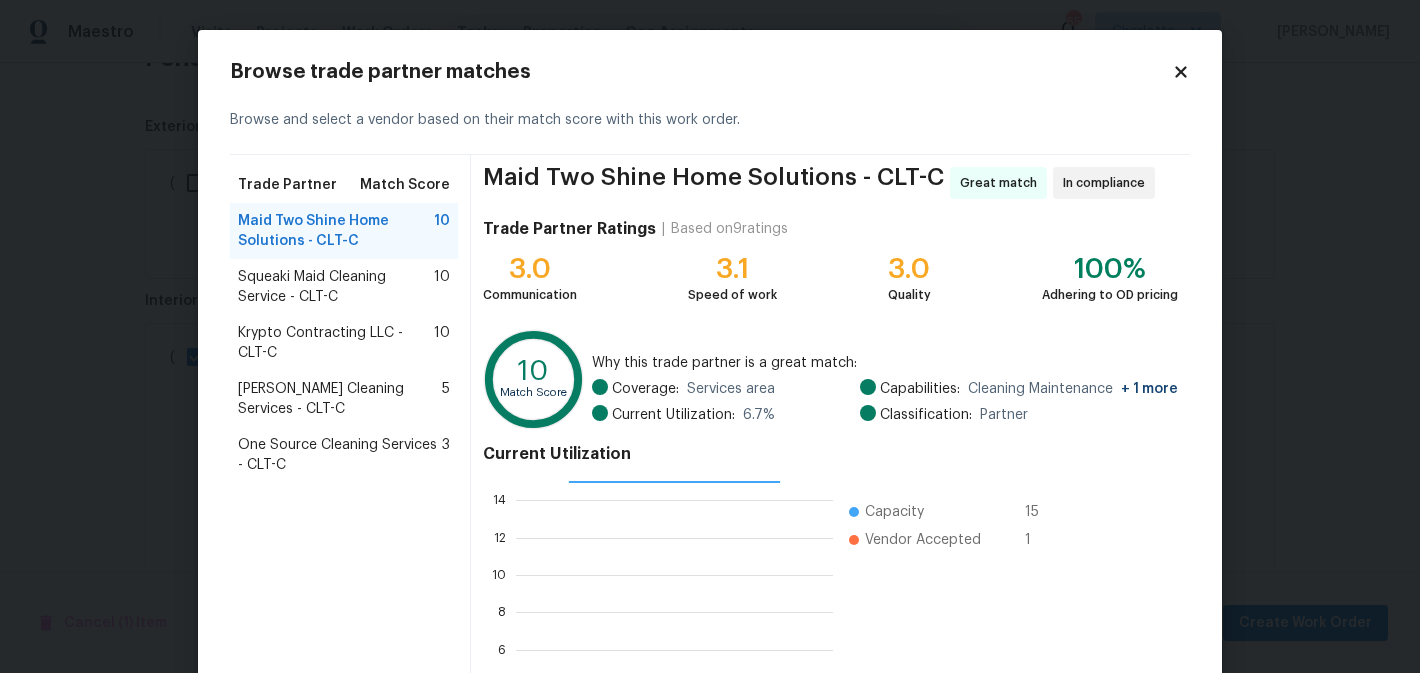 click on "Krypto Contracting LLC - CLT-C" at bounding box center (336, 343) 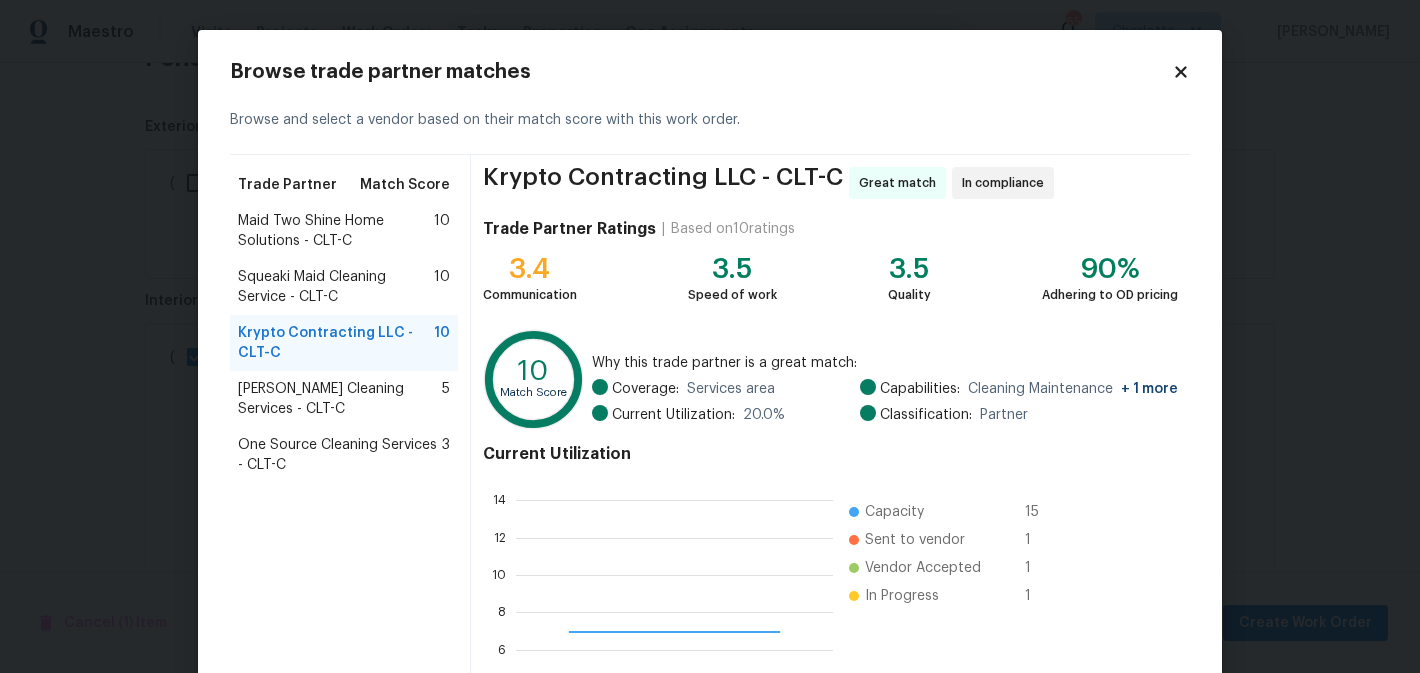 scroll, scrollTop: 2, scrollLeft: 2, axis: both 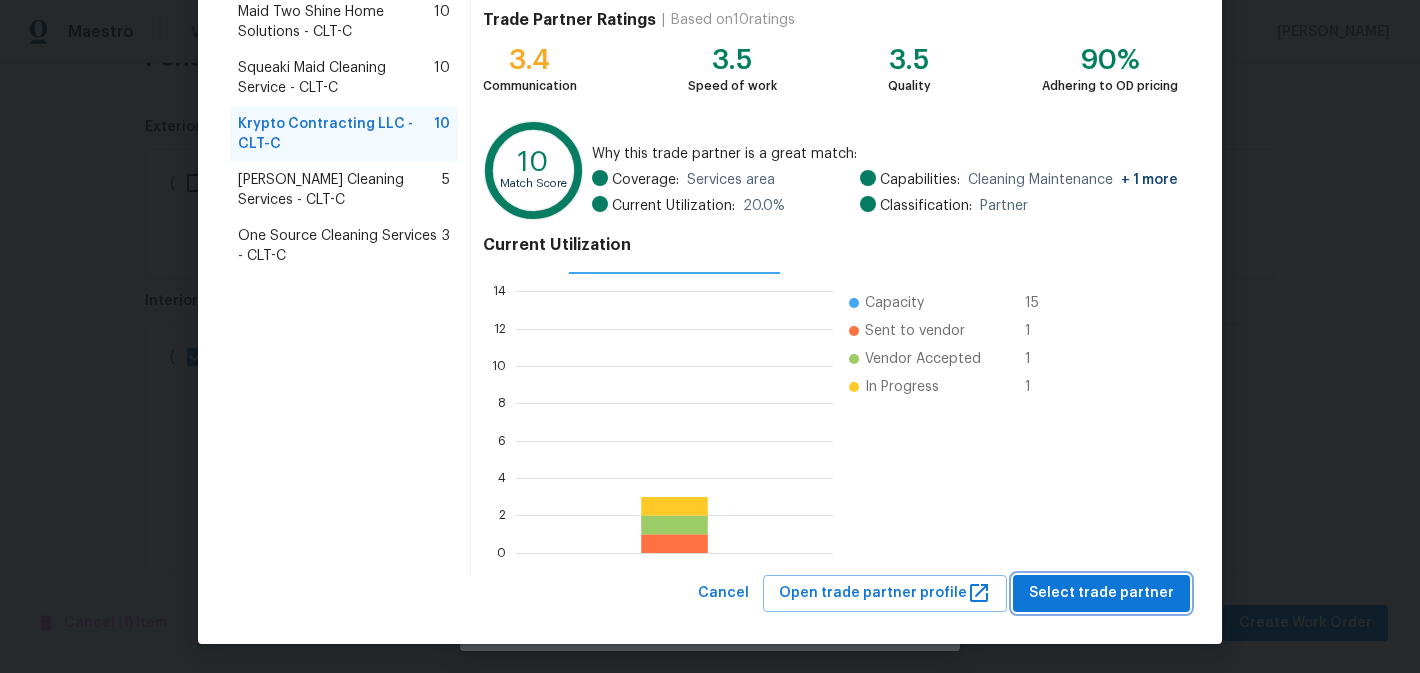 click on "Select trade partner" at bounding box center [1101, 593] 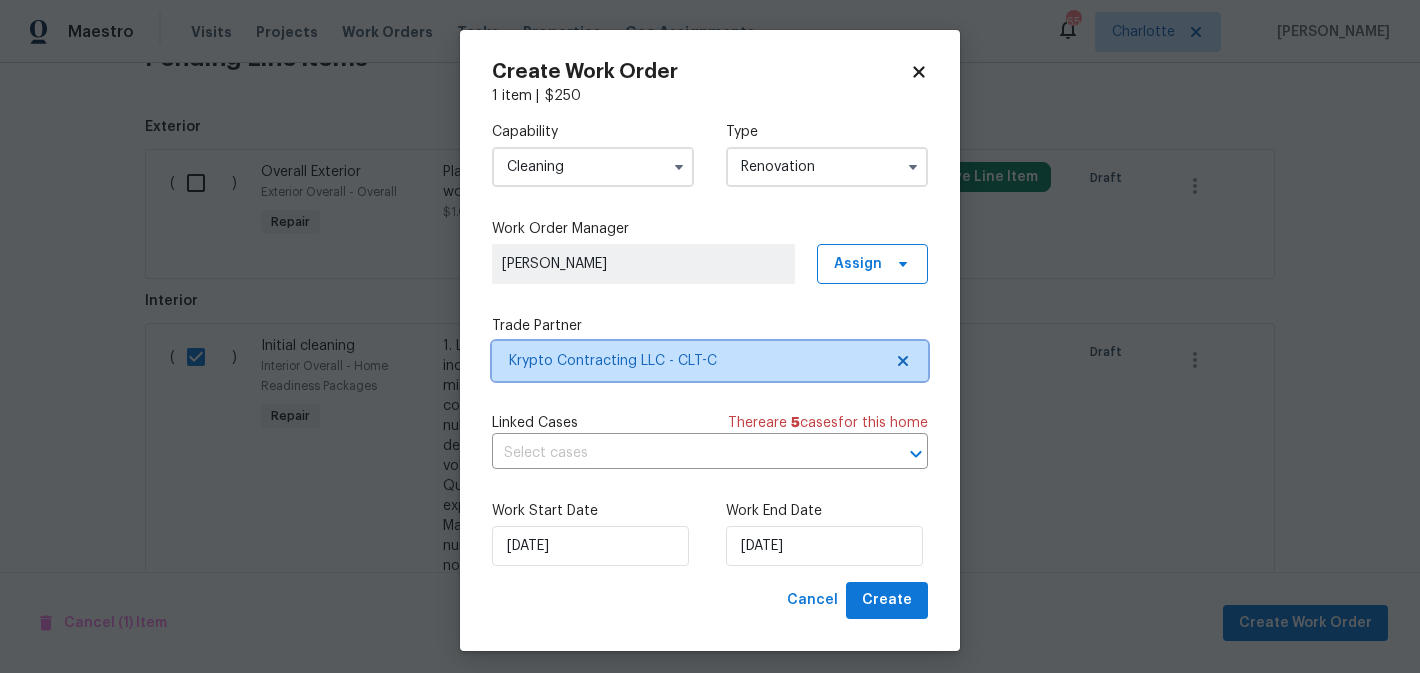 scroll, scrollTop: 0, scrollLeft: 0, axis: both 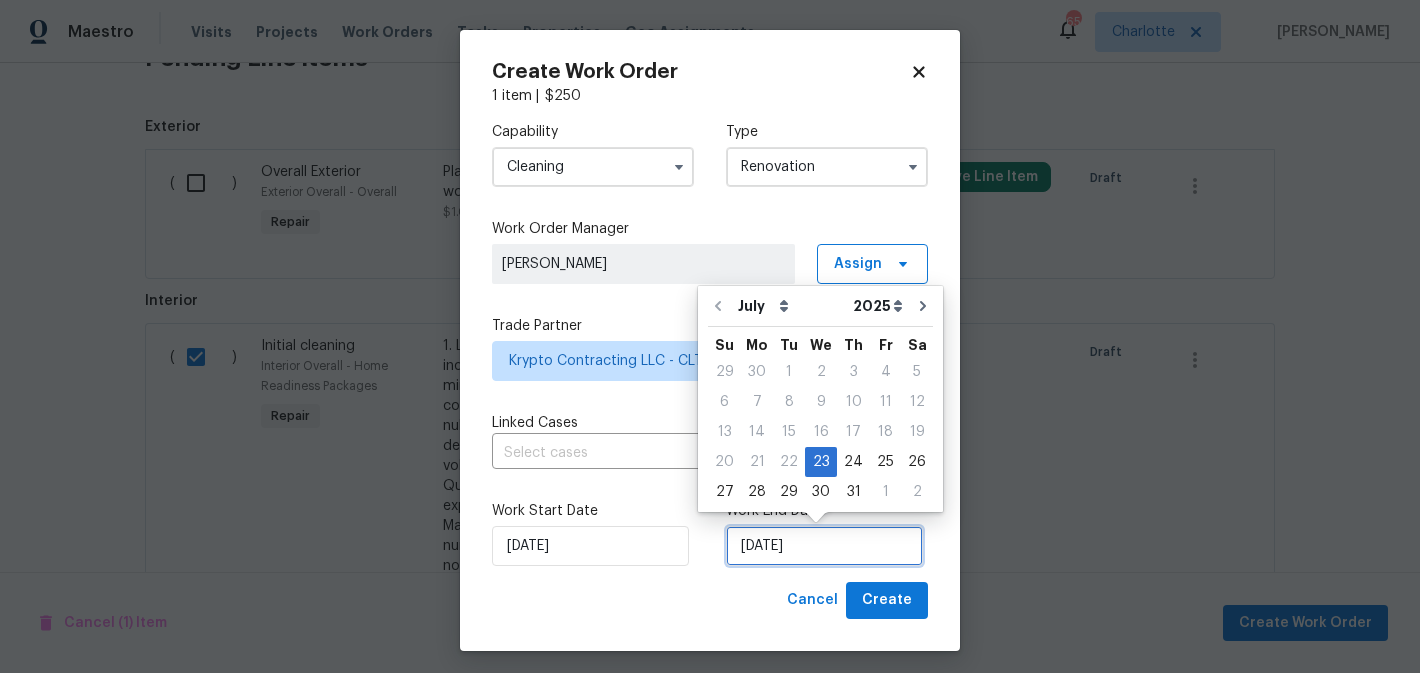 click on "7/23/2025" at bounding box center [824, 546] 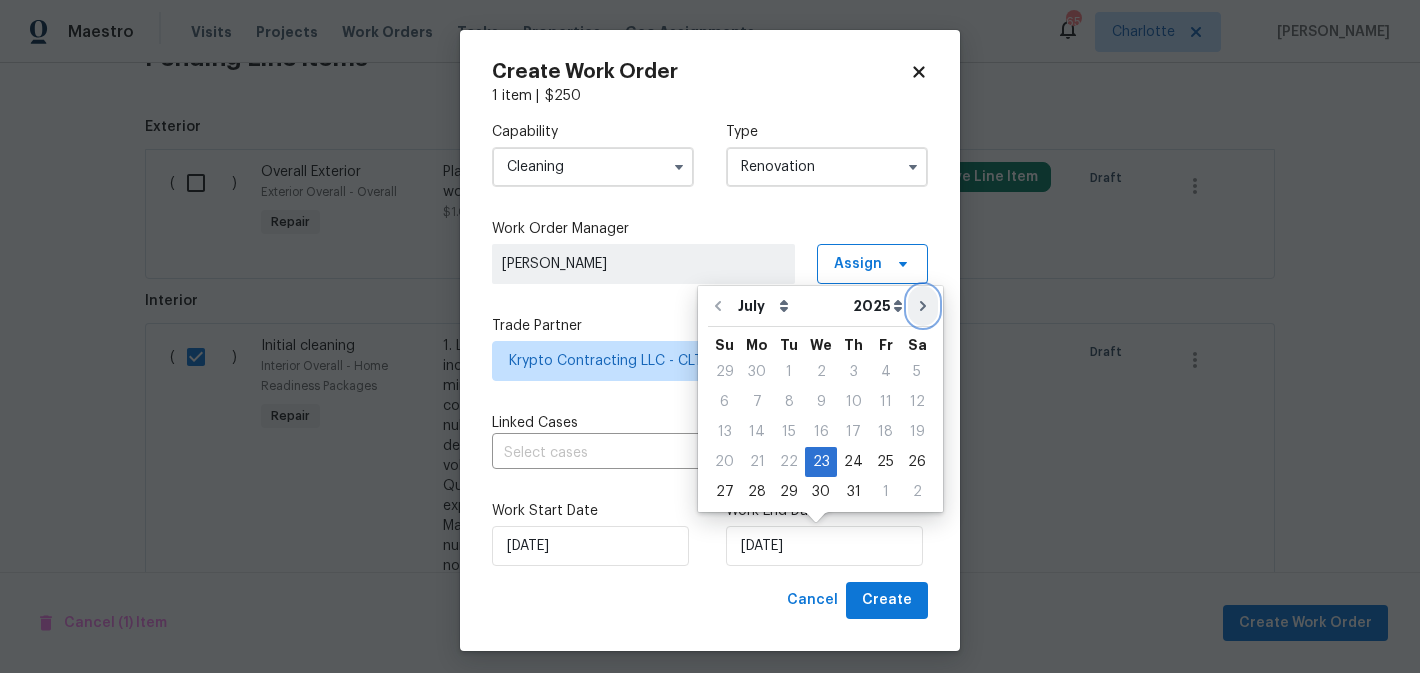 click 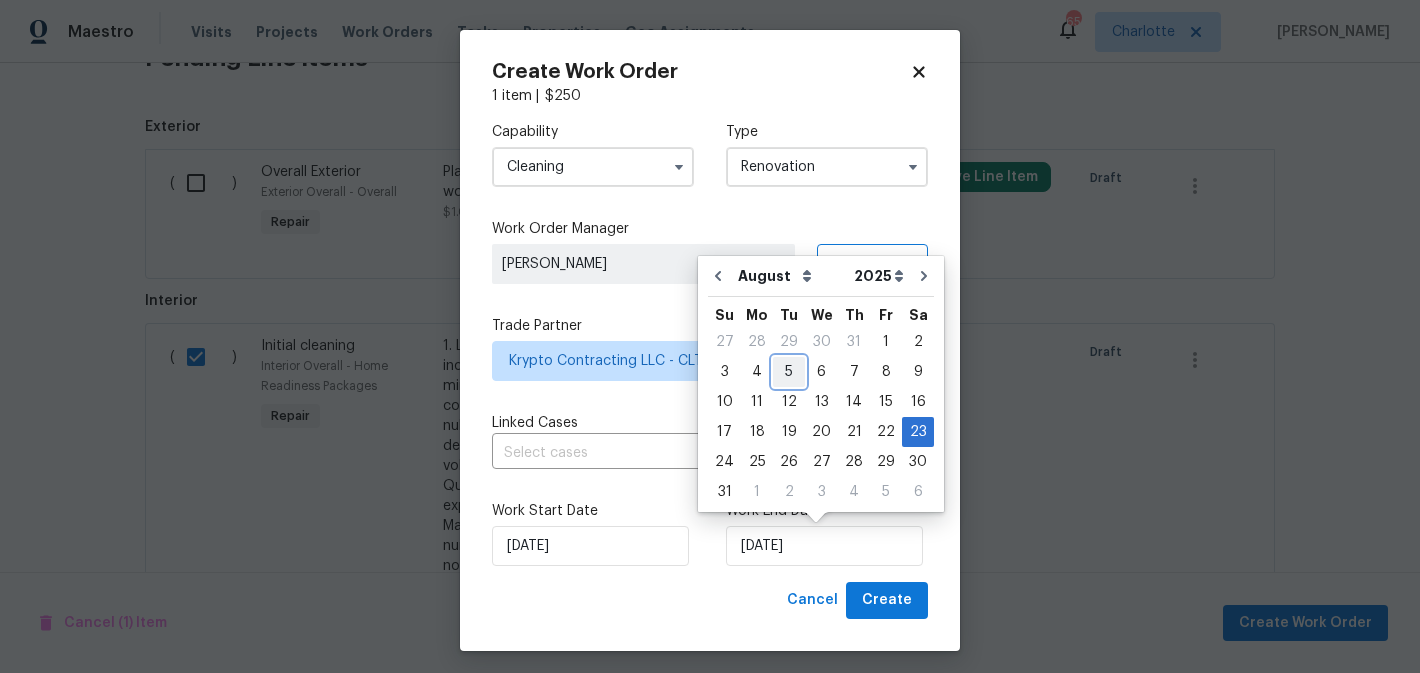 click on "5" at bounding box center (789, 372) 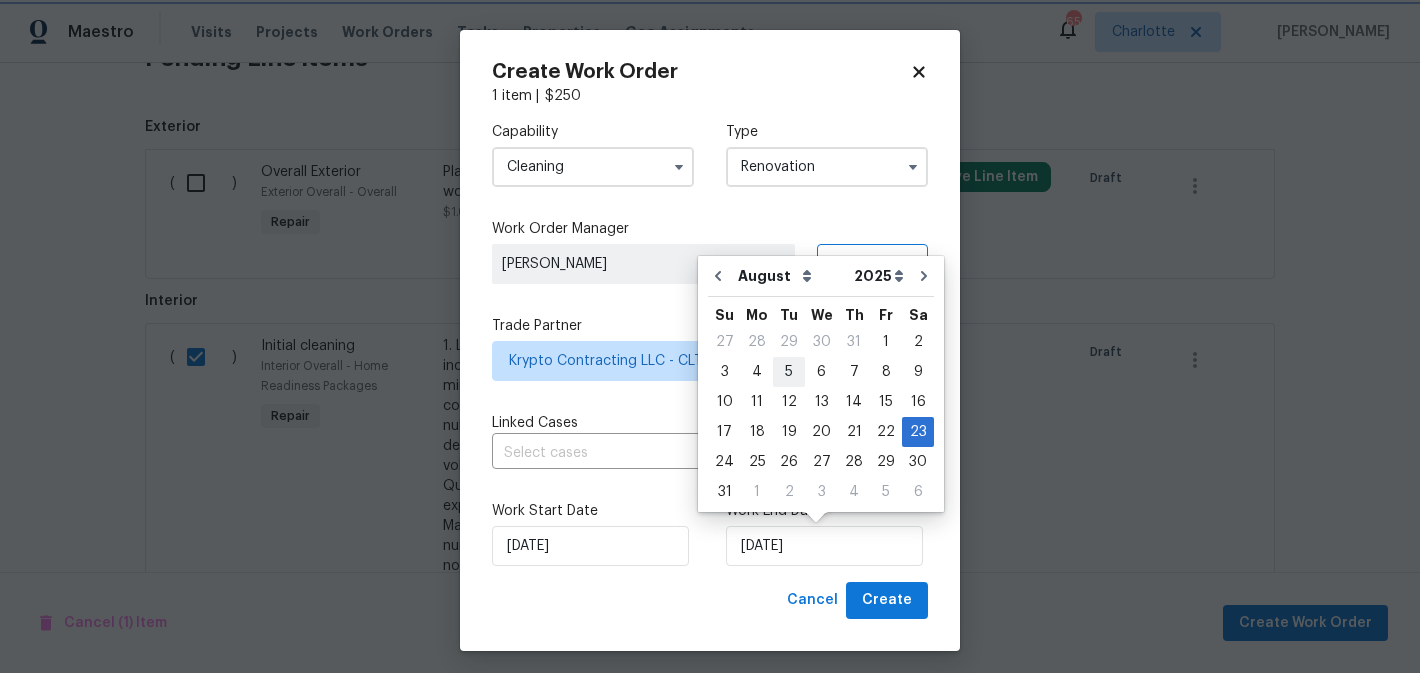 type on "8/5/2025" 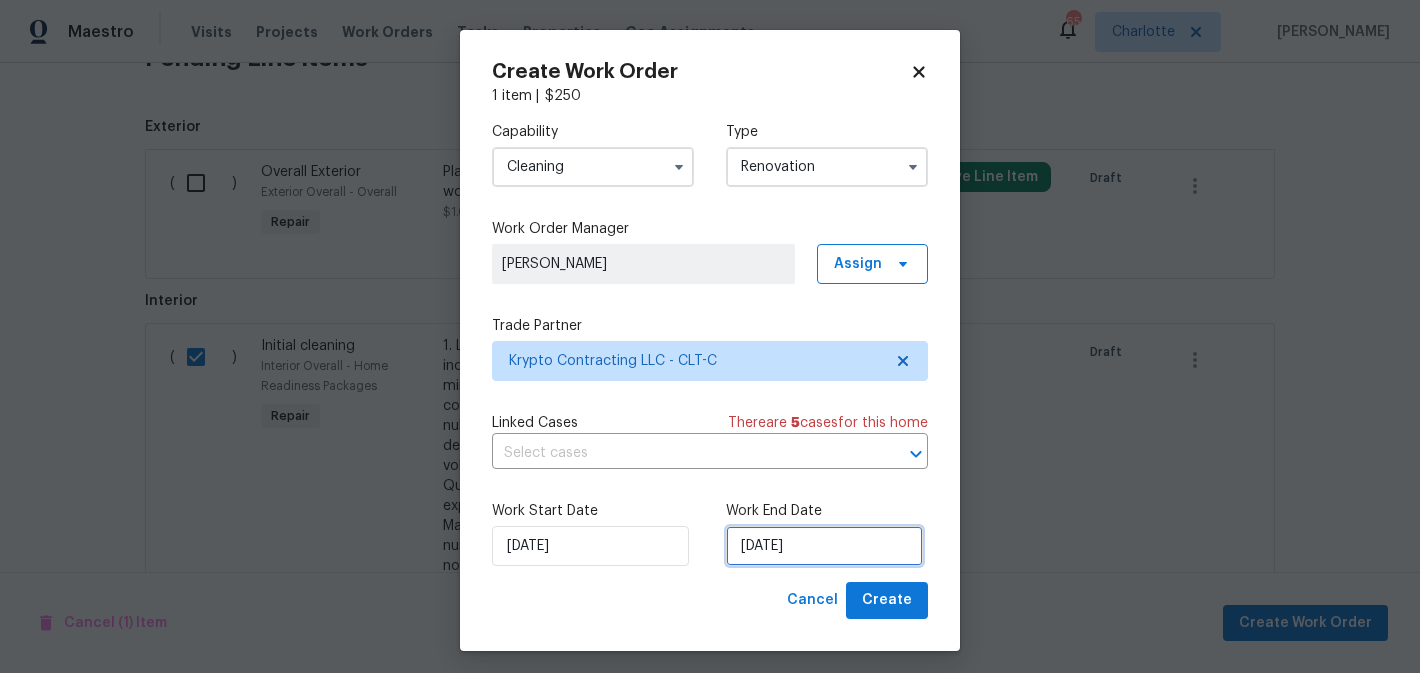click on "8/5/2025" at bounding box center [824, 546] 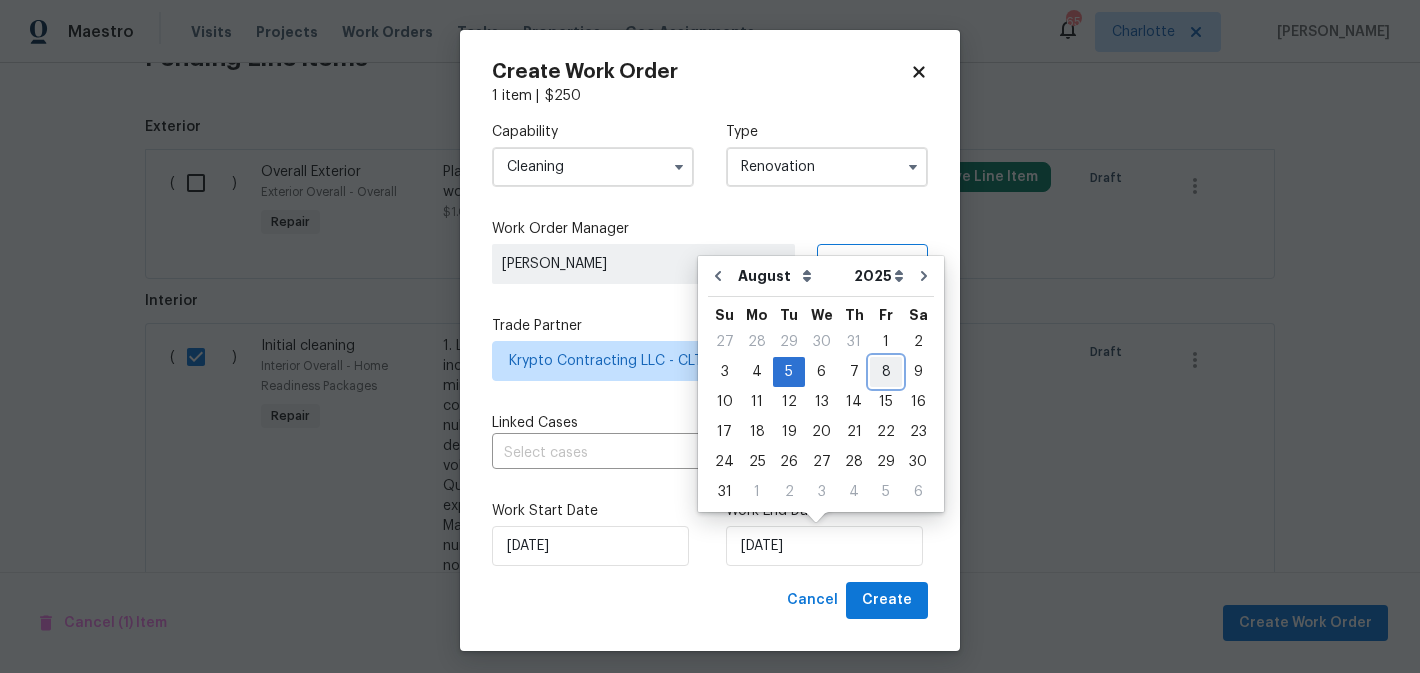 click on "8" at bounding box center (886, 372) 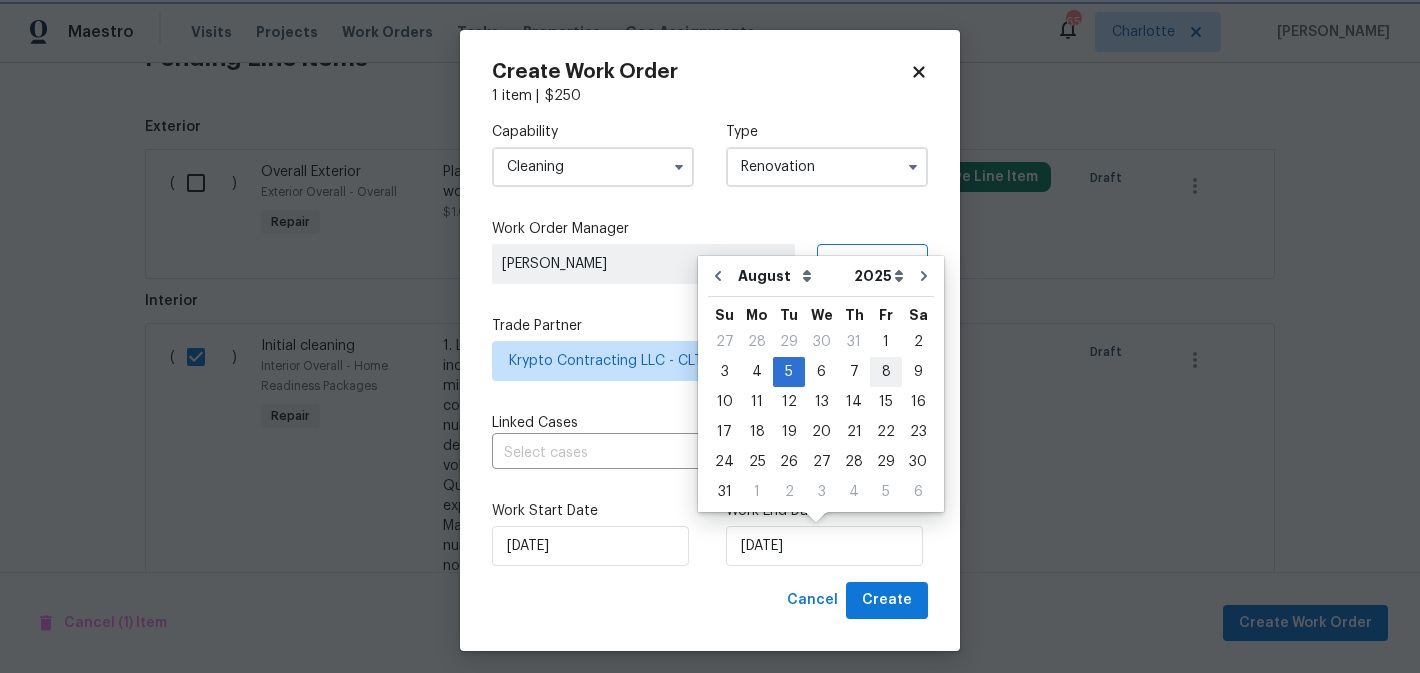 type on "8/8/2025" 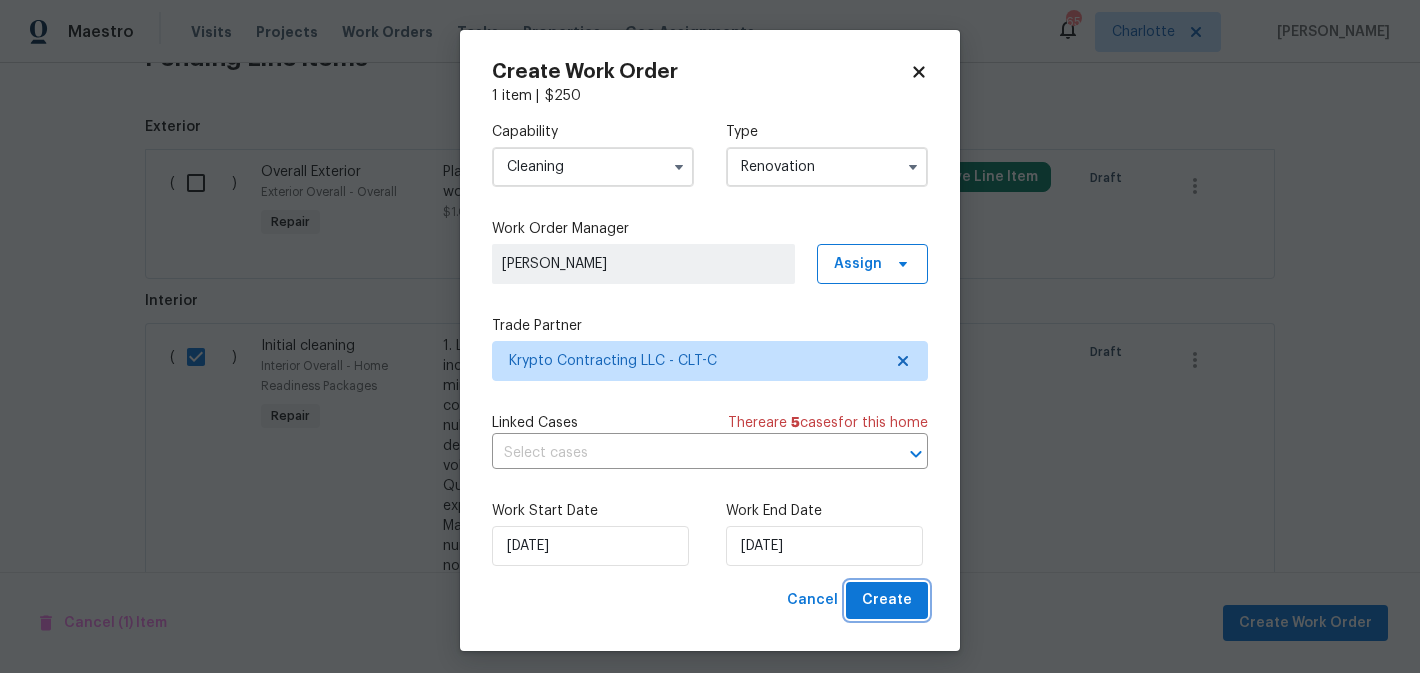 click on "Create" at bounding box center [887, 600] 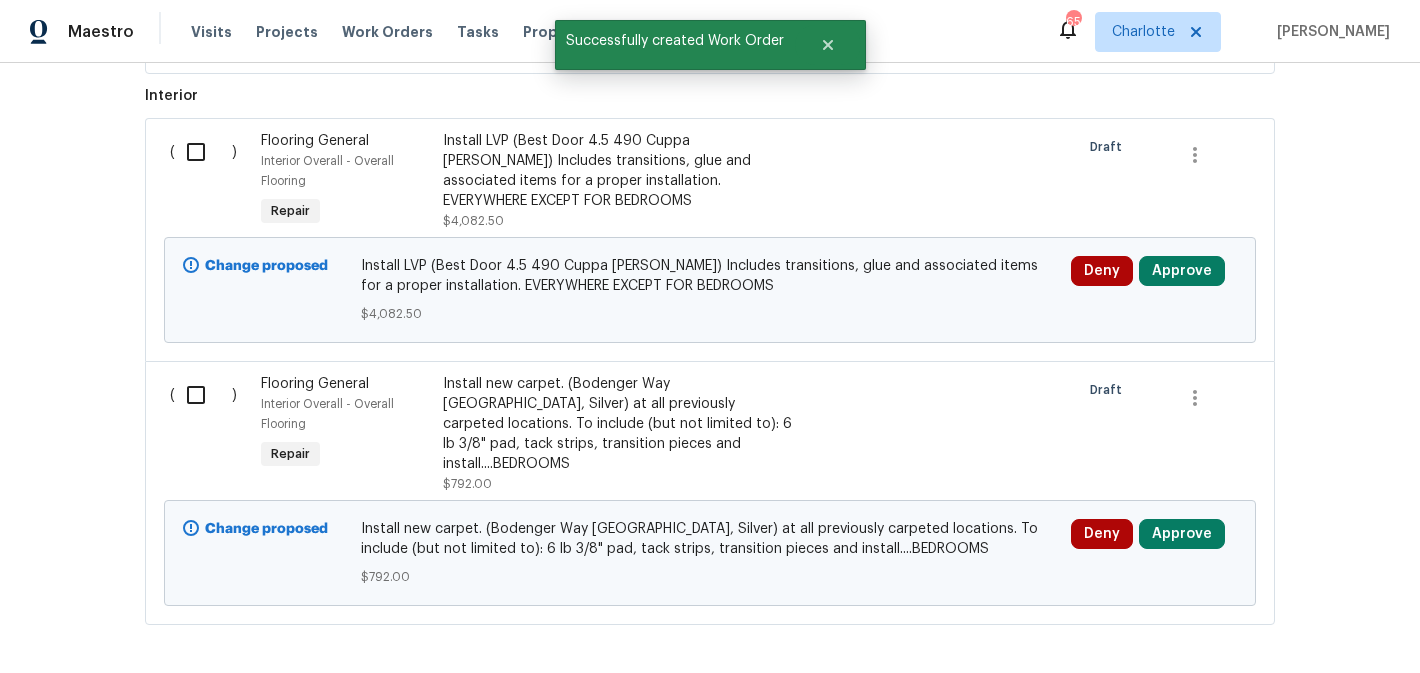 scroll, scrollTop: 931, scrollLeft: 0, axis: vertical 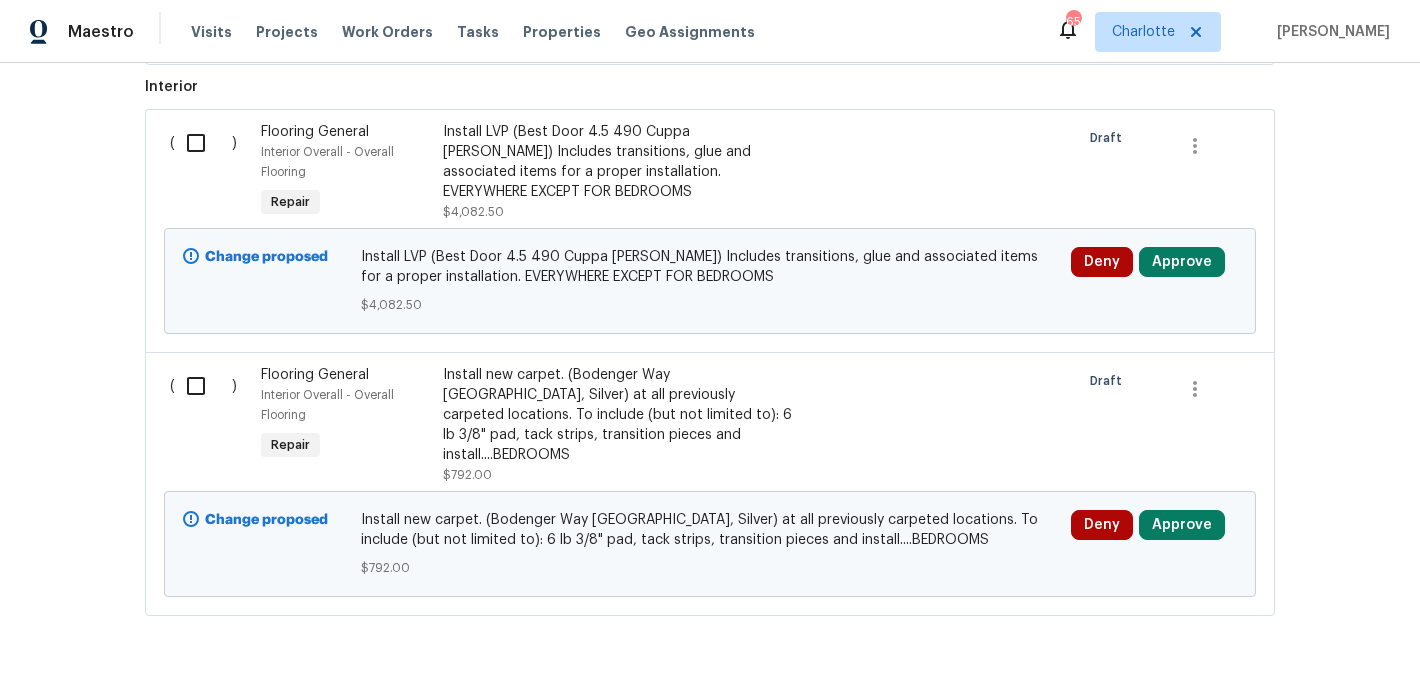 click at bounding box center [203, 143] 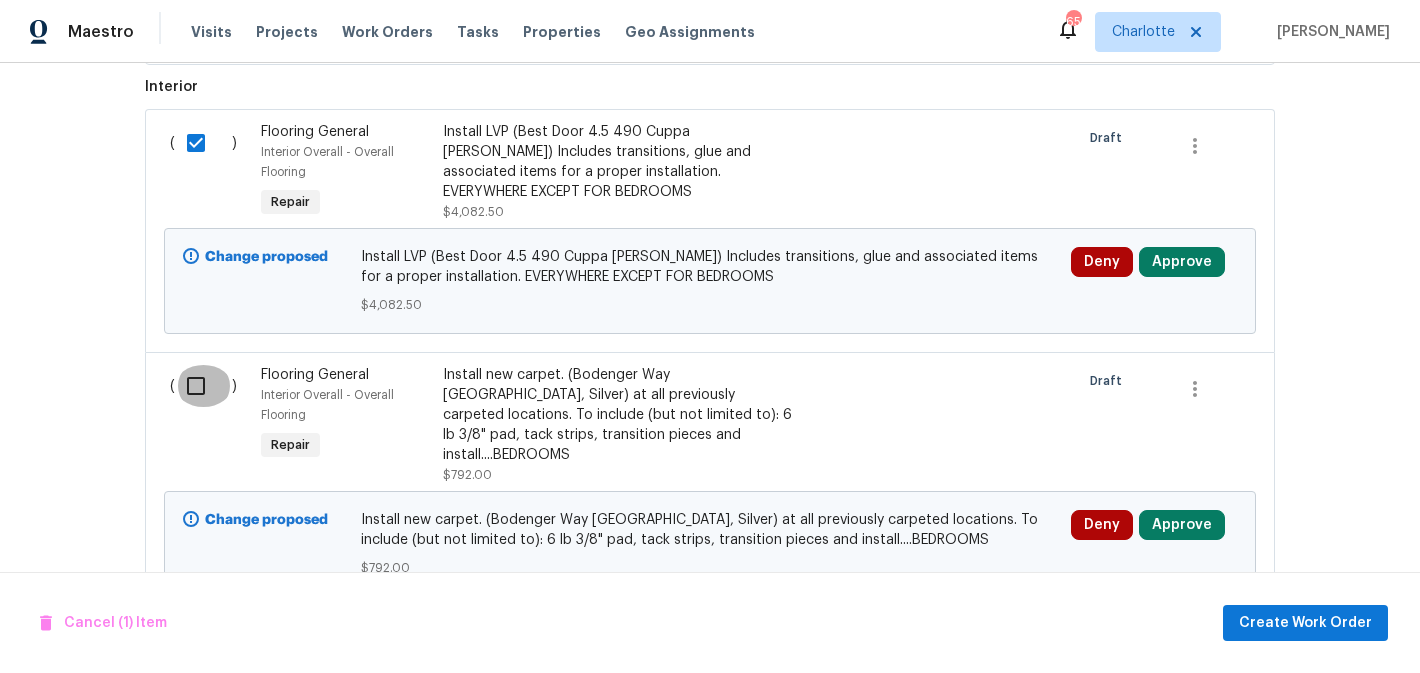 click at bounding box center (203, 386) 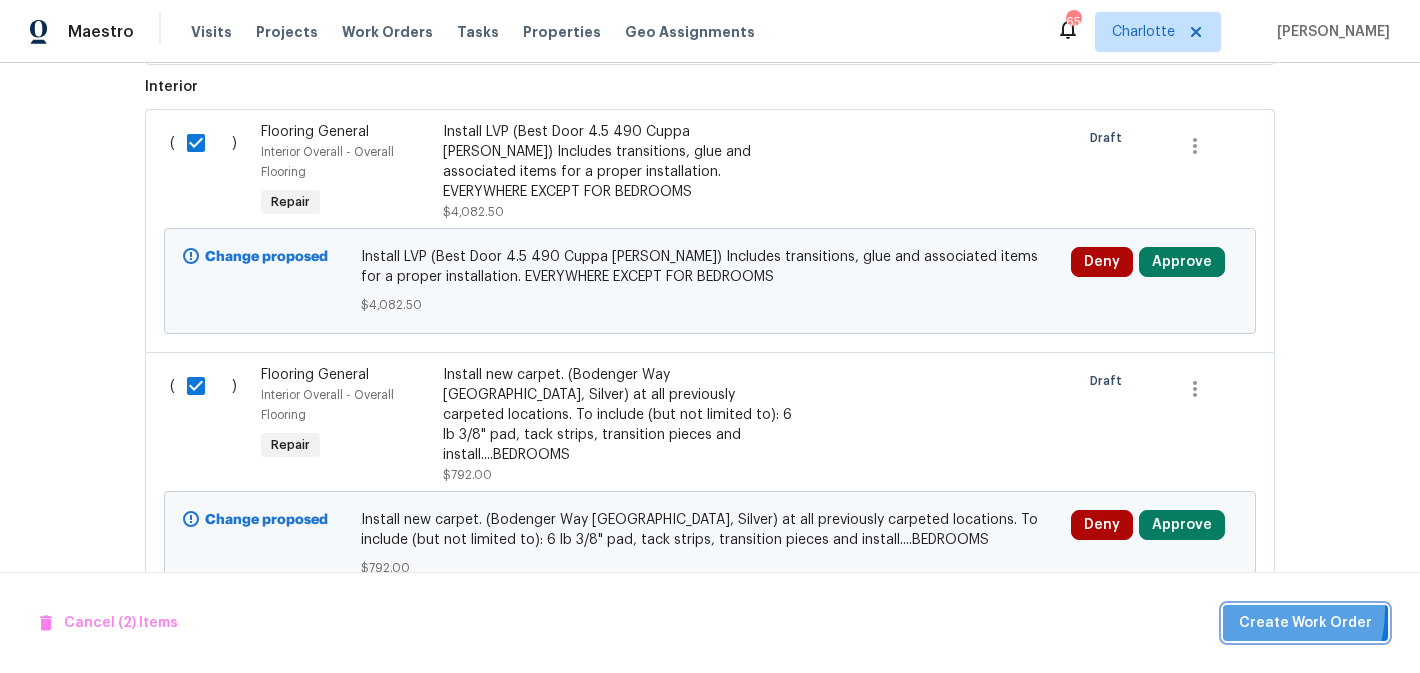 click on "Create Work Order" at bounding box center [1305, 623] 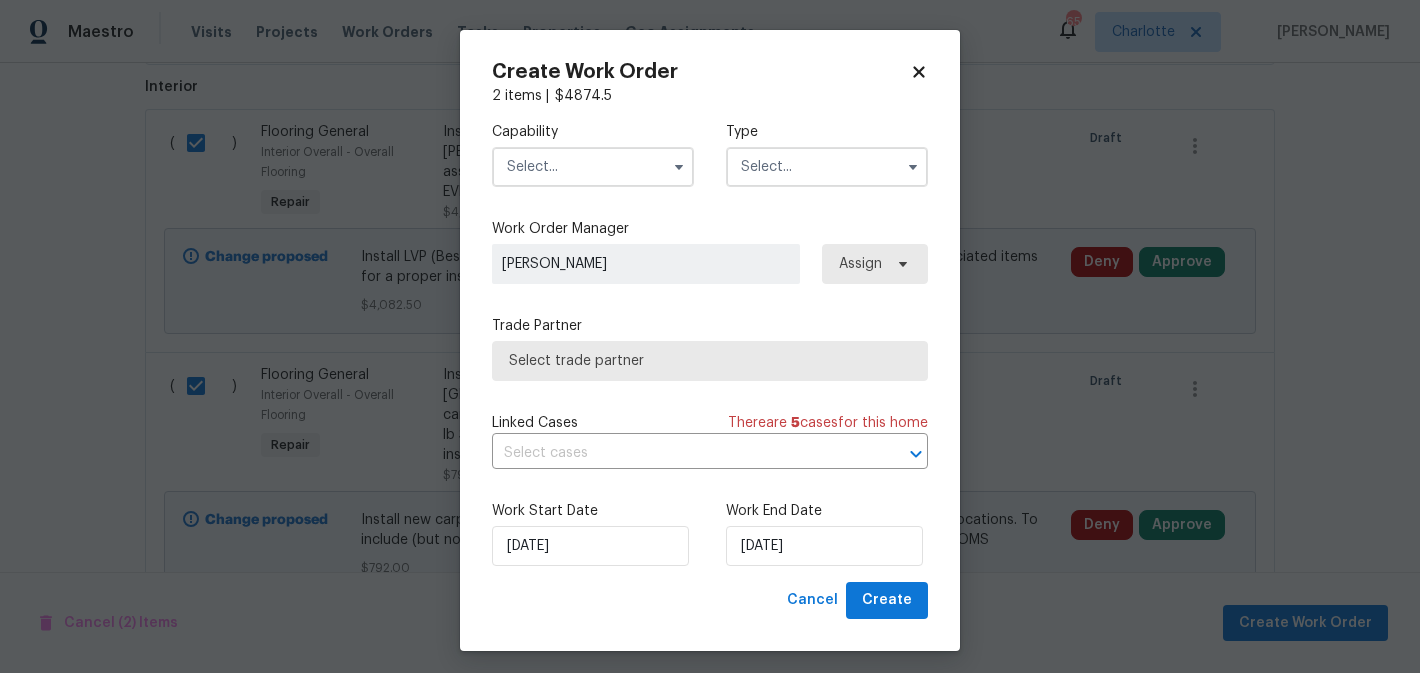 click at bounding box center (593, 167) 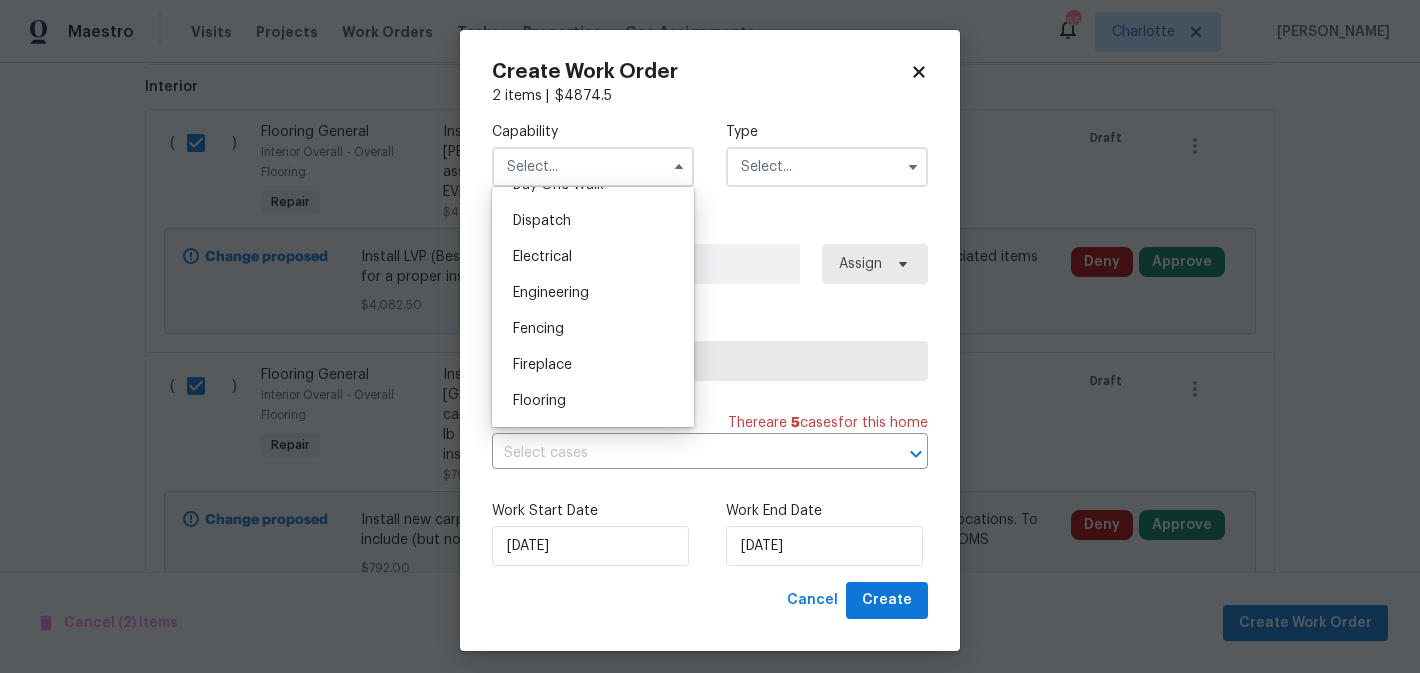 scroll, scrollTop: 599, scrollLeft: 0, axis: vertical 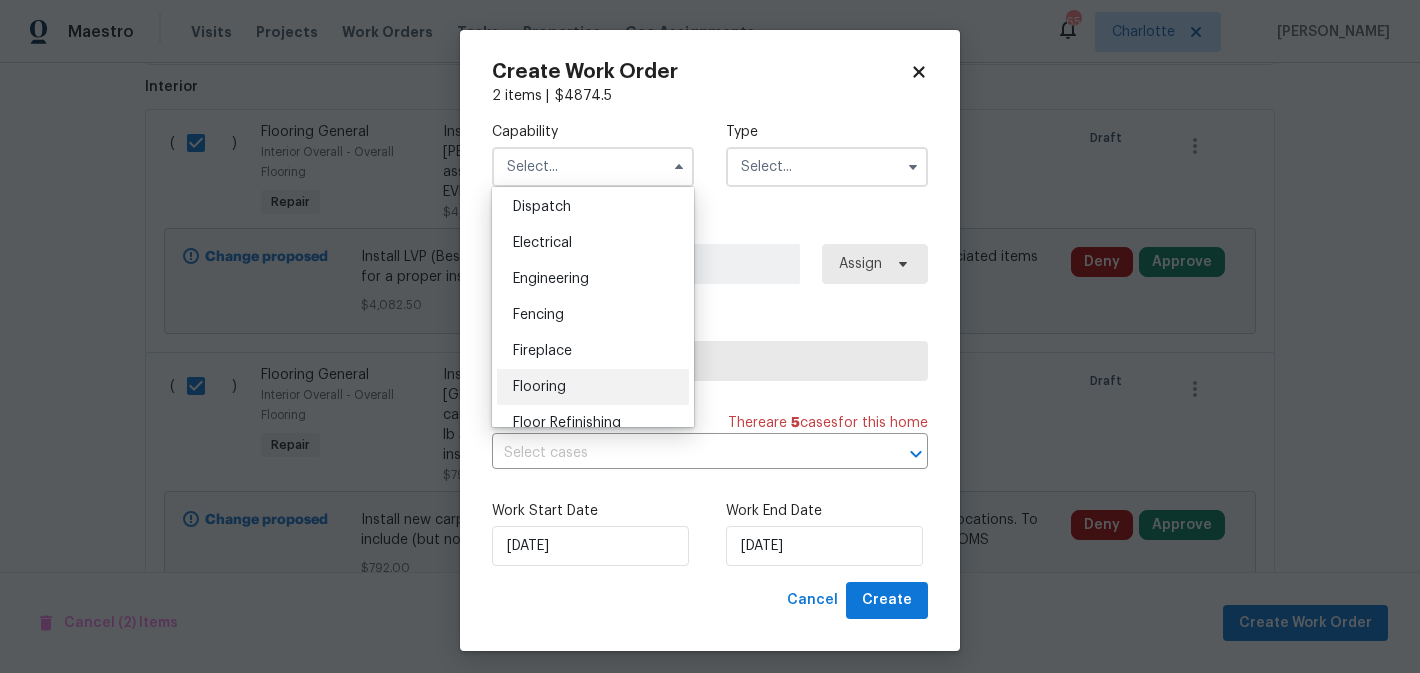 click on "Flooring" at bounding box center [593, 387] 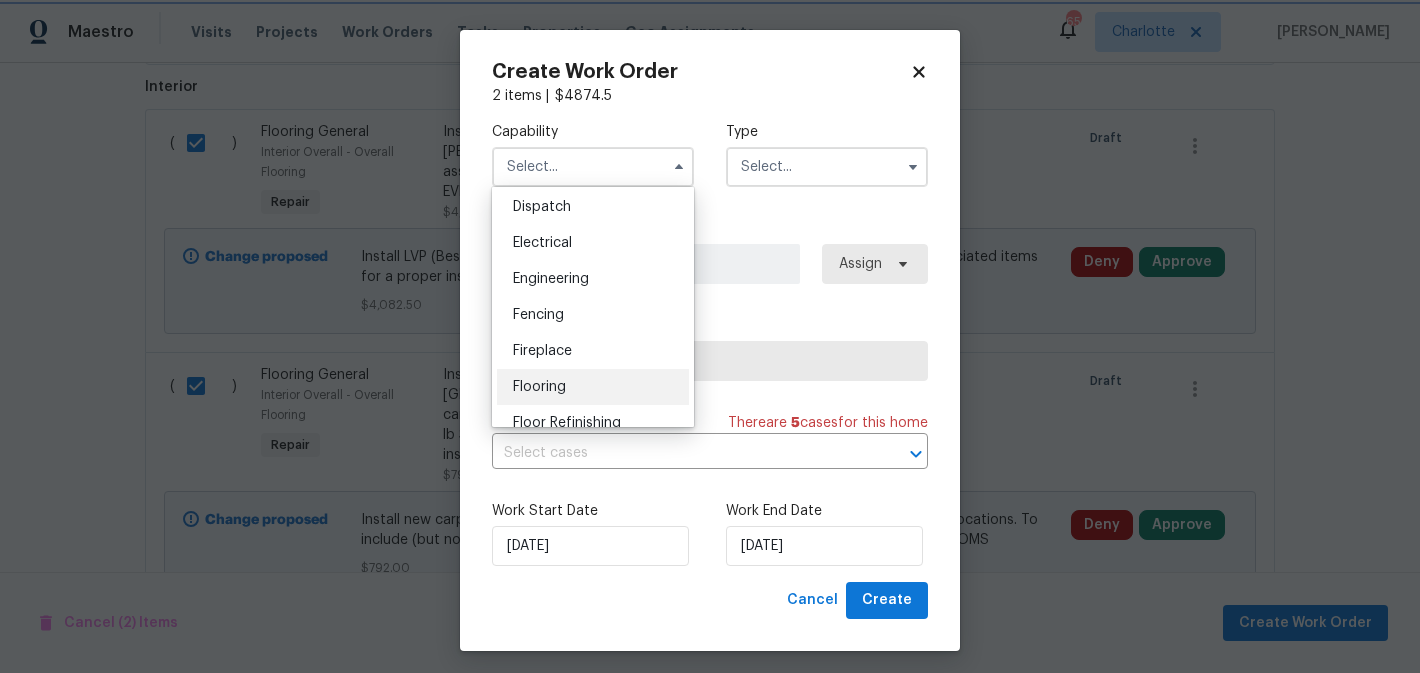 type on "Flooring" 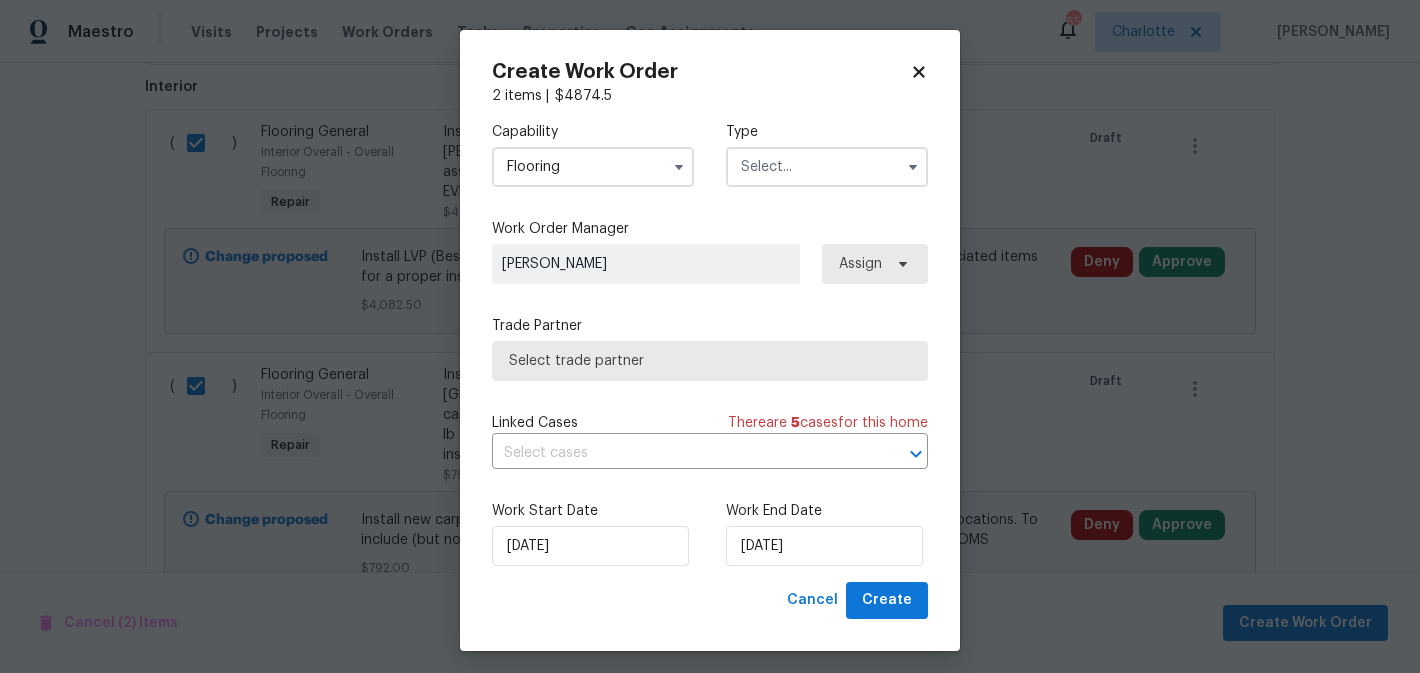 click at bounding box center [827, 167] 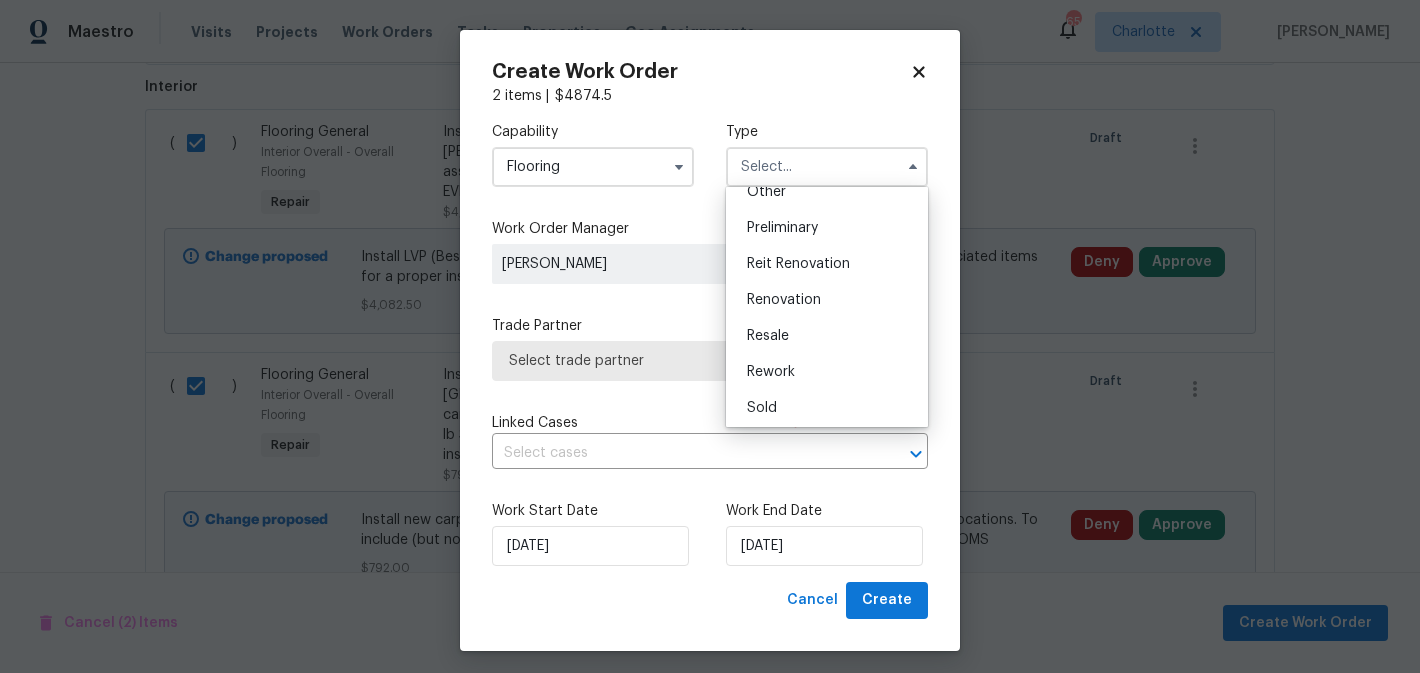 scroll, scrollTop: 420, scrollLeft: 0, axis: vertical 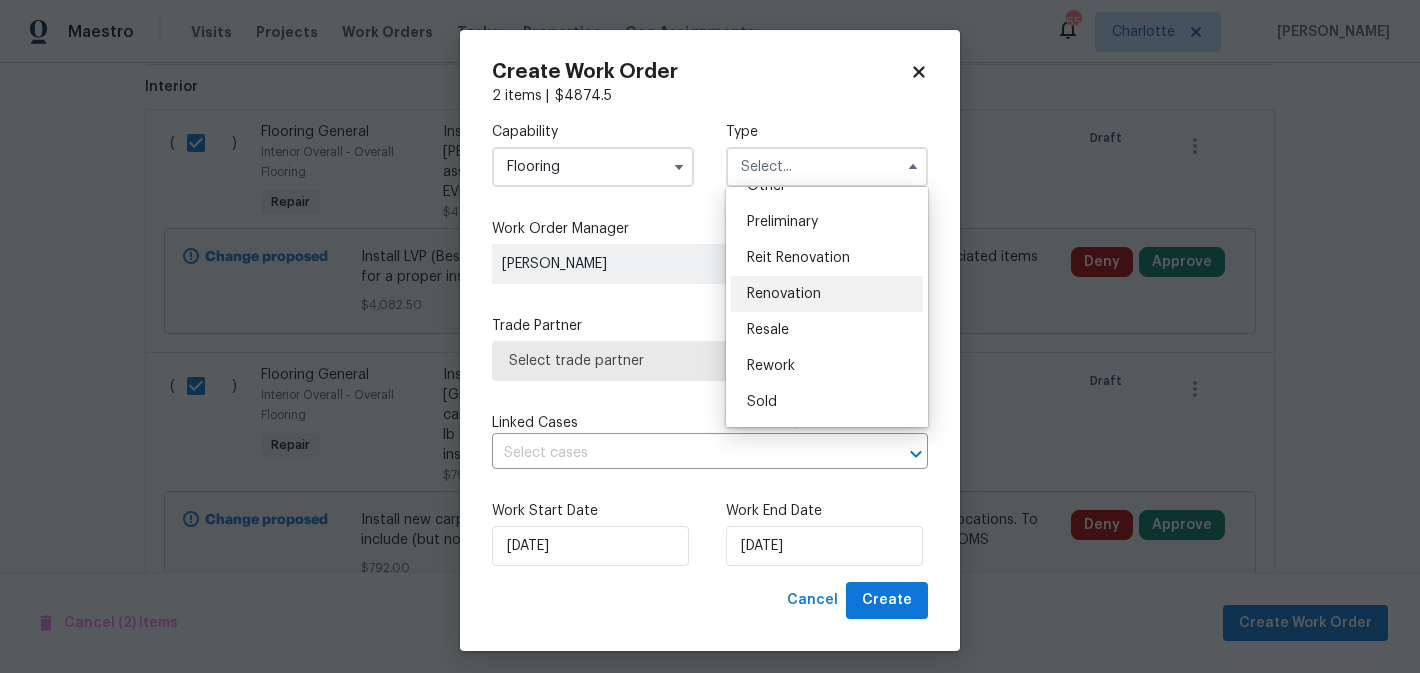 click on "Renovation" at bounding box center [784, 294] 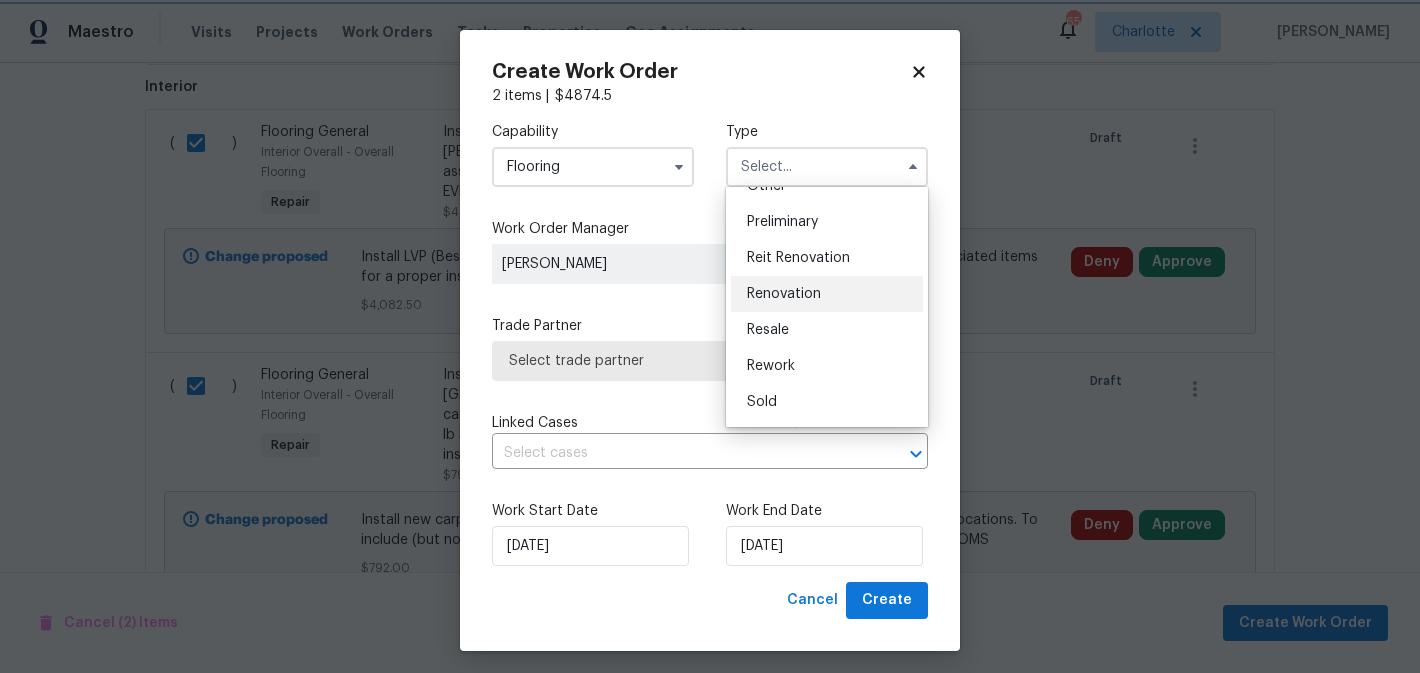 type on "Renovation" 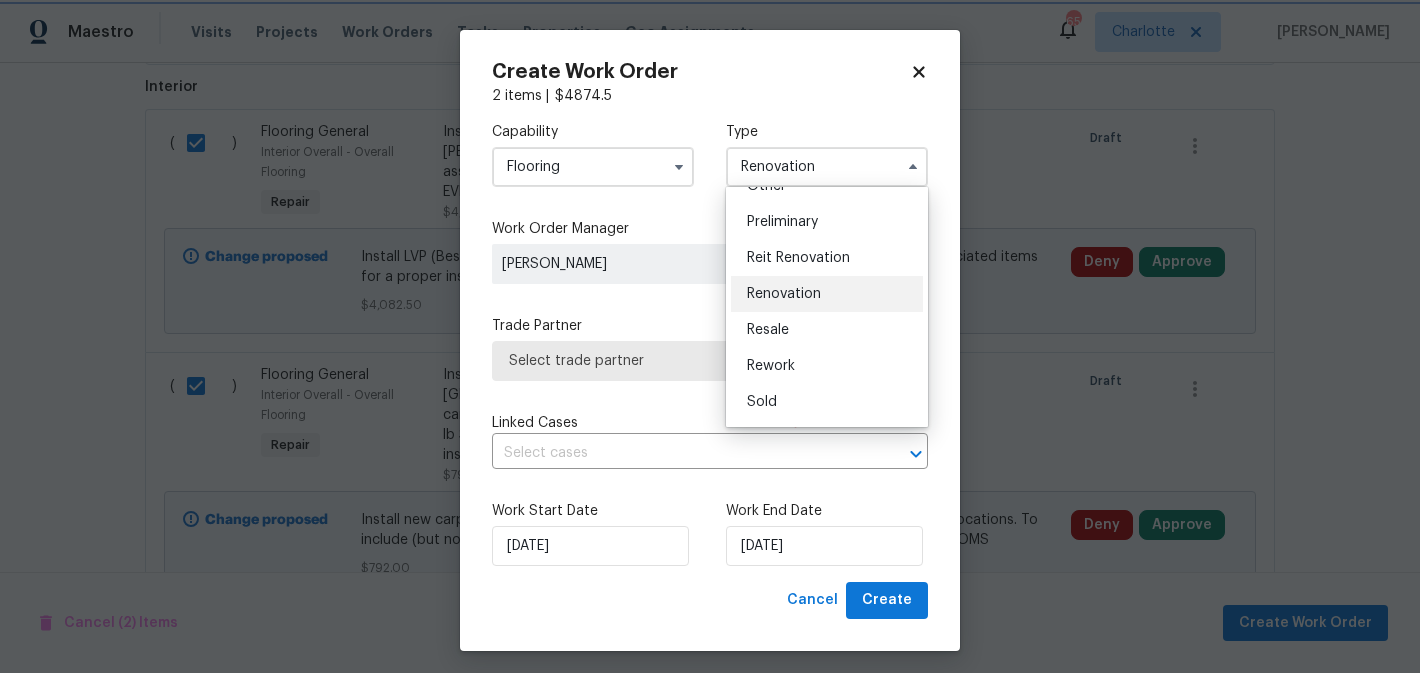 scroll, scrollTop: 0, scrollLeft: 0, axis: both 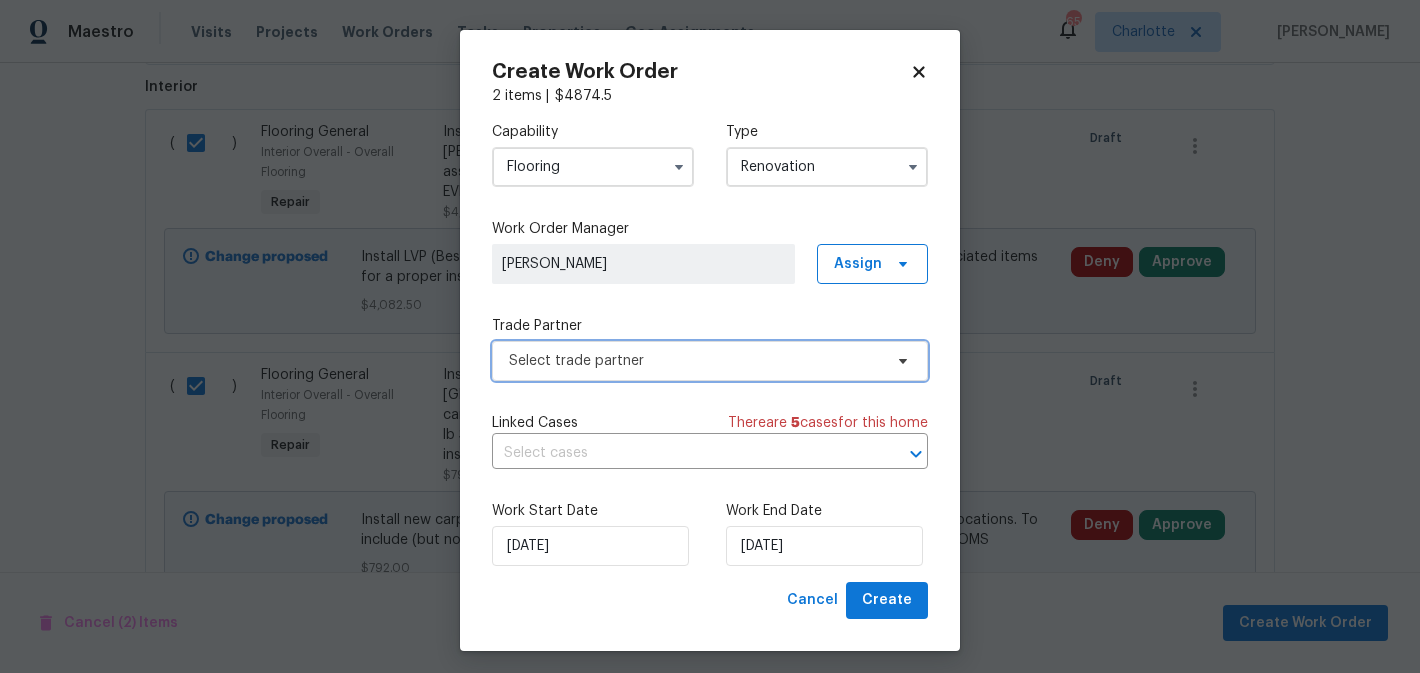 click on "Select trade partner" at bounding box center [710, 361] 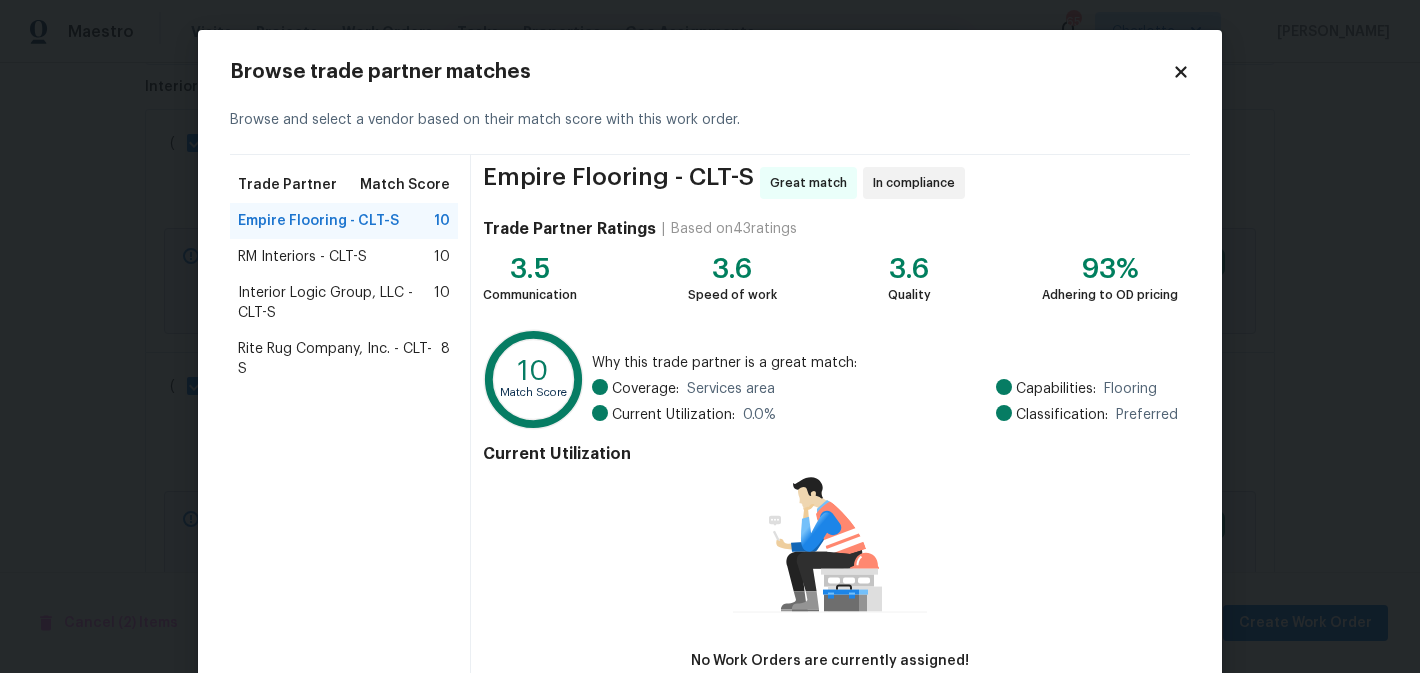 click on "Rite Rug Company, Inc. - CLT-S" at bounding box center (339, 359) 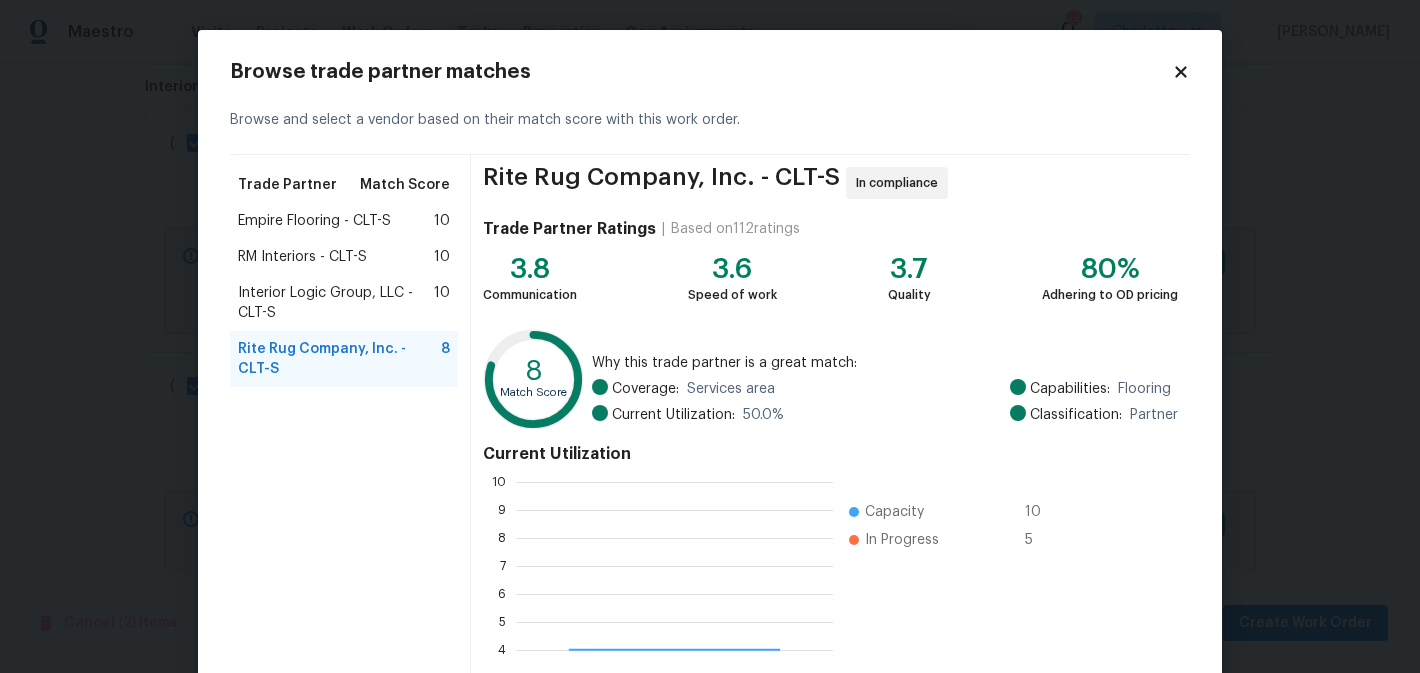 scroll, scrollTop: 2, scrollLeft: 2, axis: both 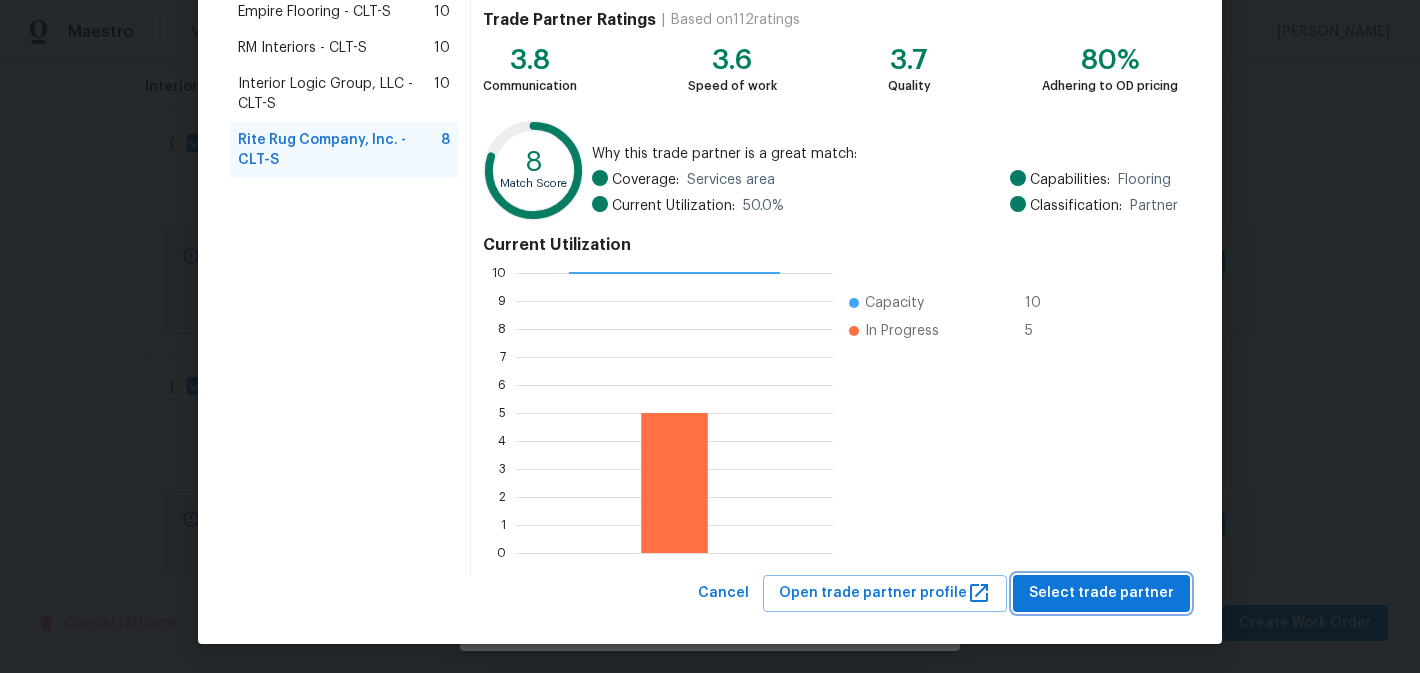 click on "Select trade partner" at bounding box center (1101, 593) 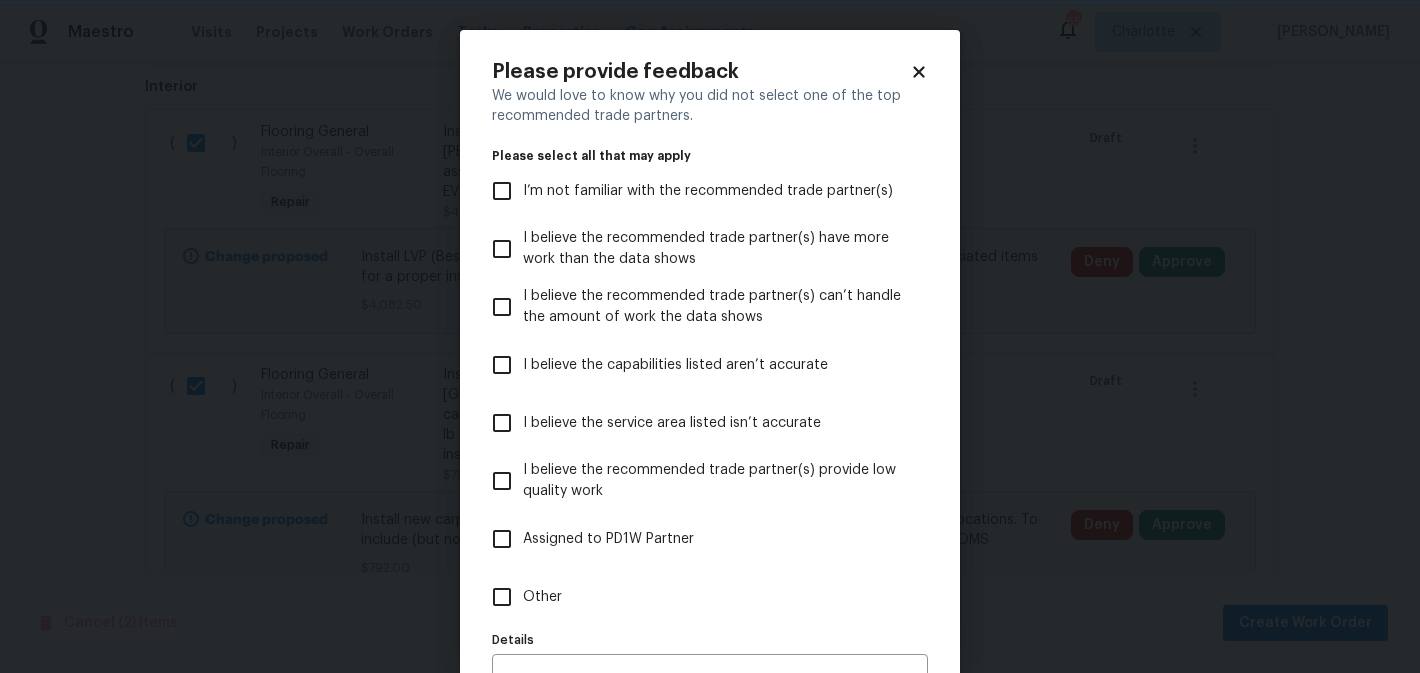 scroll, scrollTop: 0, scrollLeft: 0, axis: both 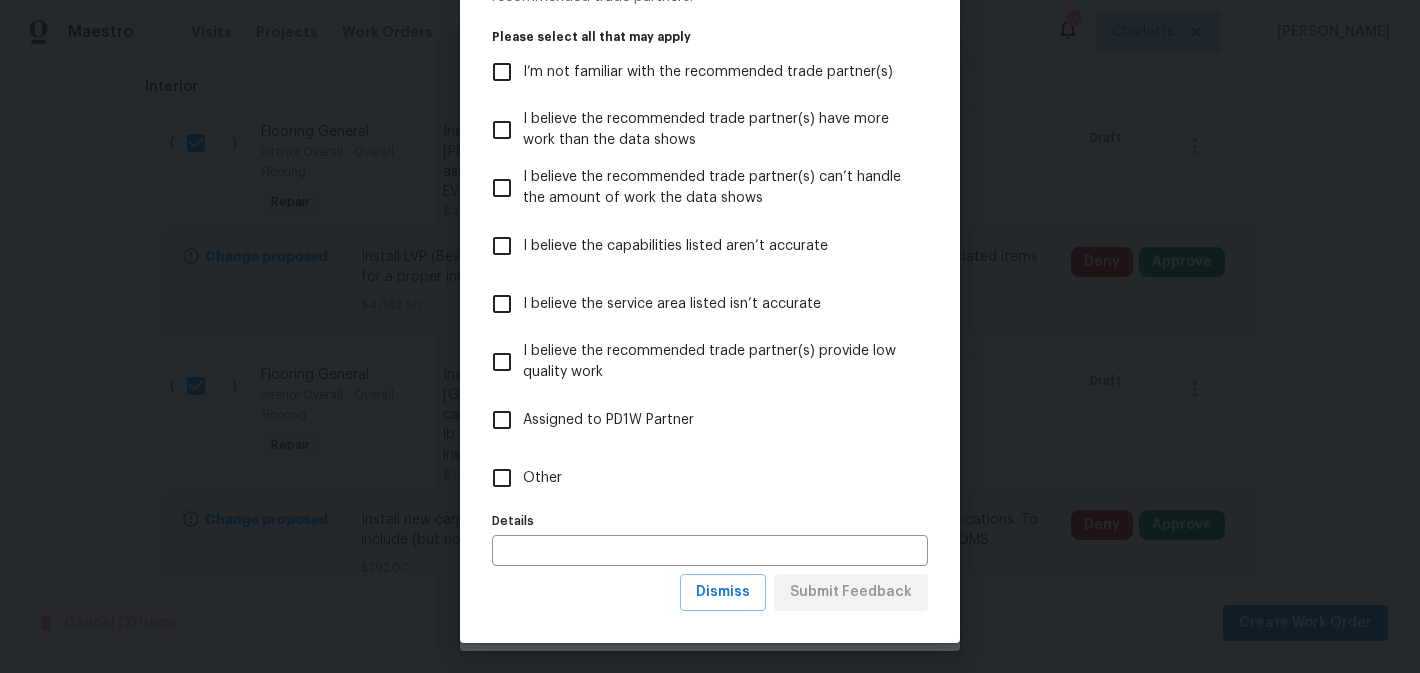 click on "Other" at bounding box center (502, 478) 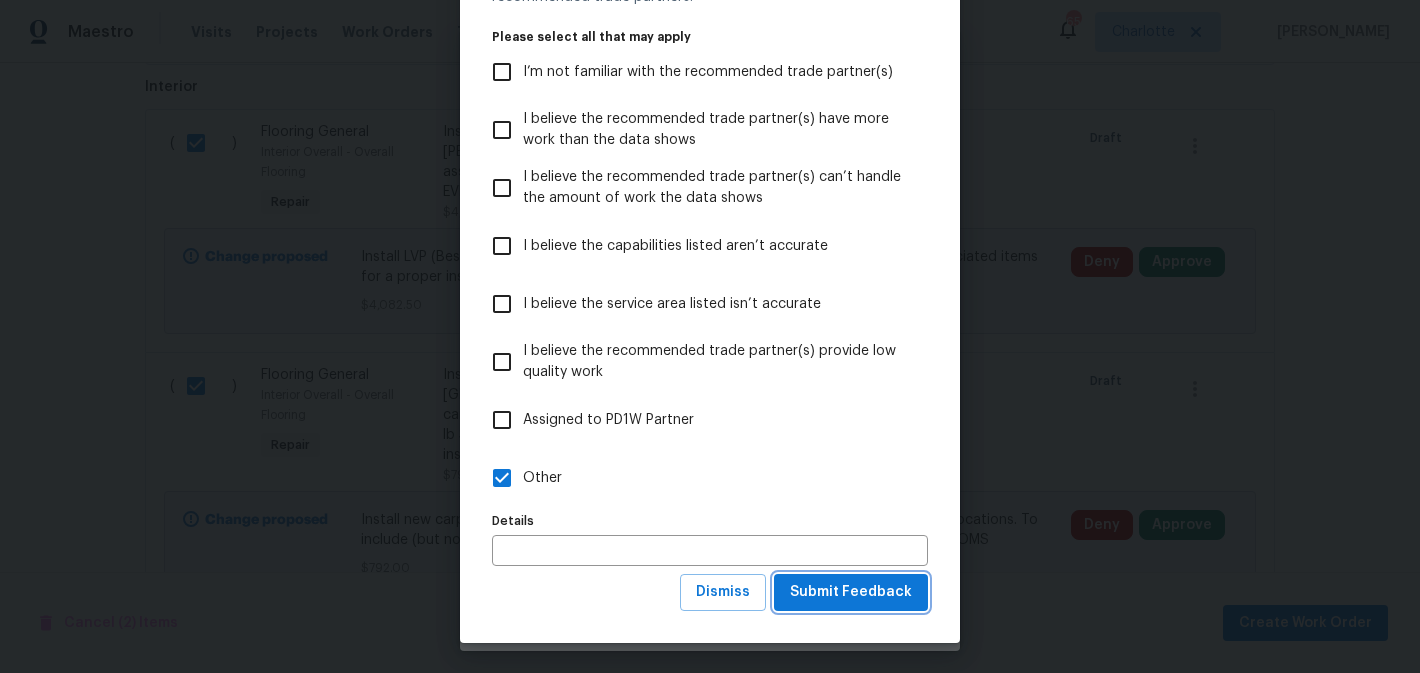 click on "Submit Feedback" at bounding box center (851, 592) 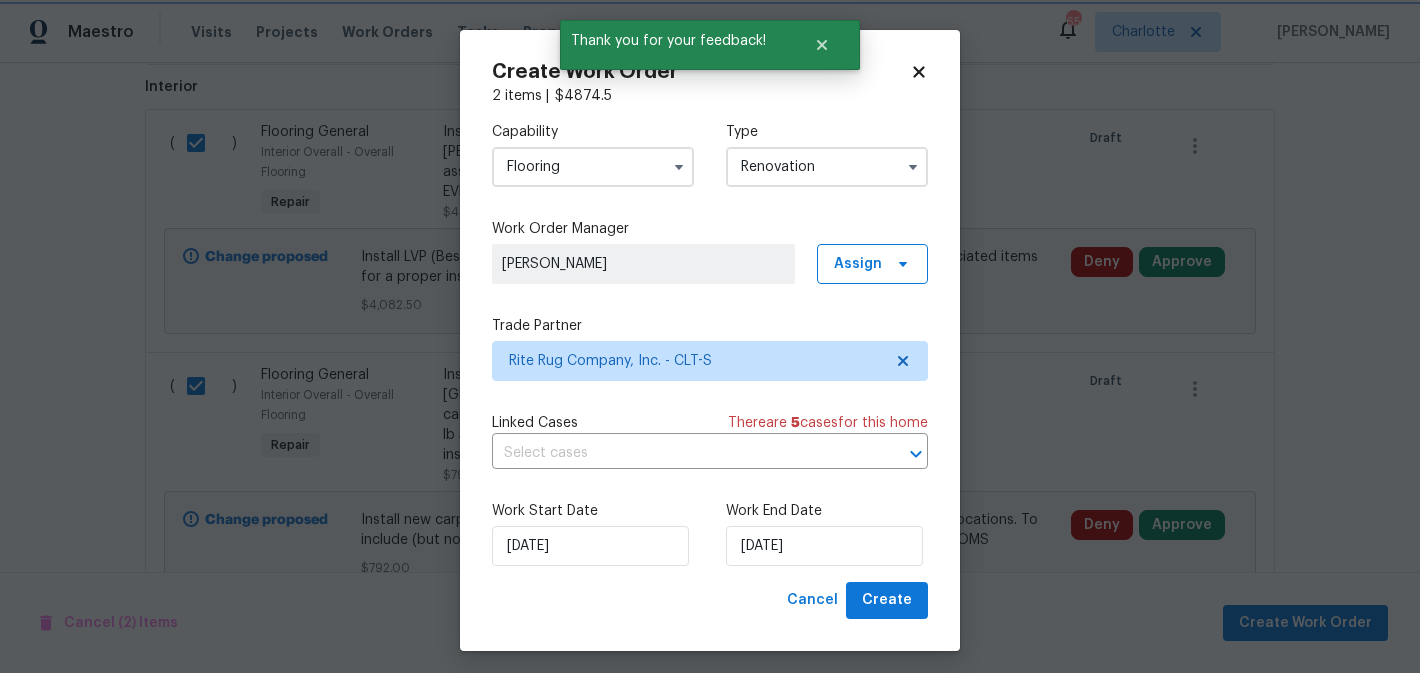 scroll, scrollTop: 0, scrollLeft: 0, axis: both 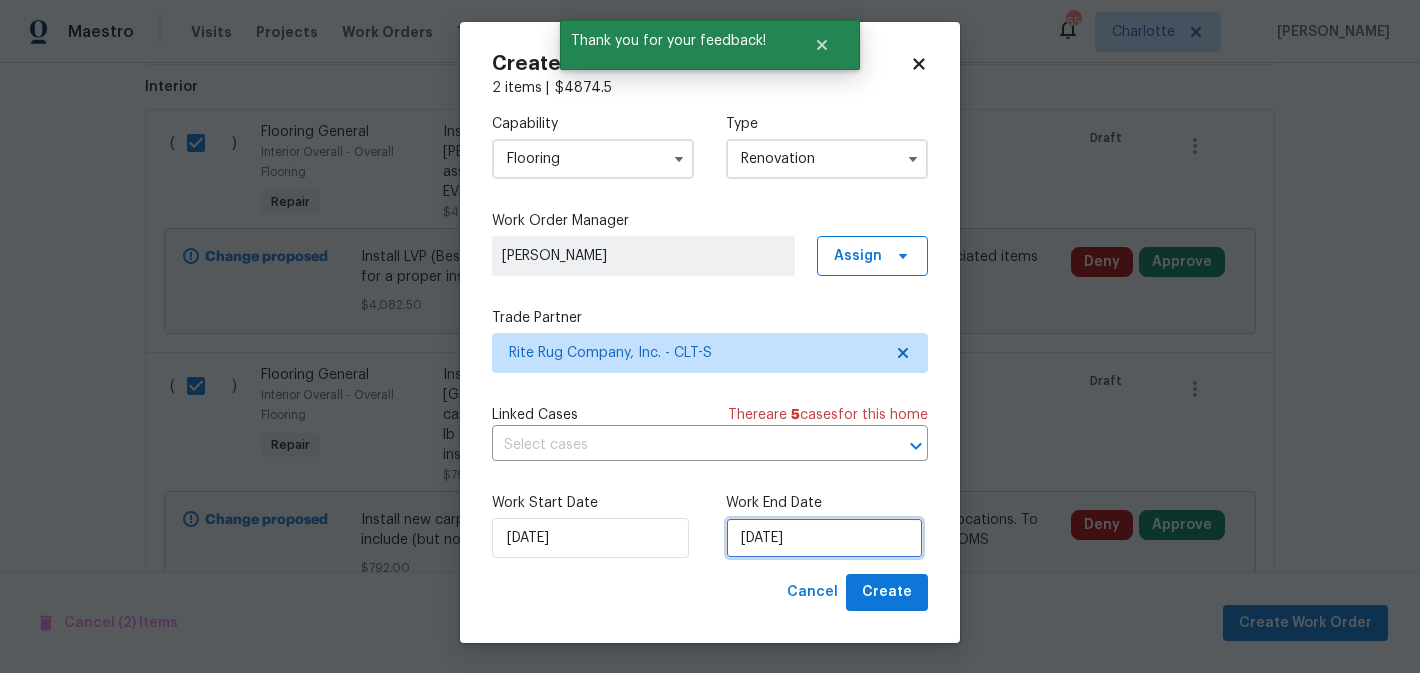 click on "7/23/2025" at bounding box center [824, 538] 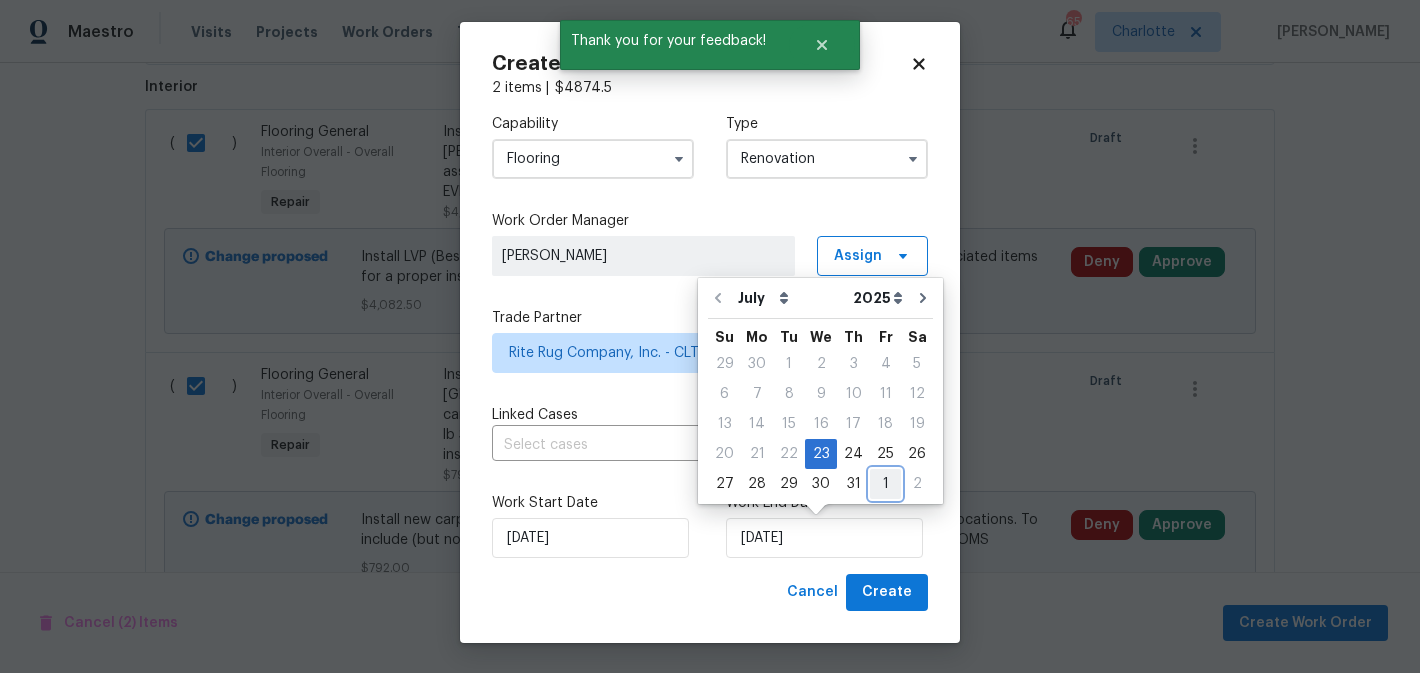 click on "1" at bounding box center (885, 484) 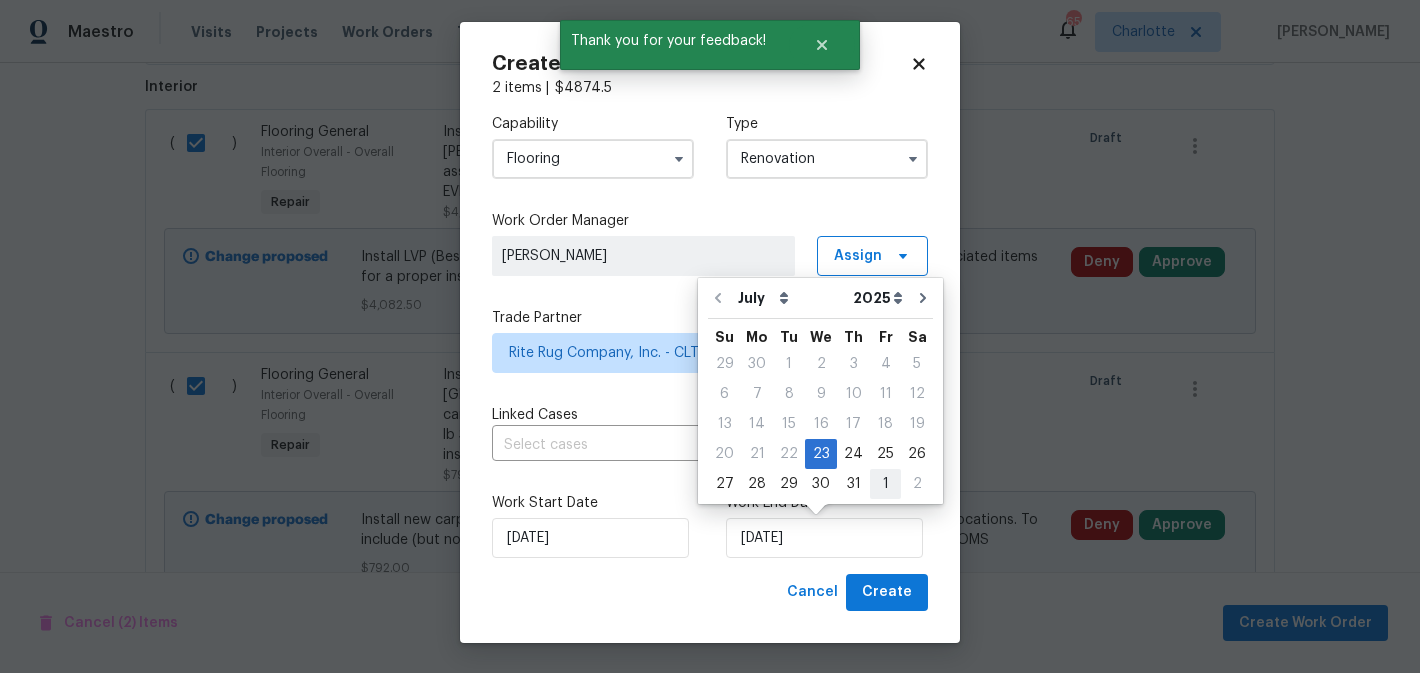 type on "8/1/2025" 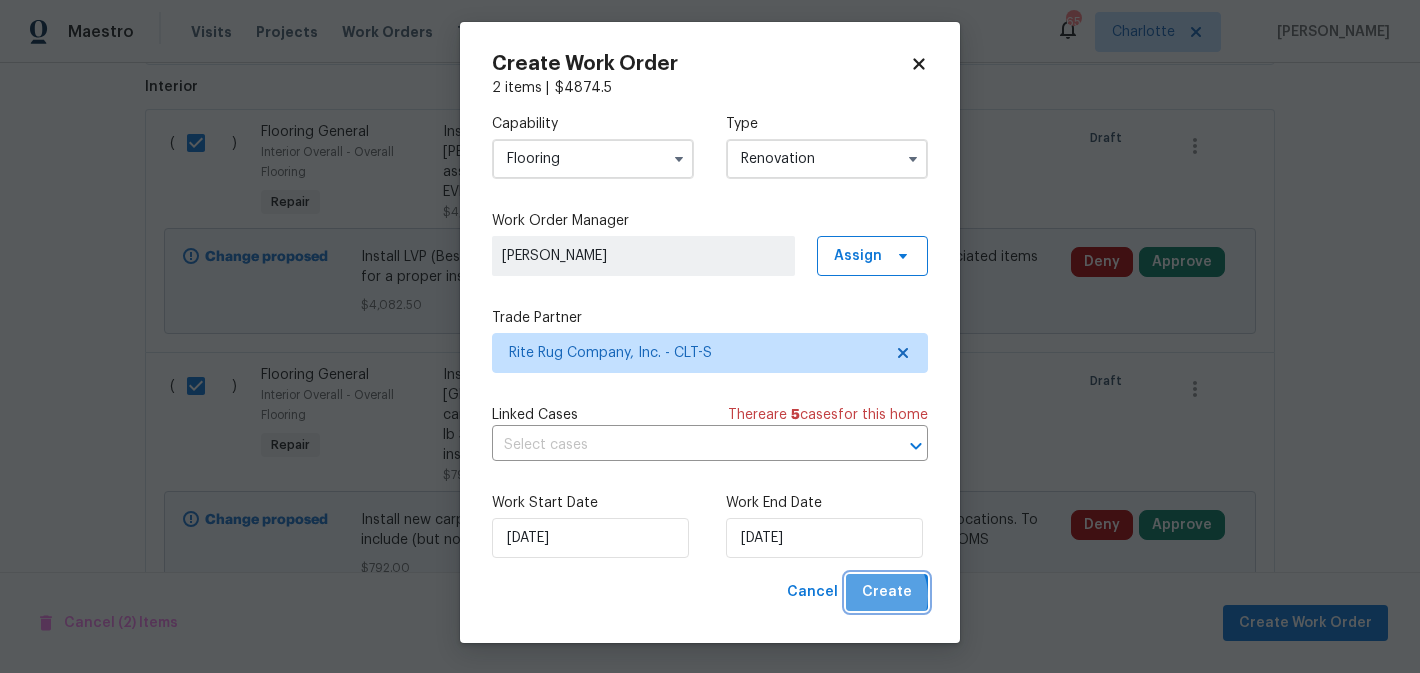 click on "Create" at bounding box center [887, 592] 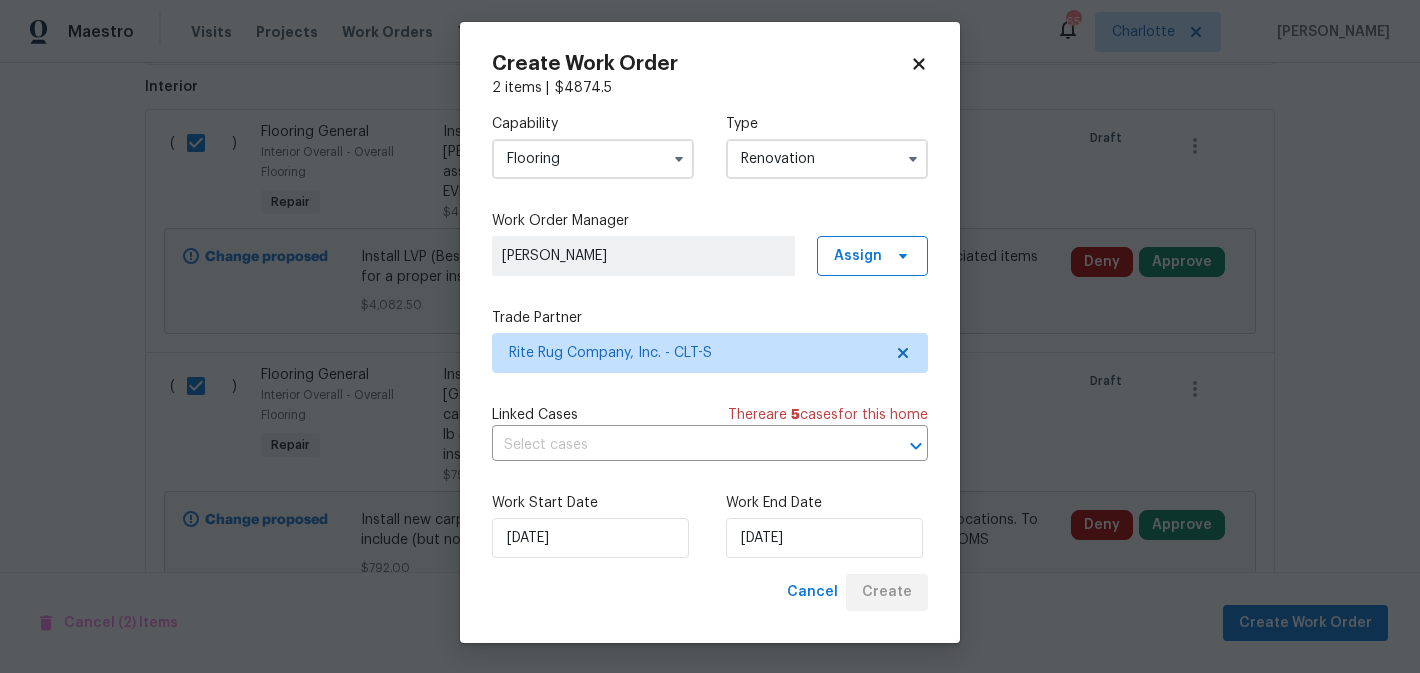 scroll, scrollTop: 532, scrollLeft: 0, axis: vertical 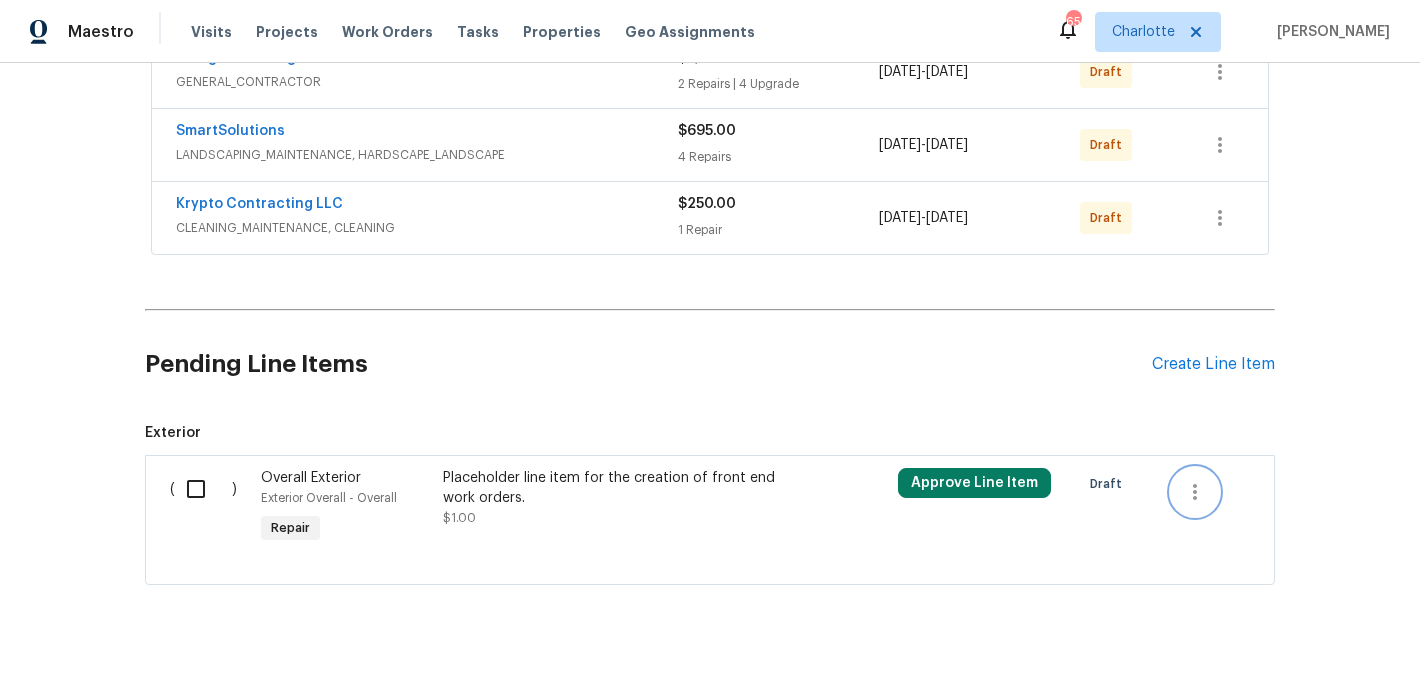 click 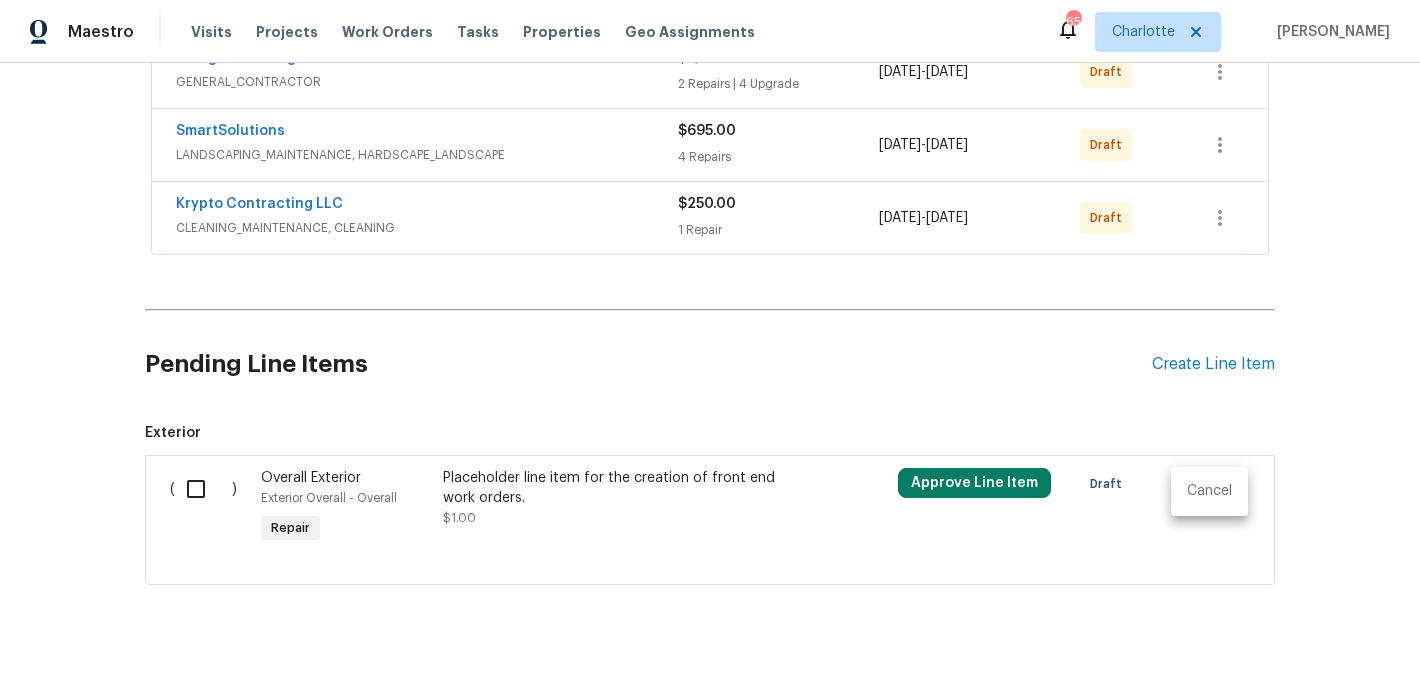 click on "Cancel" at bounding box center [1209, 491] 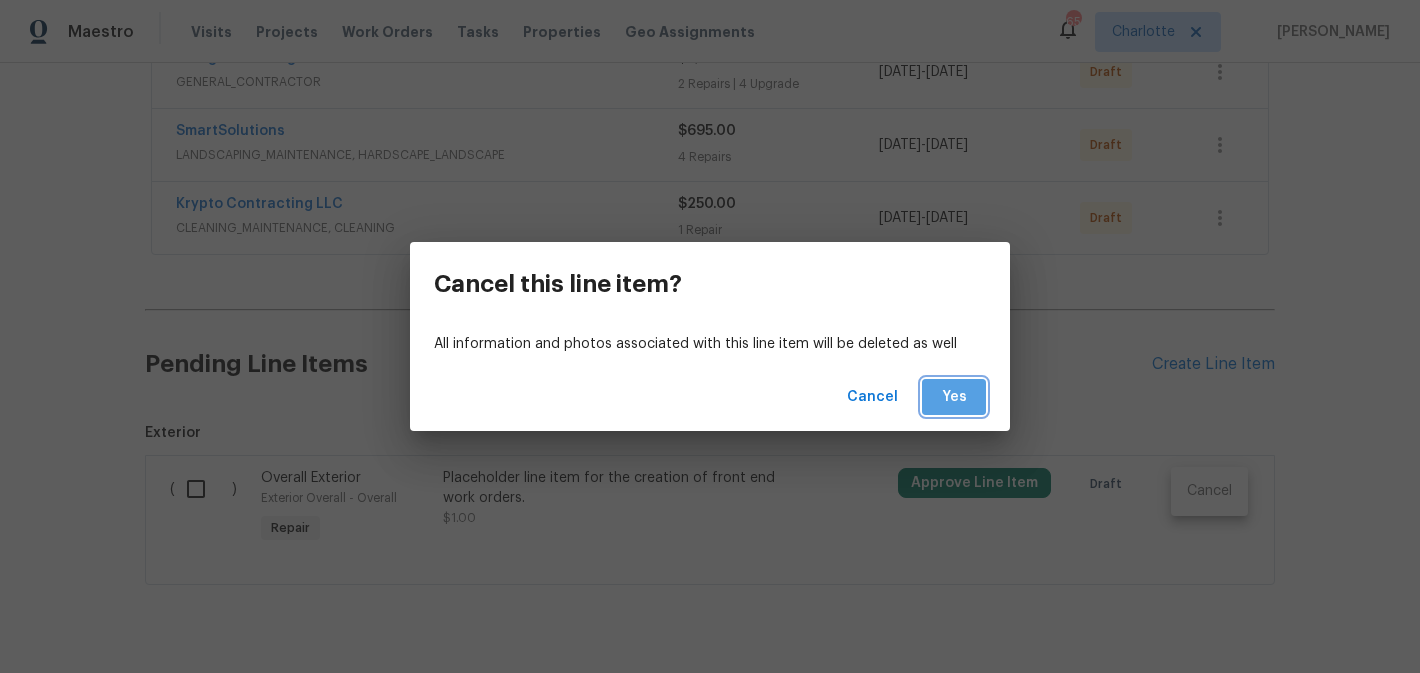 click on "Yes" at bounding box center [954, 397] 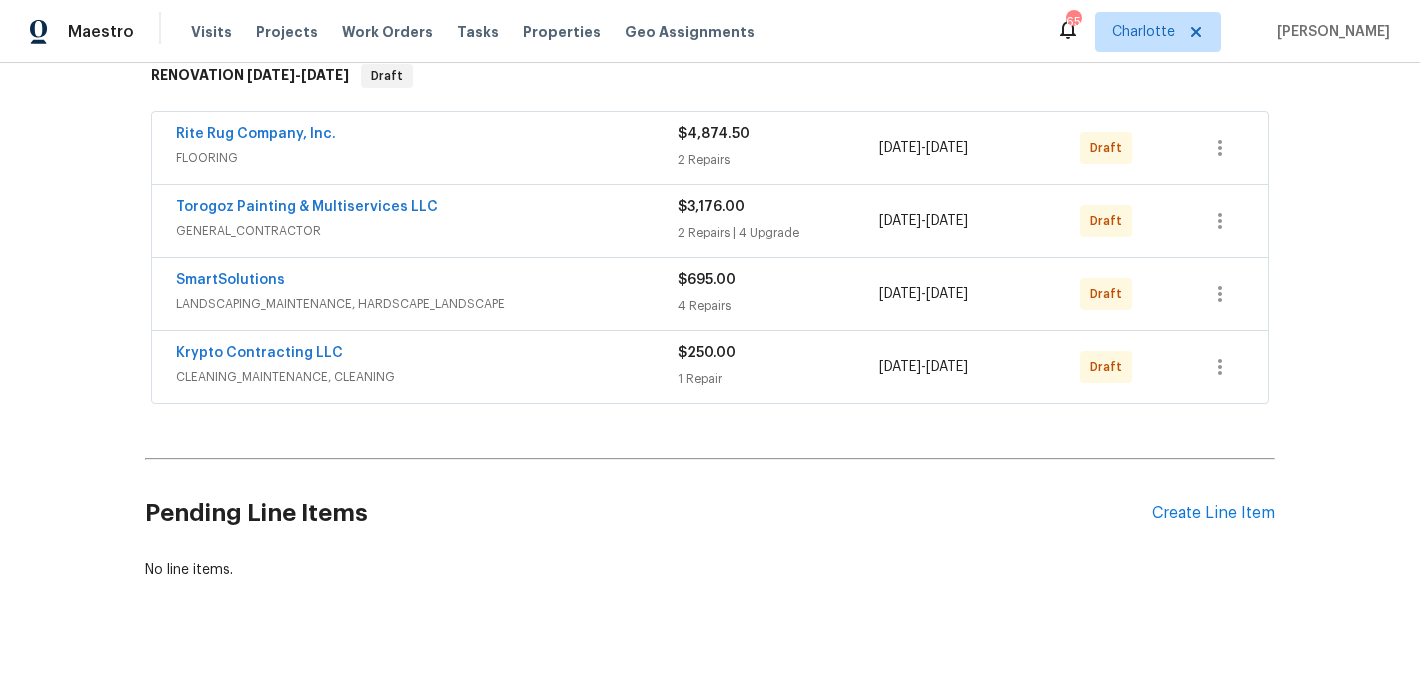scroll, scrollTop: 378, scrollLeft: 0, axis: vertical 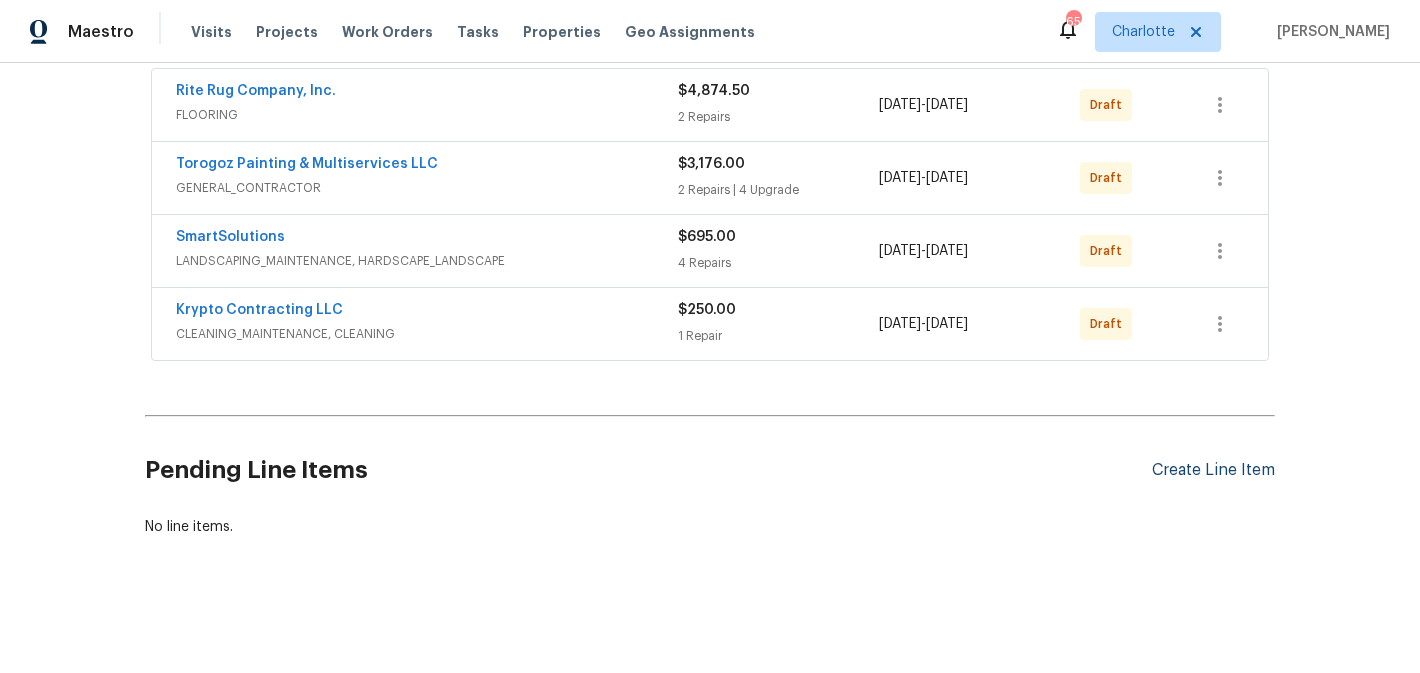 click on "Create Line Item" at bounding box center [1213, 470] 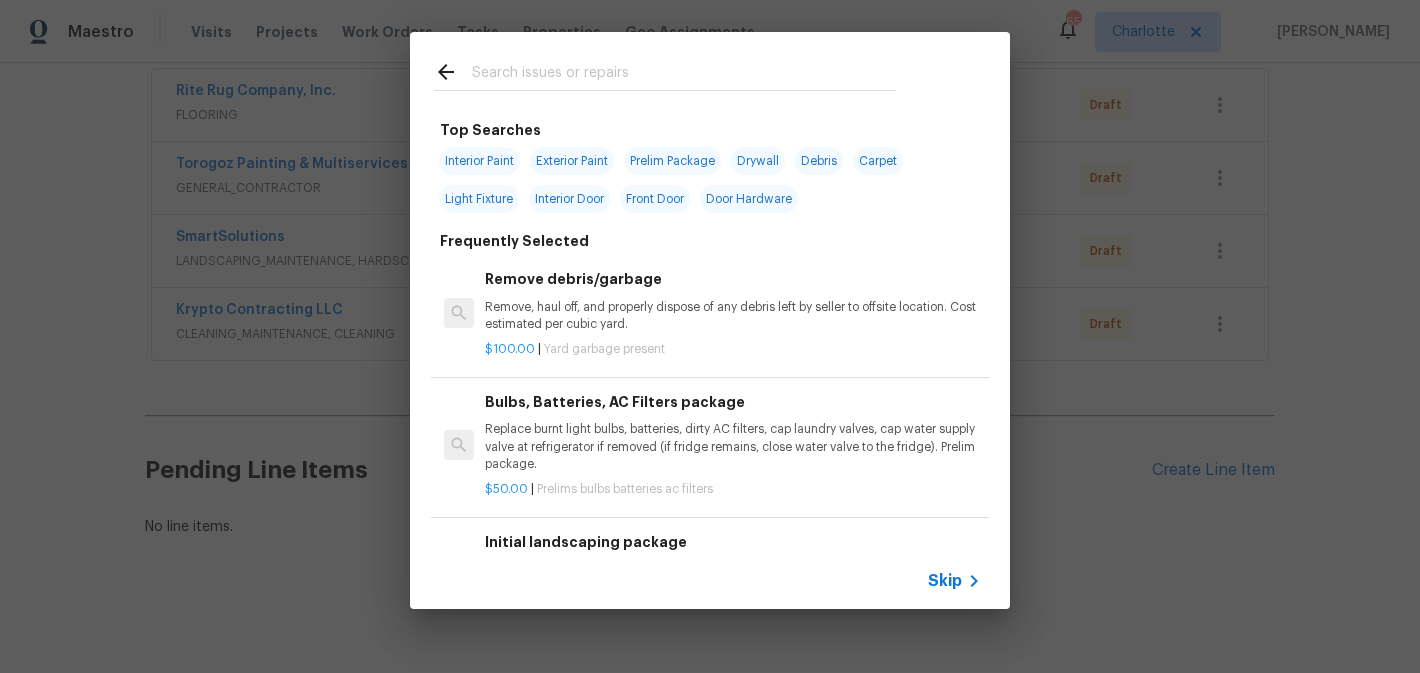 click at bounding box center [684, 75] 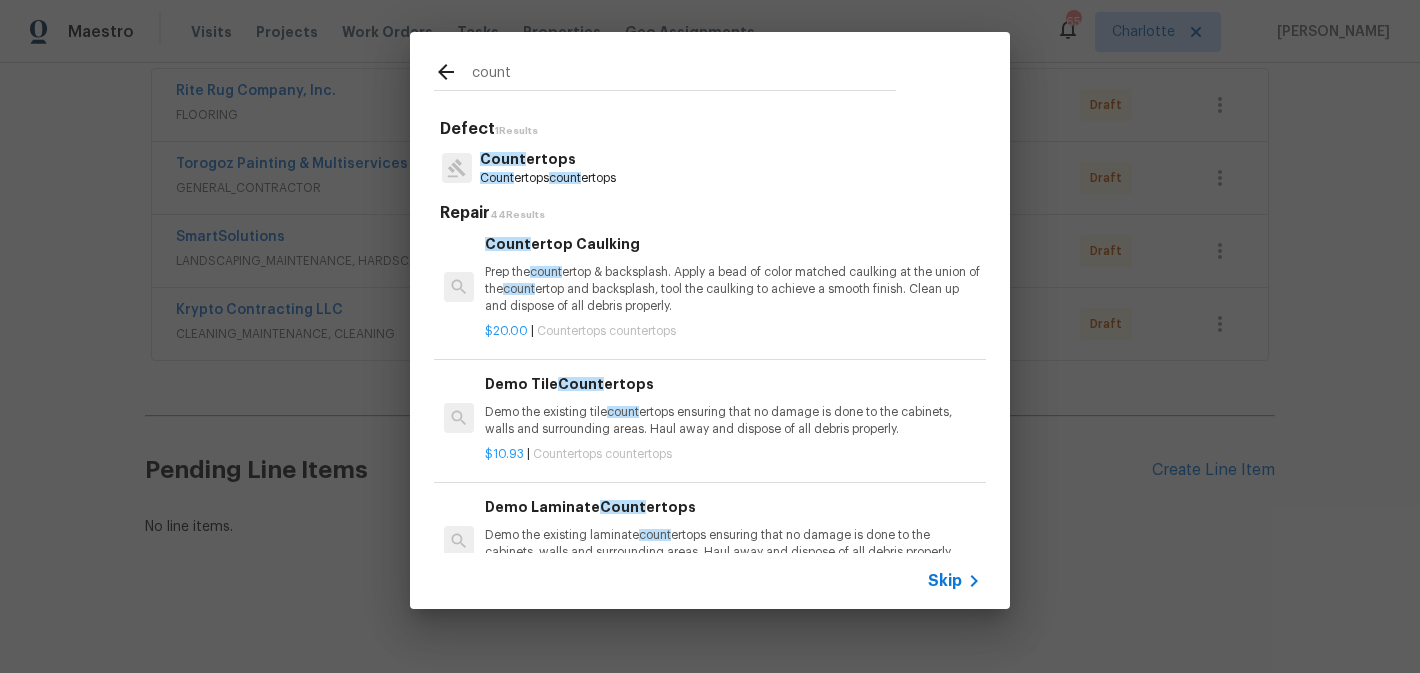 scroll, scrollTop: 0, scrollLeft: 0, axis: both 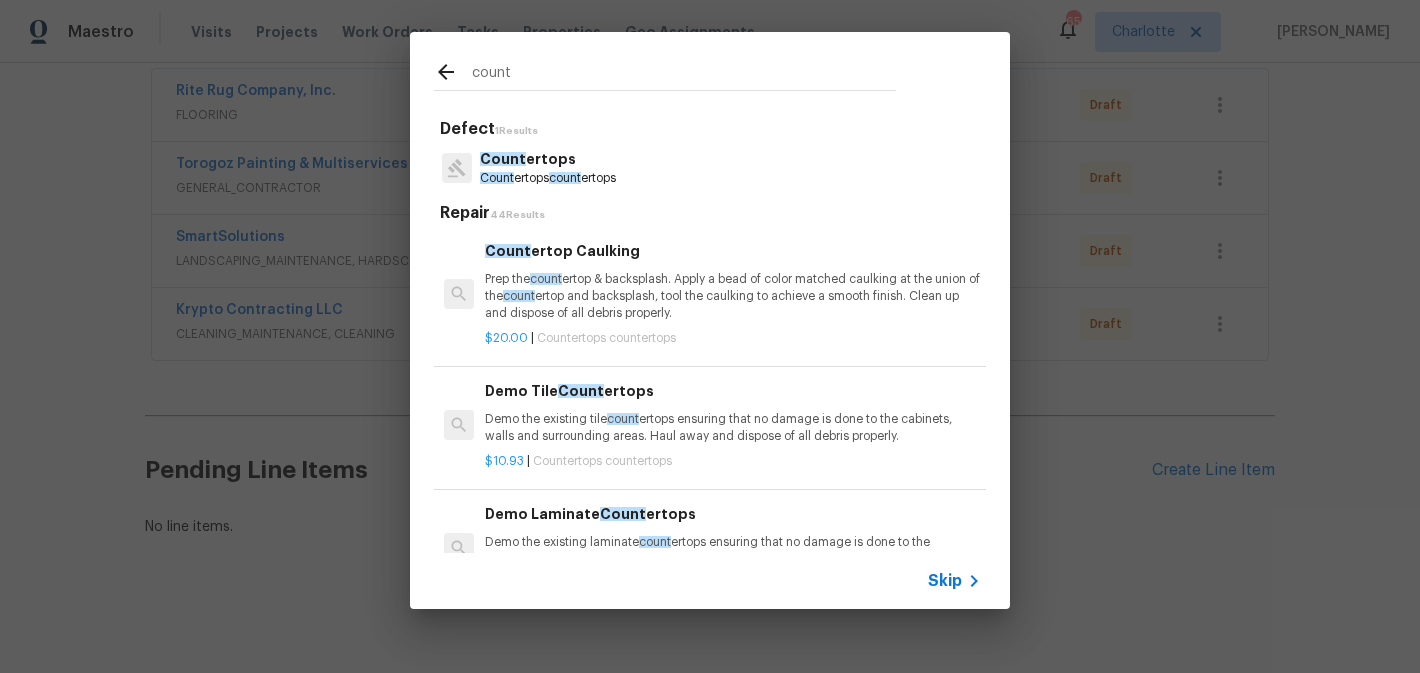 type on "count" 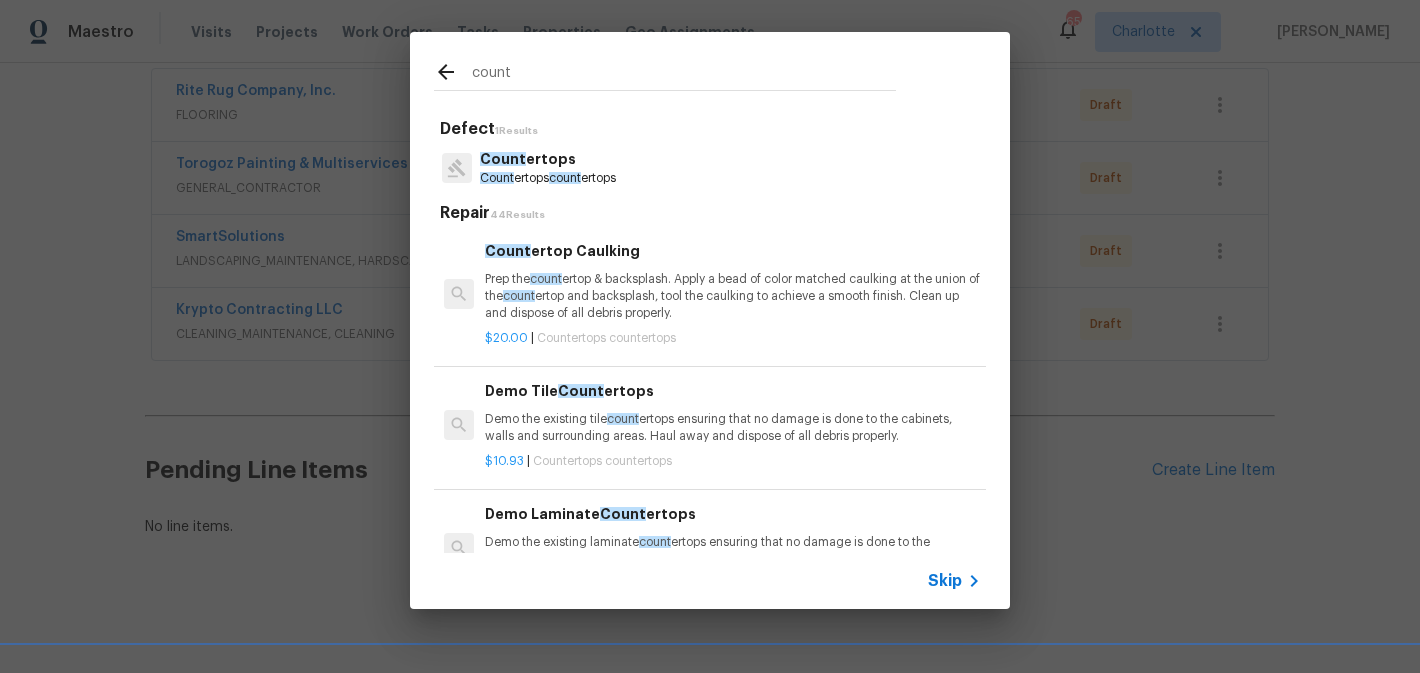 click on "Count ertops Count ertops  count ertops" at bounding box center (710, 168) 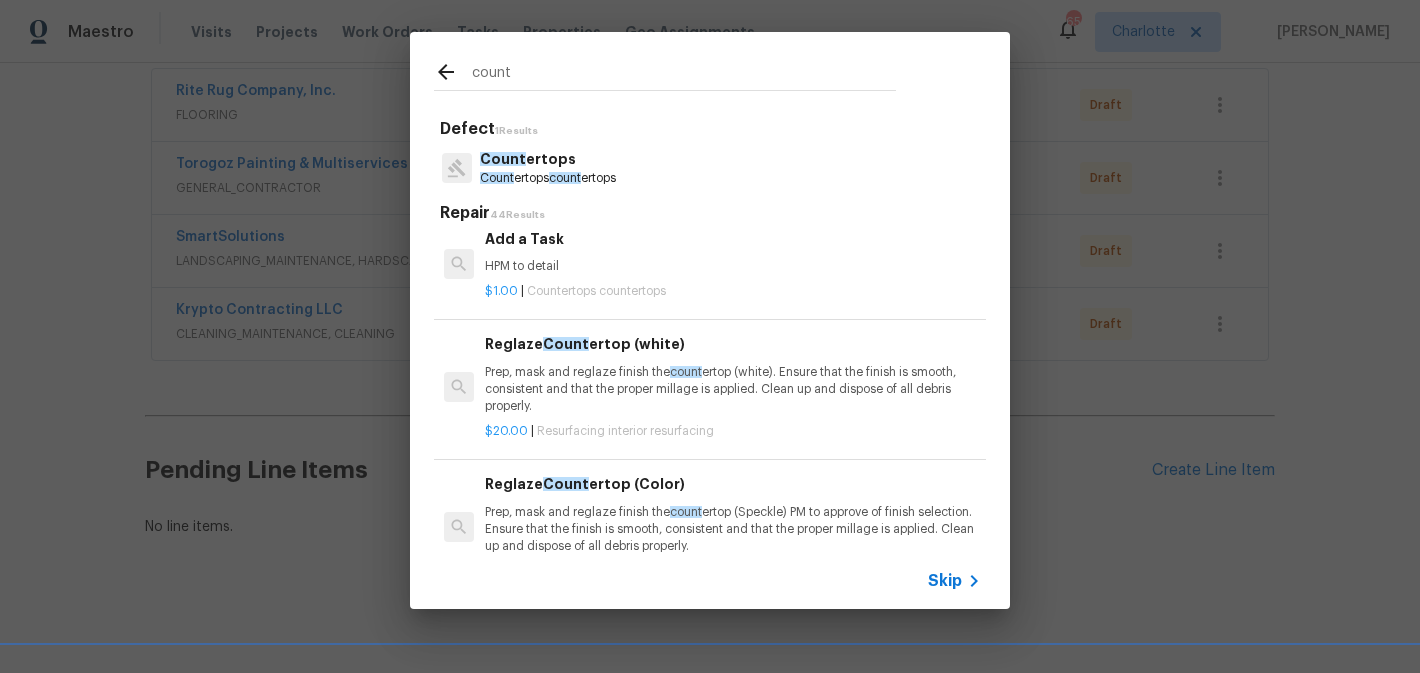 scroll, scrollTop: 2154, scrollLeft: 0, axis: vertical 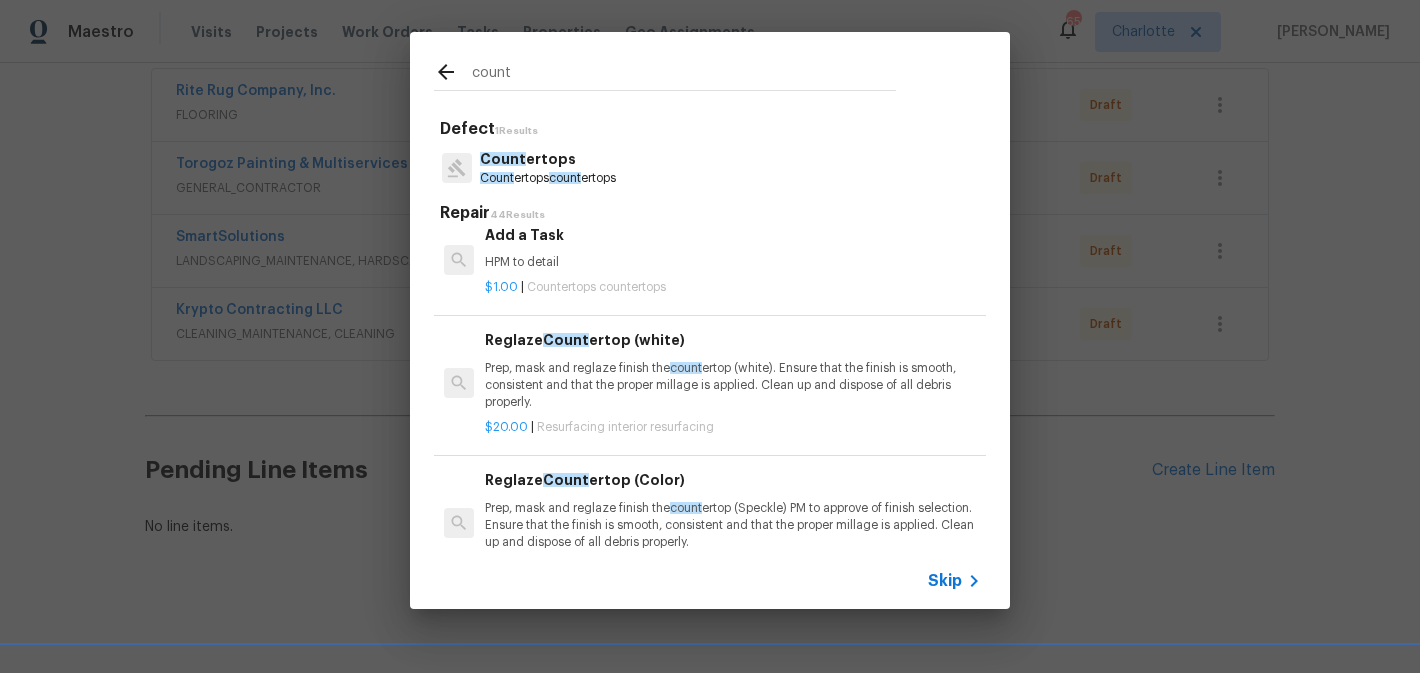 click on "Prep, mask and reglaze finish the  count ertop (white). Ensure that the finish is smooth, consistent and that the proper millage is applied. Clean up and dispose of all debris properly." at bounding box center (733, 385) 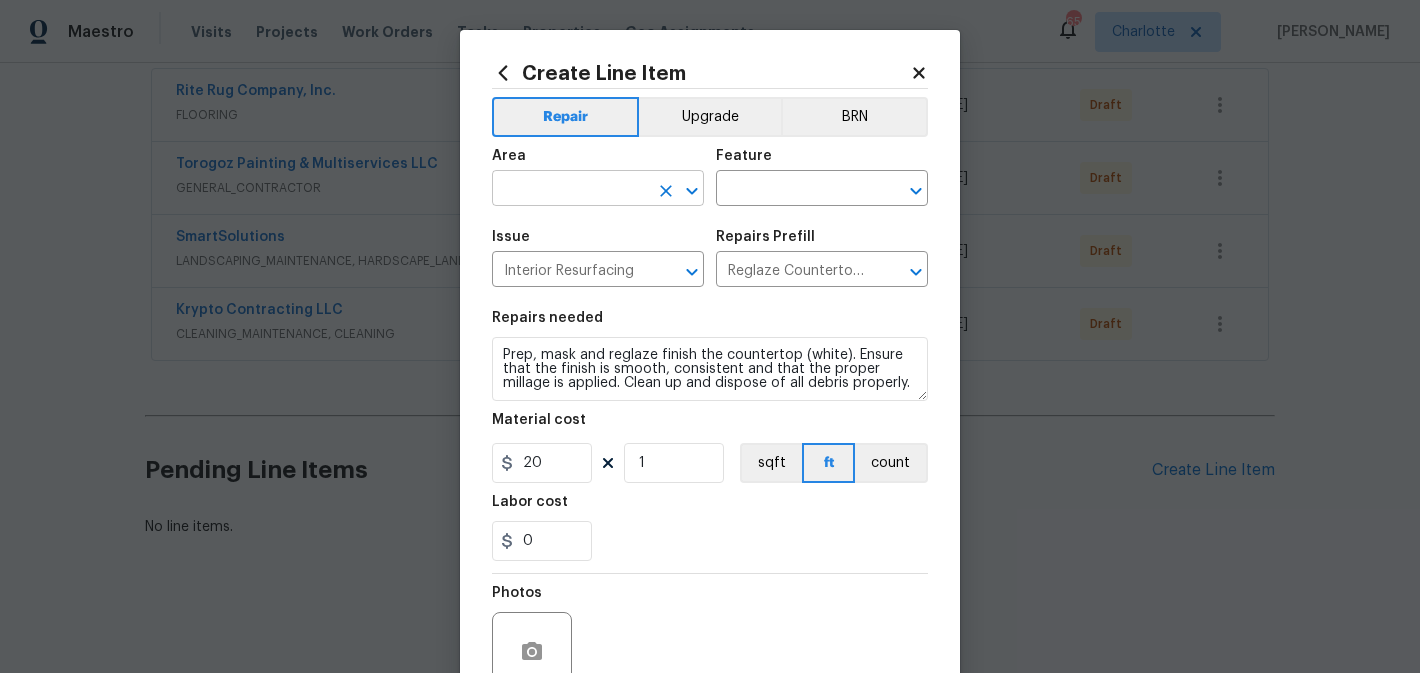 click at bounding box center [570, 190] 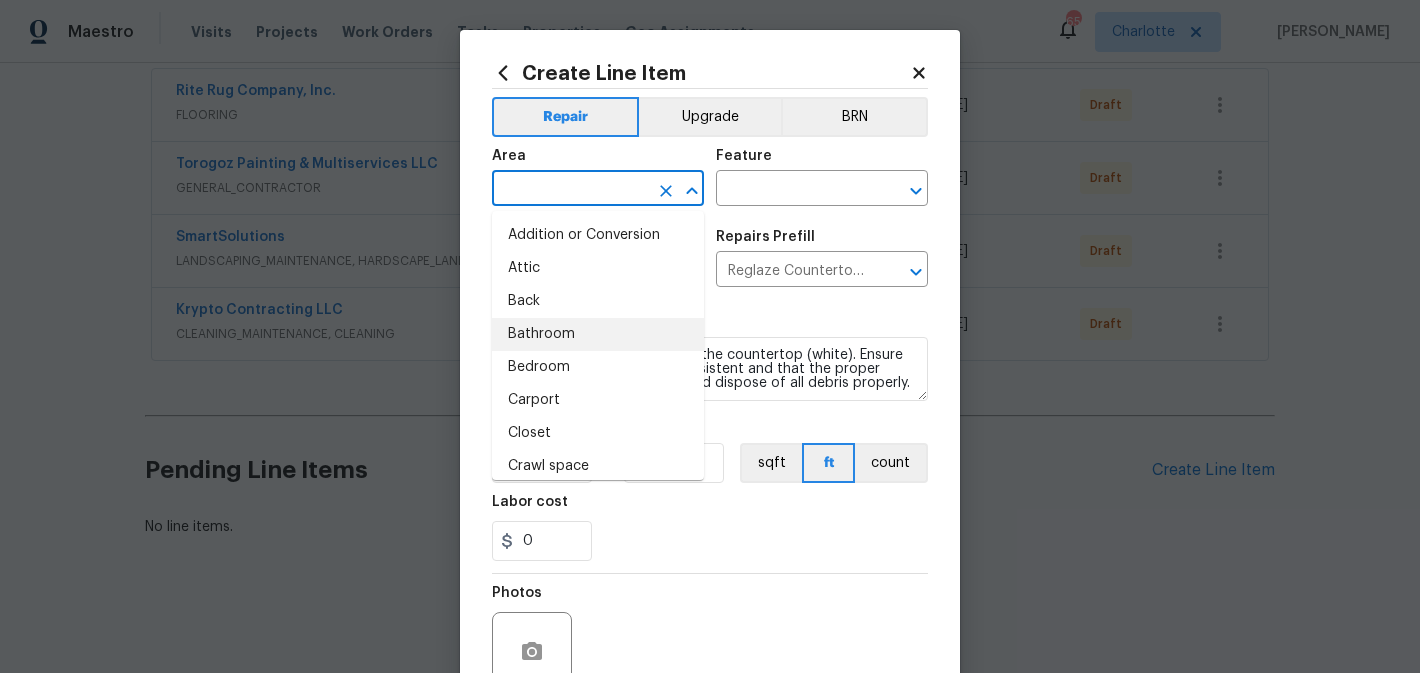 click on "Bathroom" at bounding box center [598, 334] 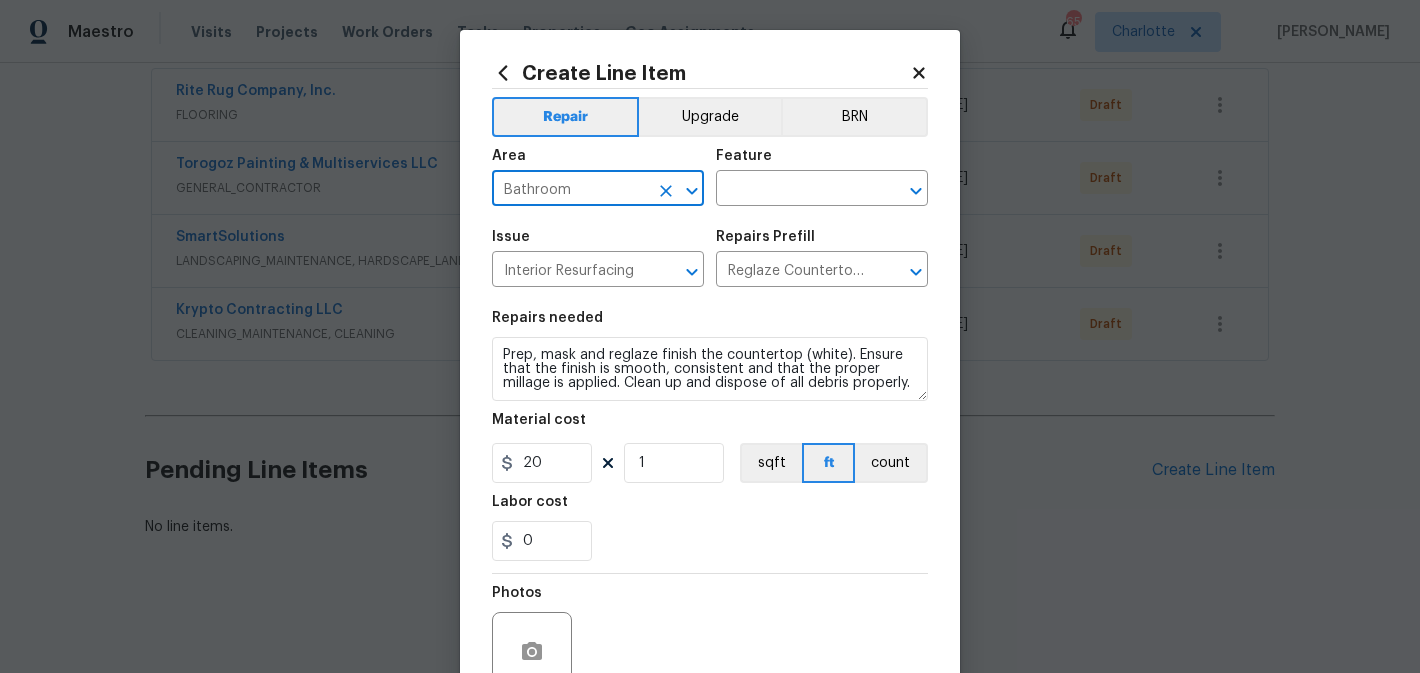 click on "Area Bathroom ​ Feature ​" at bounding box center [710, 177] 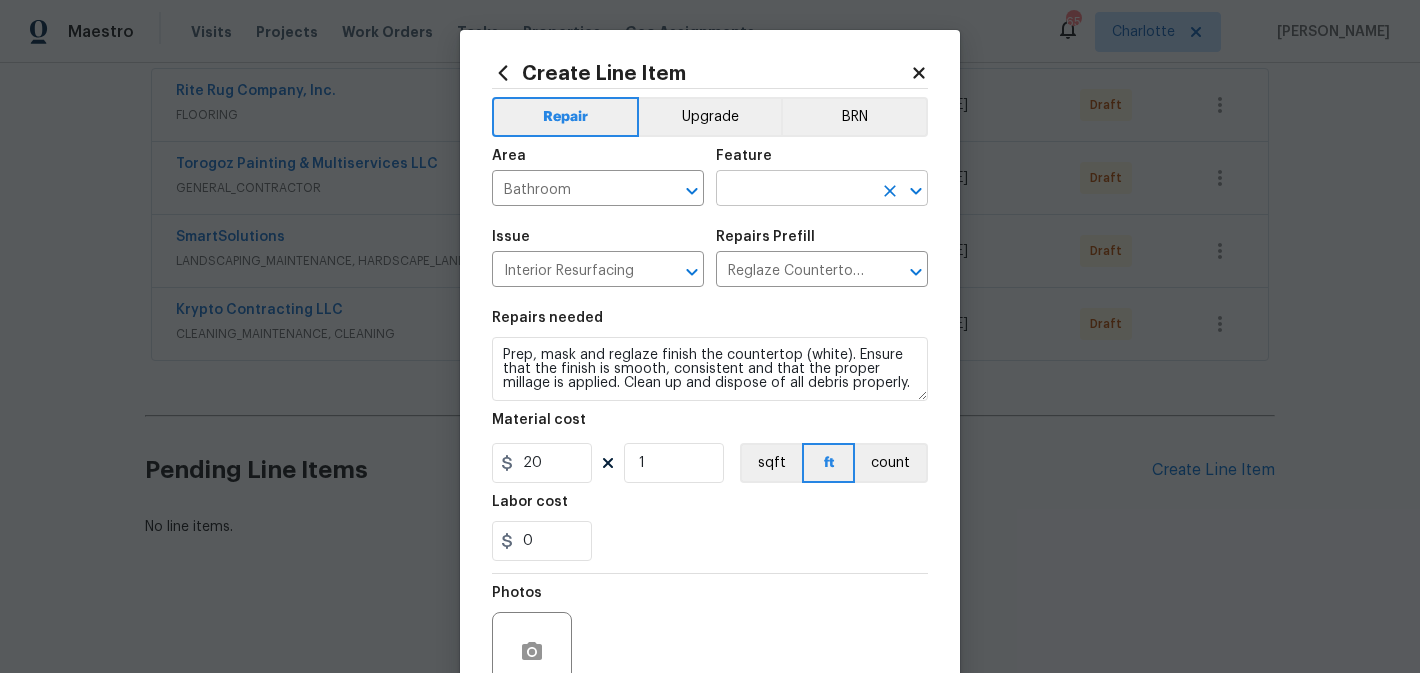 click at bounding box center (794, 190) 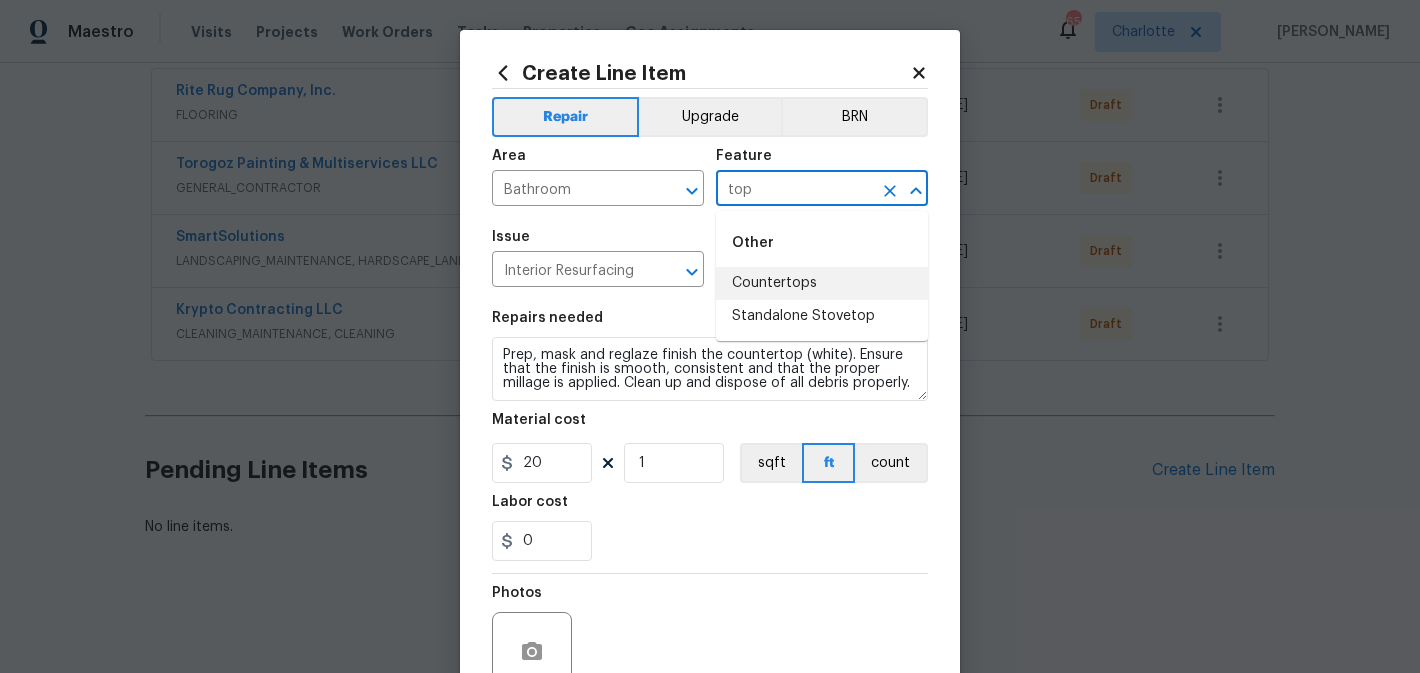 click on "Countertops" at bounding box center [822, 283] 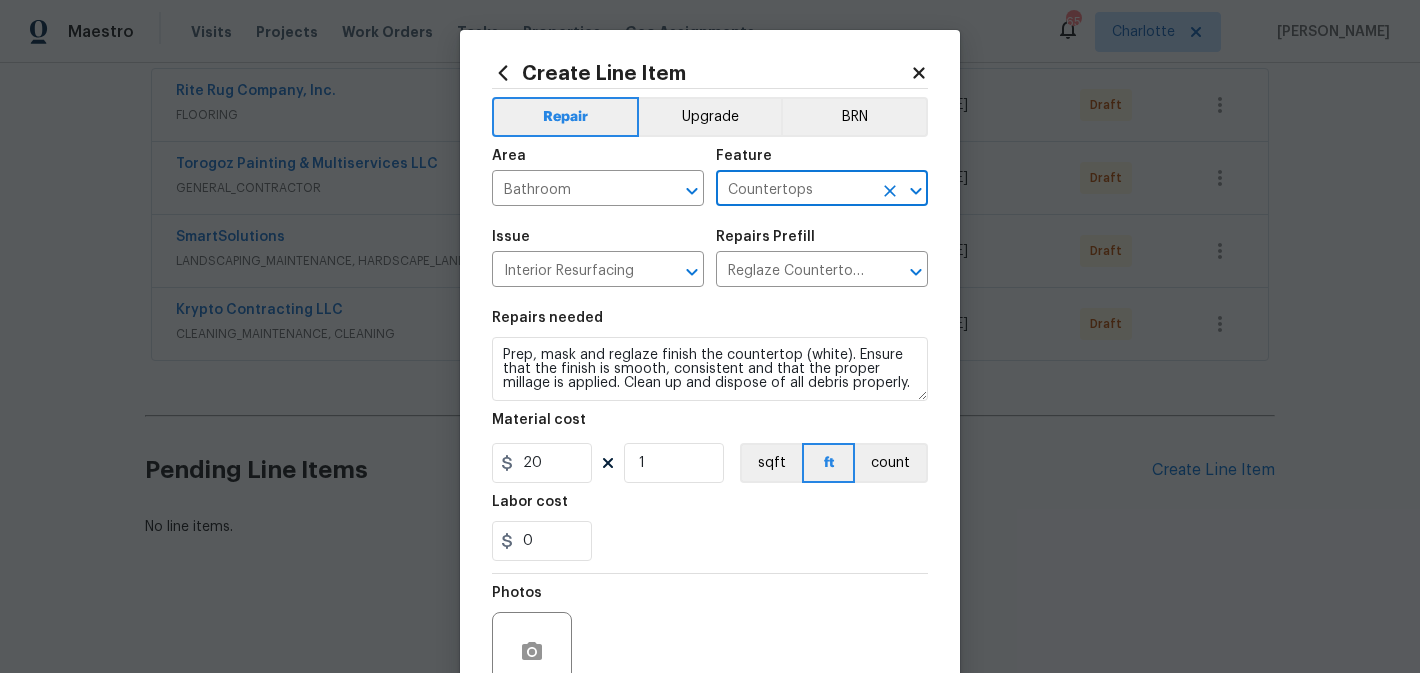 scroll, scrollTop: 189, scrollLeft: 0, axis: vertical 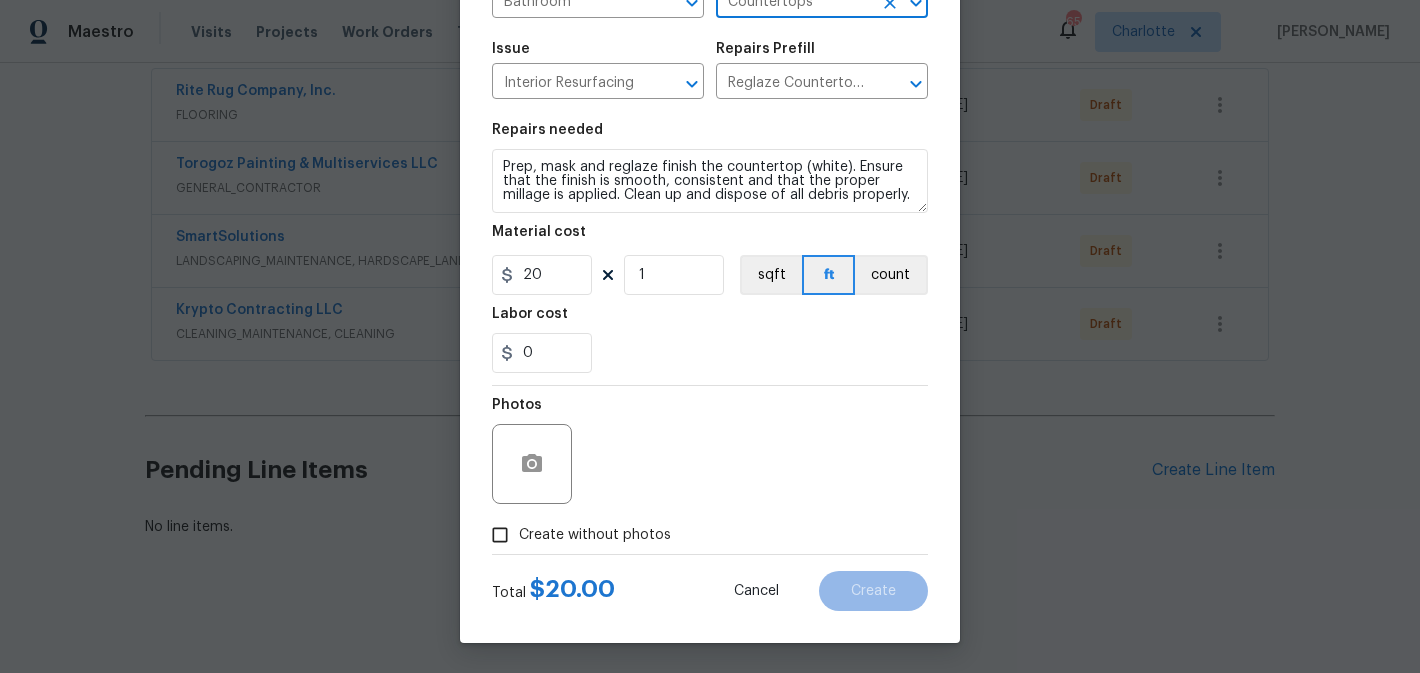 click on "Prep, mask and reglaze finish the countertop (white). Ensure that the finish is smooth, consistent and that the proper millage is applied. Clean up and dispose of all debris properly." at bounding box center [710, 181] 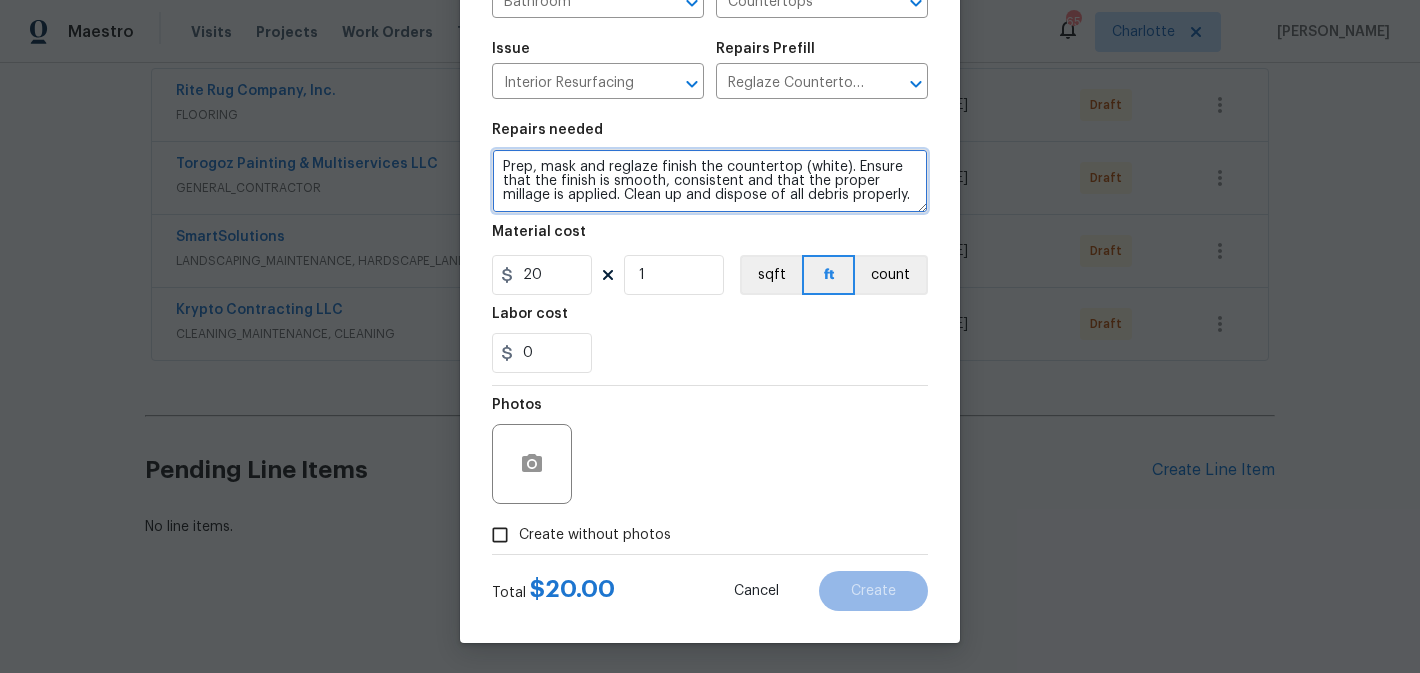 click on "Prep, mask and reglaze finish the countertop (white). Ensure that the finish is smooth, consistent and that the proper millage is applied. Clean up and dispose of all debris properly." at bounding box center [710, 181] 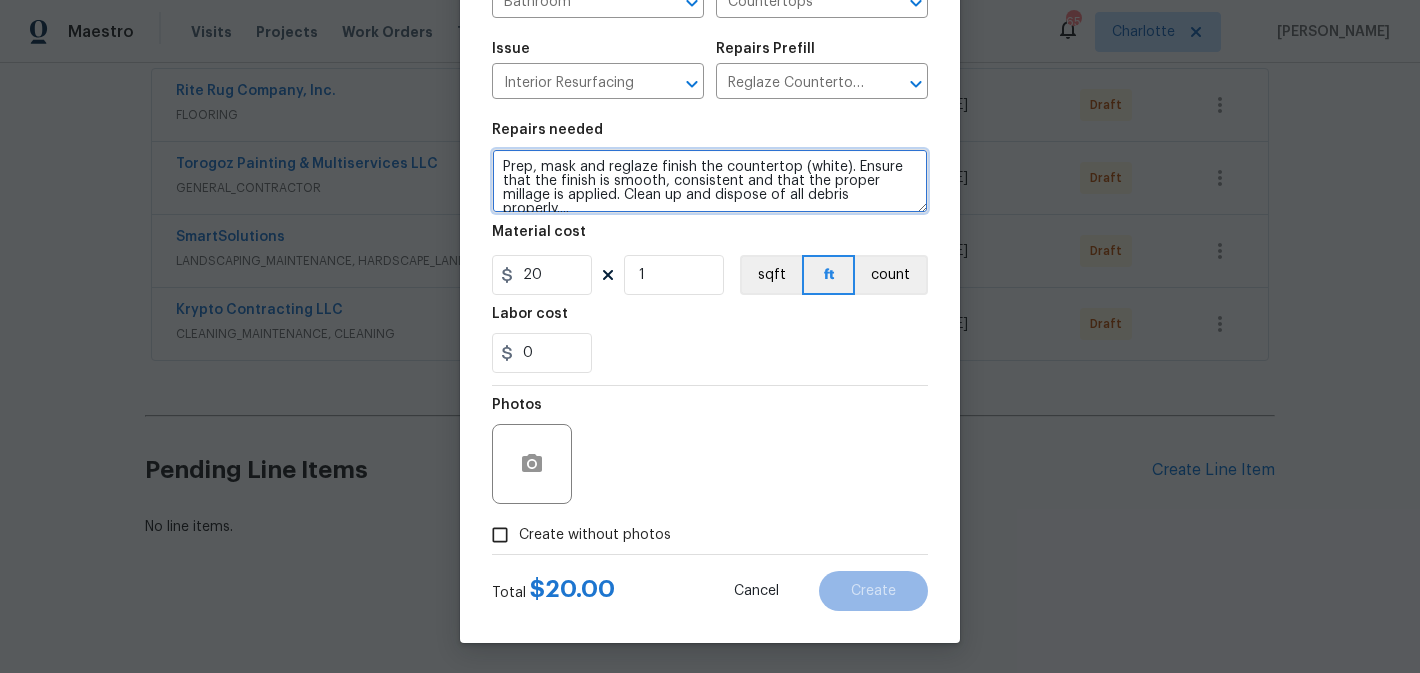 scroll, scrollTop: 4, scrollLeft: 0, axis: vertical 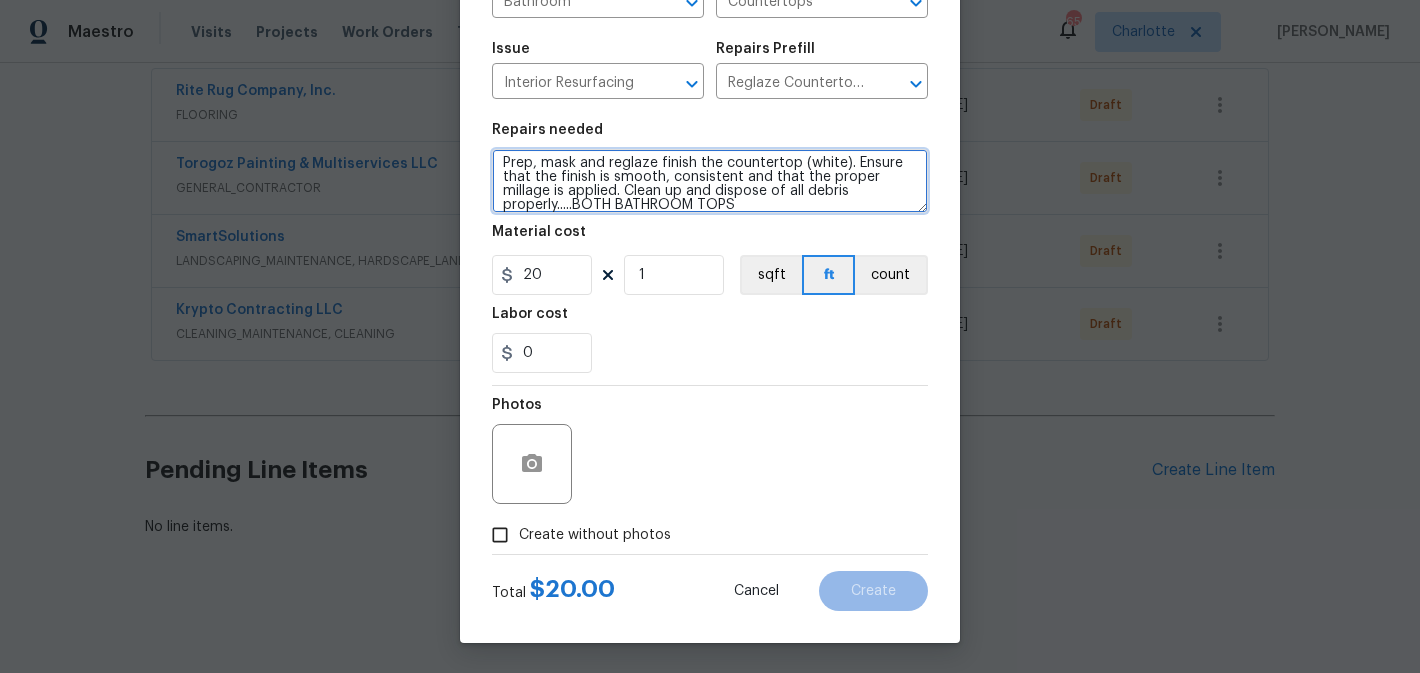 type on "Prep, mask and reglaze finish the countertop (white). Ensure that the finish is smooth, consistent and that the proper millage is applied. Clean up and dispose of all debris properly.....BOTH BATHROOM TOPS" 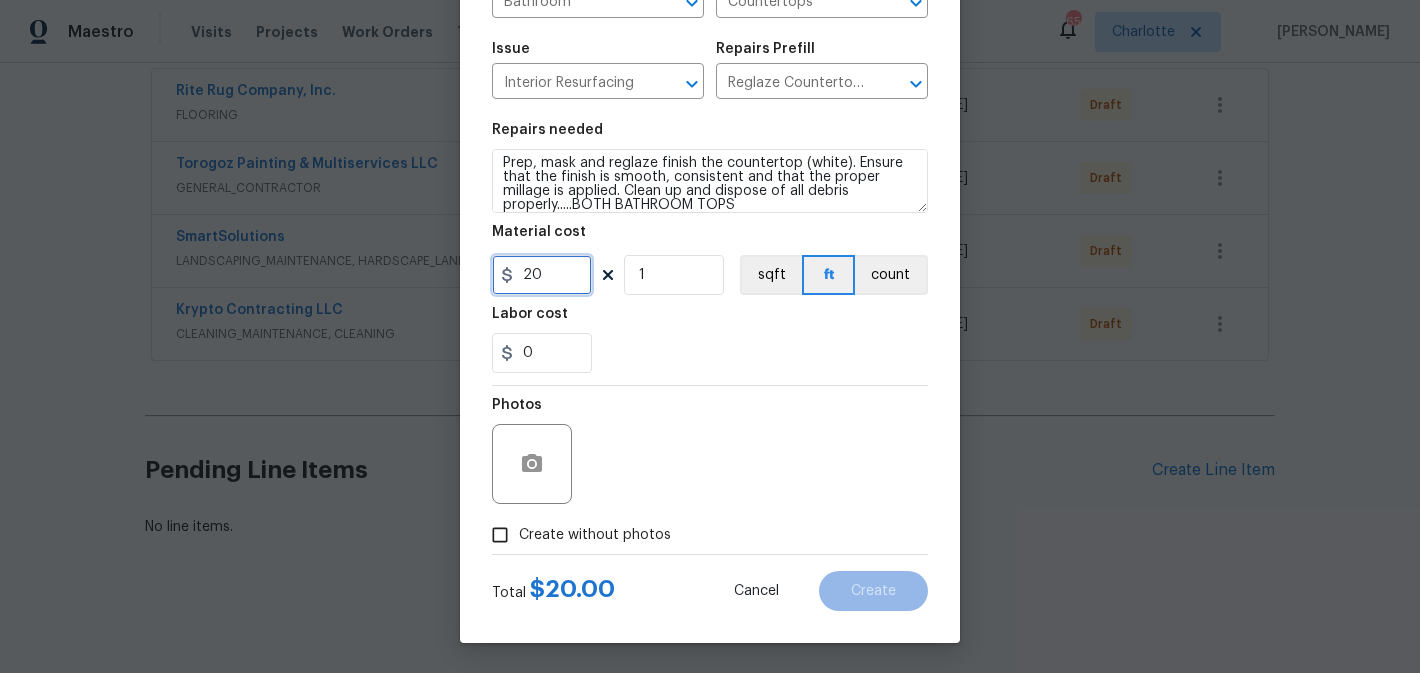 click on "20" at bounding box center (542, 275) 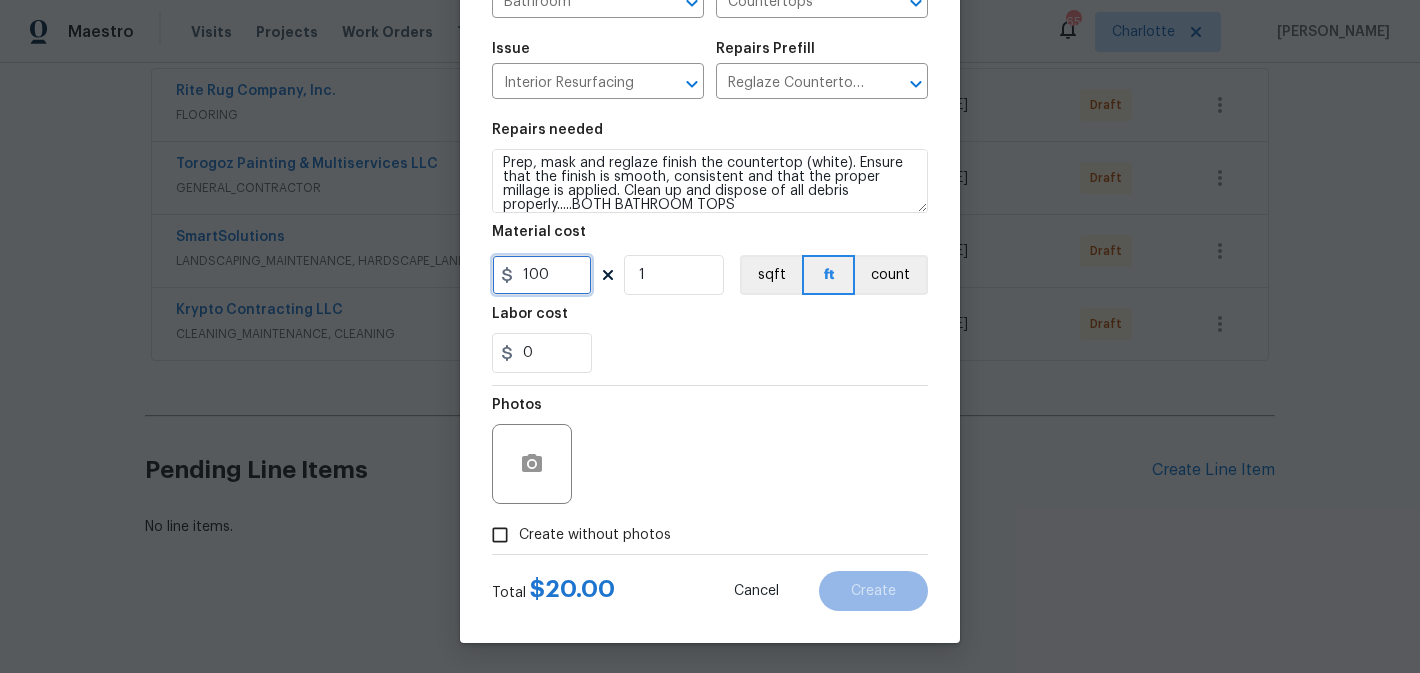 type on "100" 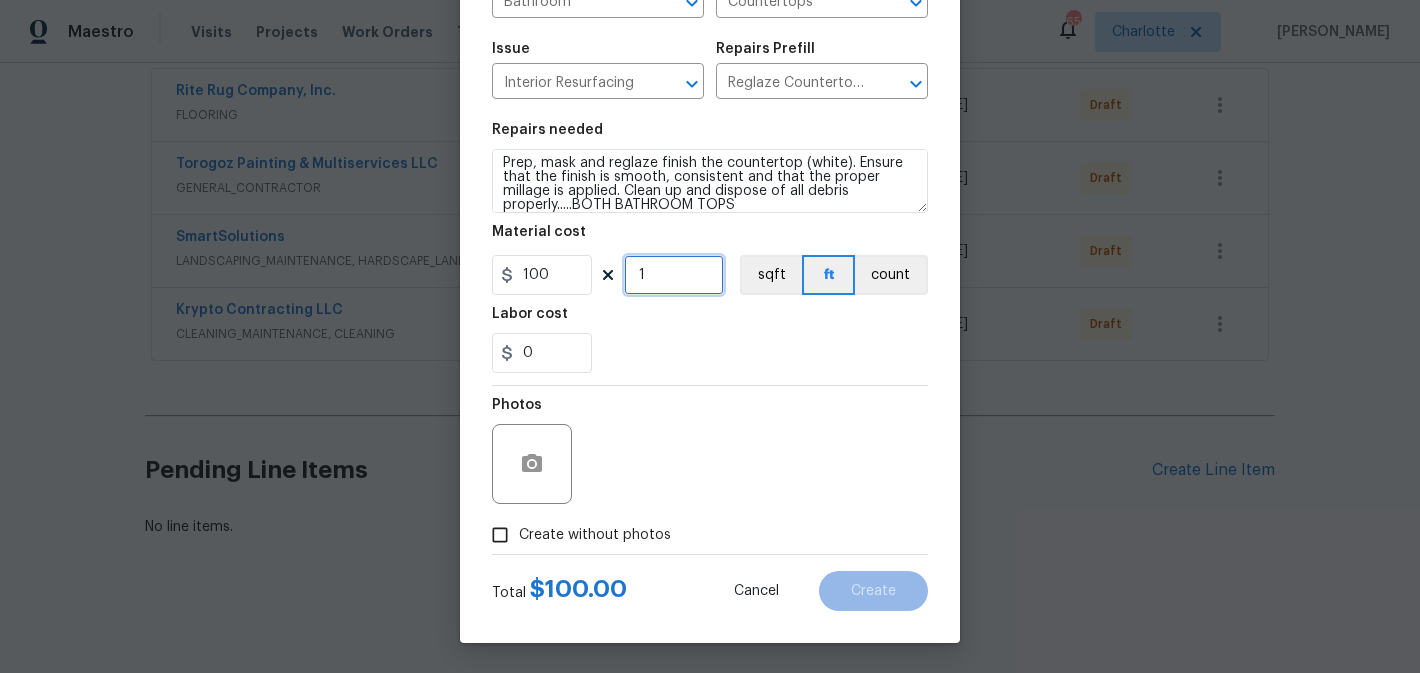 click on "1" at bounding box center (674, 275) 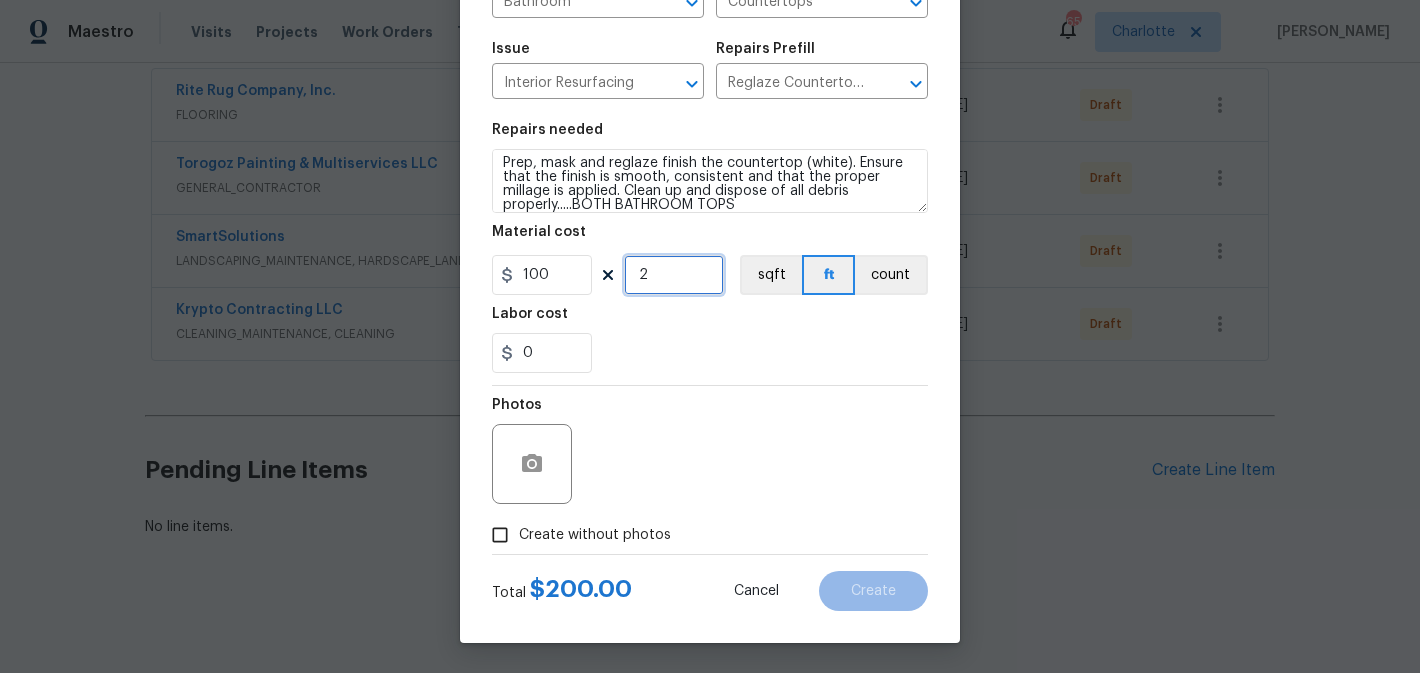 type on "2" 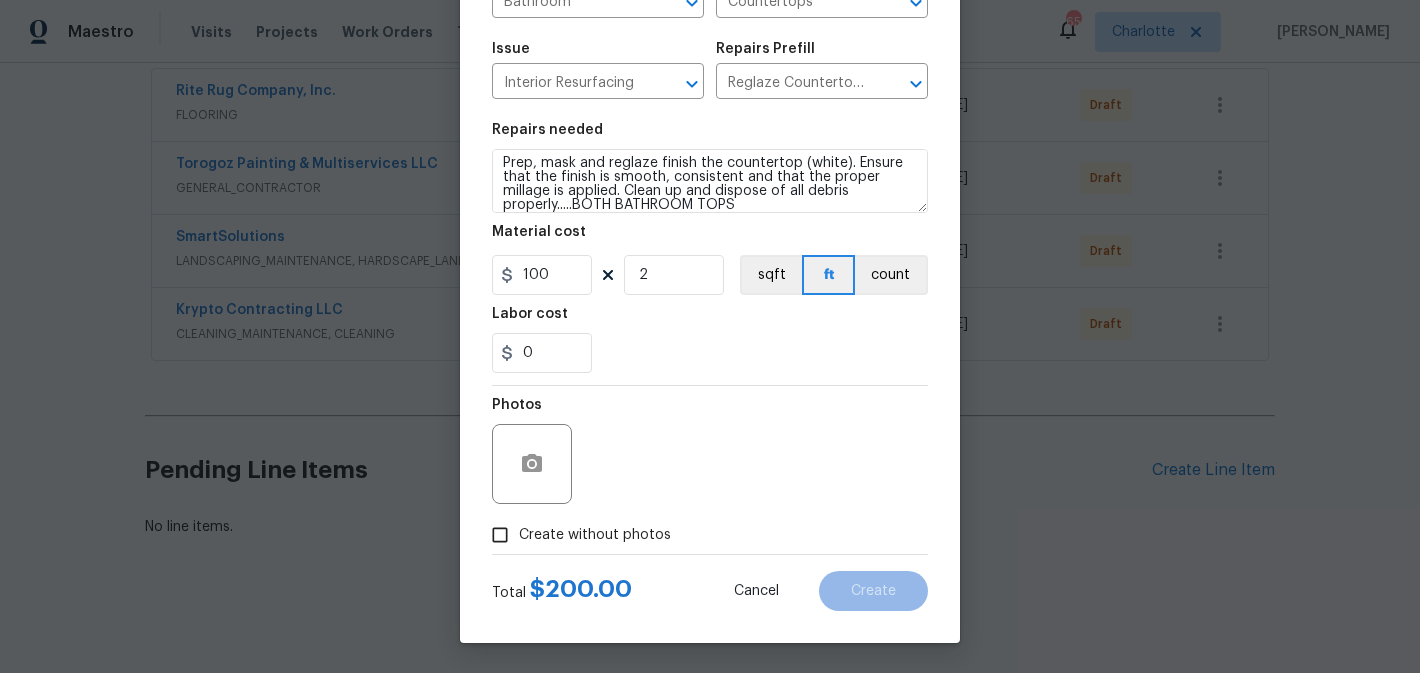 click on "0" at bounding box center (710, 353) 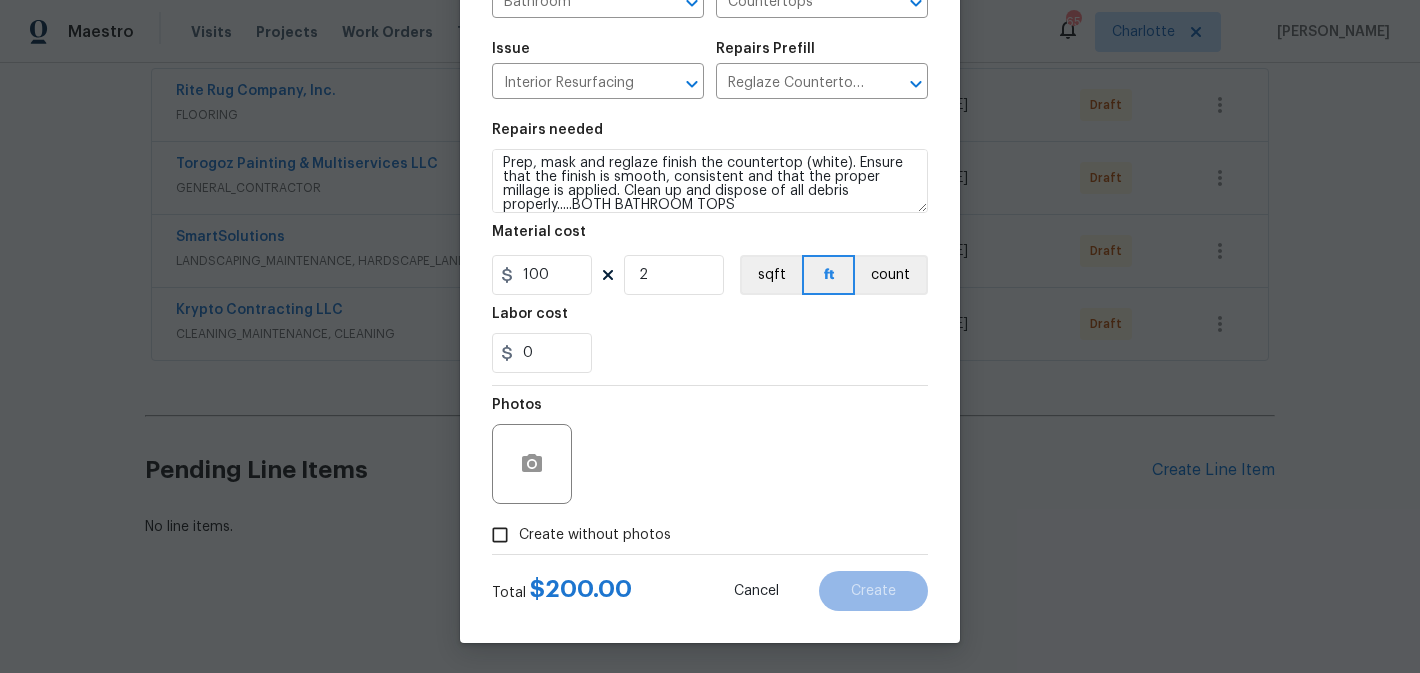 click on "Create without photos" at bounding box center [595, 535] 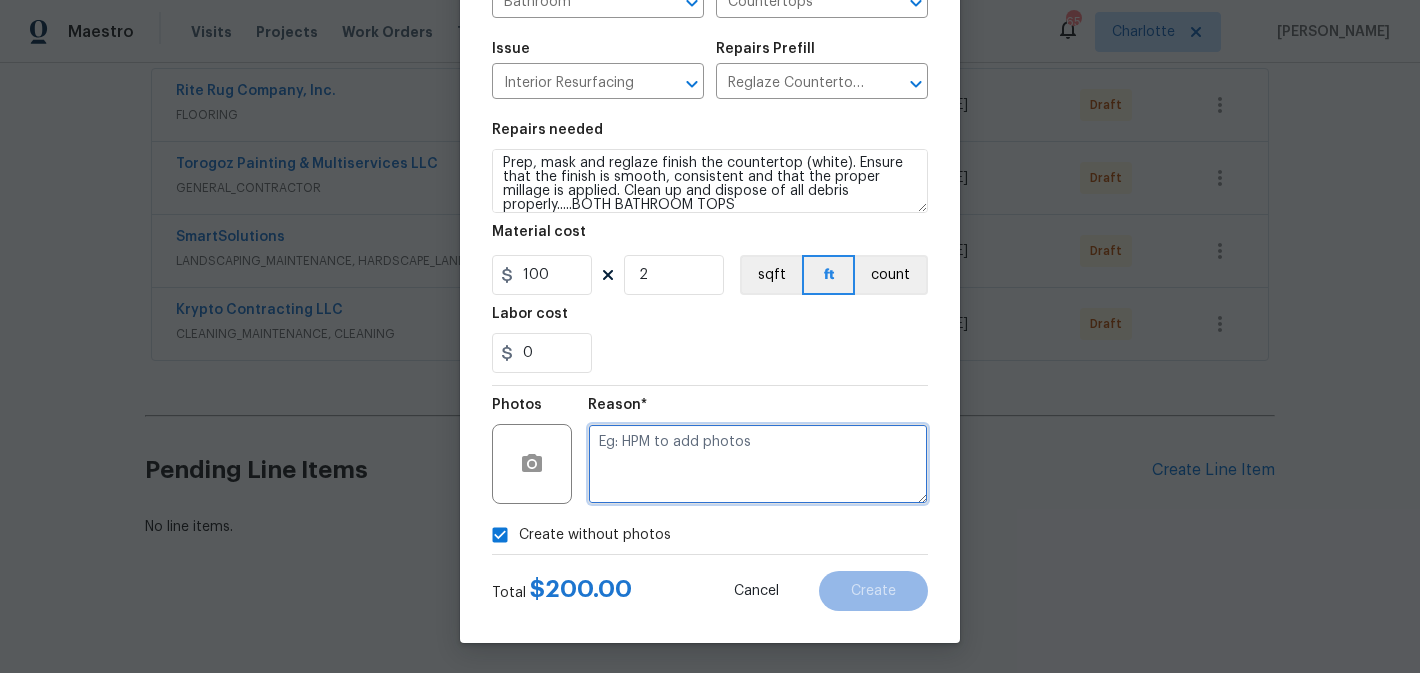 click at bounding box center (758, 464) 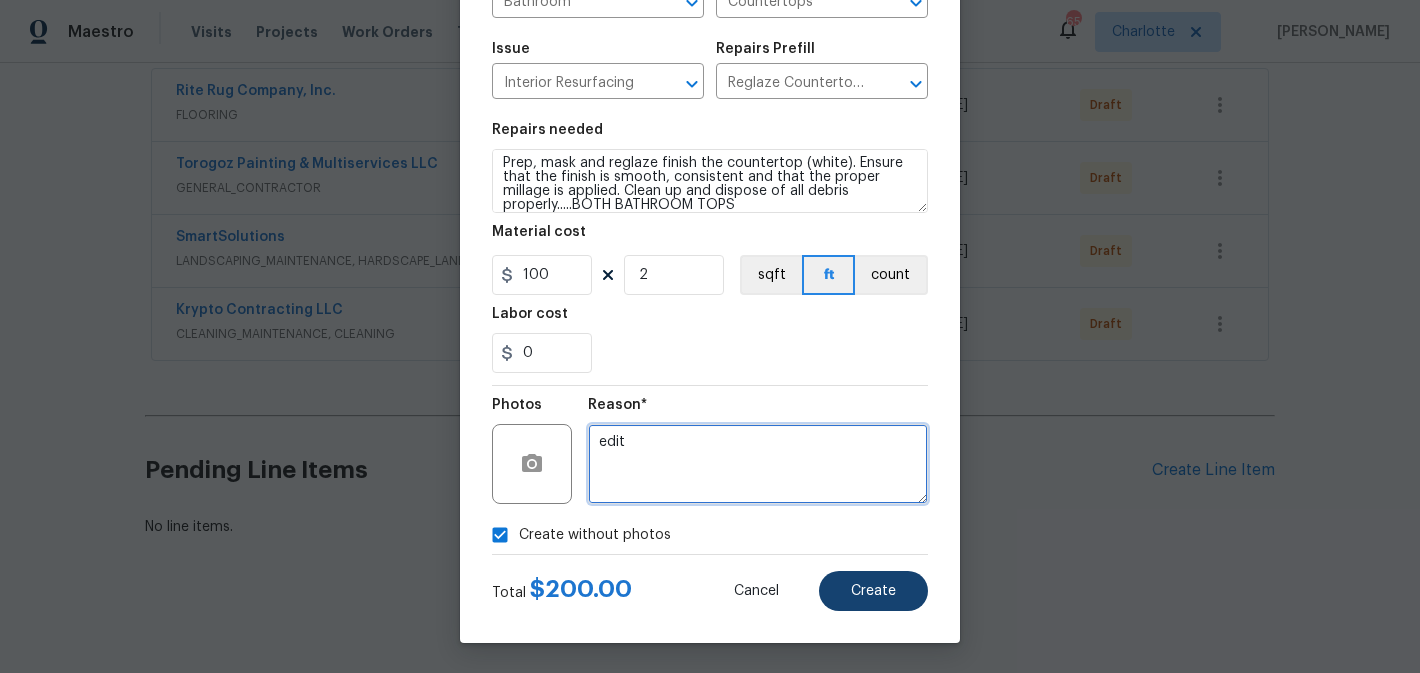 type on "edit" 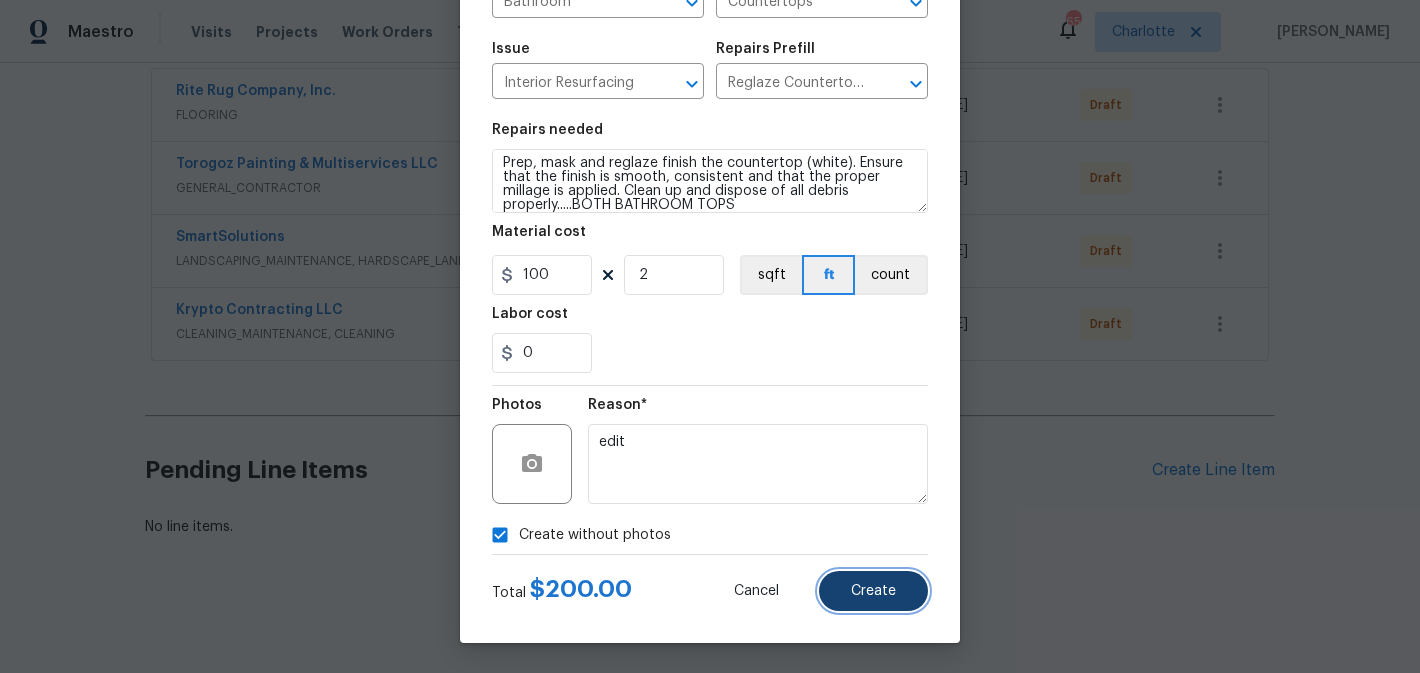 click on "Create" at bounding box center [873, 591] 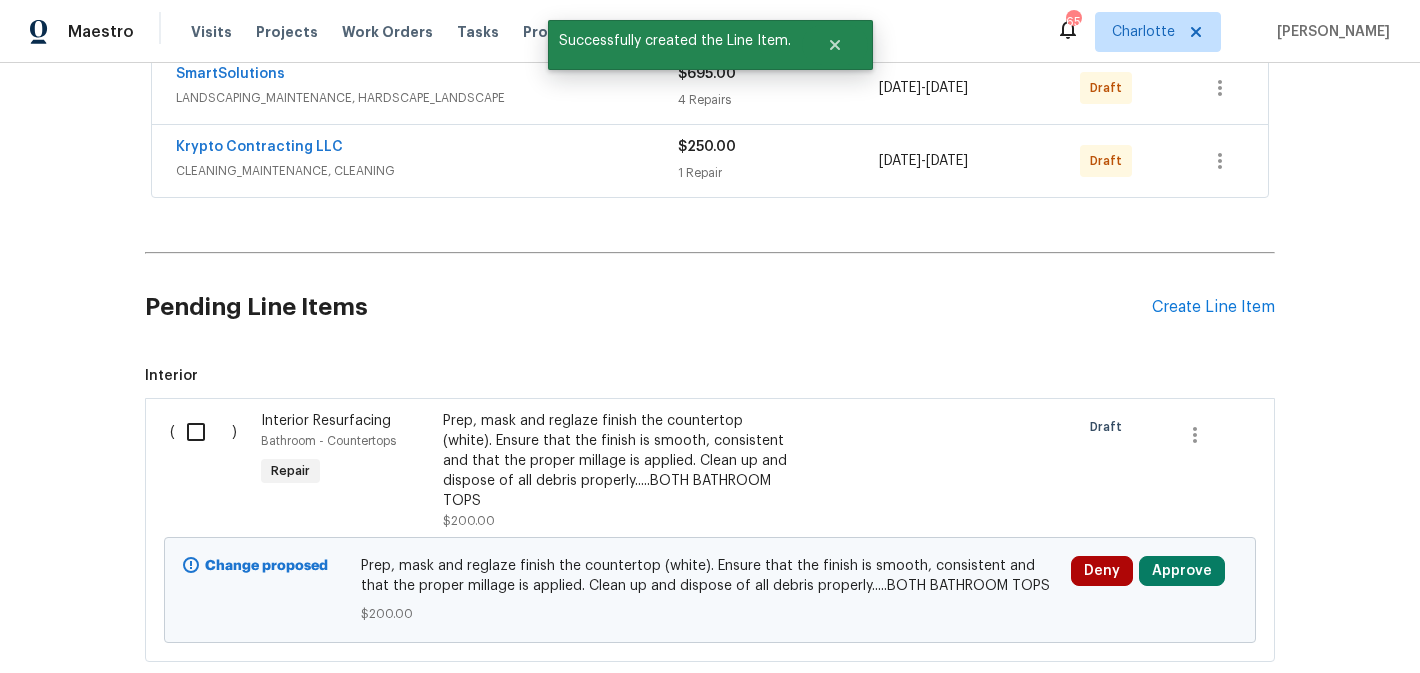 scroll, scrollTop: 619, scrollLeft: 0, axis: vertical 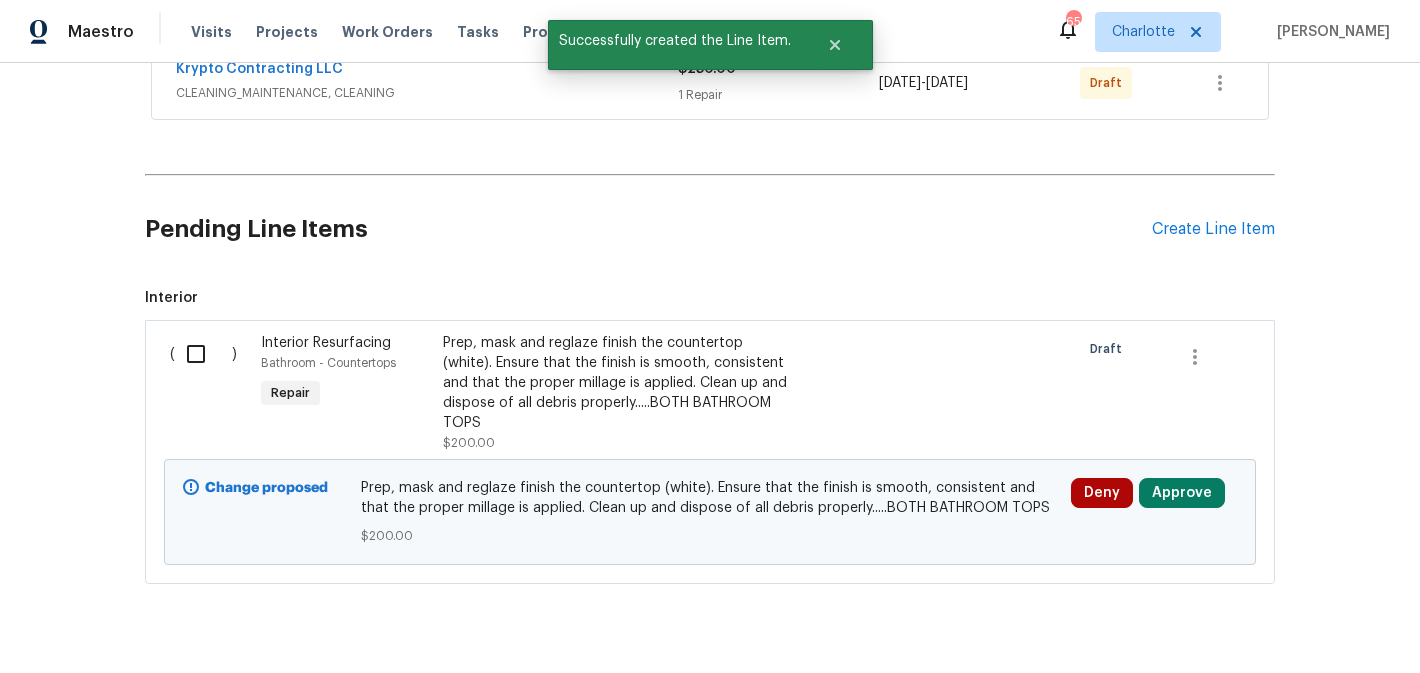 click at bounding box center [203, 354] 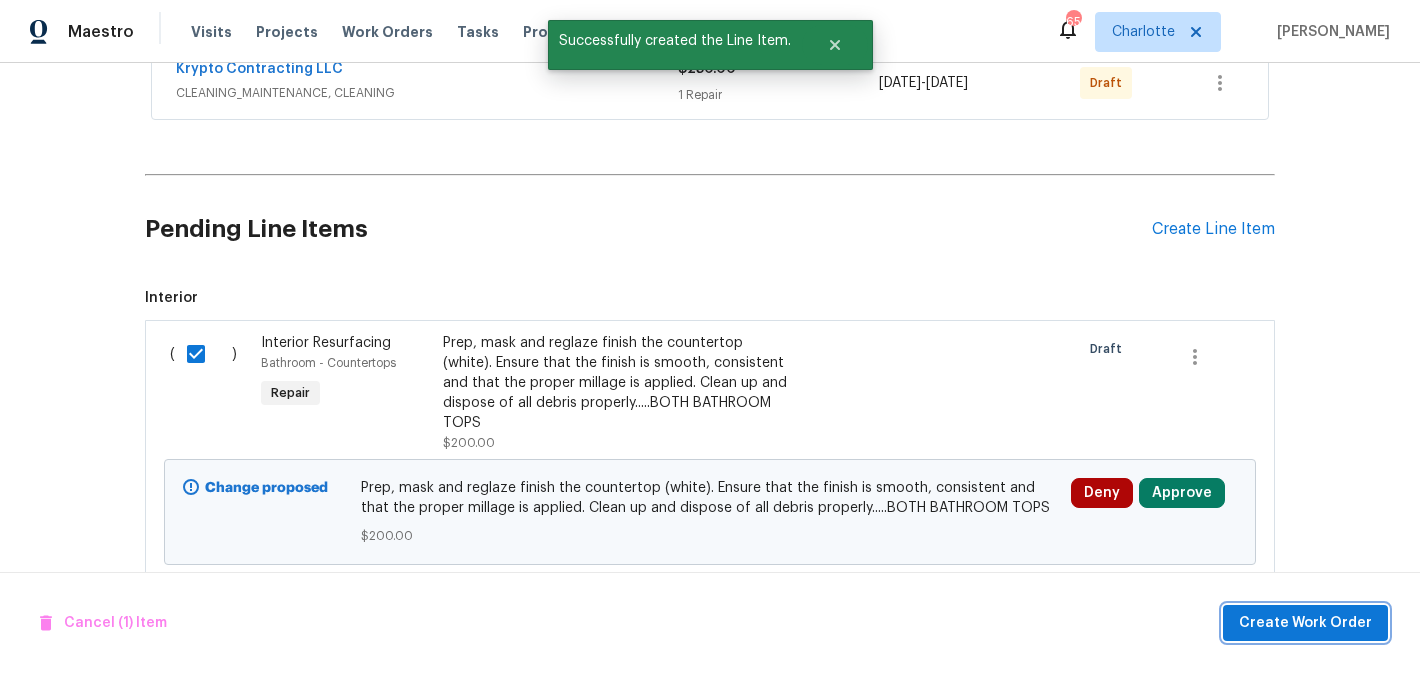 click on "Create Work Order" at bounding box center [1305, 623] 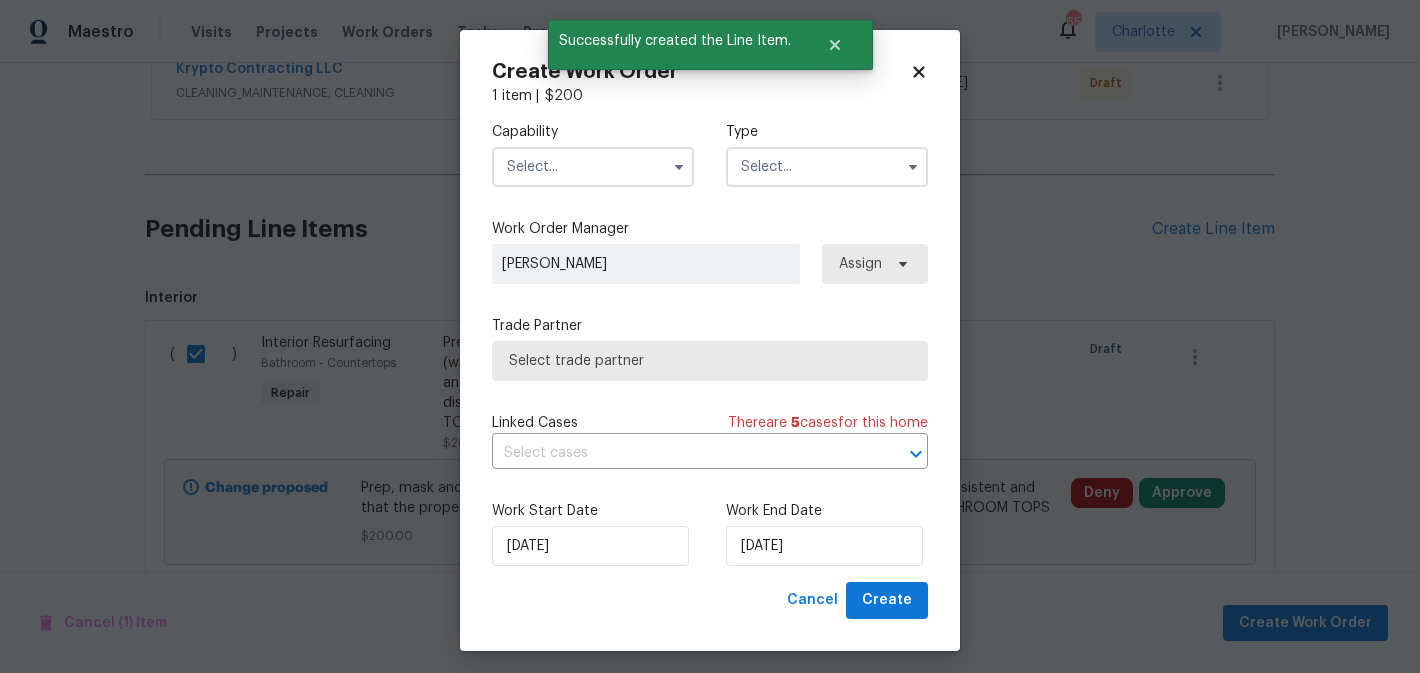 click at bounding box center (593, 167) 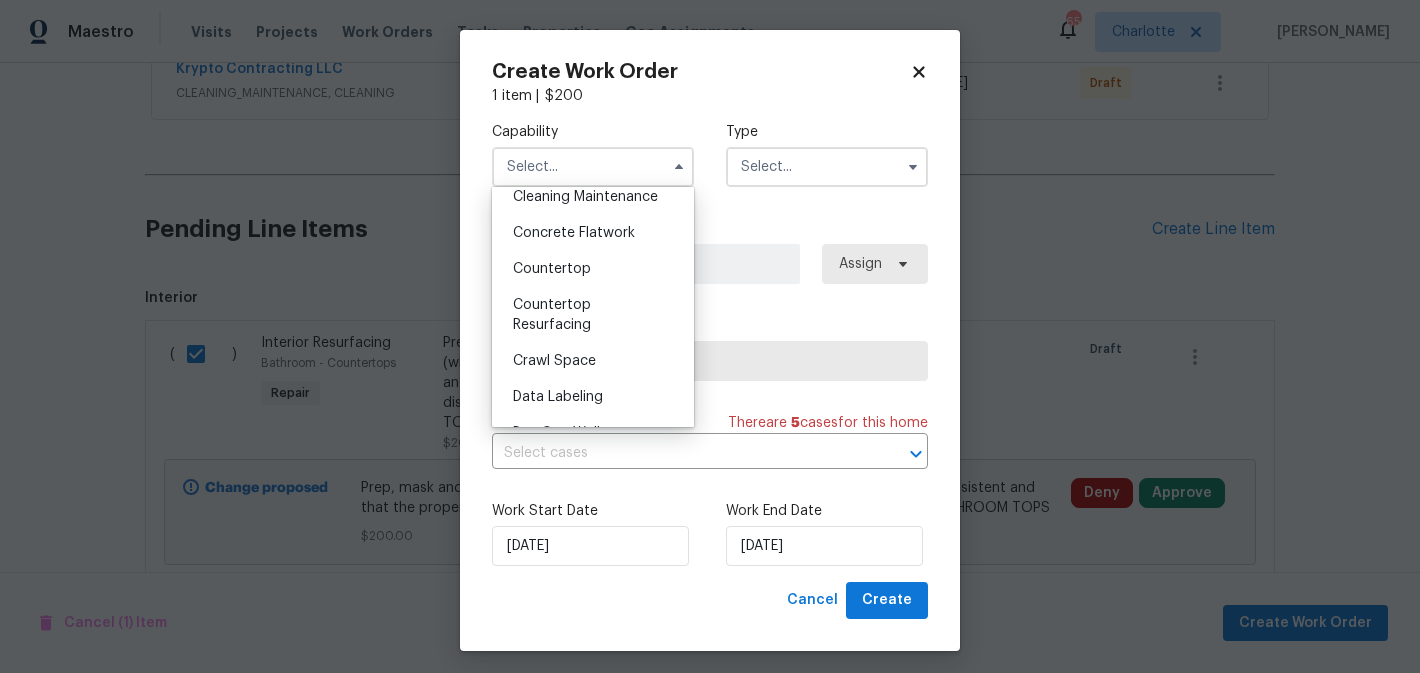 scroll, scrollTop: 322, scrollLeft: 0, axis: vertical 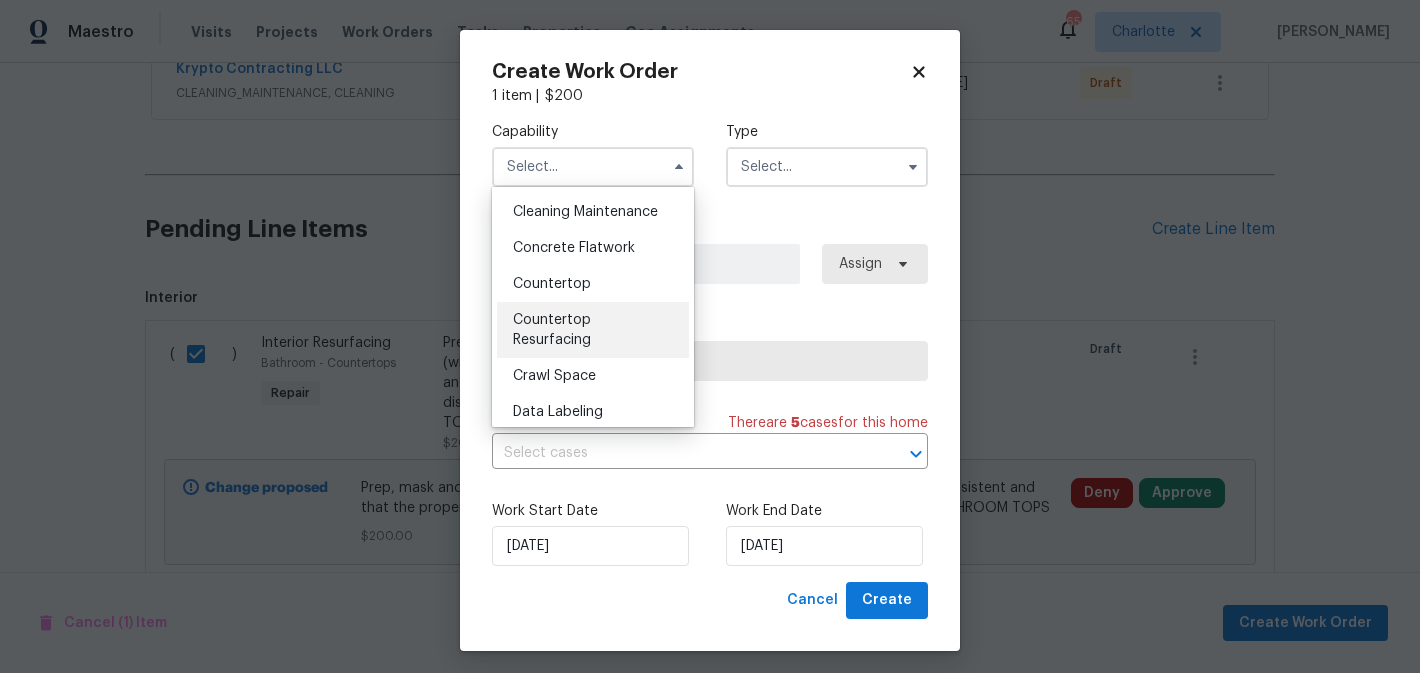 click on "Countertop Resurfacing" at bounding box center (593, 330) 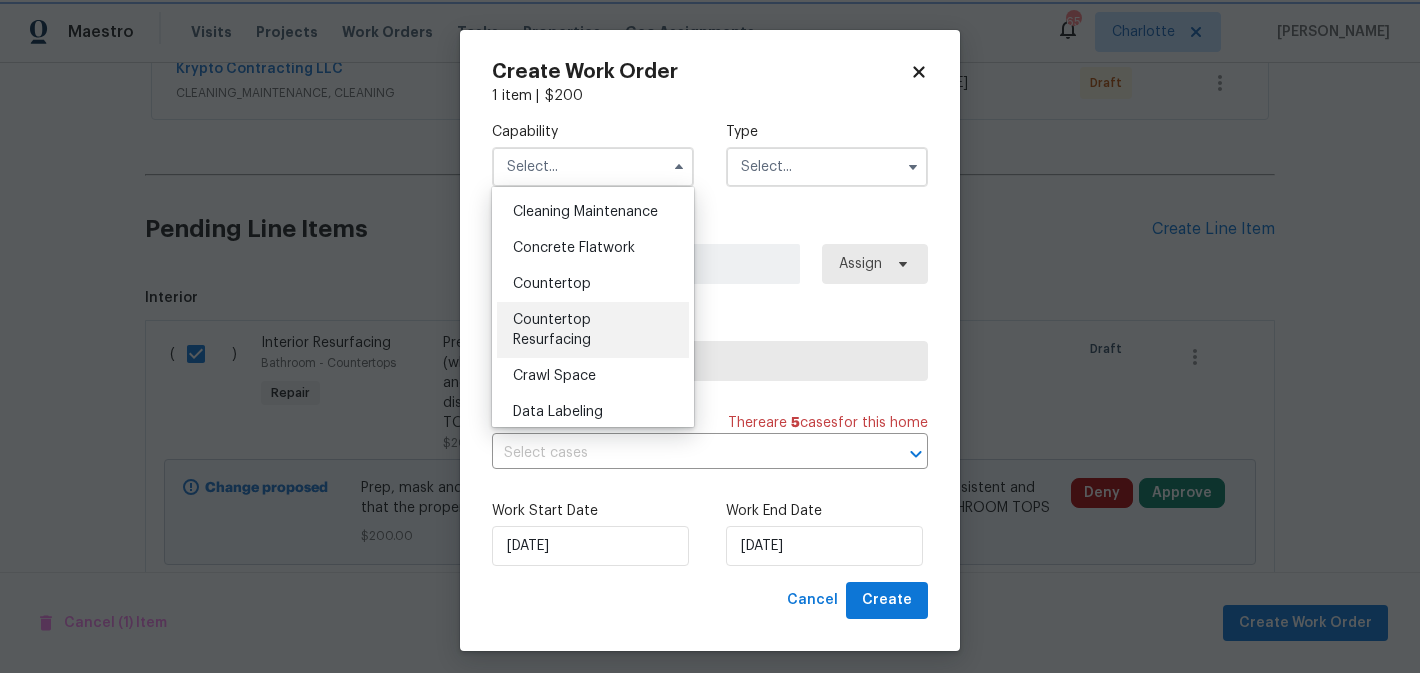 type on "Countertop Resurfacing" 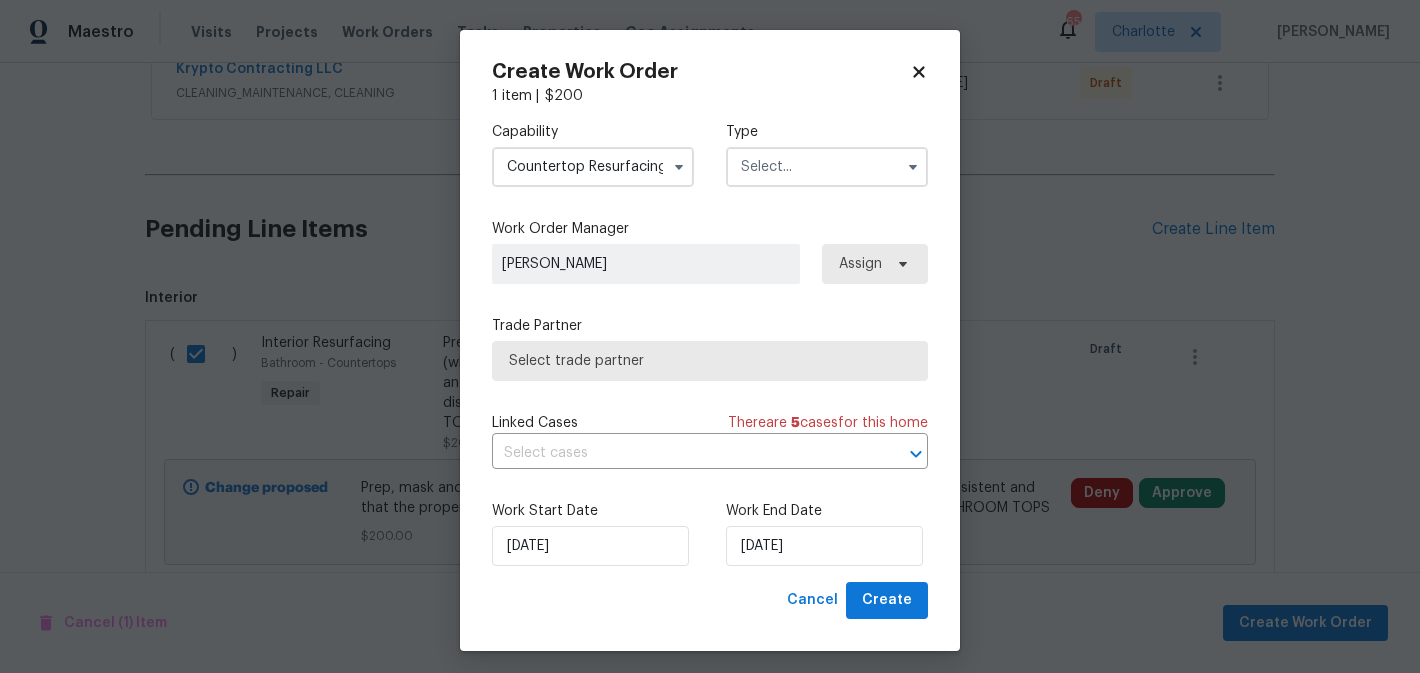 click at bounding box center [827, 167] 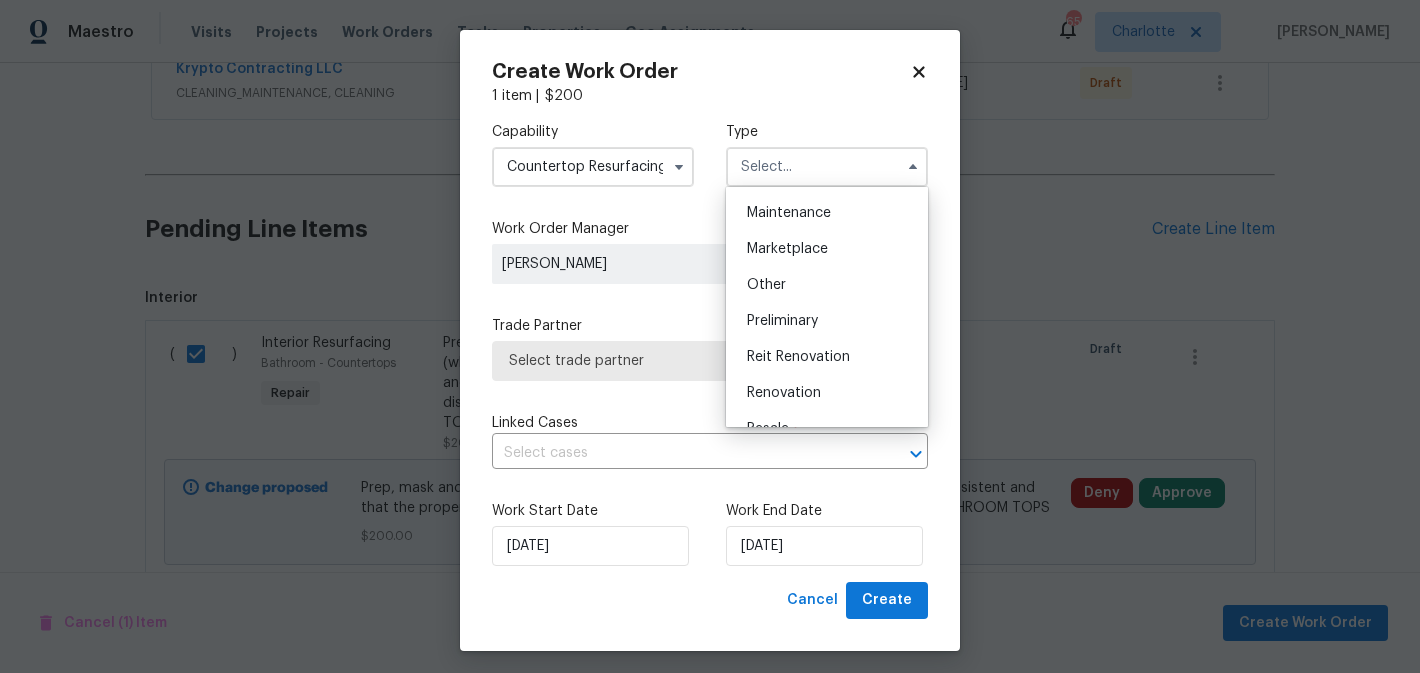 scroll, scrollTop: 327, scrollLeft: 0, axis: vertical 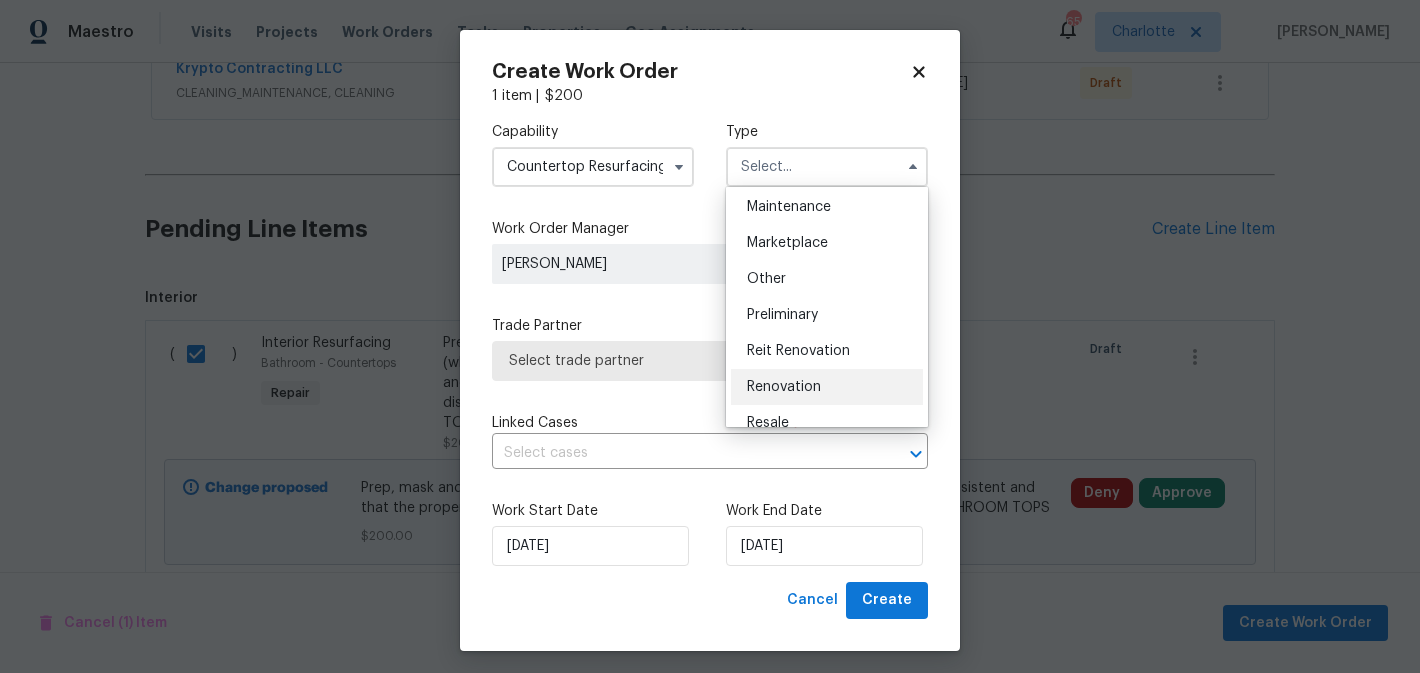 click on "Renovation" at bounding box center [827, 387] 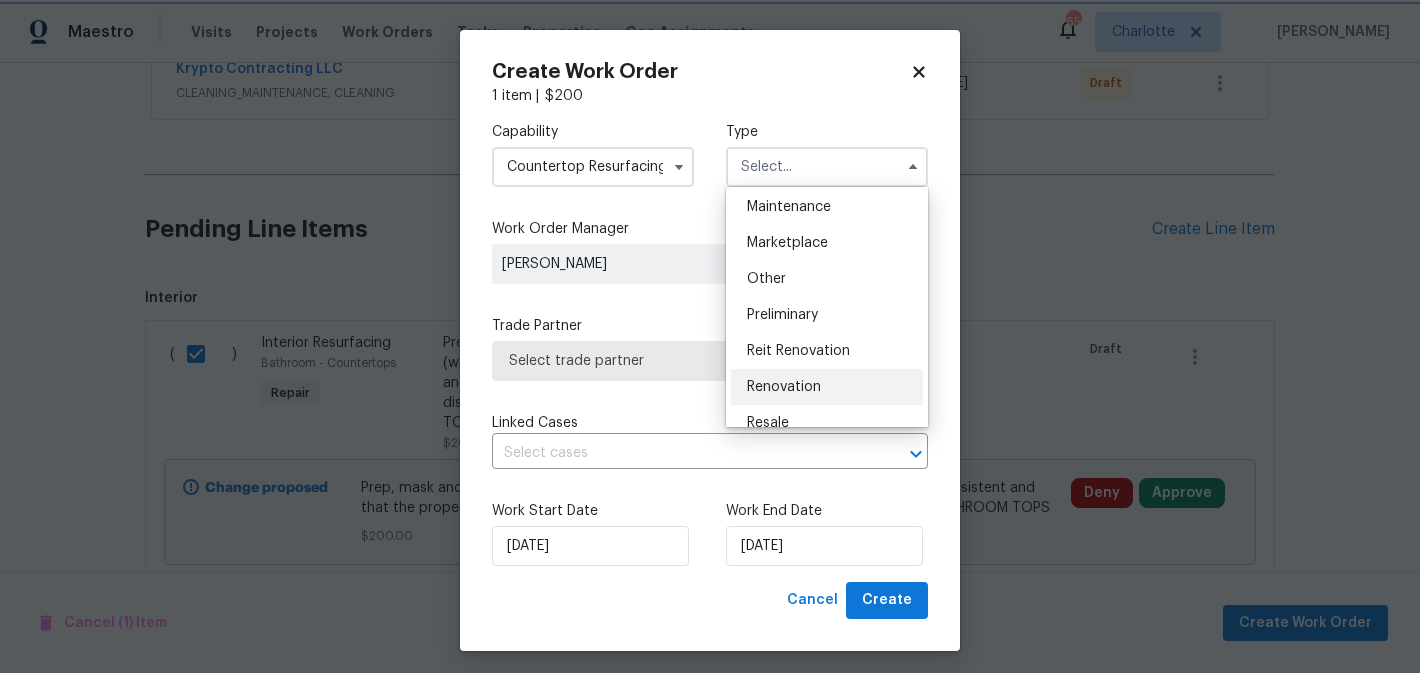 type on "Renovation" 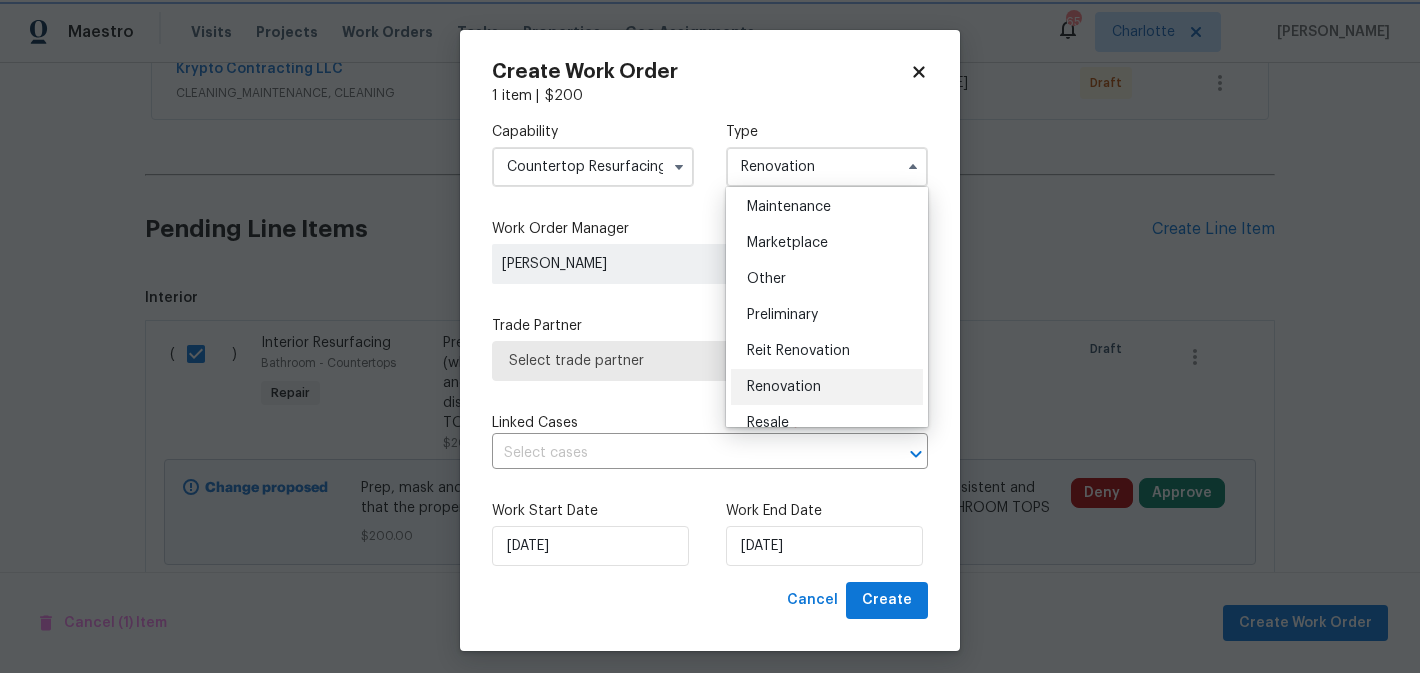 scroll, scrollTop: 0, scrollLeft: 0, axis: both 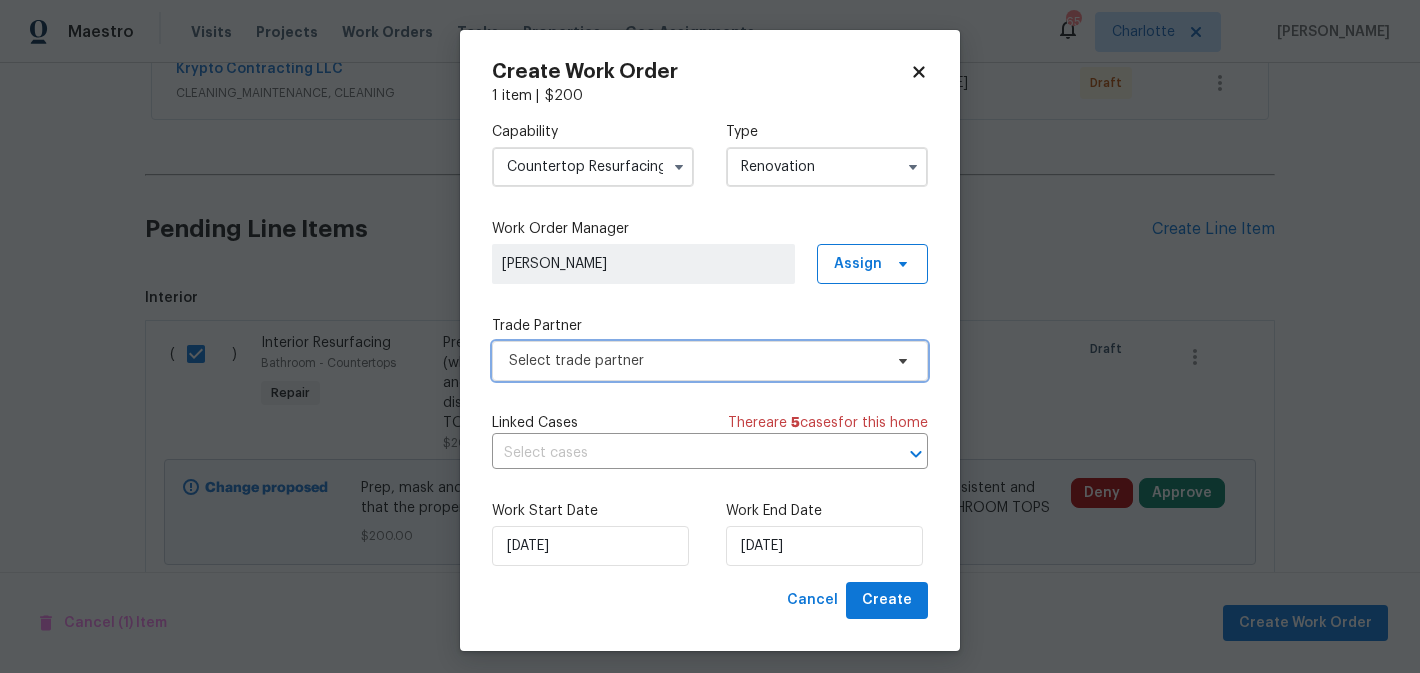 click on "Select trade partner" at bounding box center (710, 361) 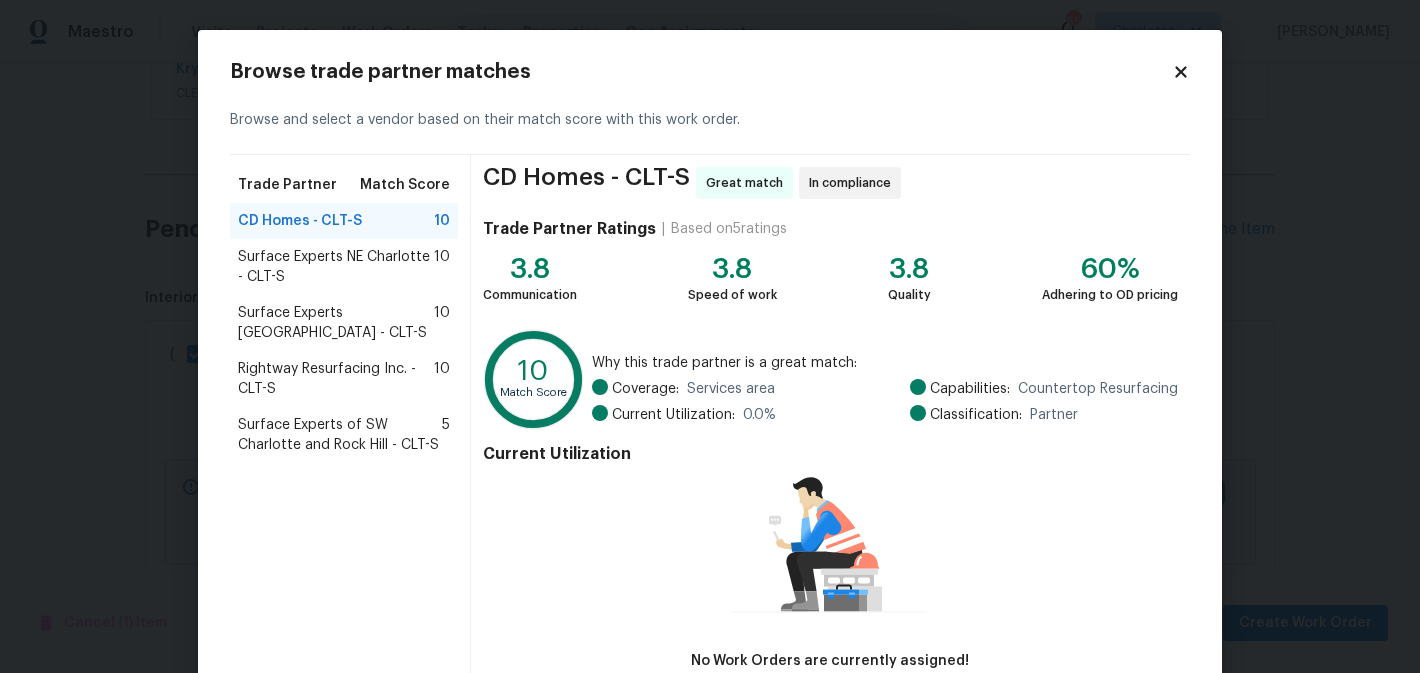 click on "Rightway Resurfacing Inc. - CLT-S" at bounding box center [336, 379] 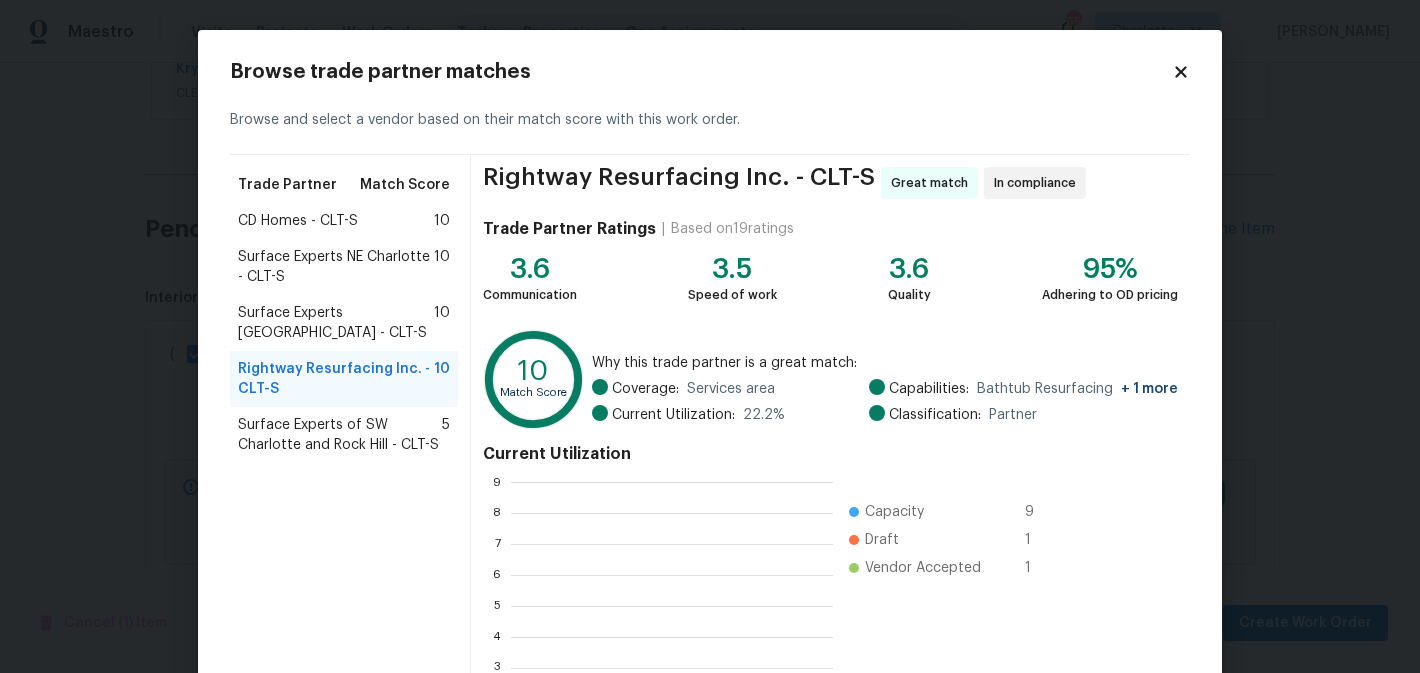 scroll, scrollTop: 2, scrollLeft: 2, axis: both 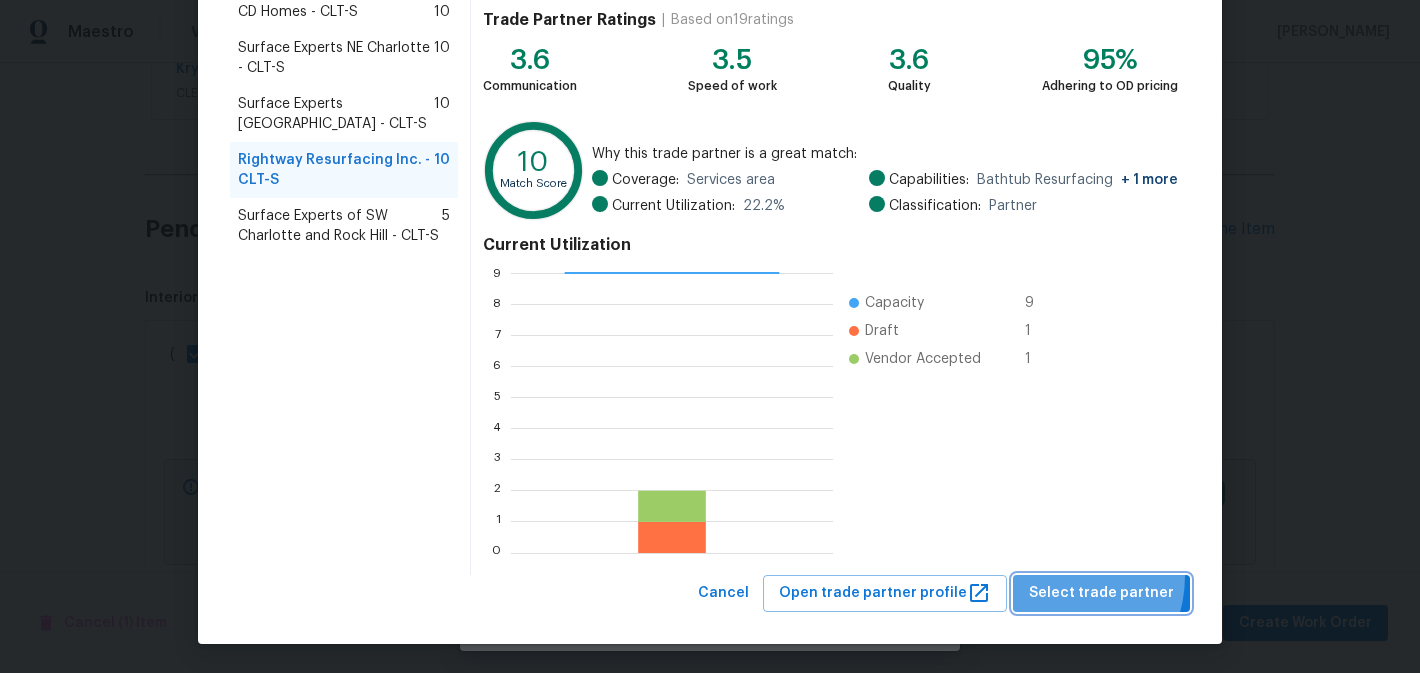 click on "Select trade partner" at bounding box center [1101, 593] 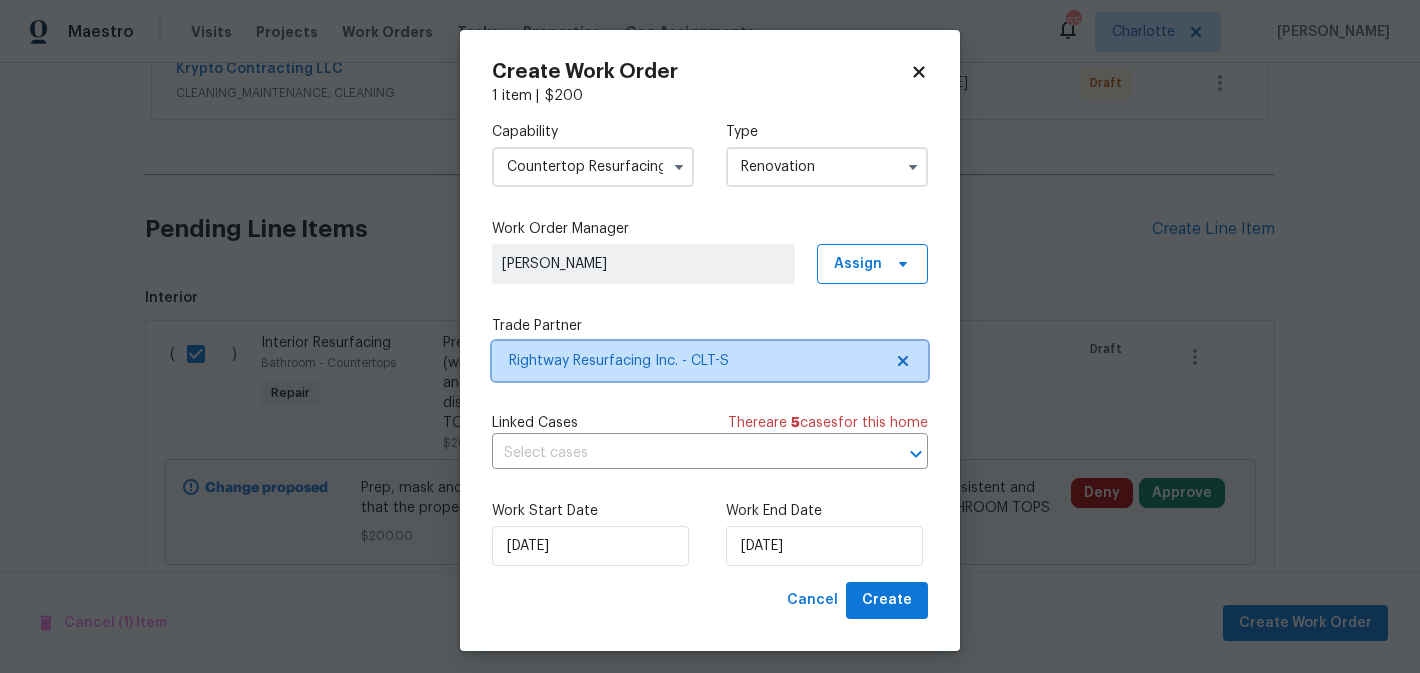 scroll, scrollTop: 0, scrollLeft: 0, axis: both 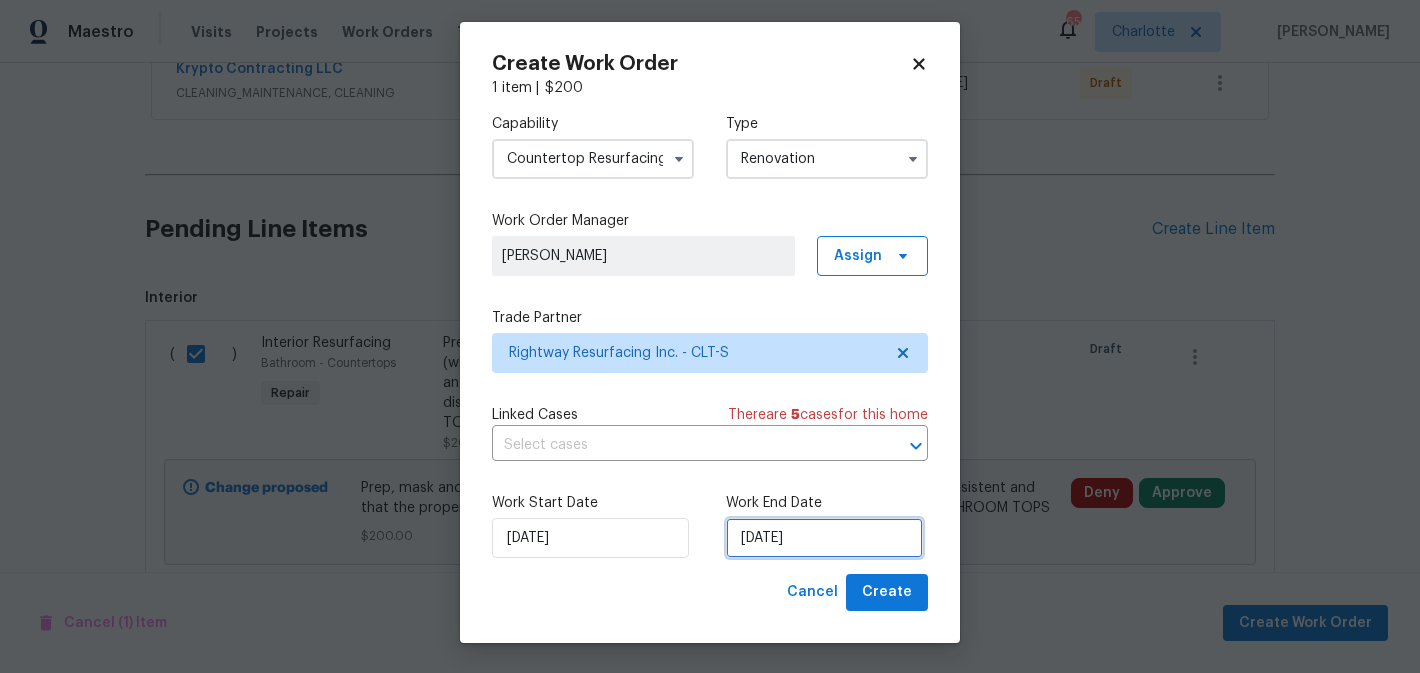 click on "[DATE]" at bounding box center (824, 538) 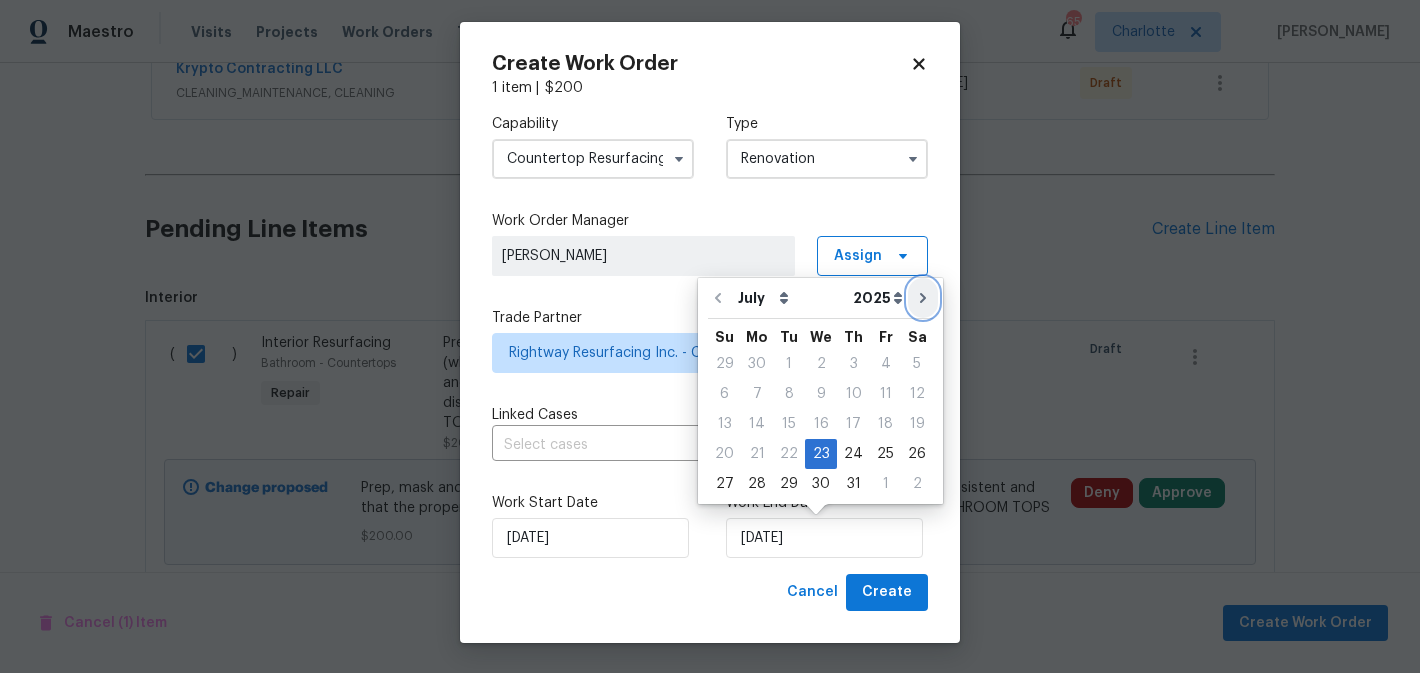 click 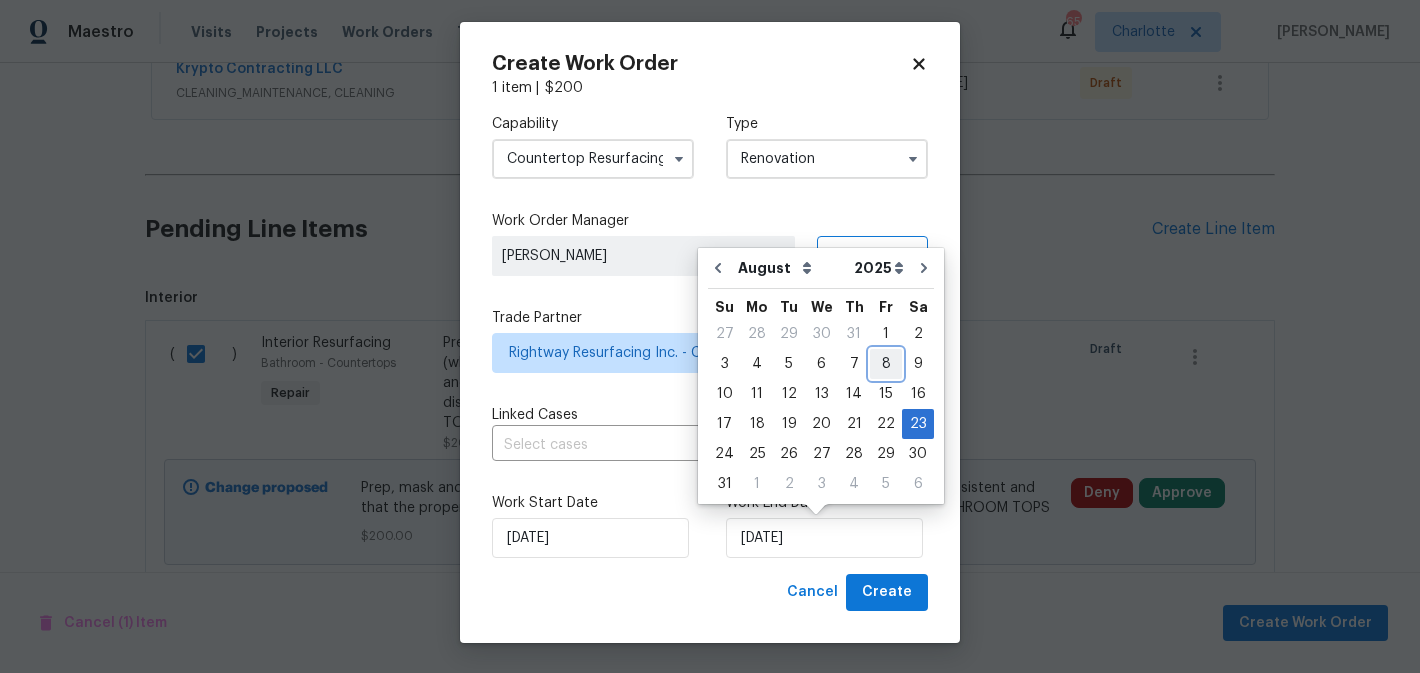 click on "8" at bounding box center [886, 364] 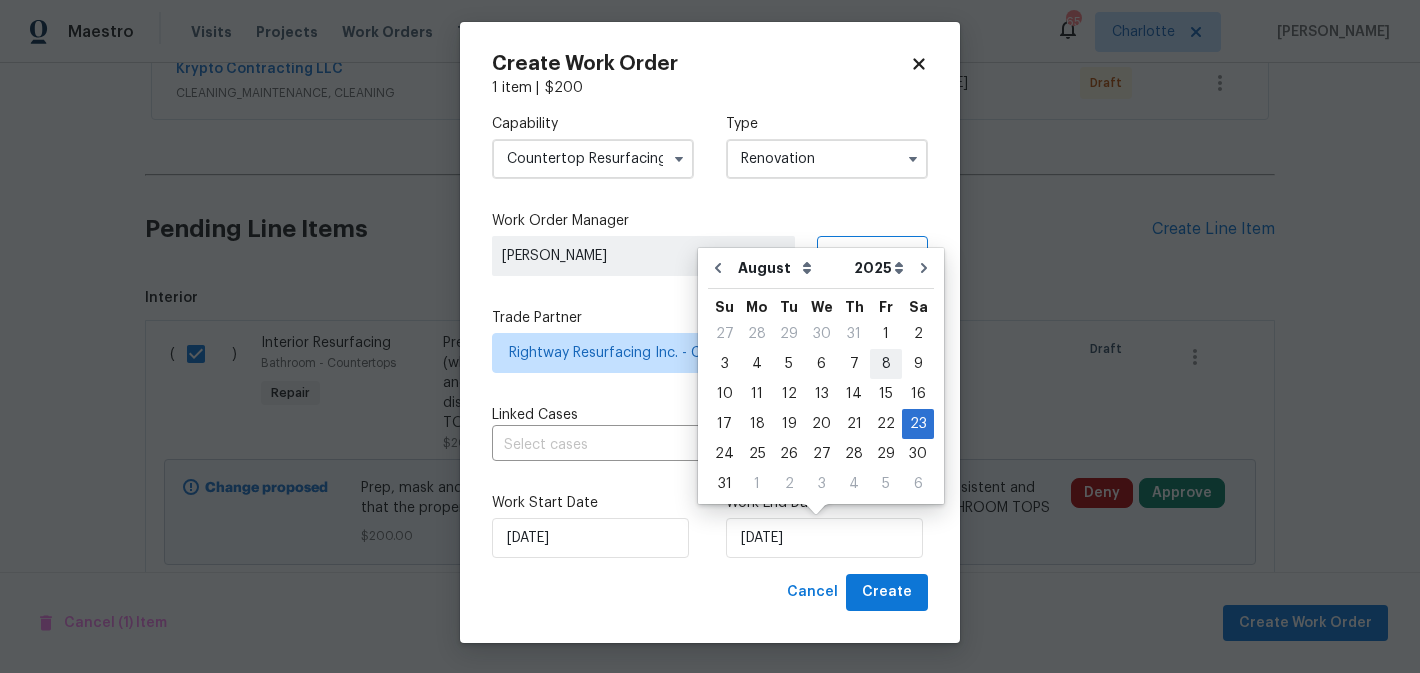 type on "8/8/2025" 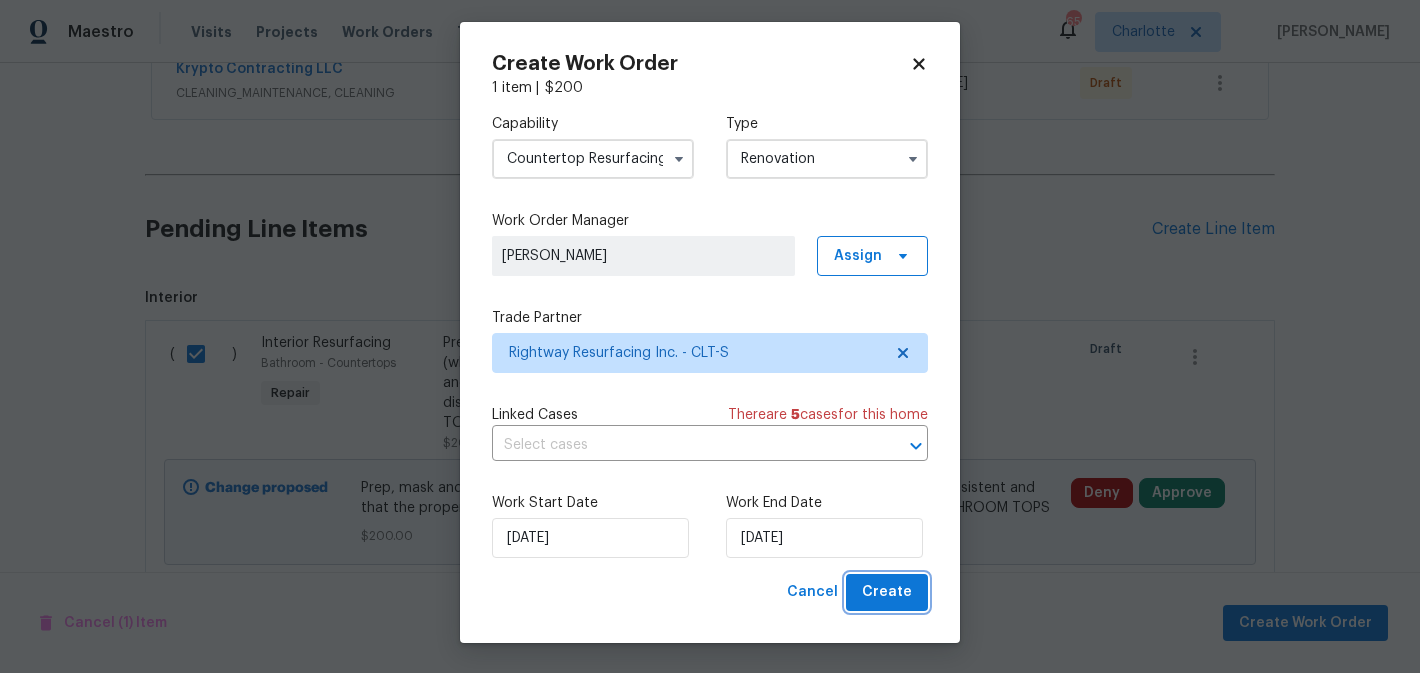 click on "Create" at bounding box center [887, 592] 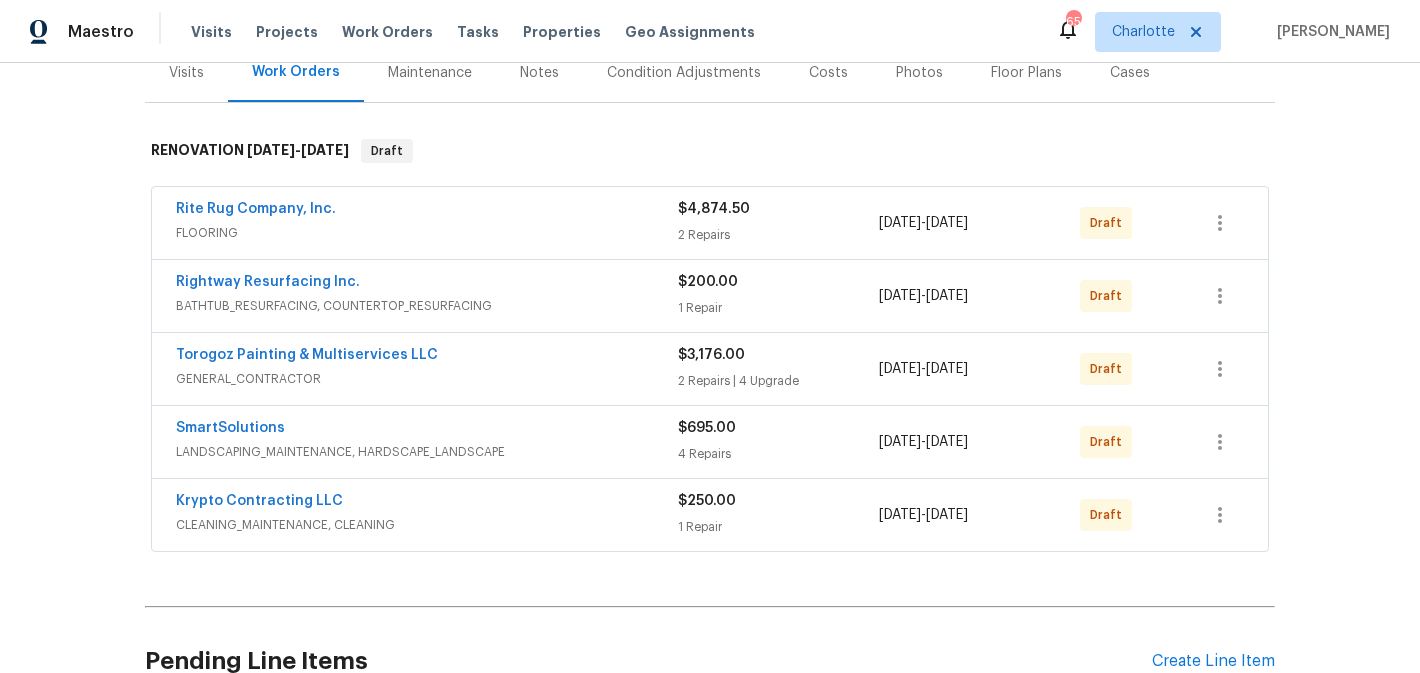 scroll, scrollTop: 256, scrollLeft: 0, axis: vertical 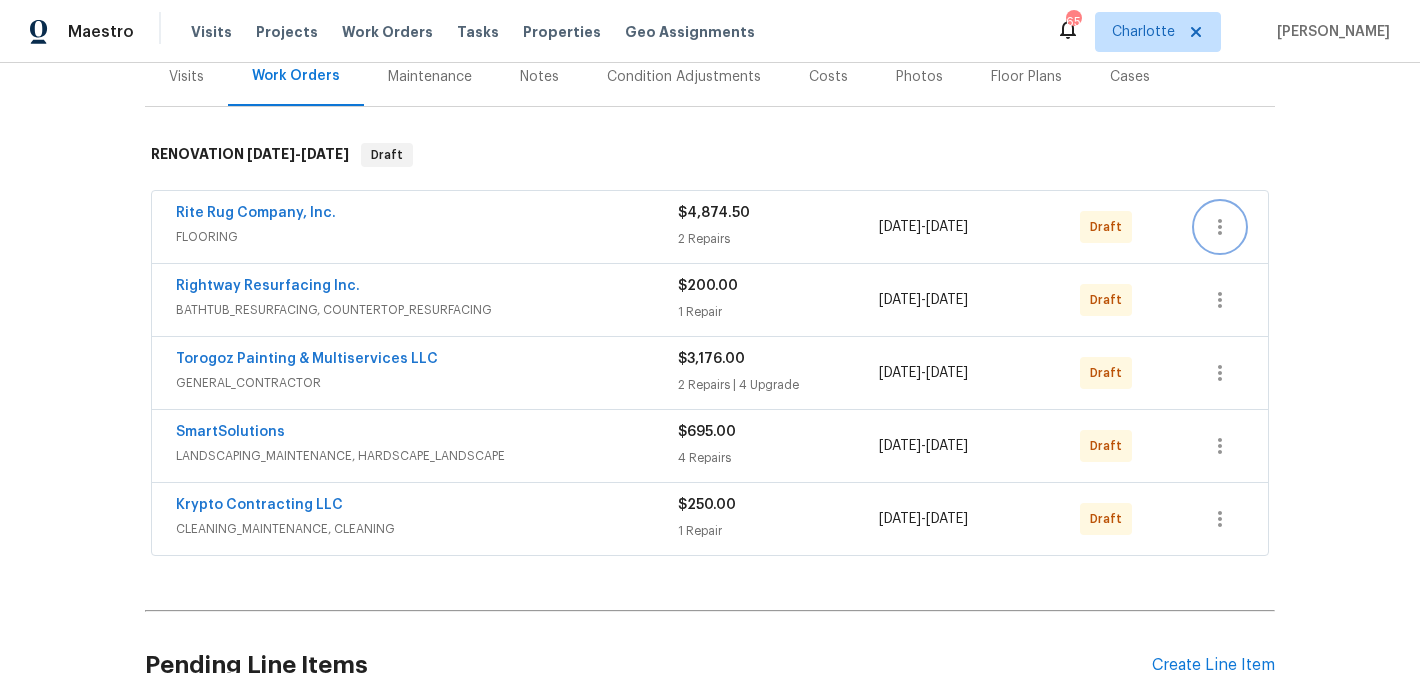 click 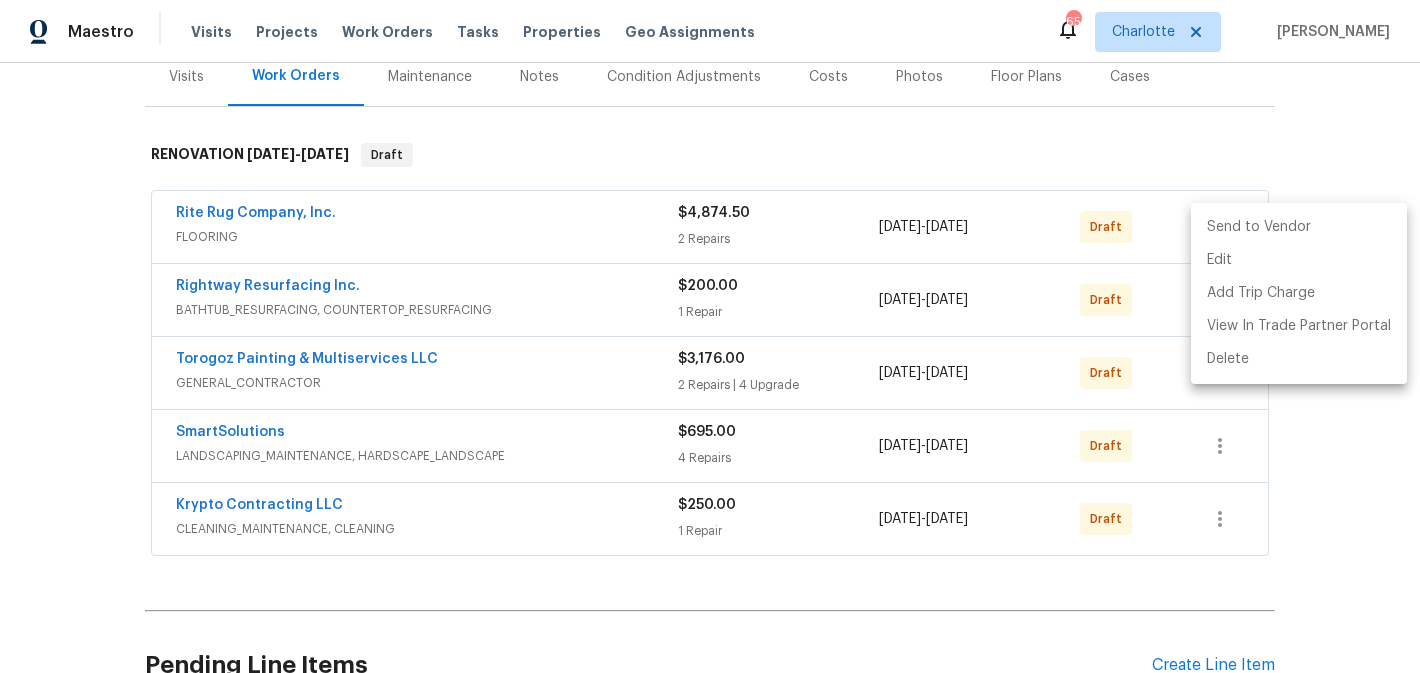 click on "Send to Vendor" at bounding box center [1299, 227] 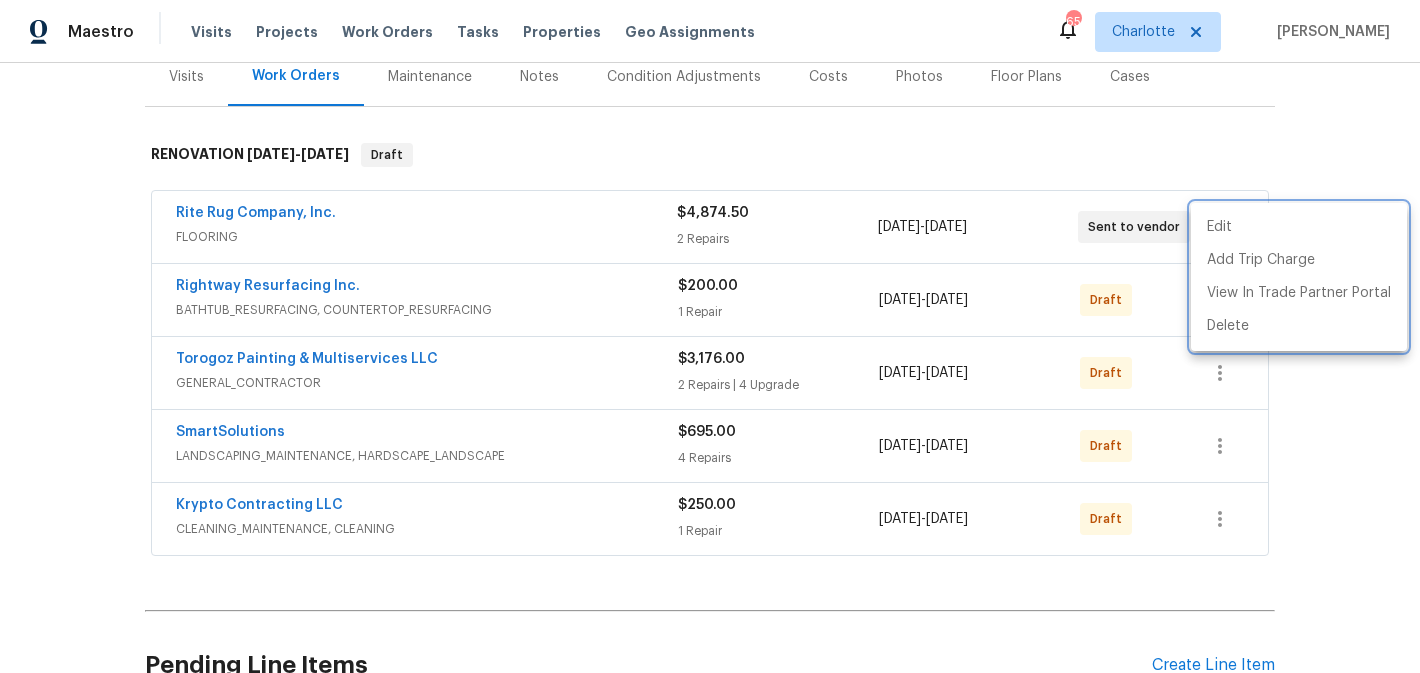 click at bounding box center [710, 336] 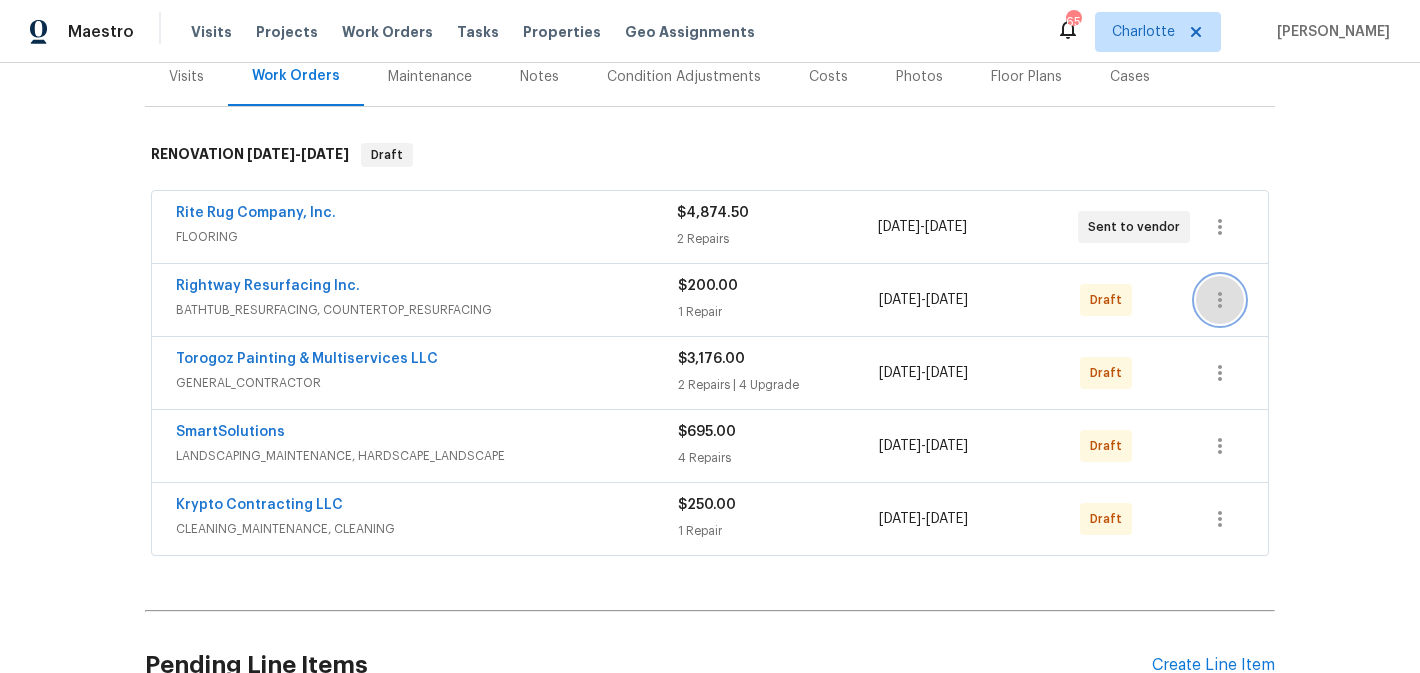 click at bounding box center [1220, 300] 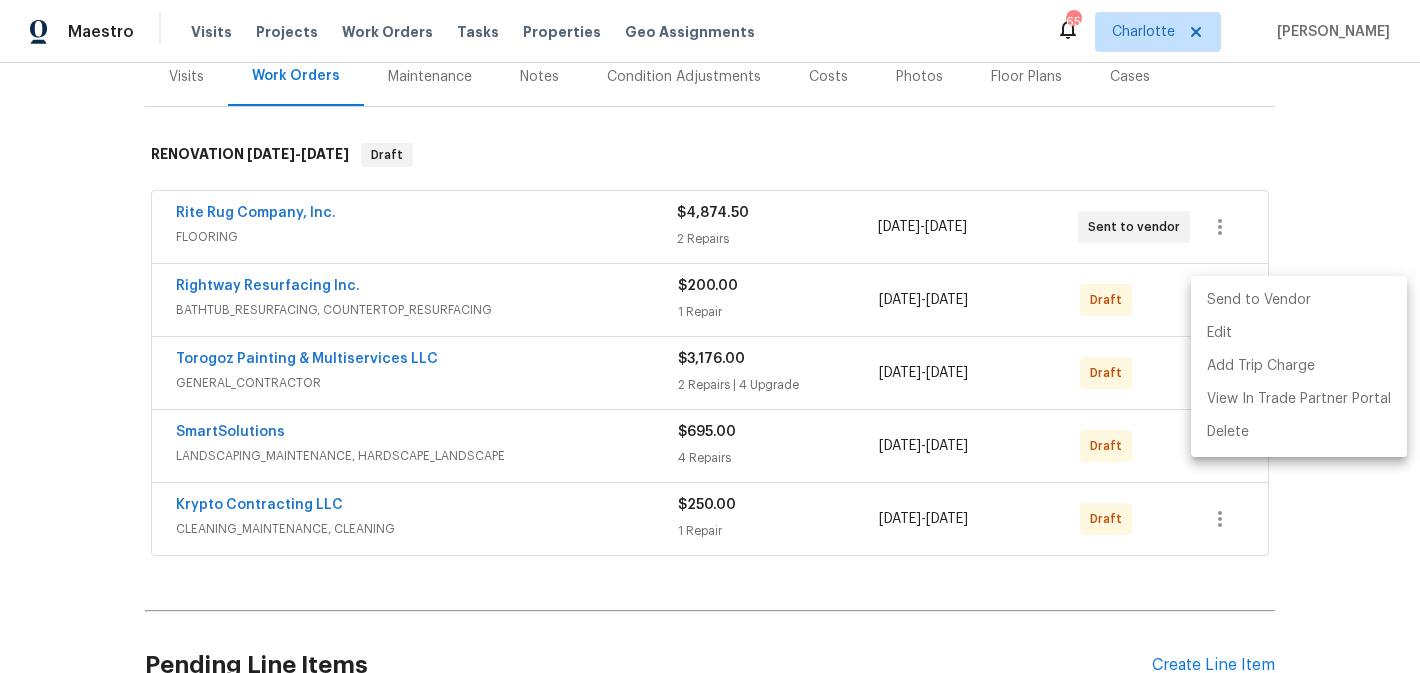 click on "Send to Vendor" at bounding box center (1299, 300) 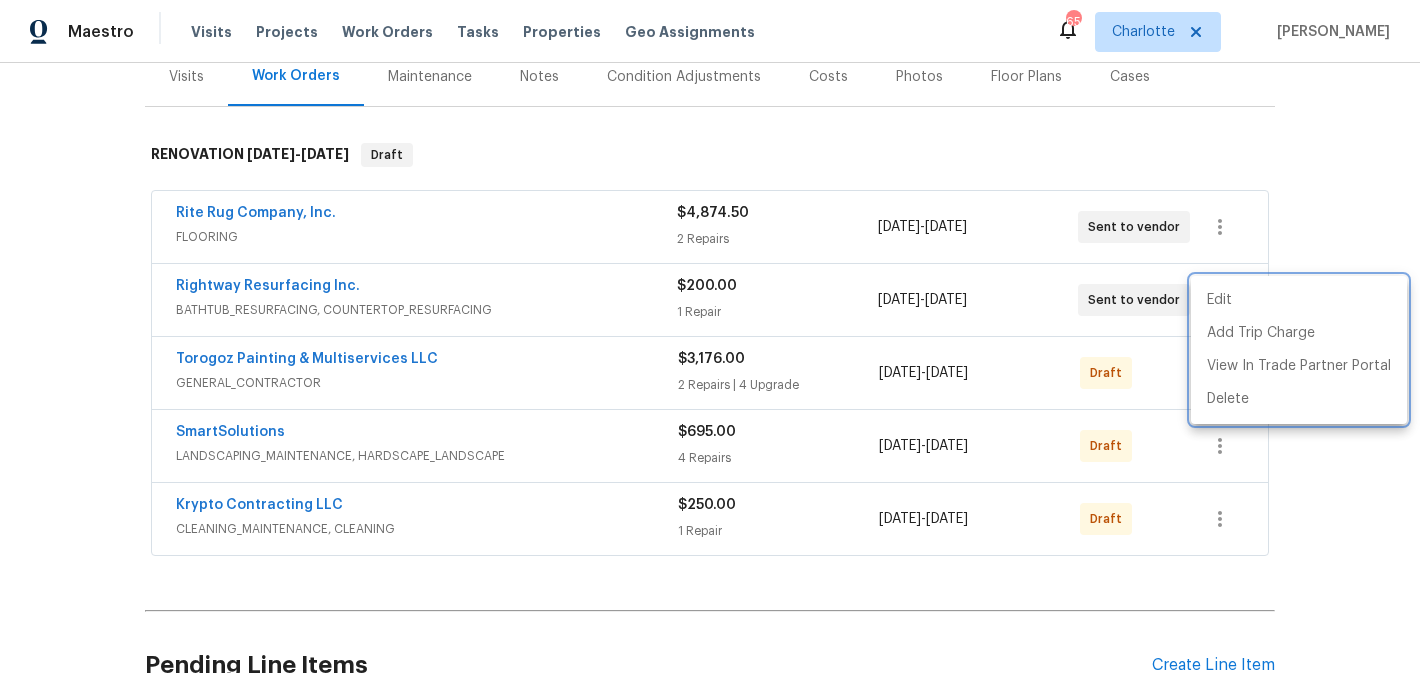click at bounding box center [710, 336] 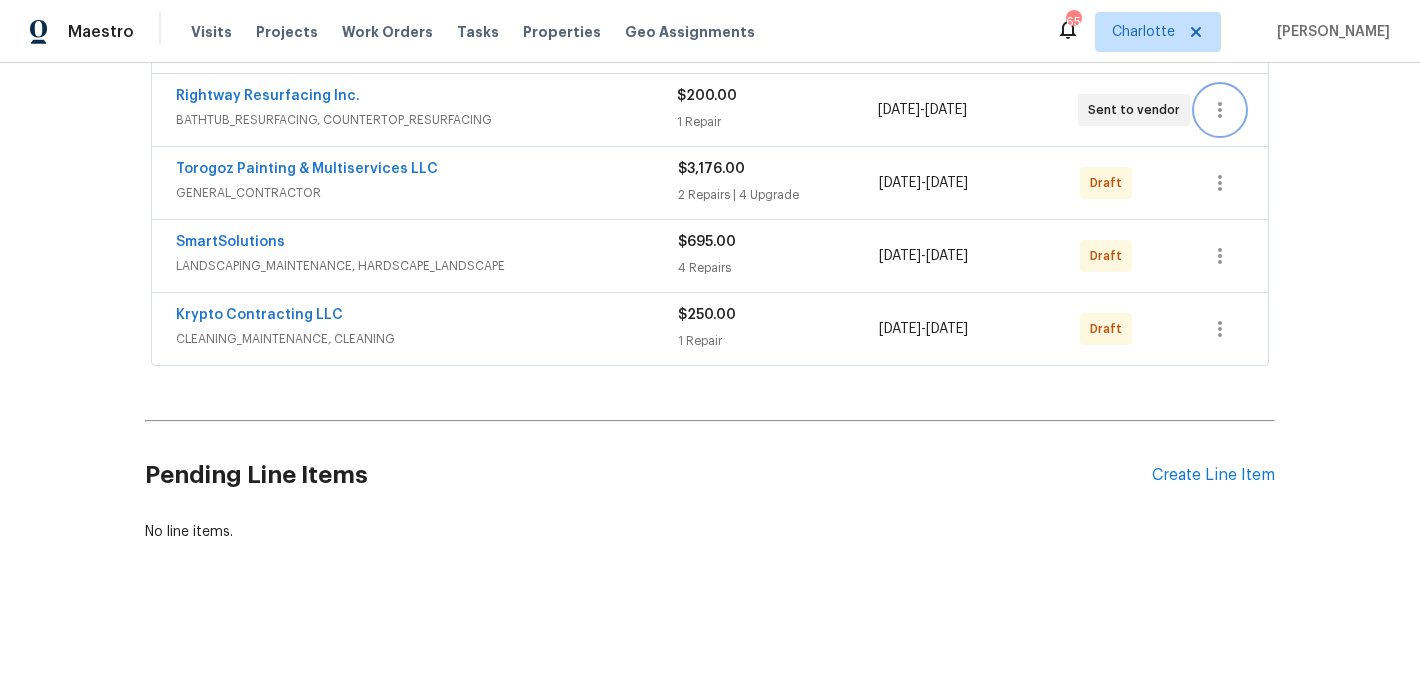 scroll, scrollTop: 451, scrollLeft: 0, axis: vertical 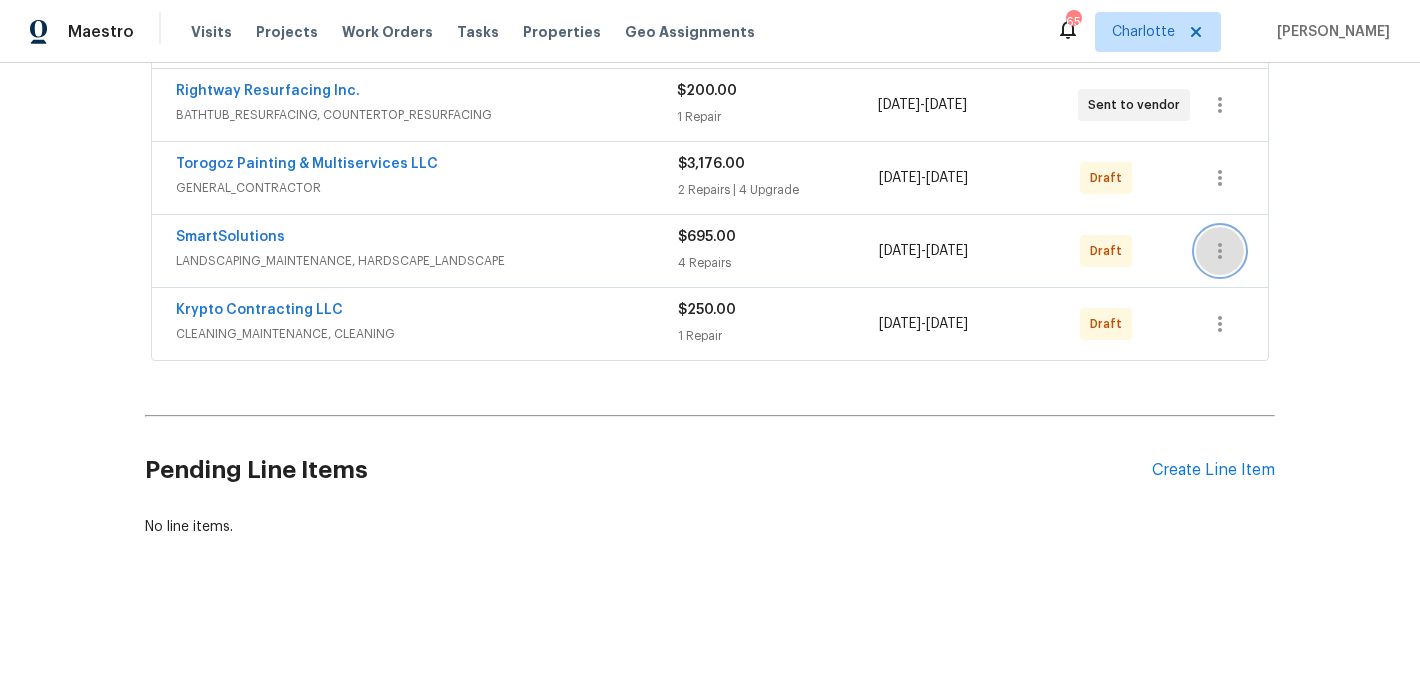 click 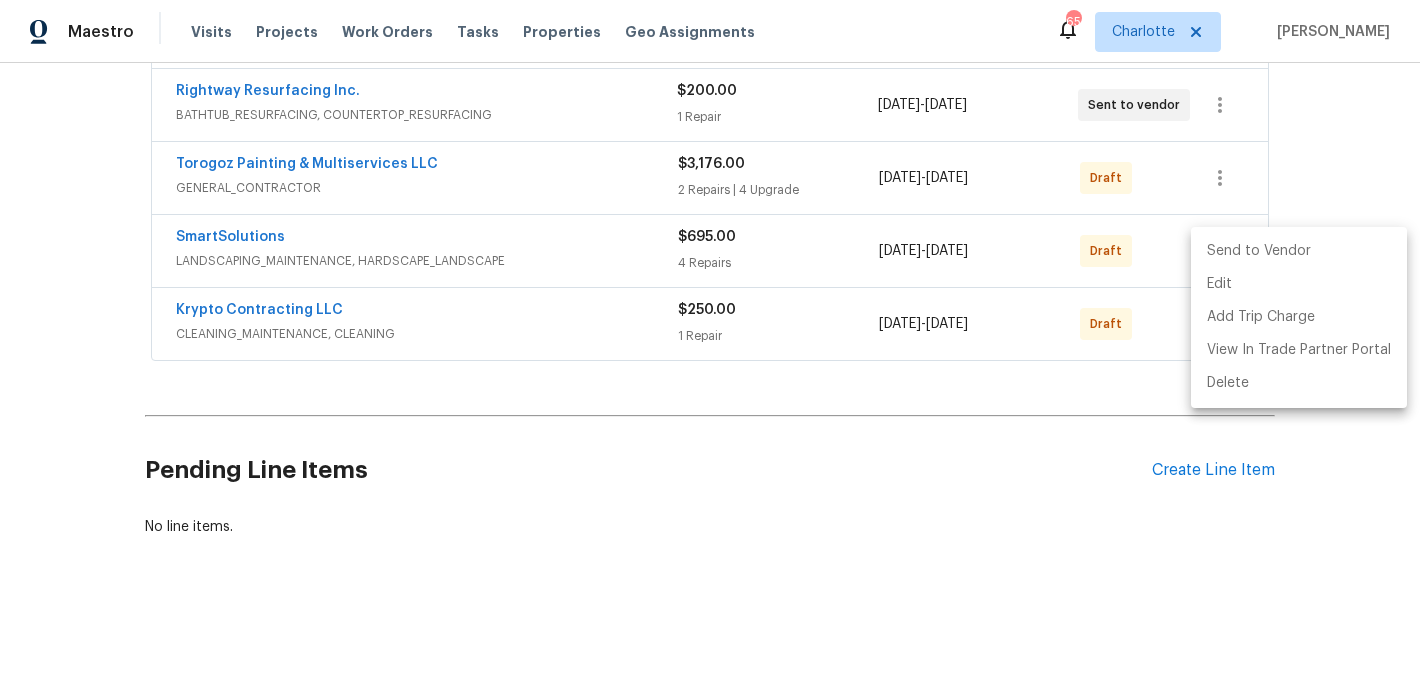 click on "Send to Vendor" at bounding box center (1299, 251) 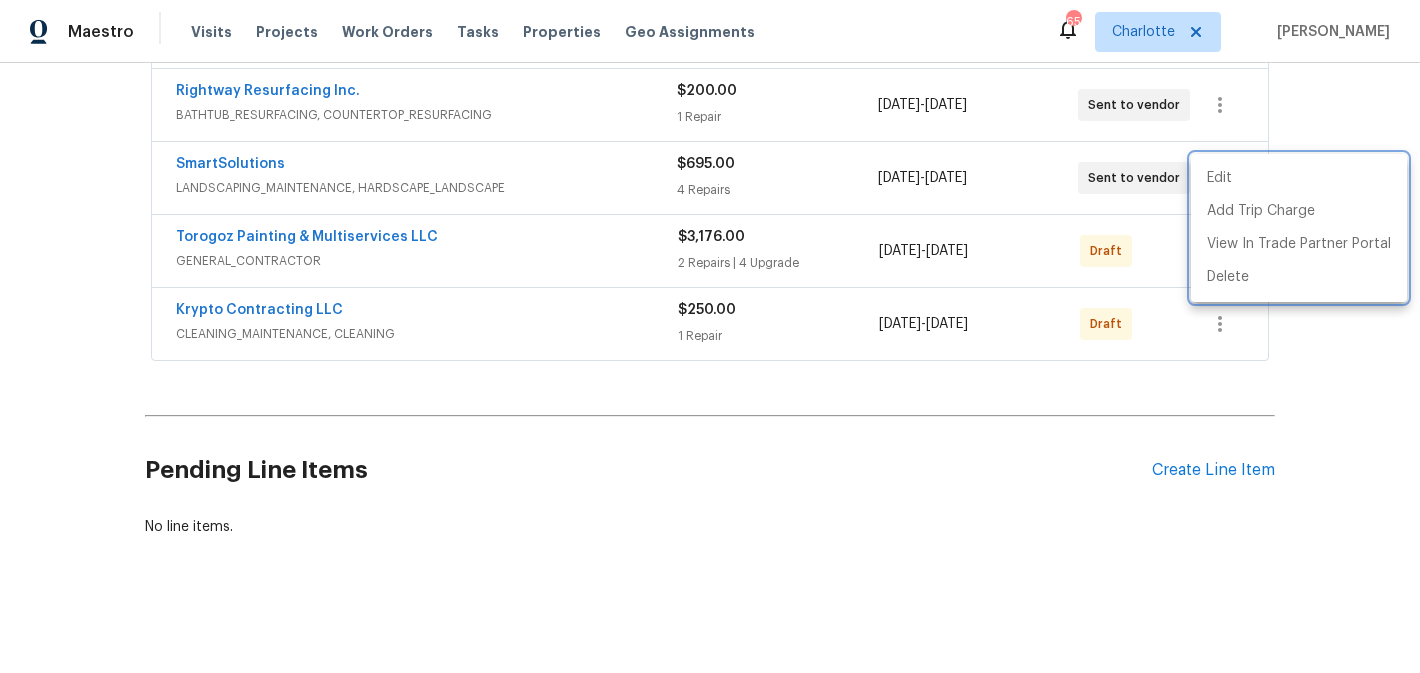 click at bounding box center [710, 336] 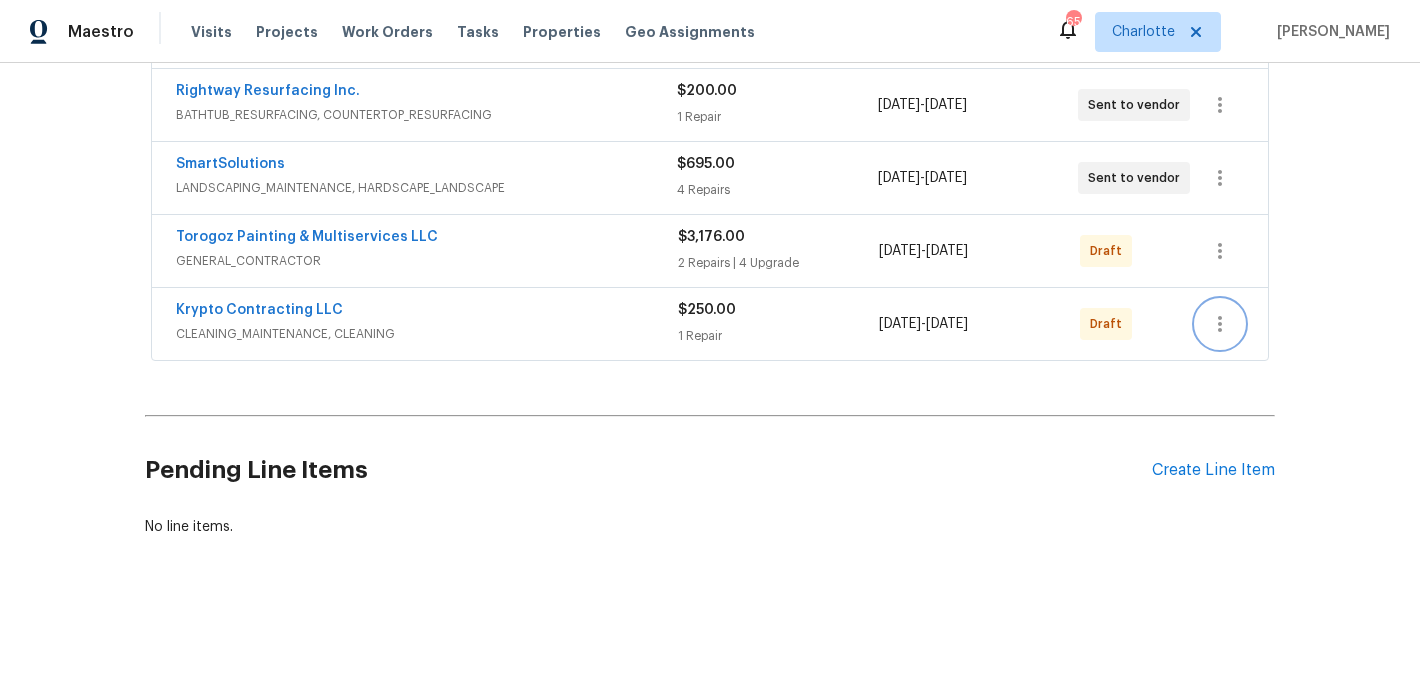 click 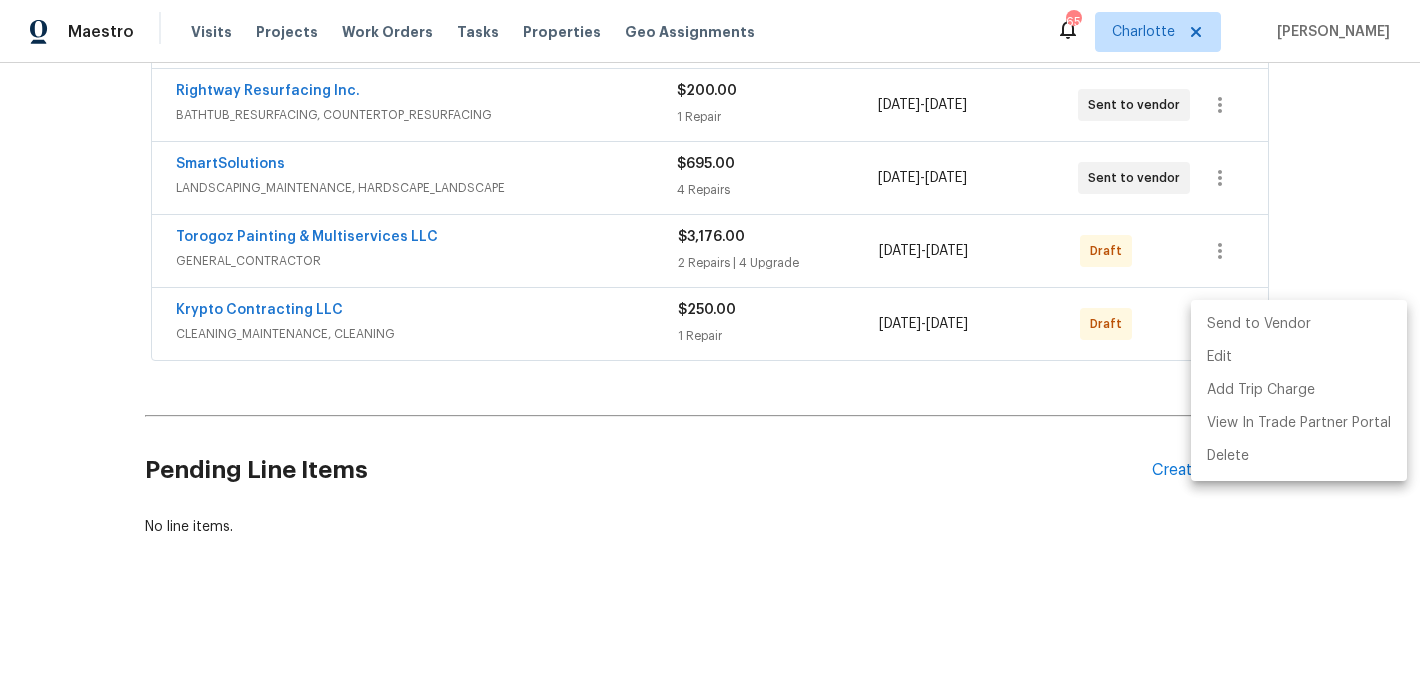 click on "Send to Vendor" at bounding box center [1299, 324] 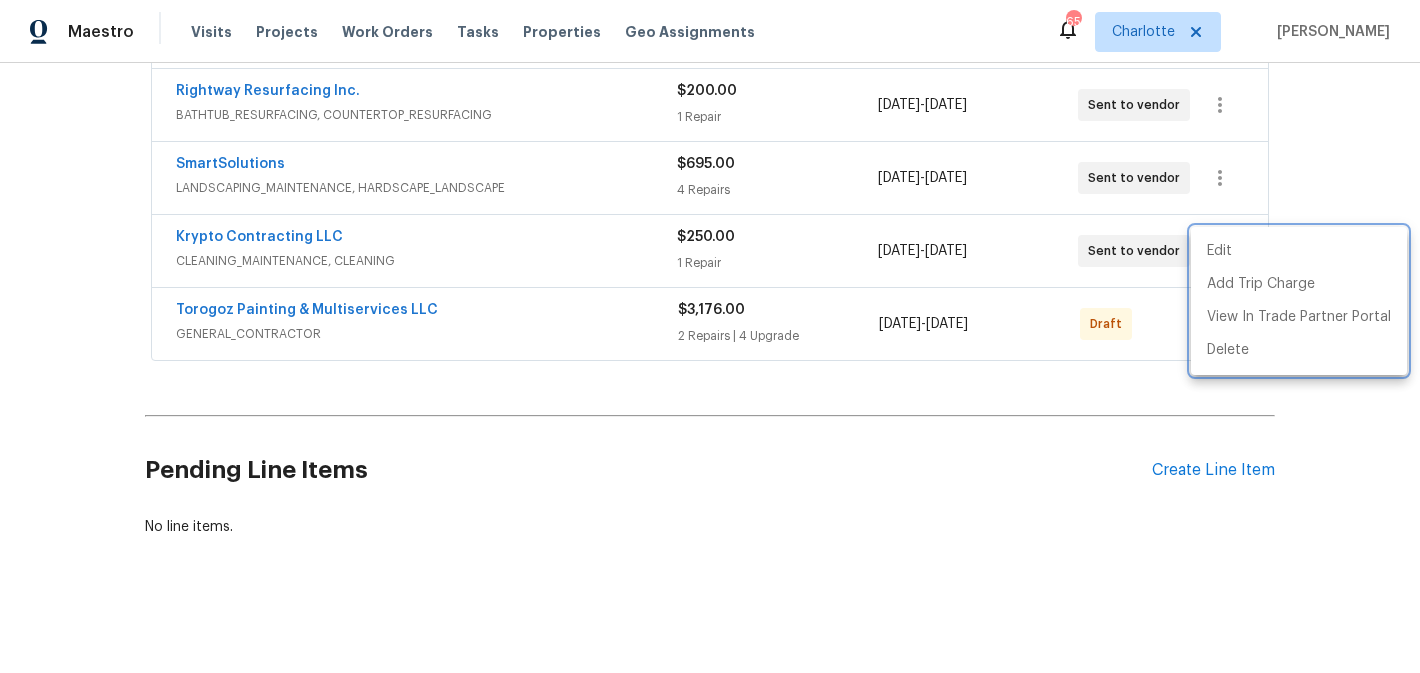 click at bounding box center (710, 336) 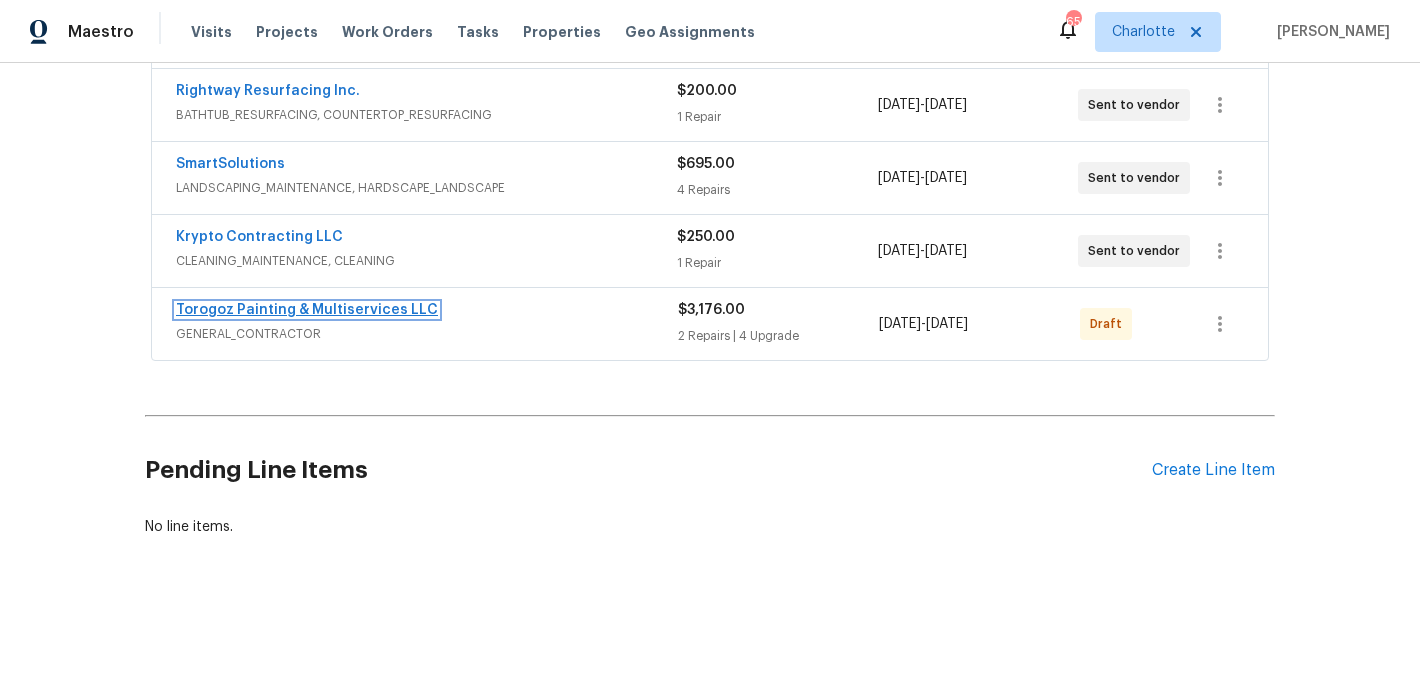 click on "Torogoz Painting & Multiservices LLC" at bounding box center [307, 310] 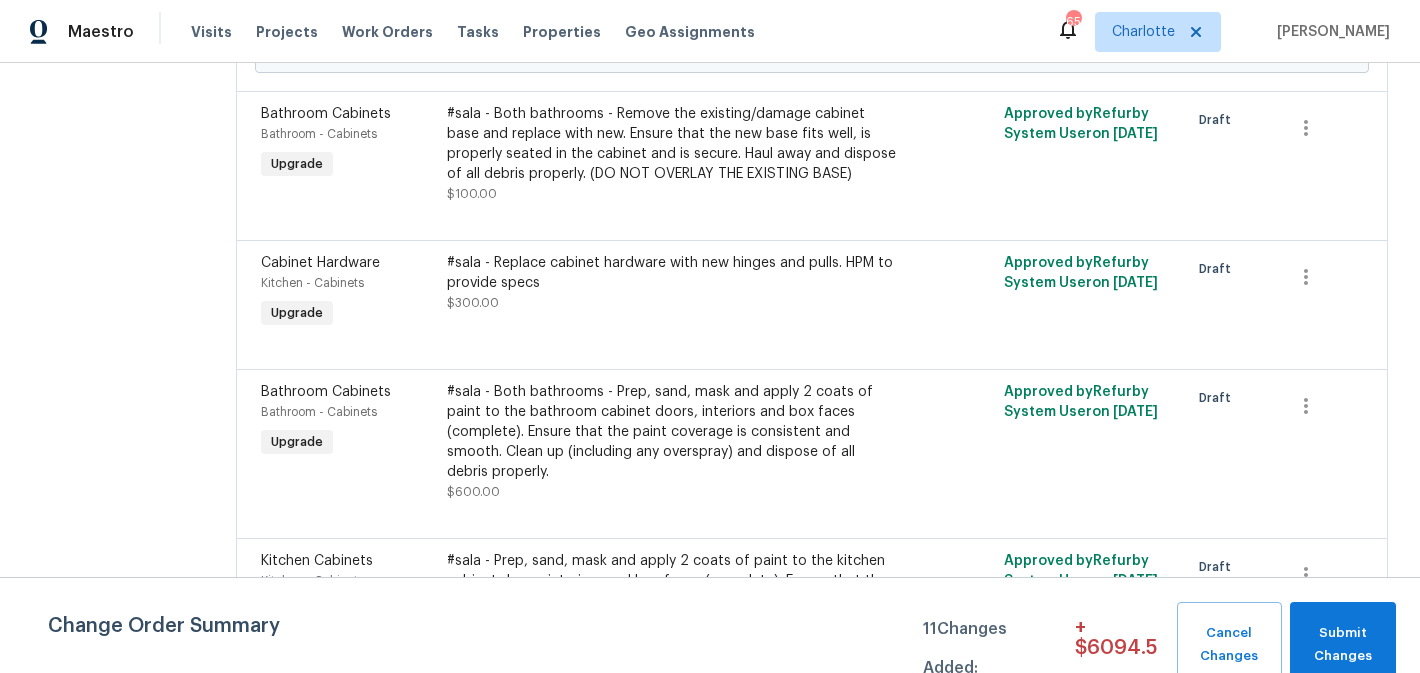 scroll, scrollTop: 1115, scrollLeft: 0, axis: vertical 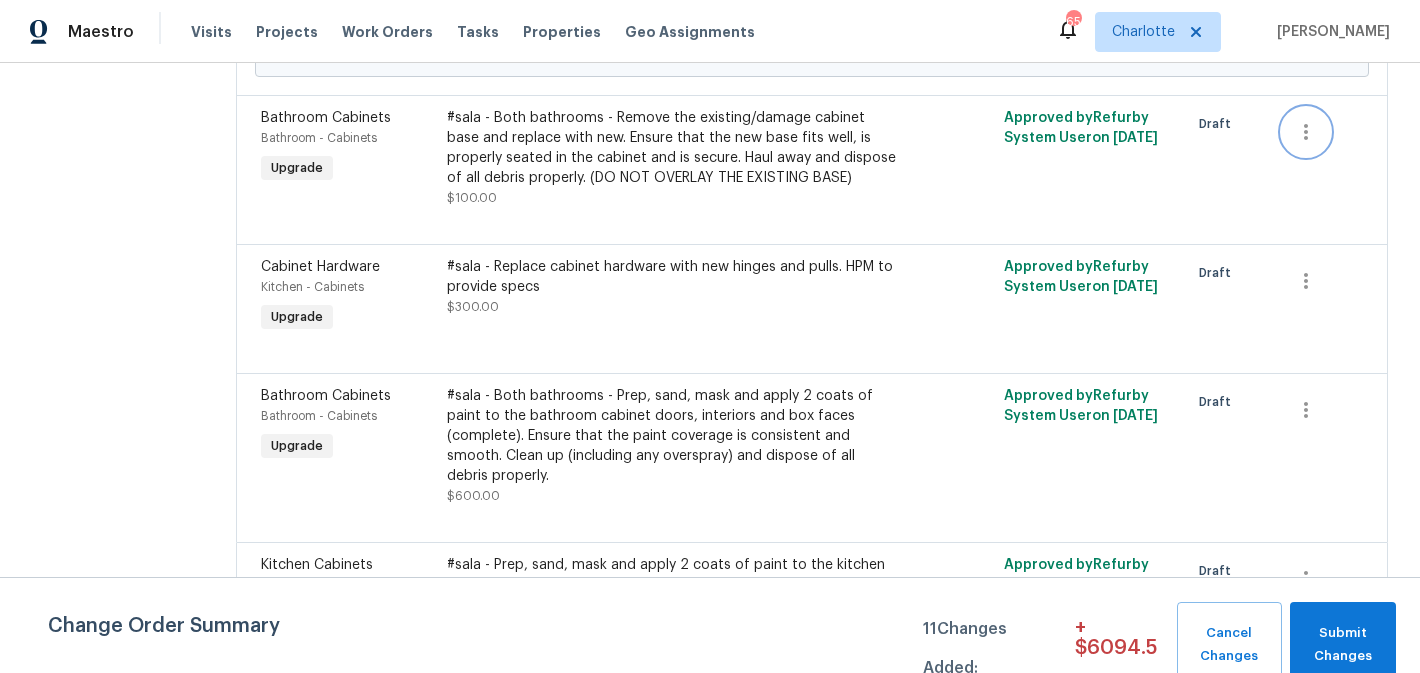 click 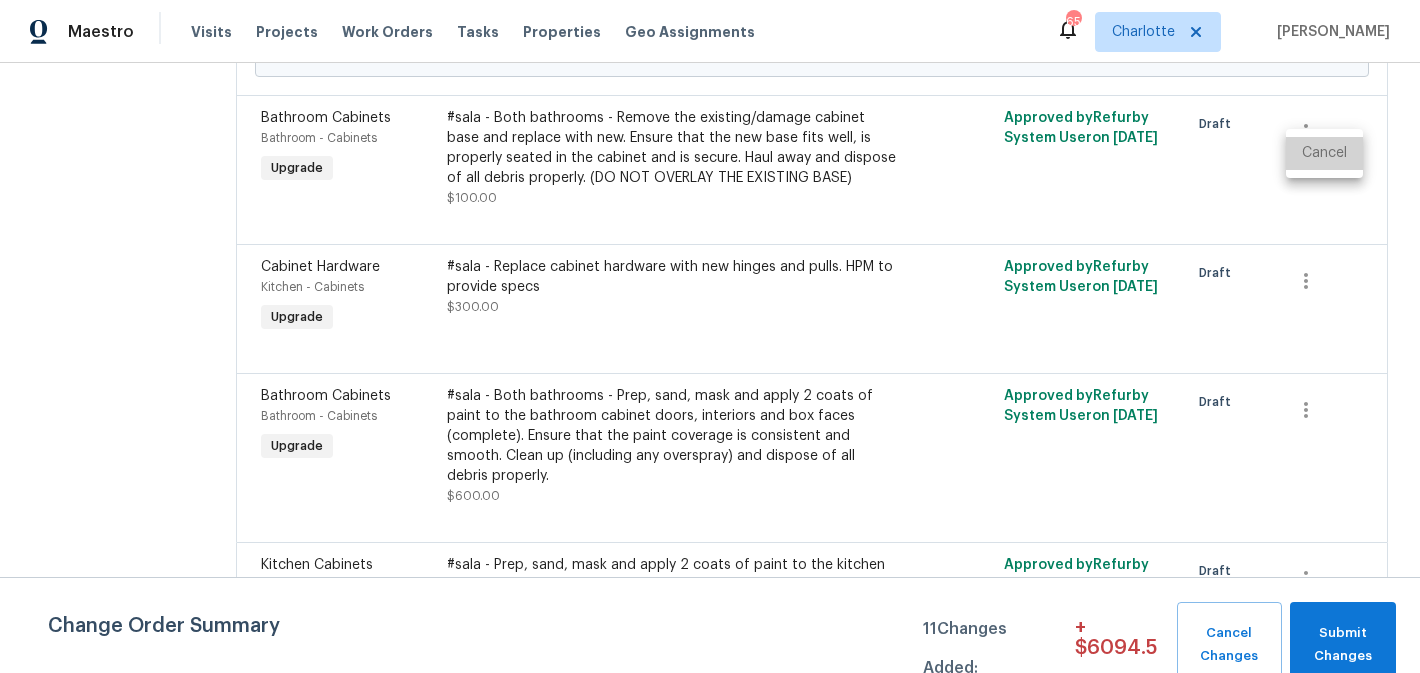 click on "Cancel" at bounding box center [1324, 153] 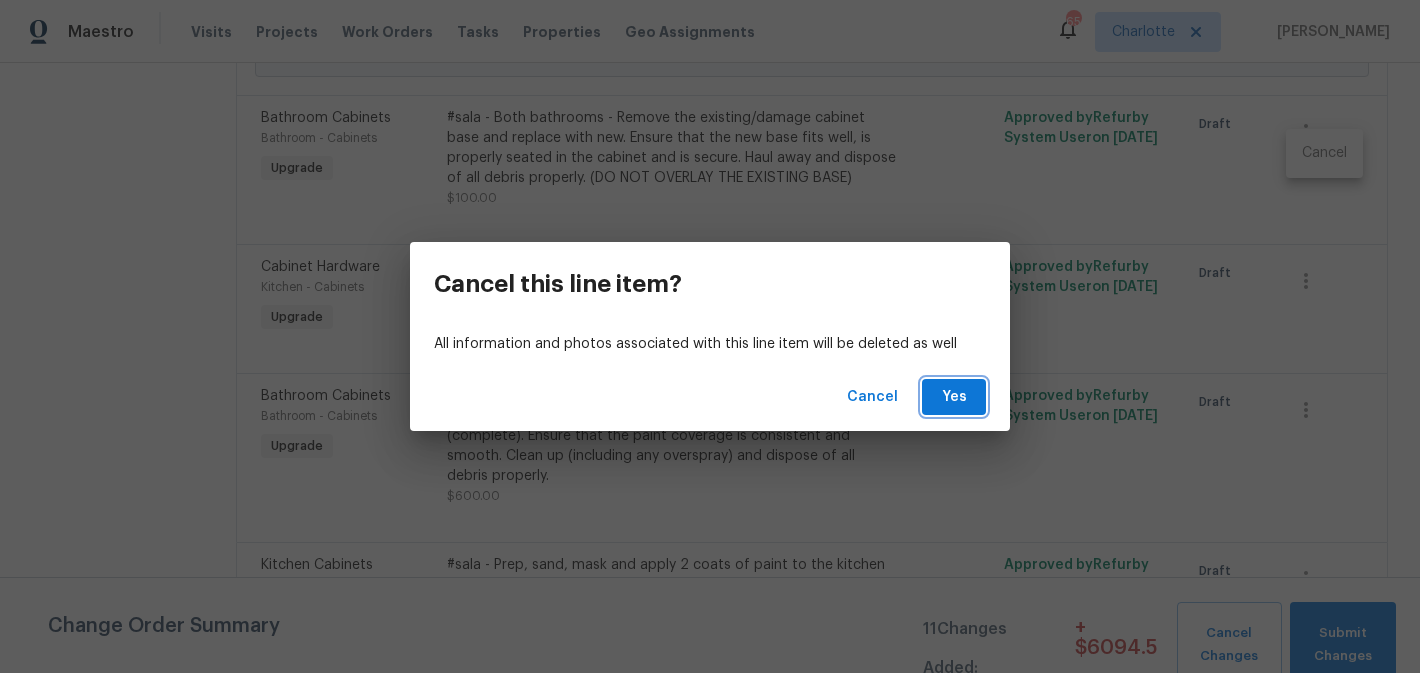 click on "Yes" at bounding box center (954, 397) 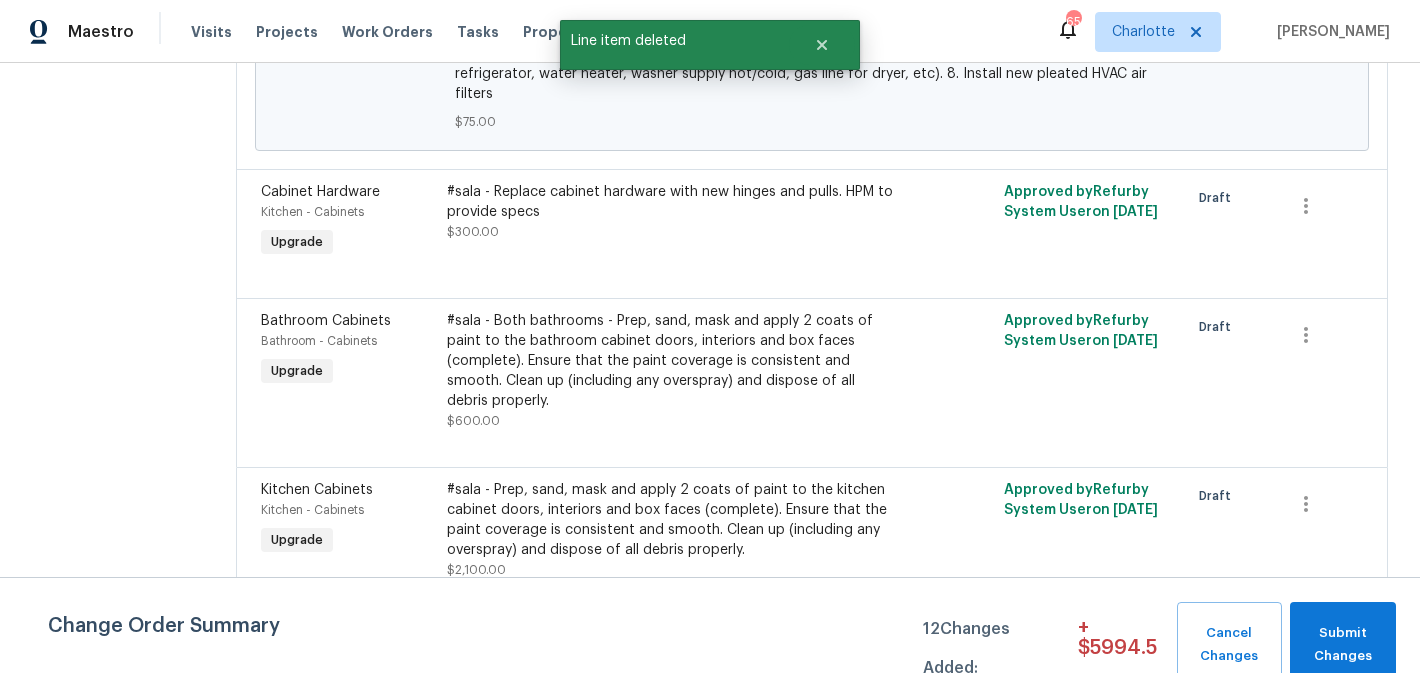 scroll, scrollTop: 1064, scrollLeft: 0, axis: vertical 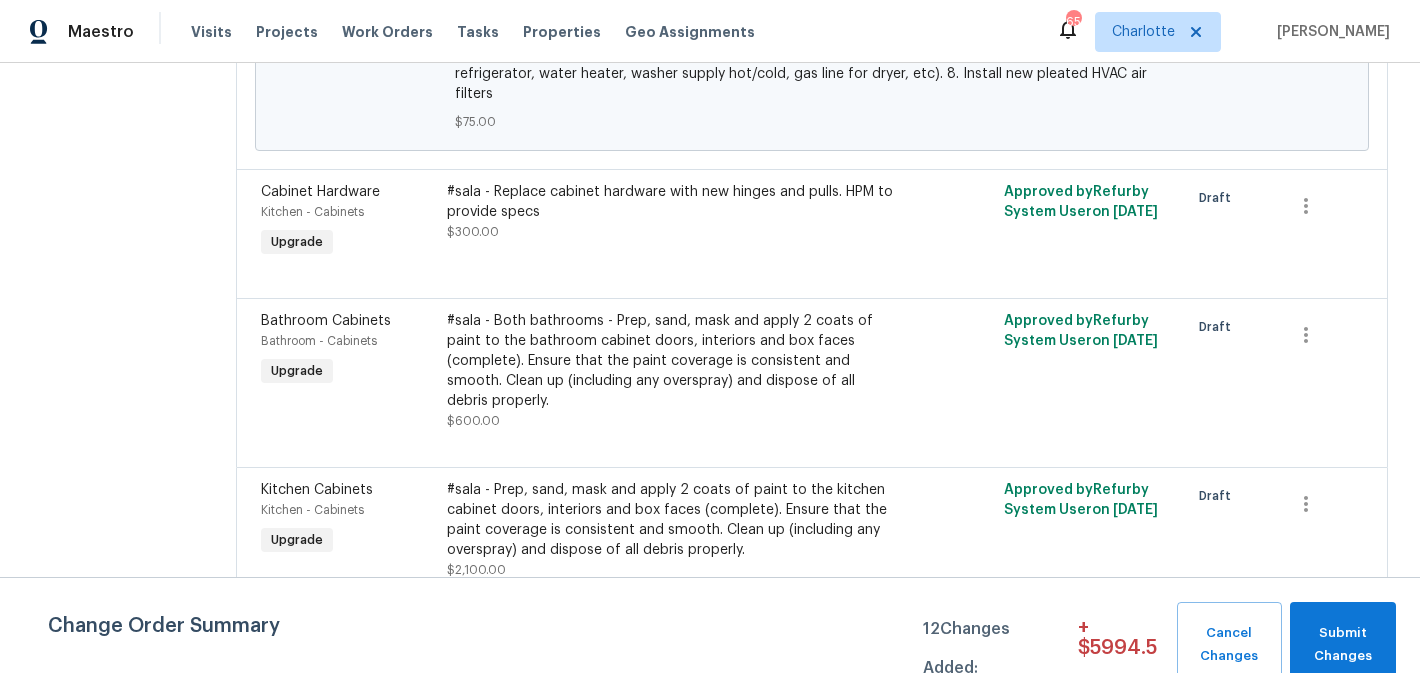 click on "#sala - Replace cabinet hardware with new hinges and pulls. HPM to provide specs $300.00" at bounding box center (673, 212) 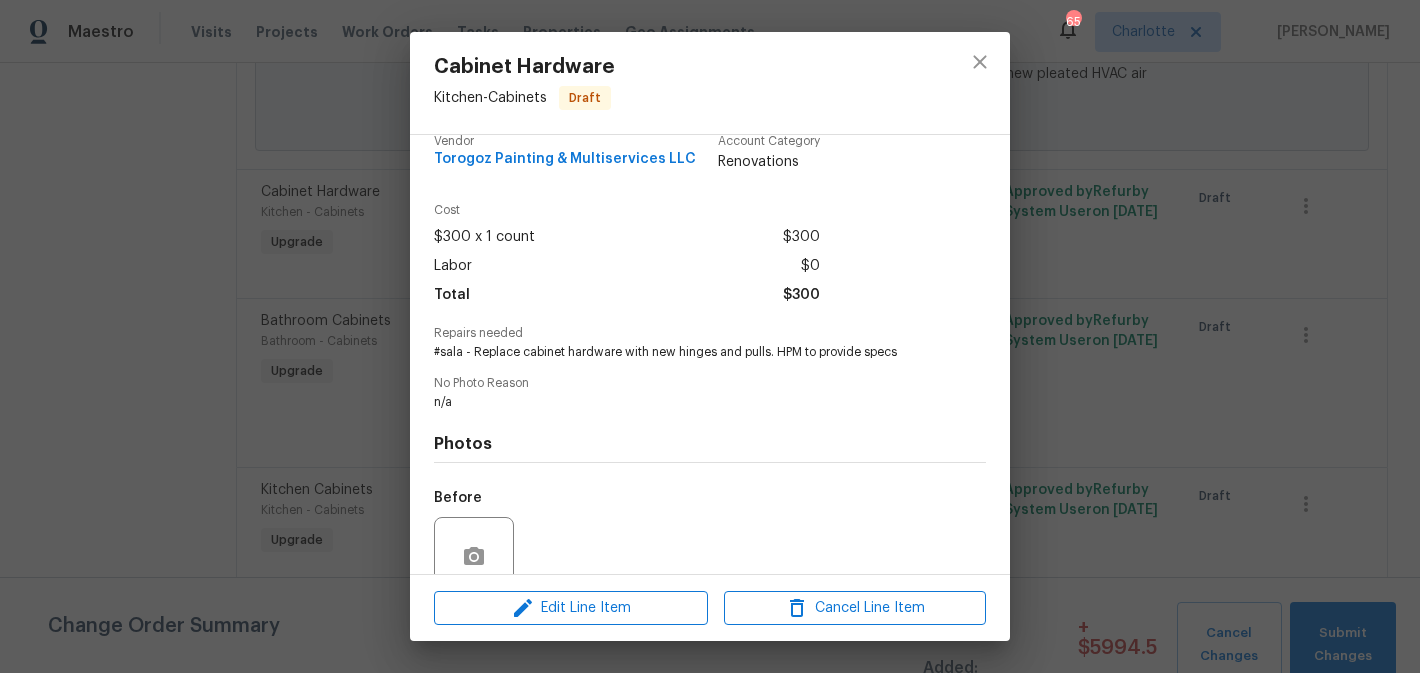 scroll, scrollTop: 100, scrollLeft: 0, axis: vertical 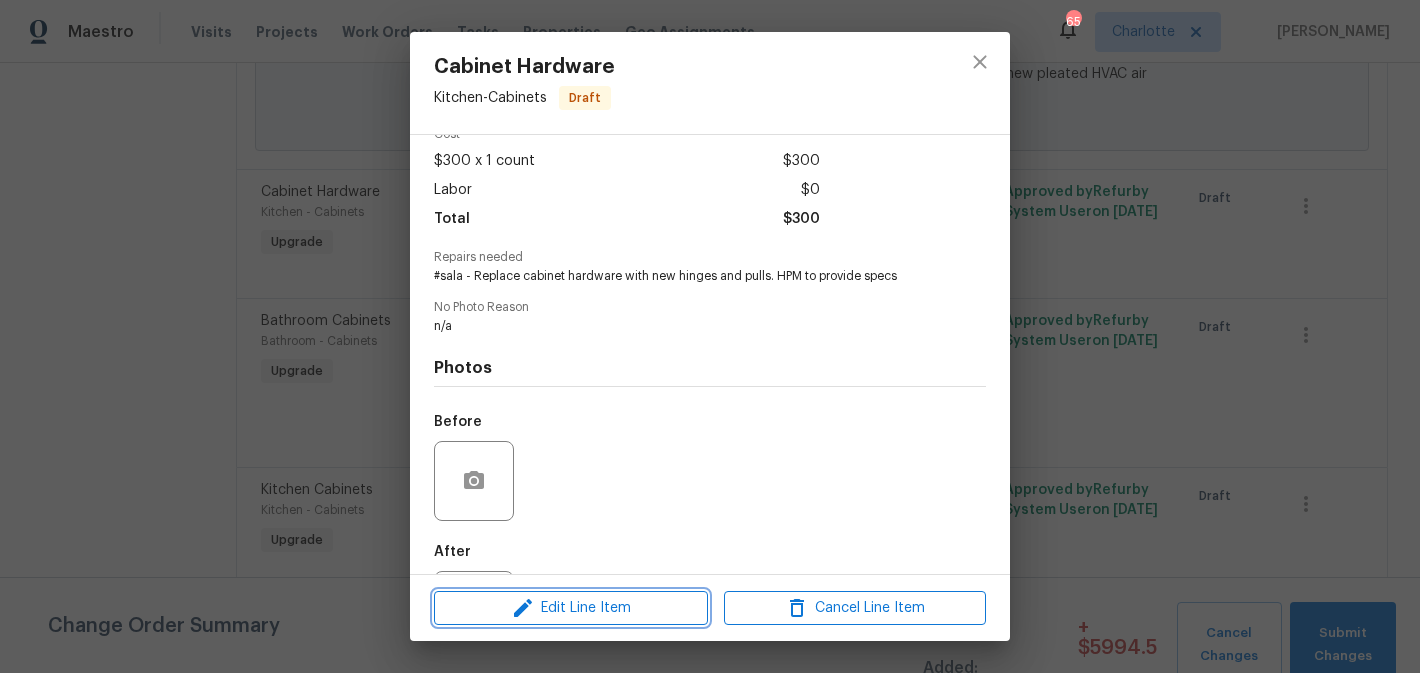 click on "Edit Line Item" at bounding box center [571, 608] 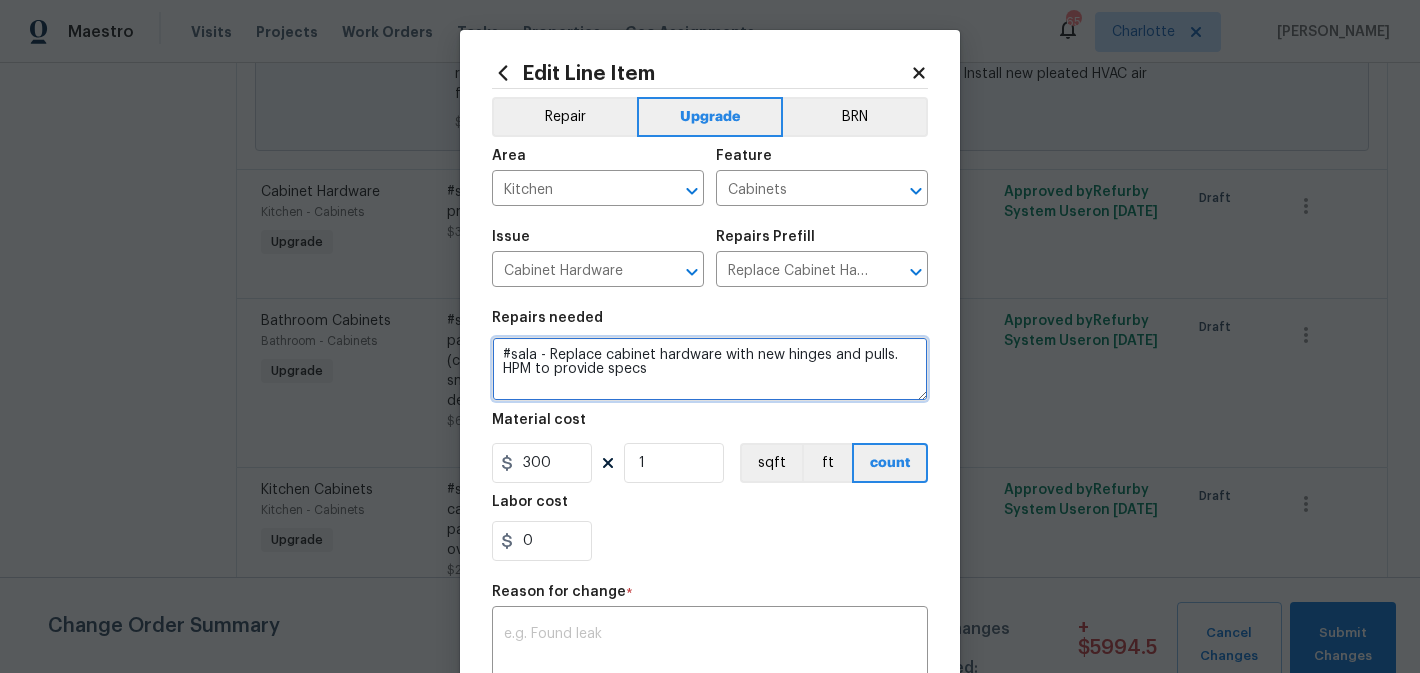 click on "#sala - Replace cabinet hardware with new hinges and pulls. HPM to provide specs" at bounding box center [710, 369] 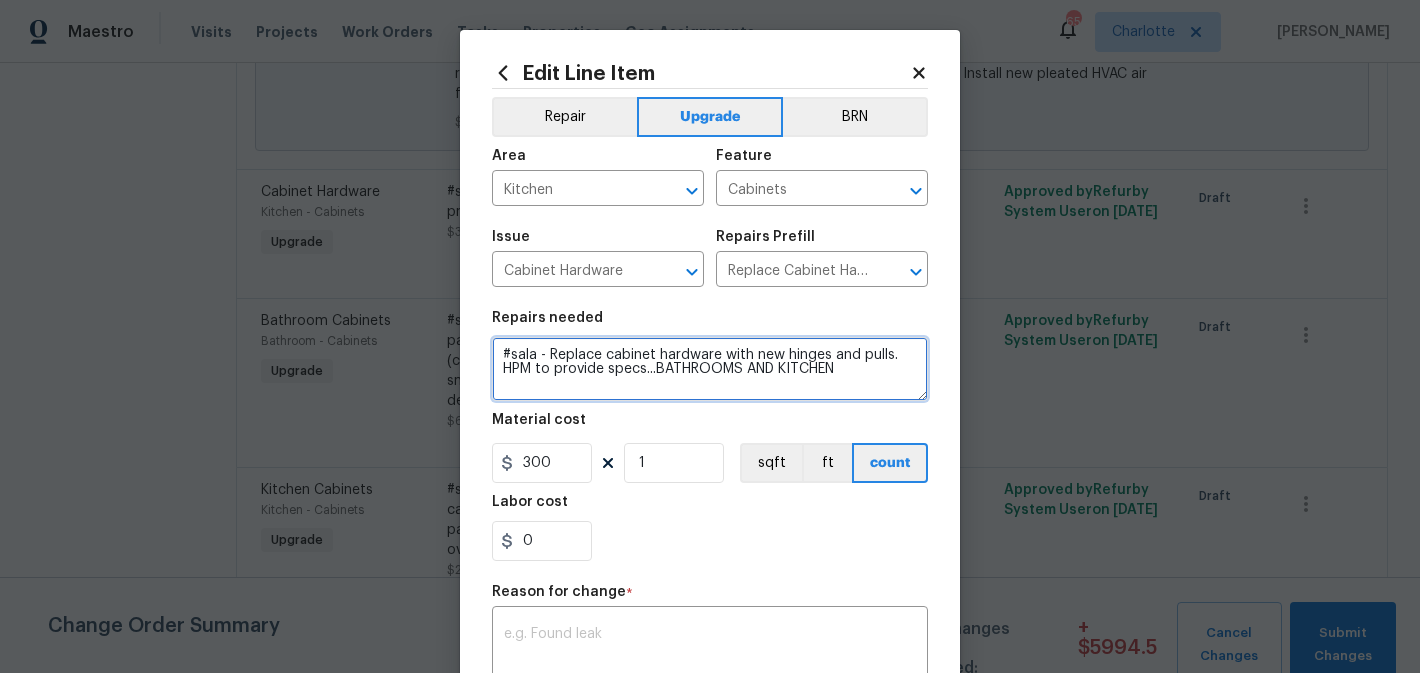 type on "#sala - Replace cabinet hardware with new hinges and pulls. HPM to provide specs...BATHROOMS AND KITCHEN" 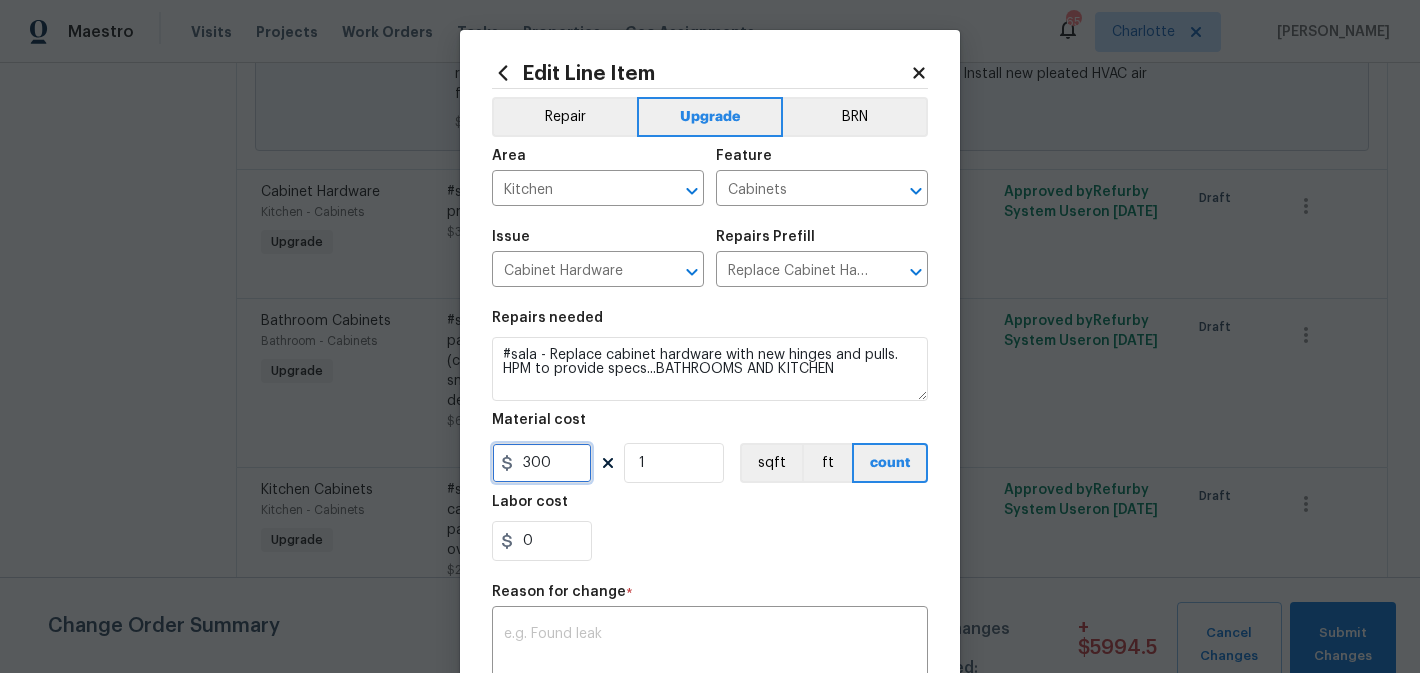 click on "300" at bounding box center [542, 463] 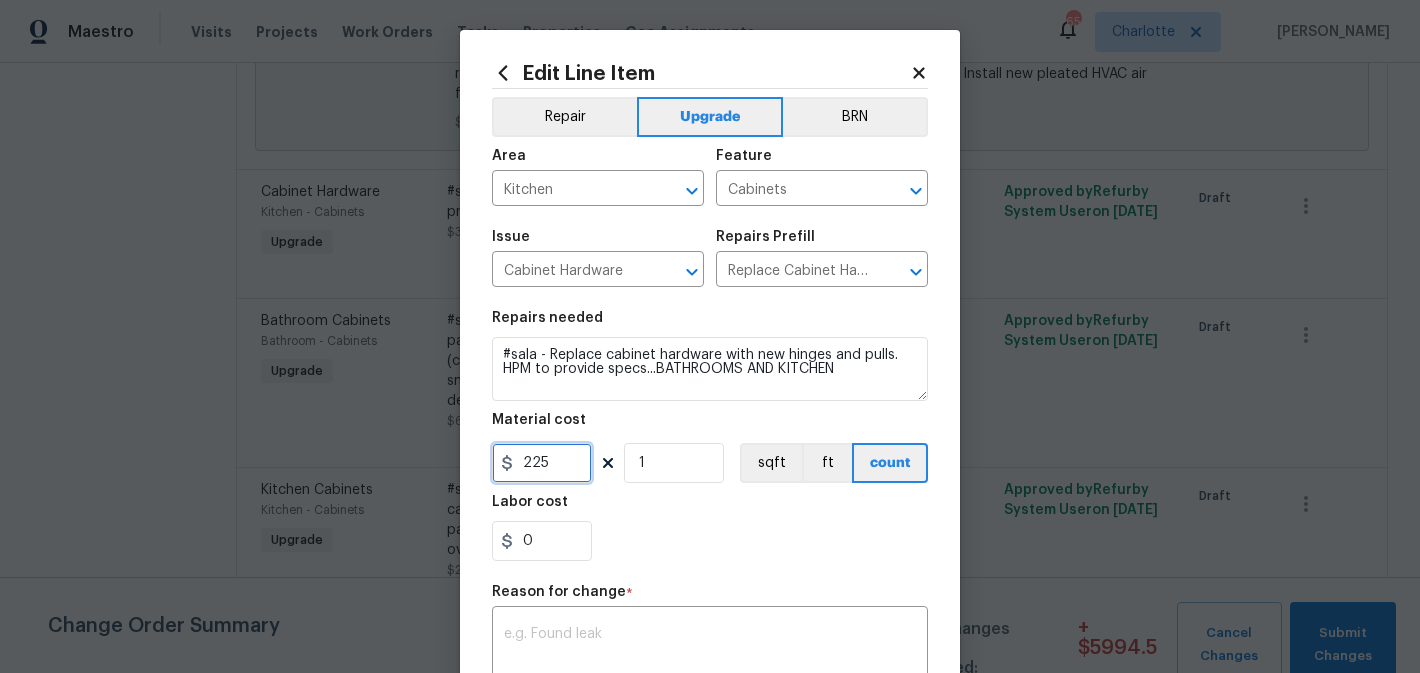 type on "225" 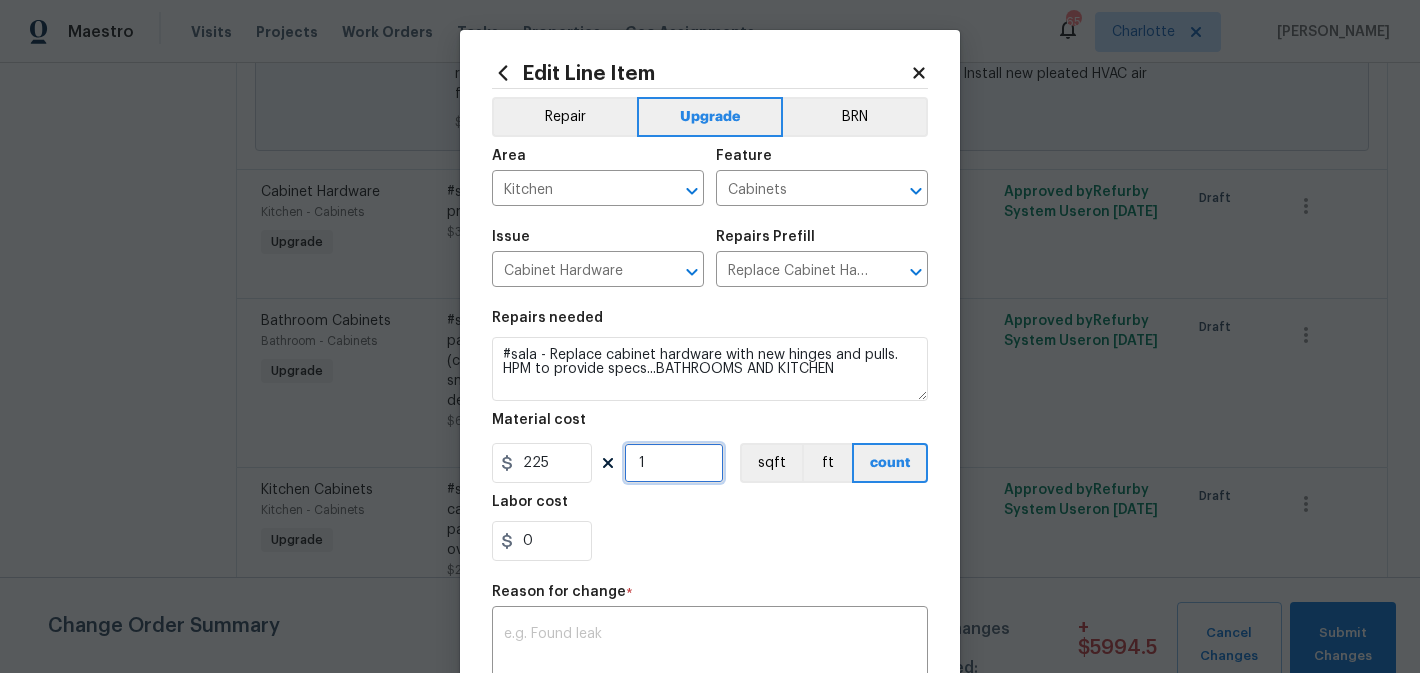 click on "1" at bounding box center [674, 463] 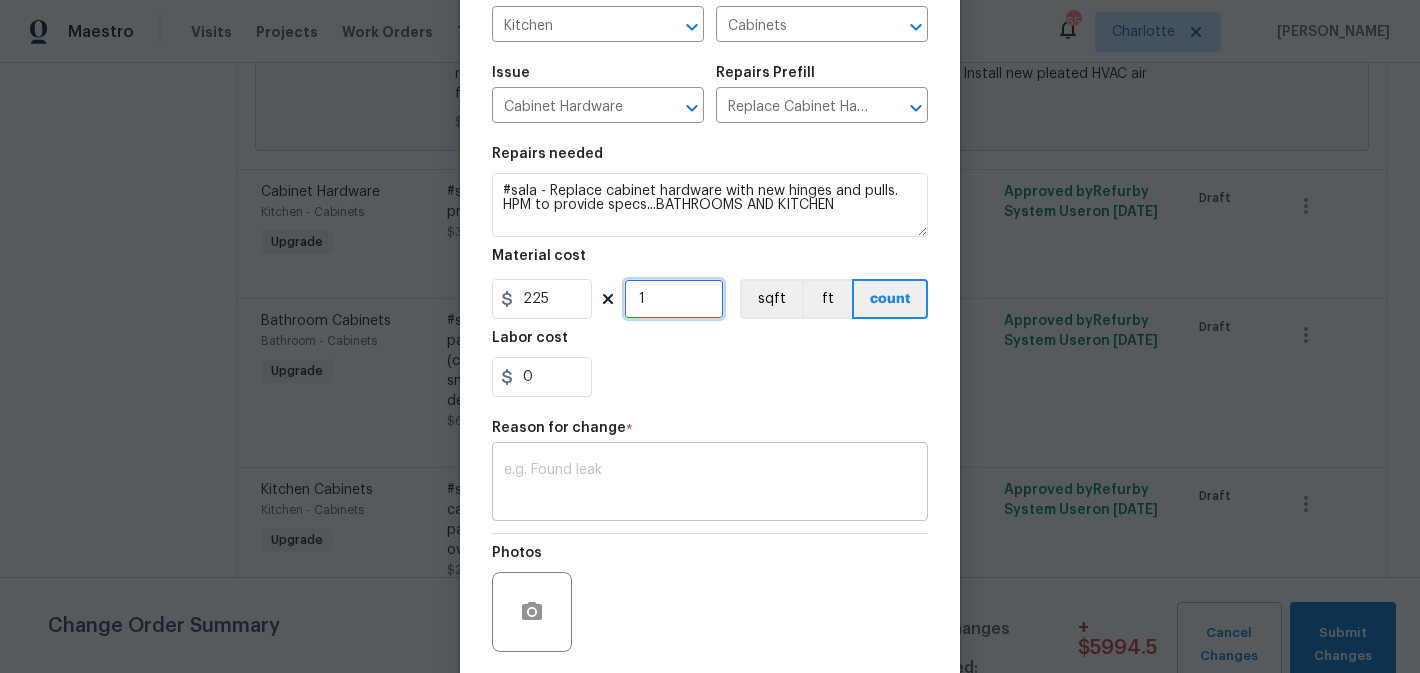 scroll, scrollTop: 177, scrollLeft: 0, axis: vertical 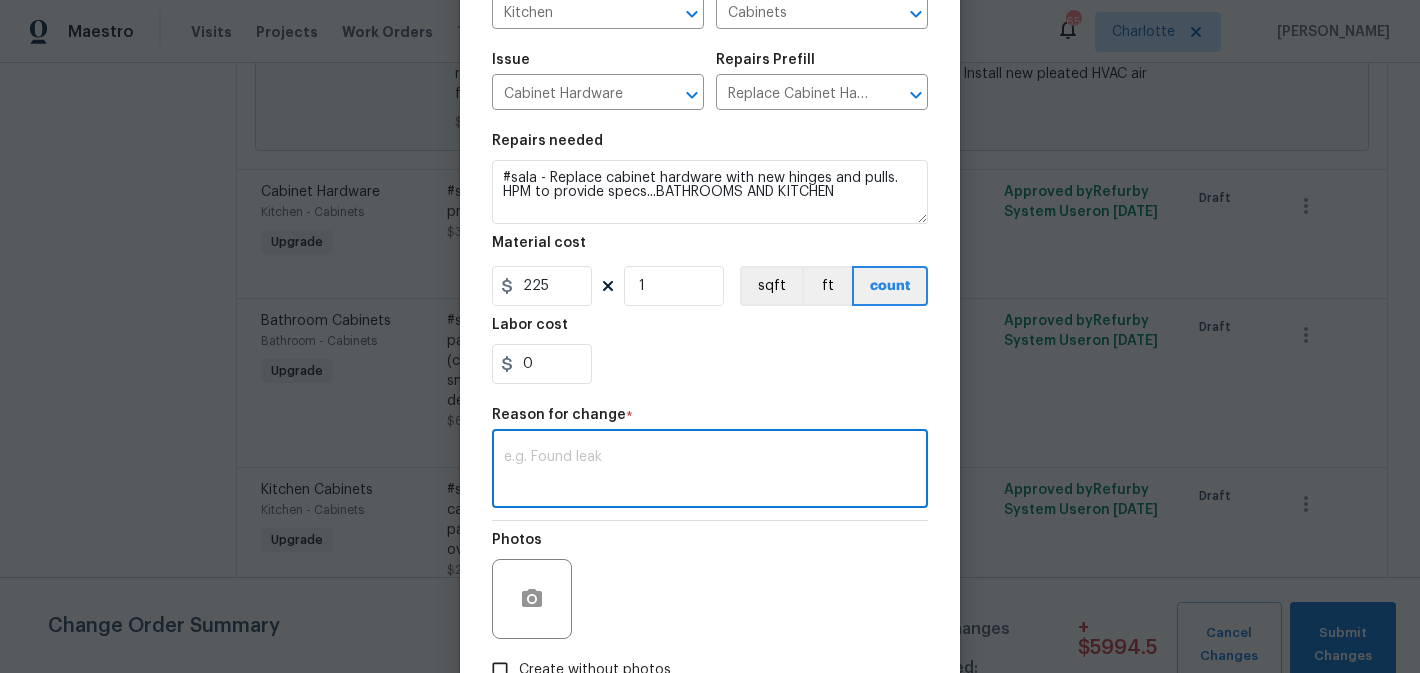 click at bounding box center (710, 471) 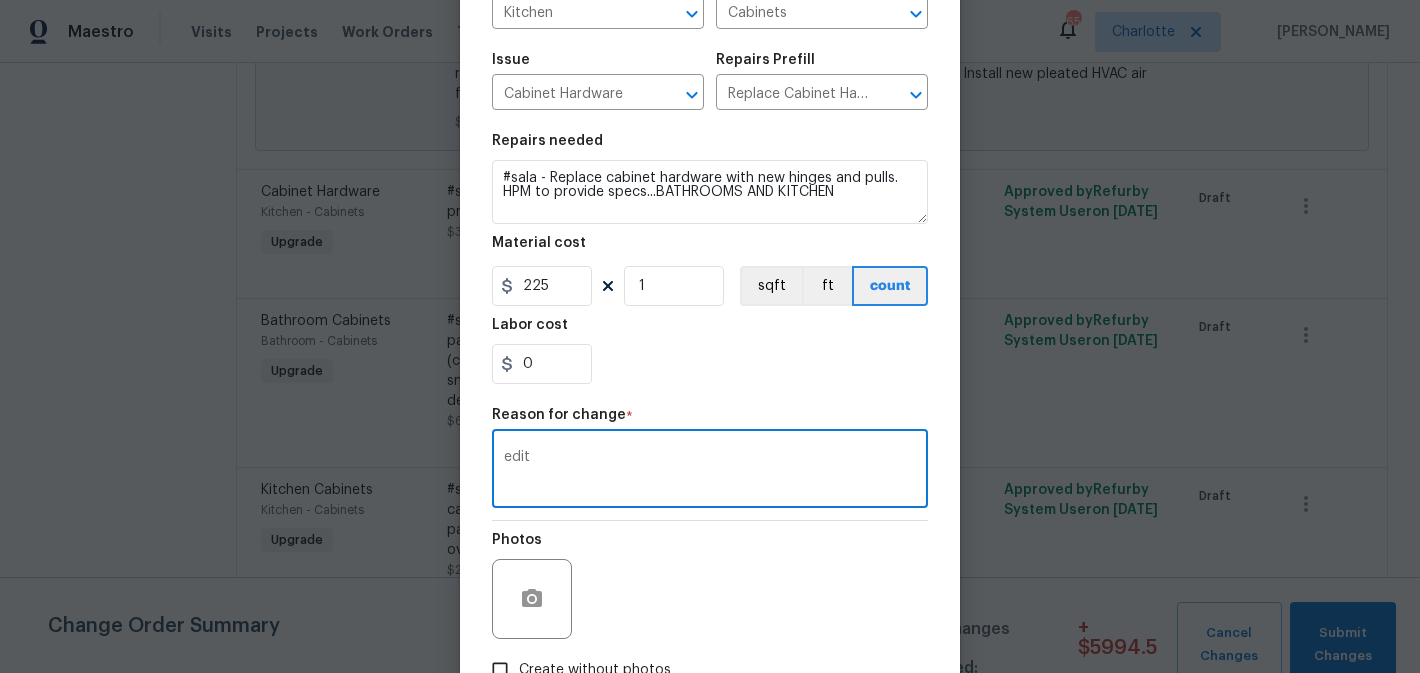 type on "edit" 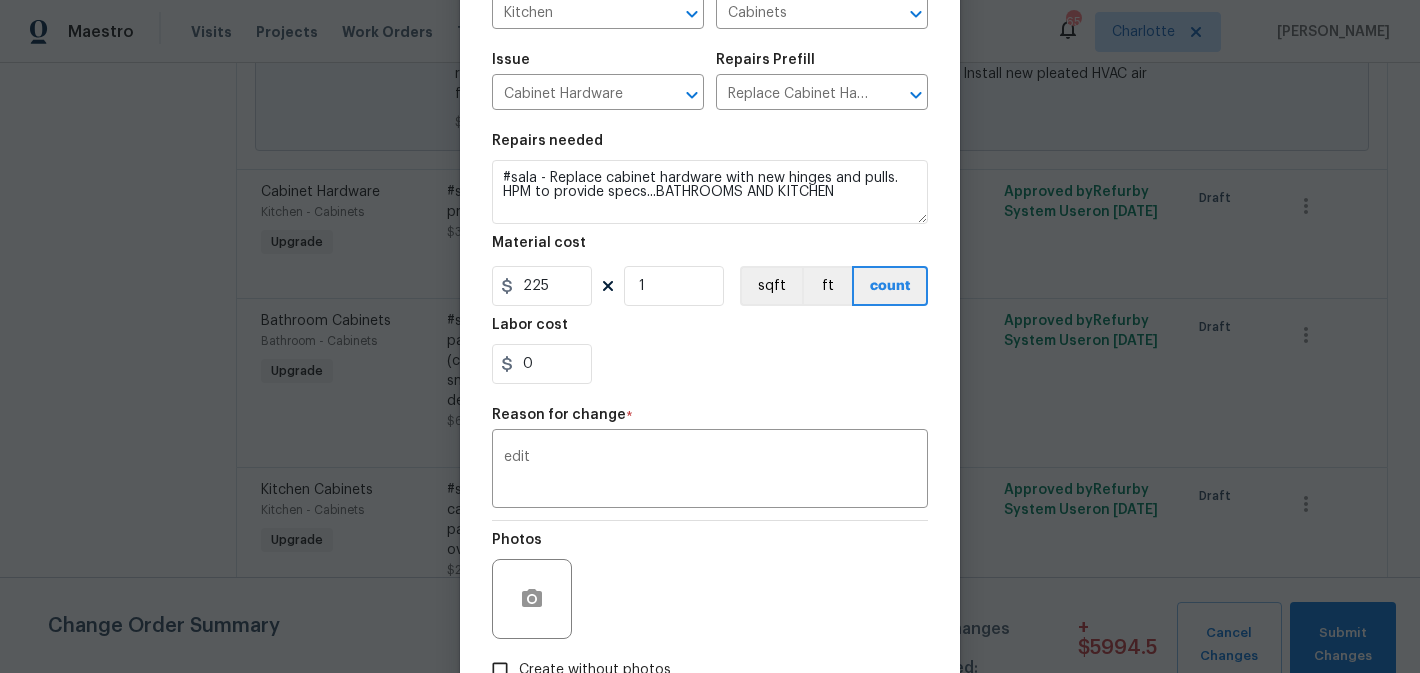 click on "Repairs needed #sala - Replace cabinet hardware with new hinges and pulls. HPM to provide specs...BATHROOMS AND KITCHEN Material cost 225 1 sqft ft count Labor cost 0" at bounding box center (710, 259) 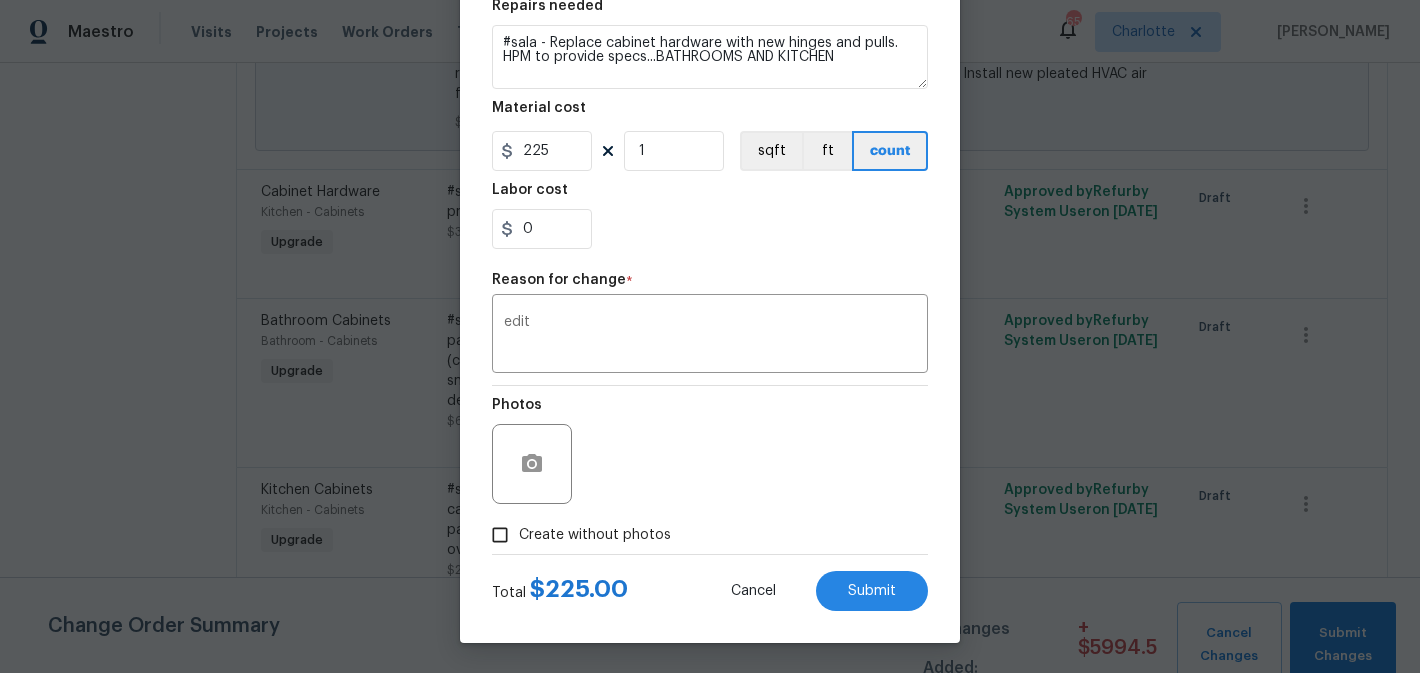 click on "Create without photos" at bounding box center [595, 535] 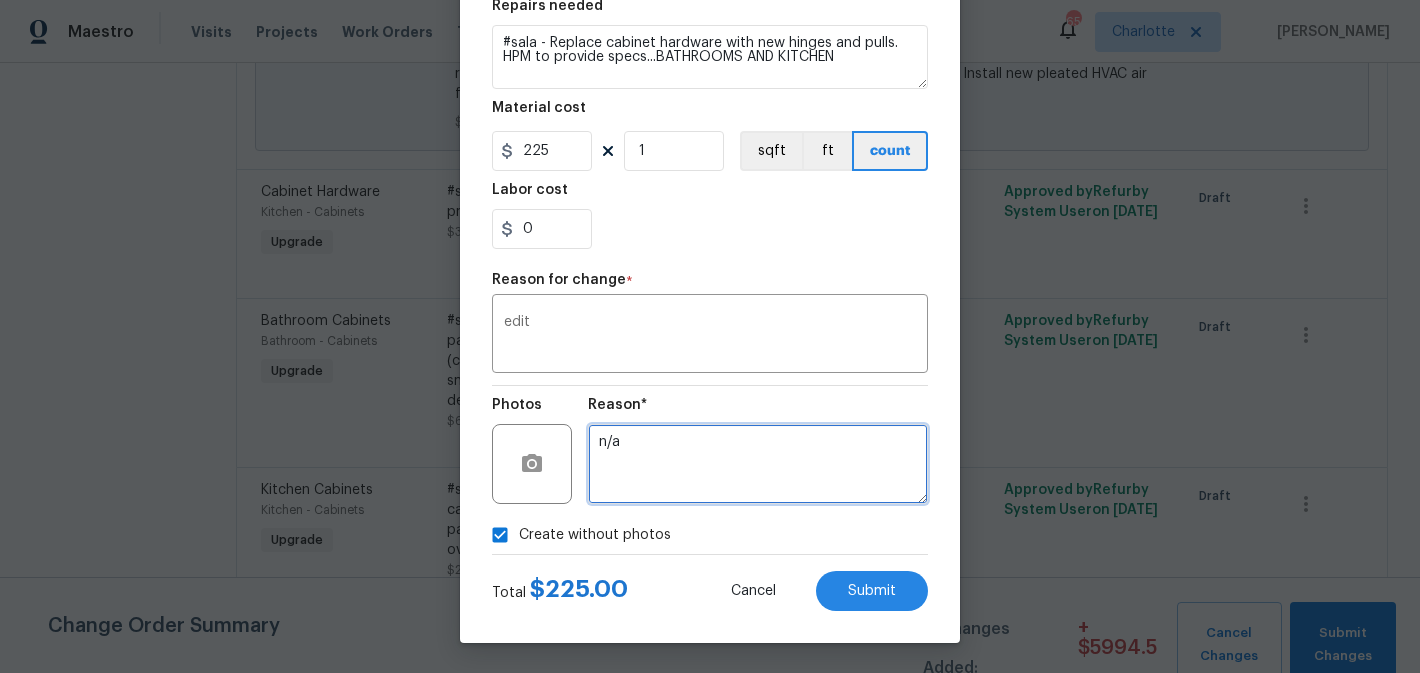click on "n/a" at bounding box center [758, 464] 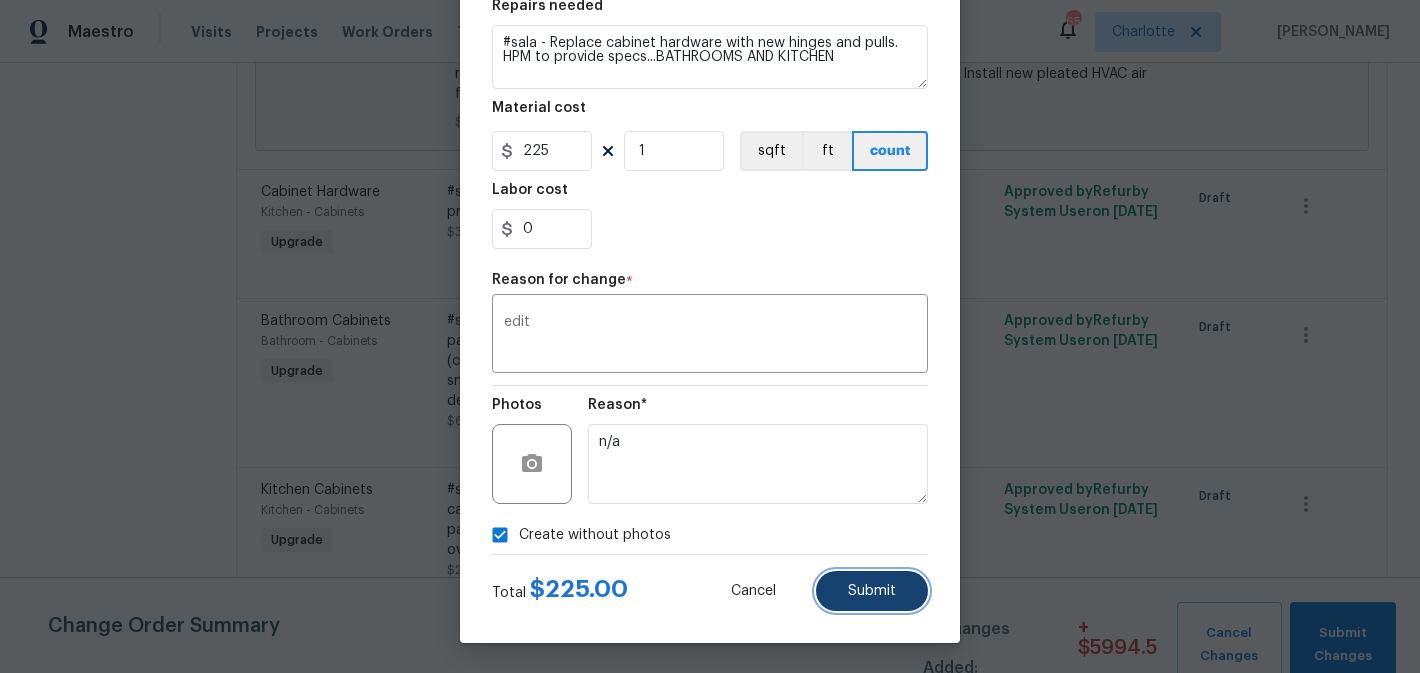 click on "Submit" at bounding box center (872, 591) 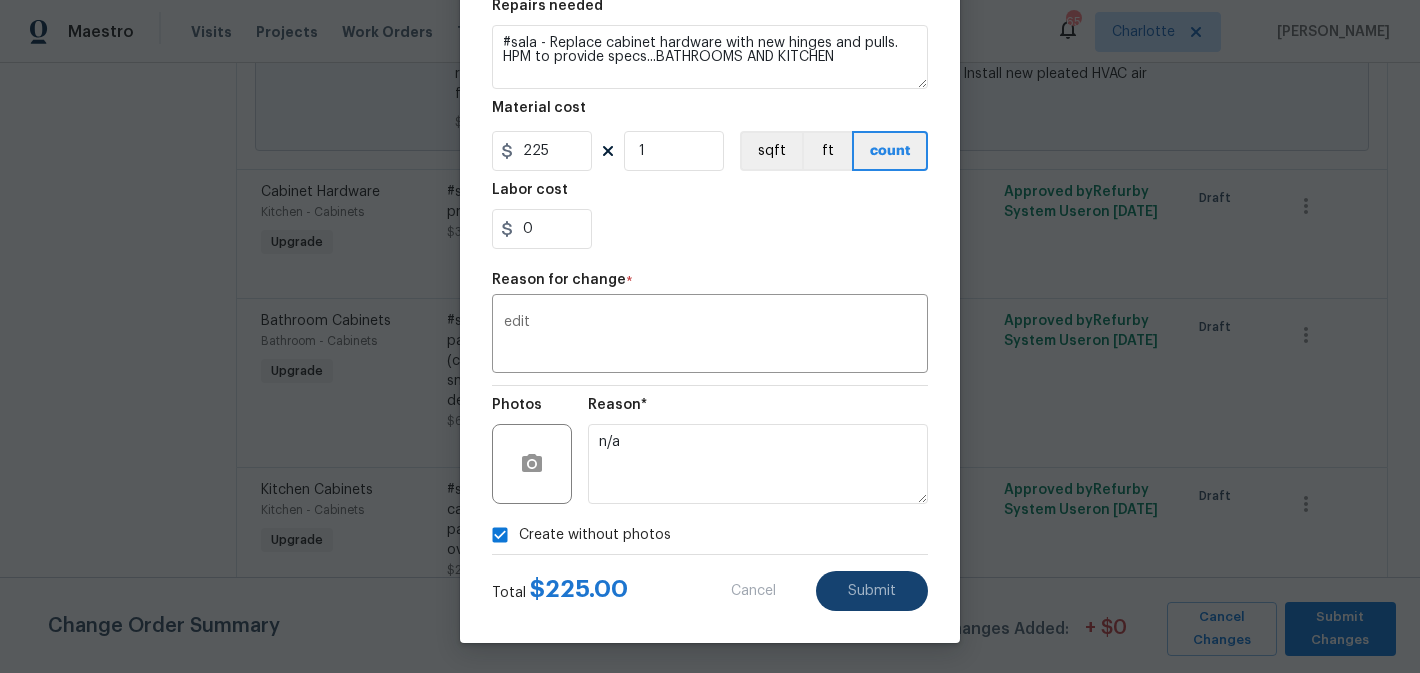 type on "#sala - Replace cabinet hardware with new hinges and pulls. HPM to provide specs" 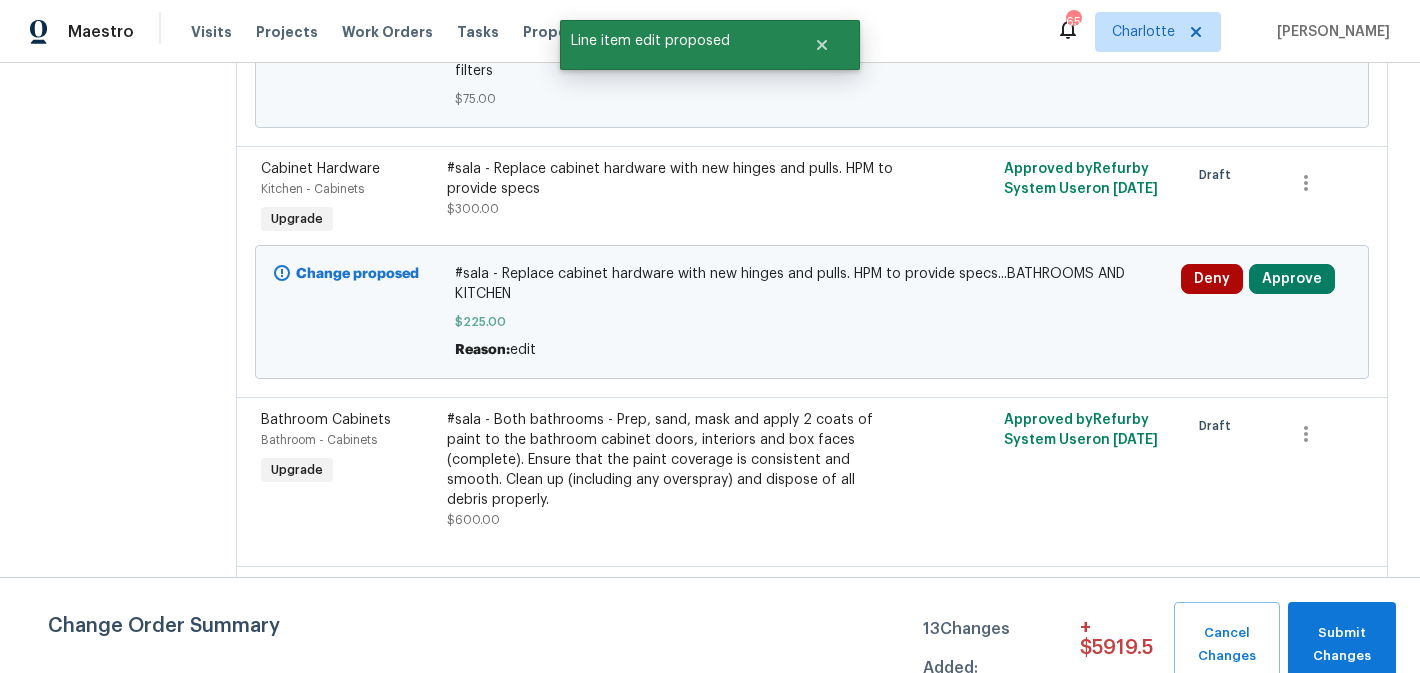 scroll, scrollTop: 0, scrollLeft: 0, axis: both 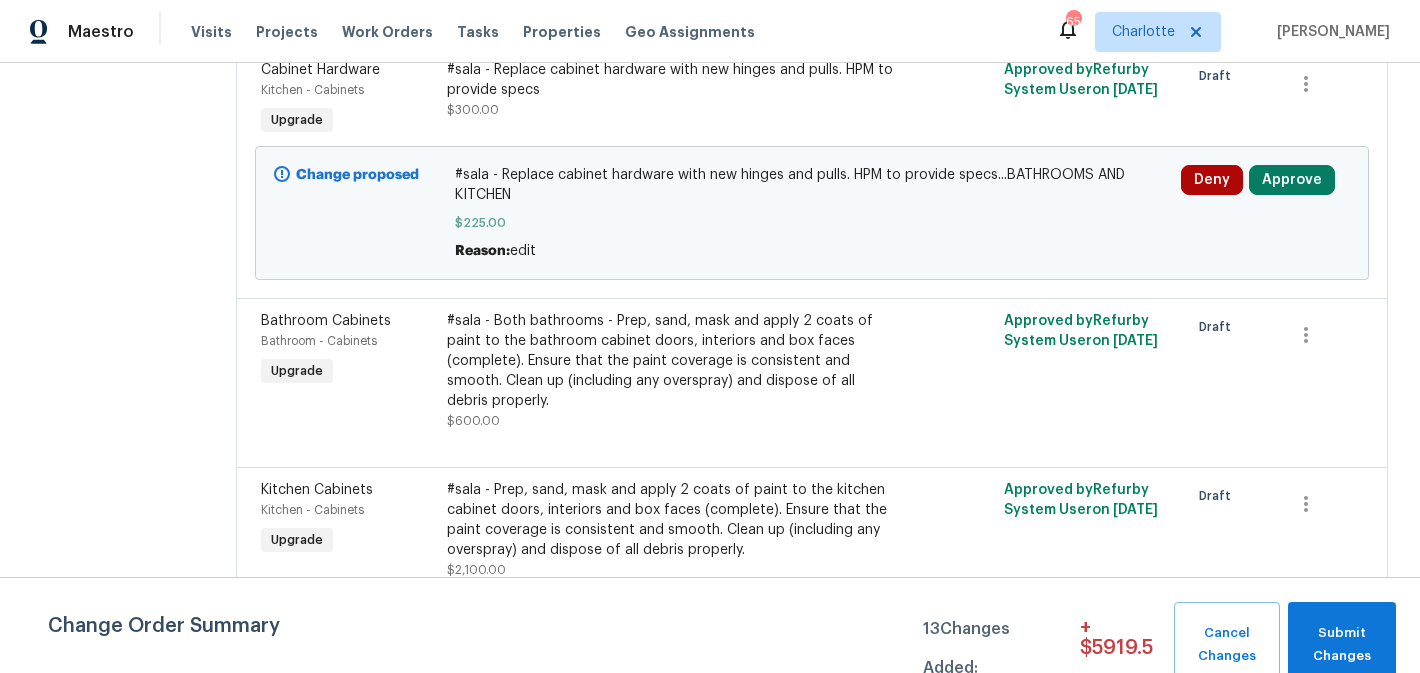 click on "#sala - Both bathrooms - Prep, sand, mask and apply 2 coats of paint to the bathroom cabinet doors, interiors and box faces (complete). Ensure that the paint coverage is consistent and smooth. Clean up (including any overspray) and dispose of all debris properly." at bounding box center [673, 361] 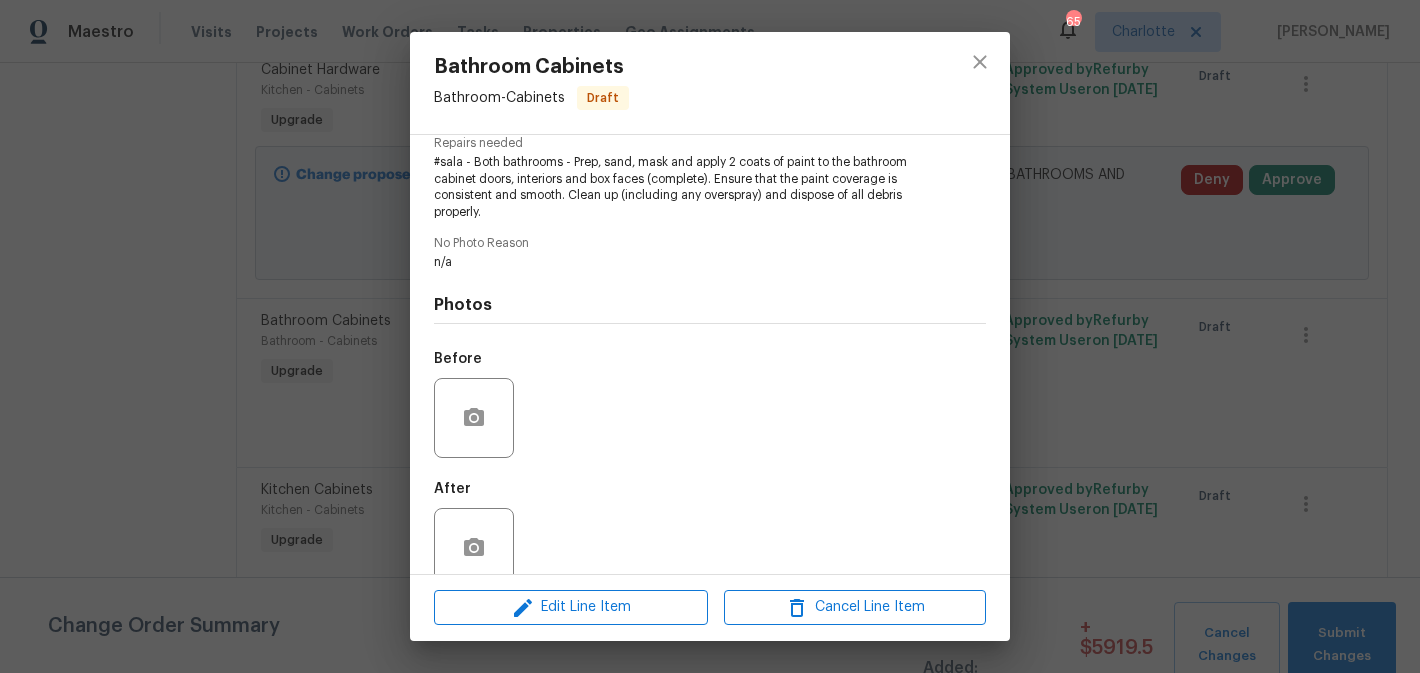 scroll, scrollTop: 248, scrollLeft: 0, axis: vertical 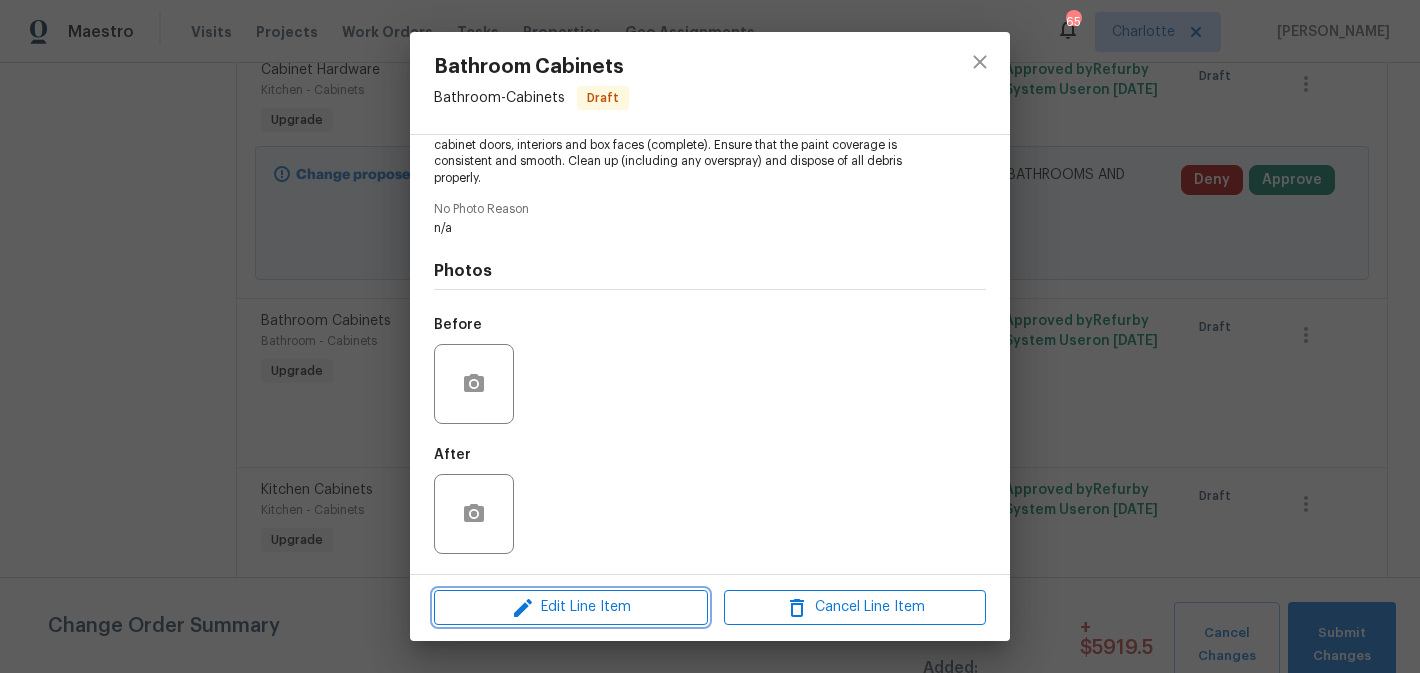 click on "Edit Line Item" at bounding box center [571, 607] 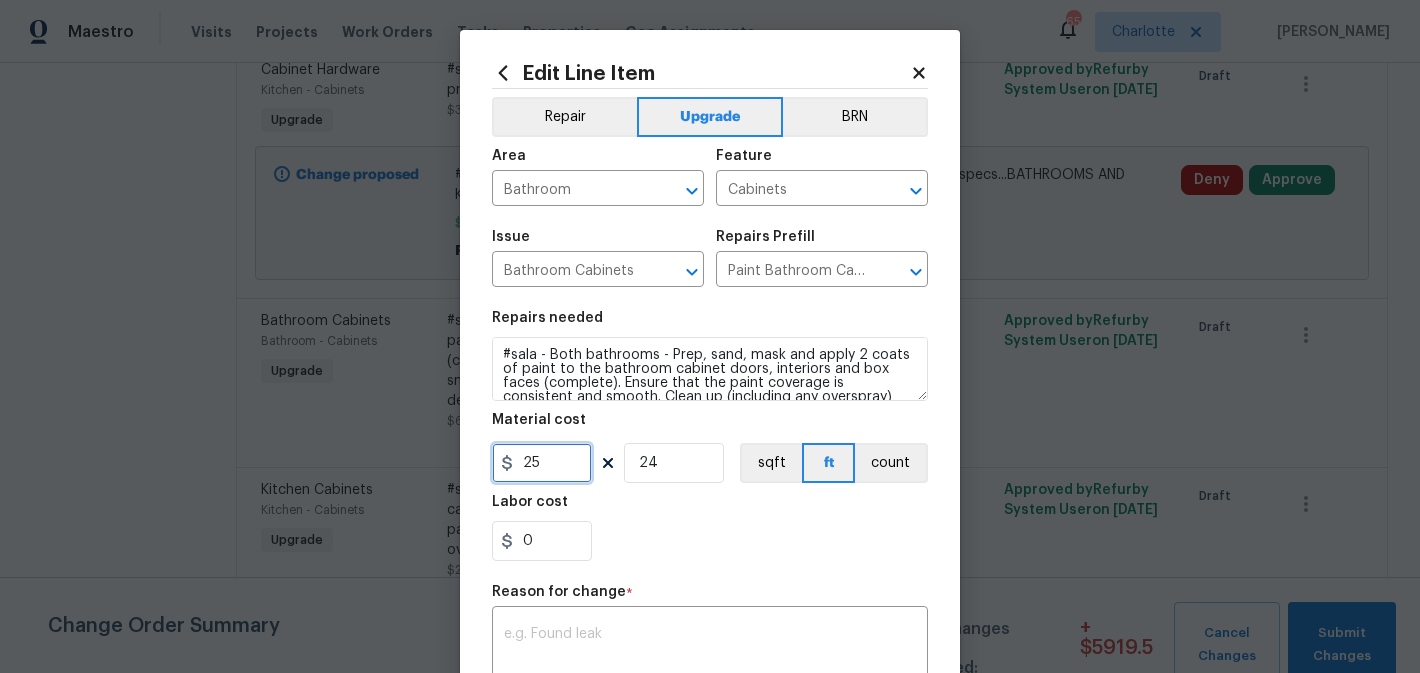 click on "25" at bounding box center [542, 463] 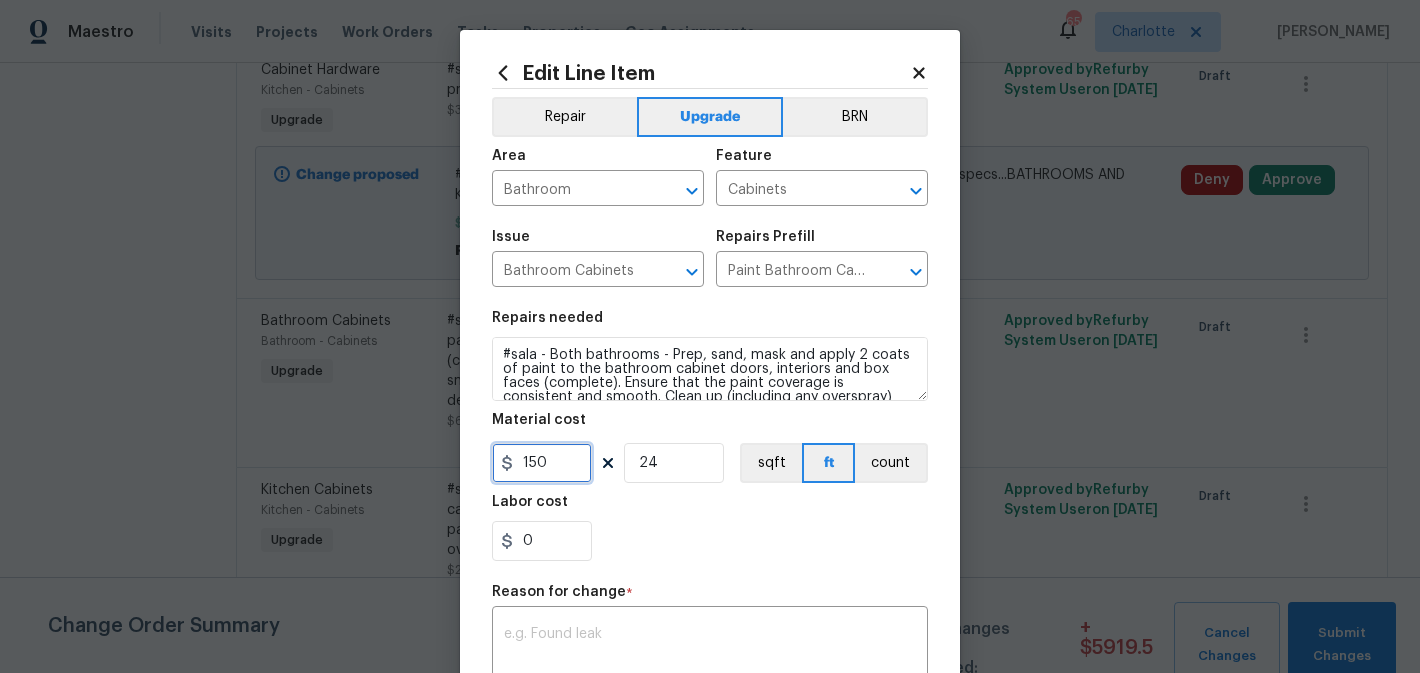 type on "150" 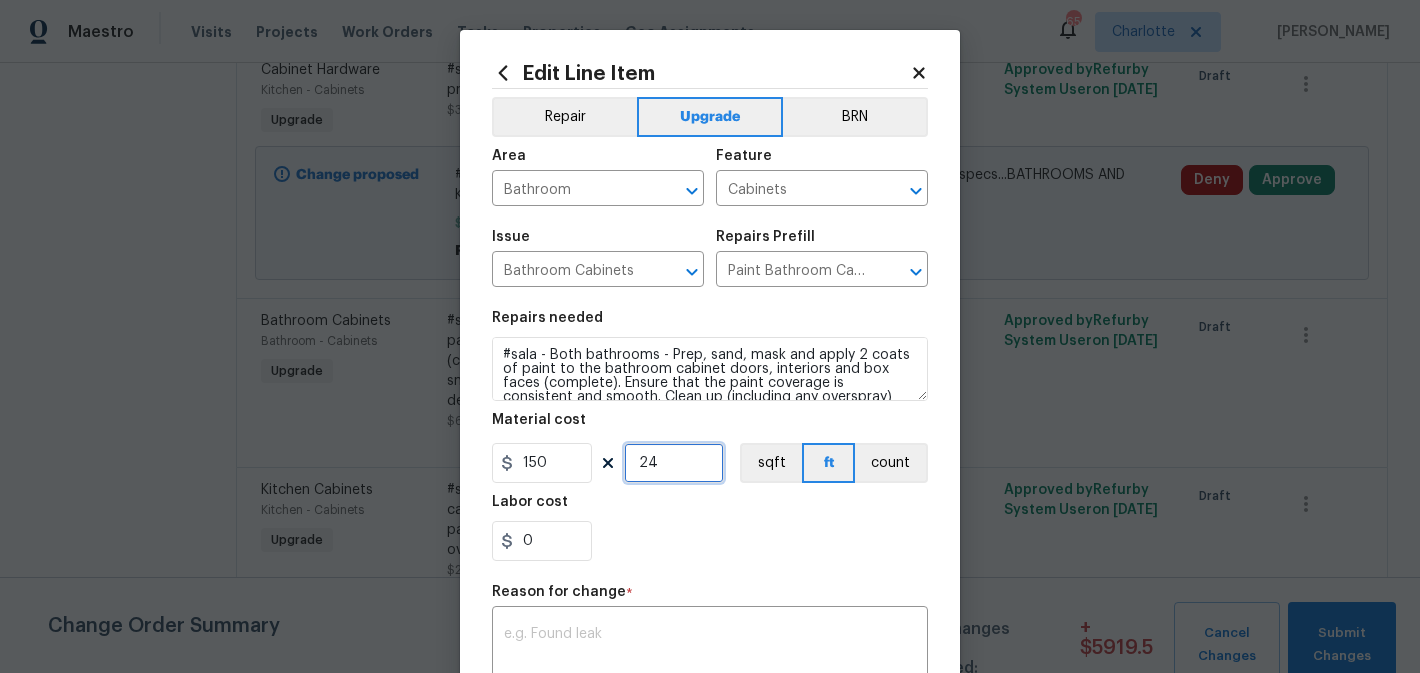 click on "24" at bounding box center (674, 463) 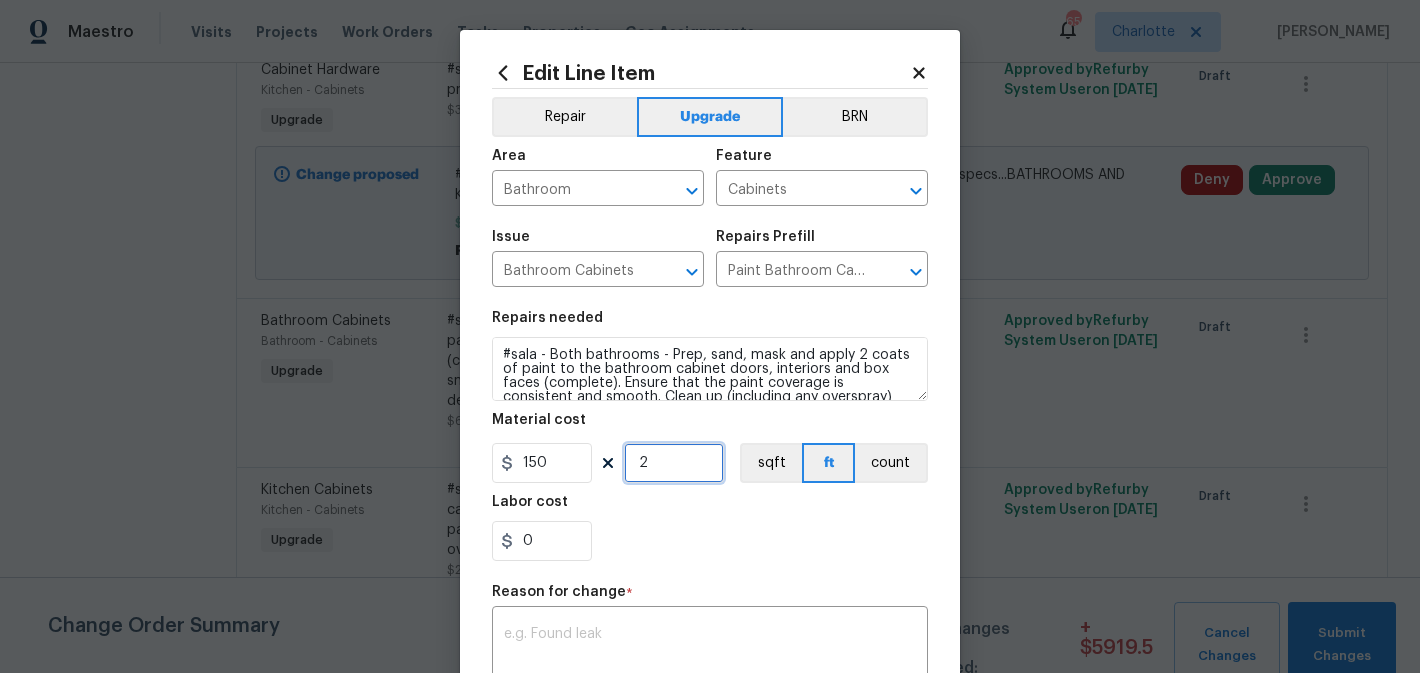 scroll, scrollTop: 28, scrollLeft: 0, axis: vertical 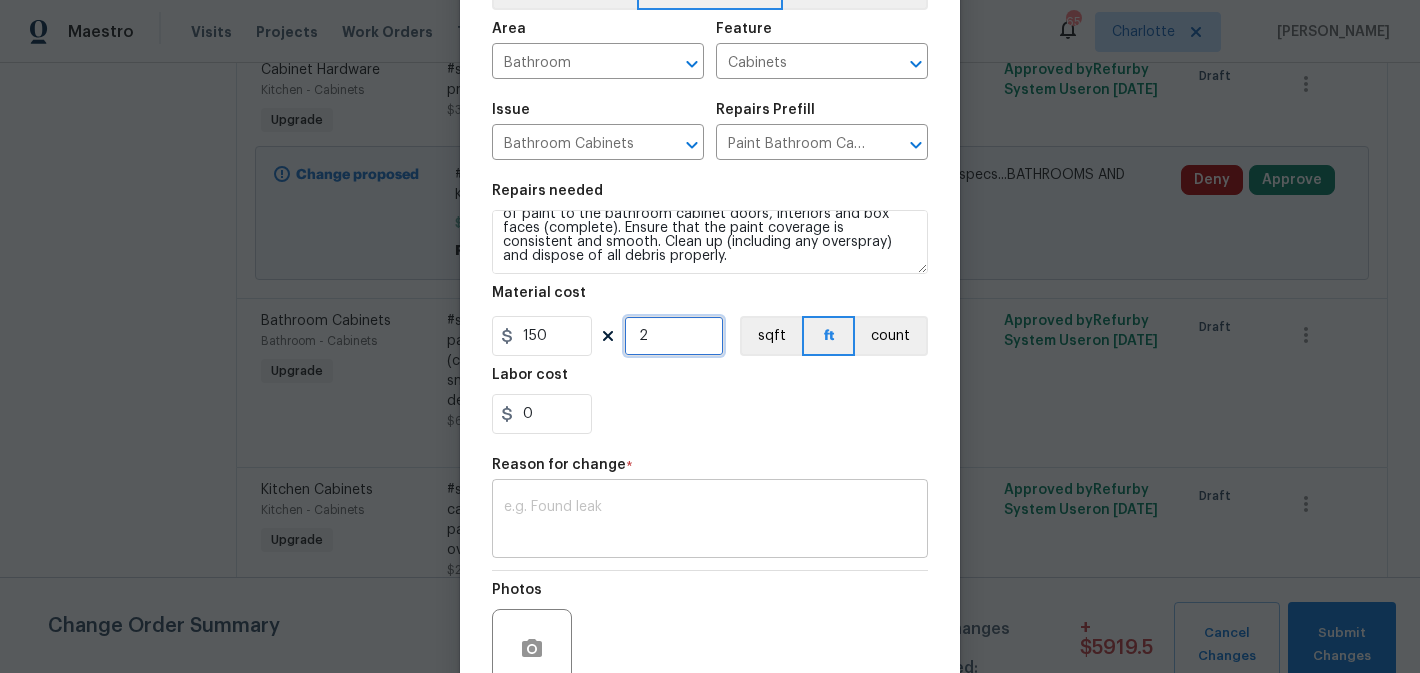 type on "2" 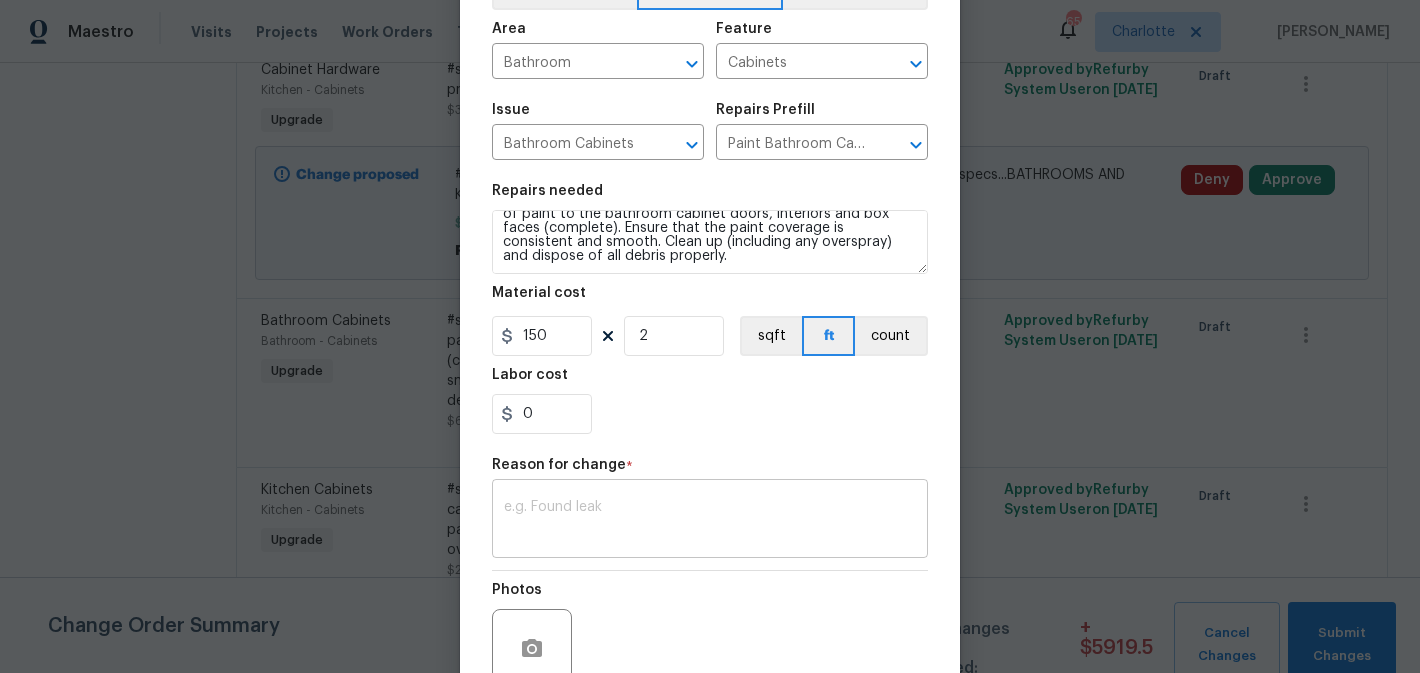 click at bounding box center (710, 521) 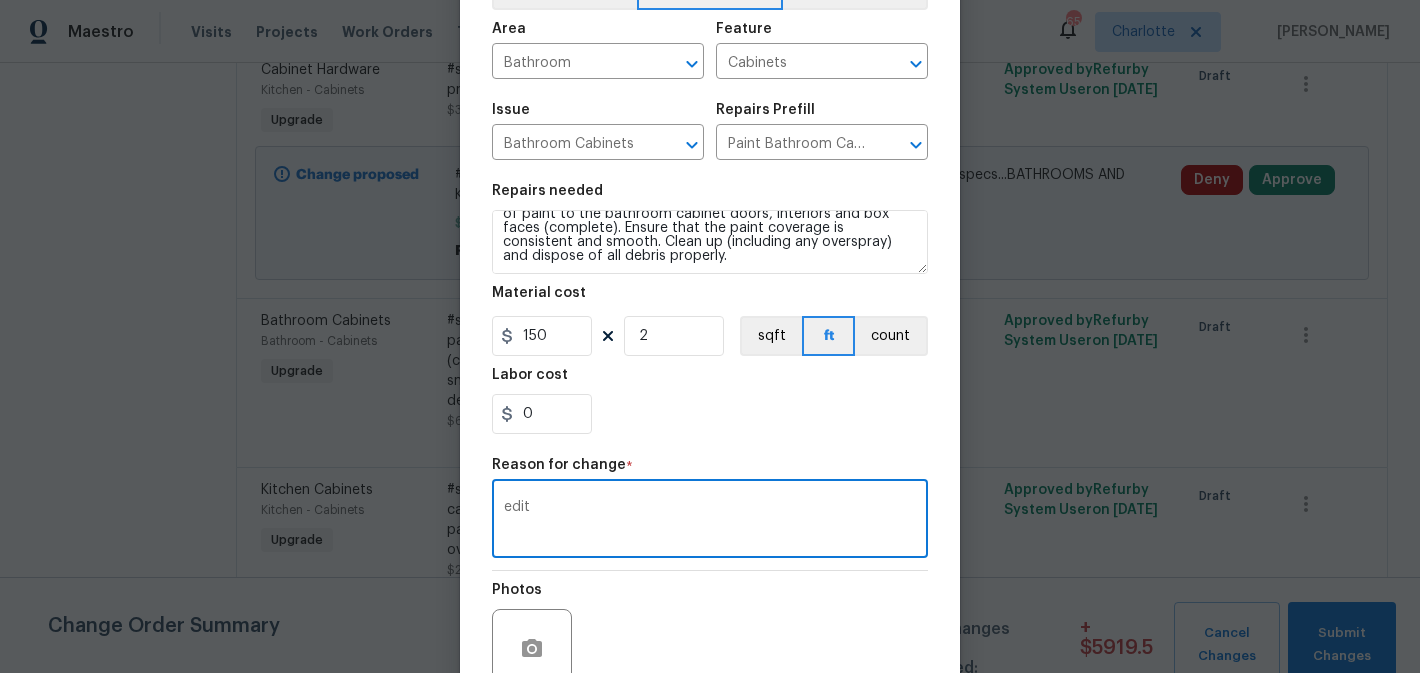 type on "edit" 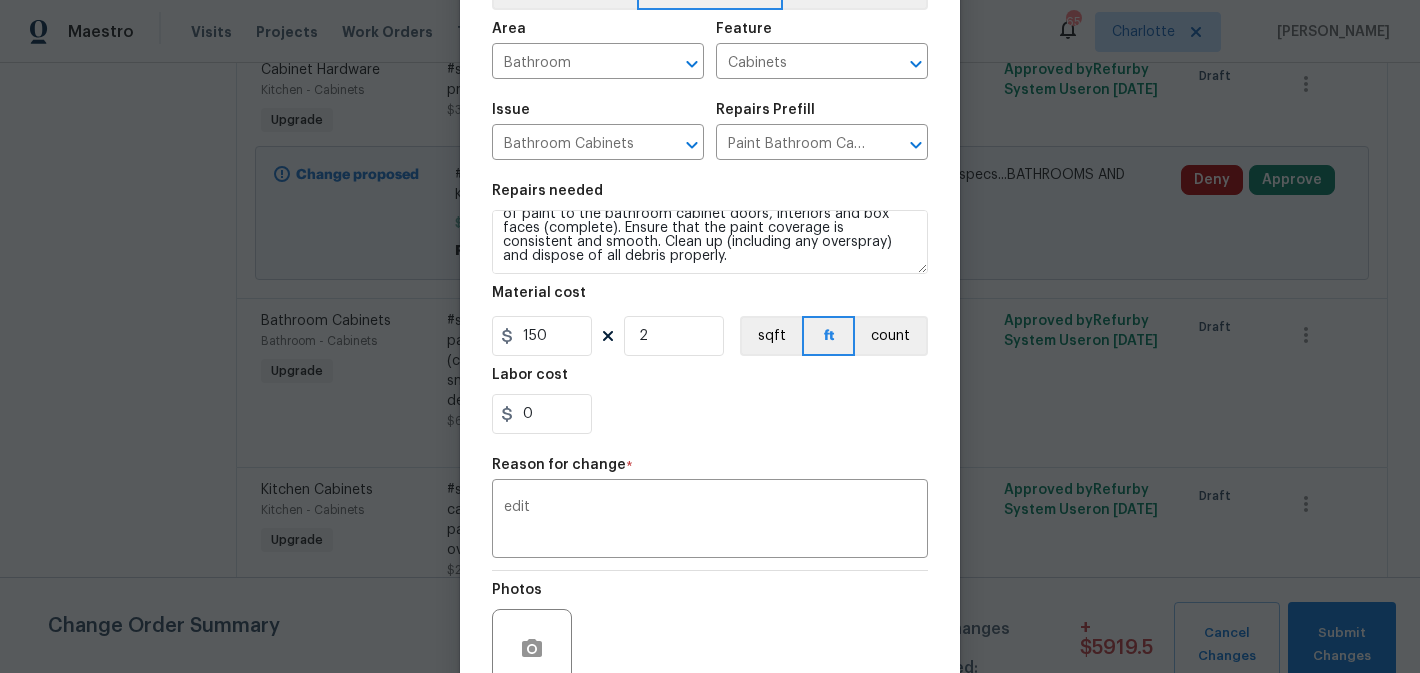 scroll, scrollTop: 313, scrollLeft: 0, axis: vertical 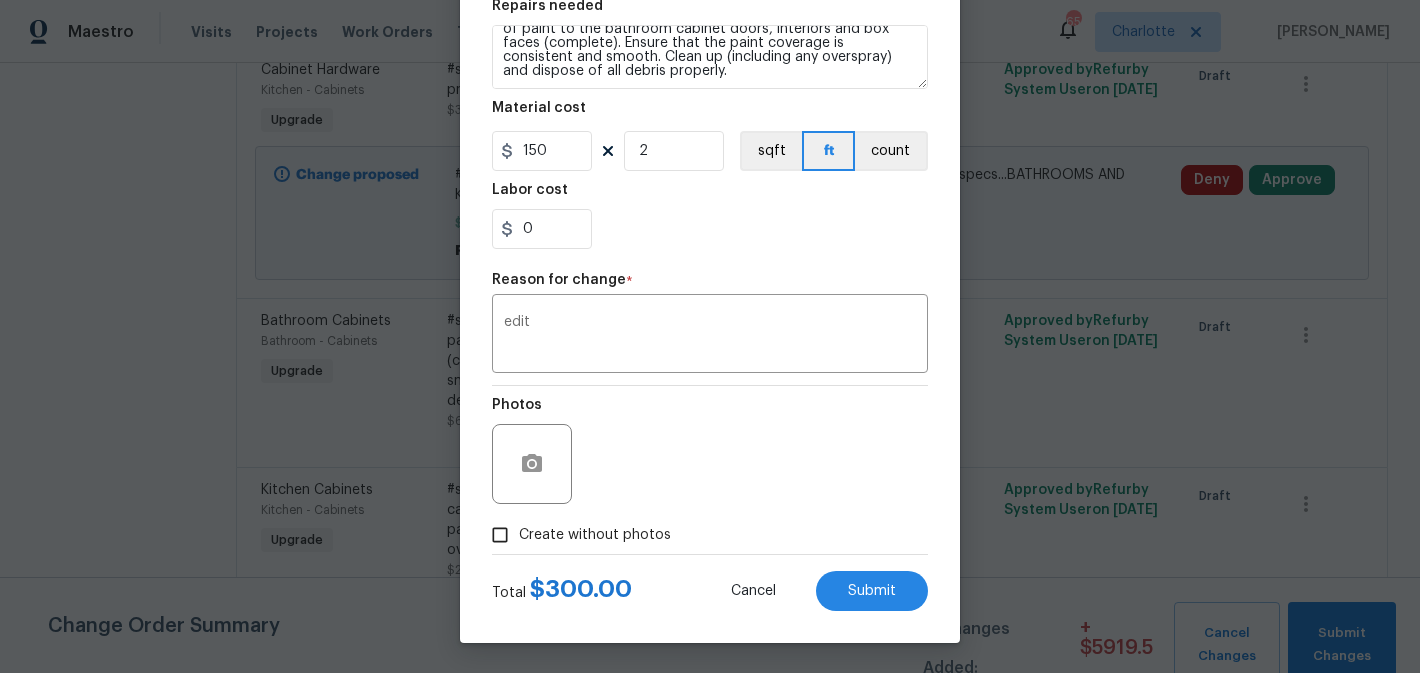 click on "Create without photos" at bounding box center (595, 535) 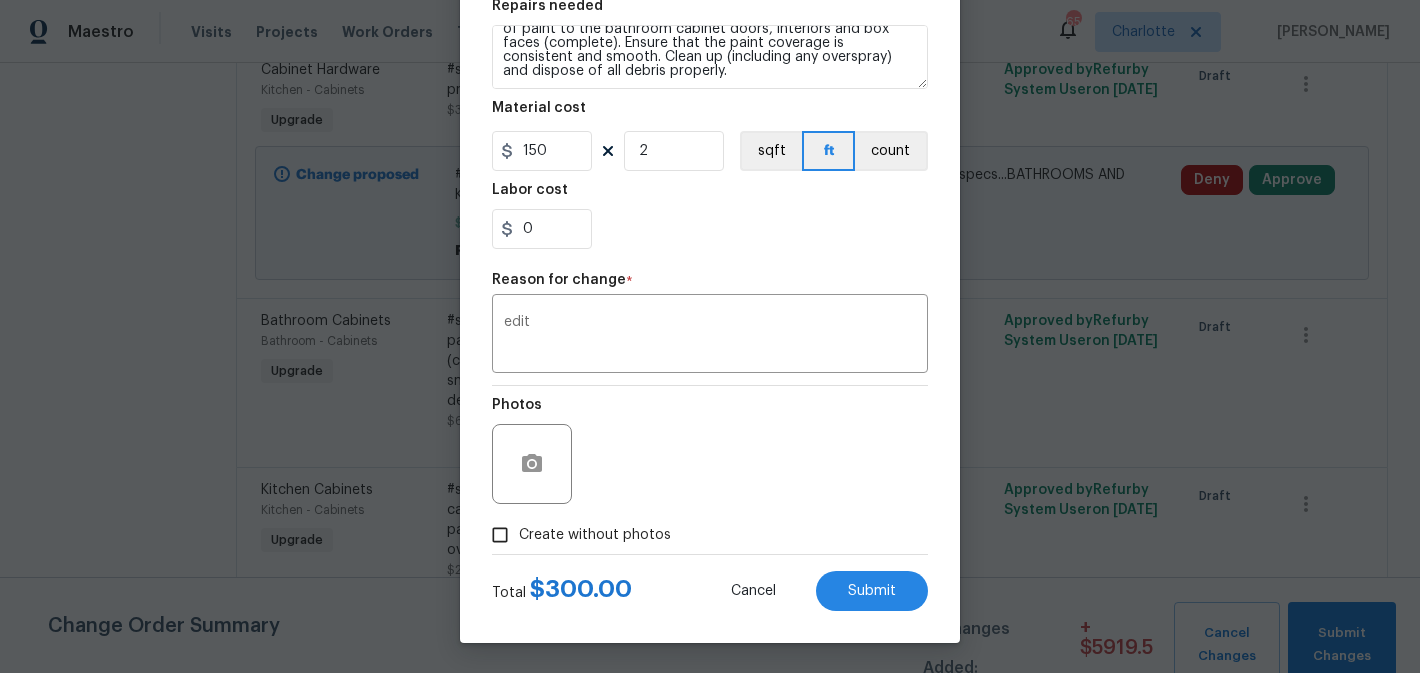 click on "Create without photos" at bounding box center (500, 535) 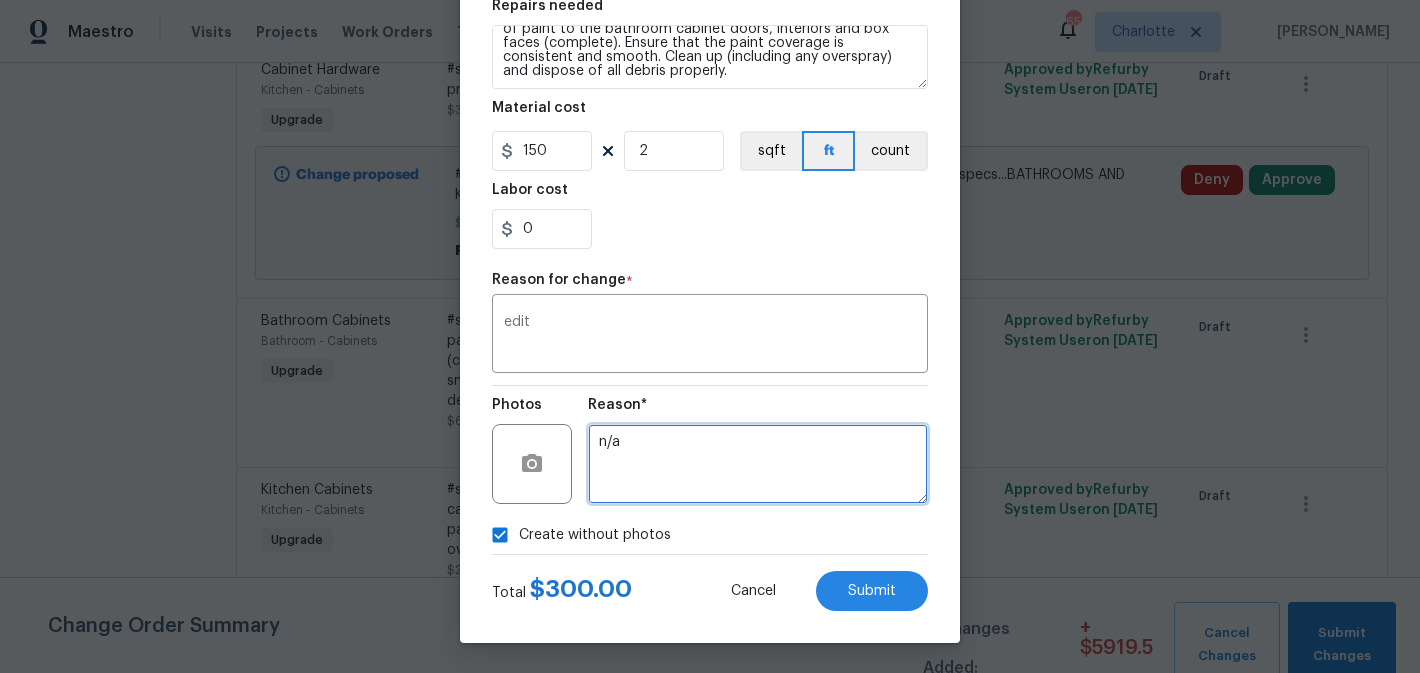 click on "n/a" at bounding box center [758, 464] 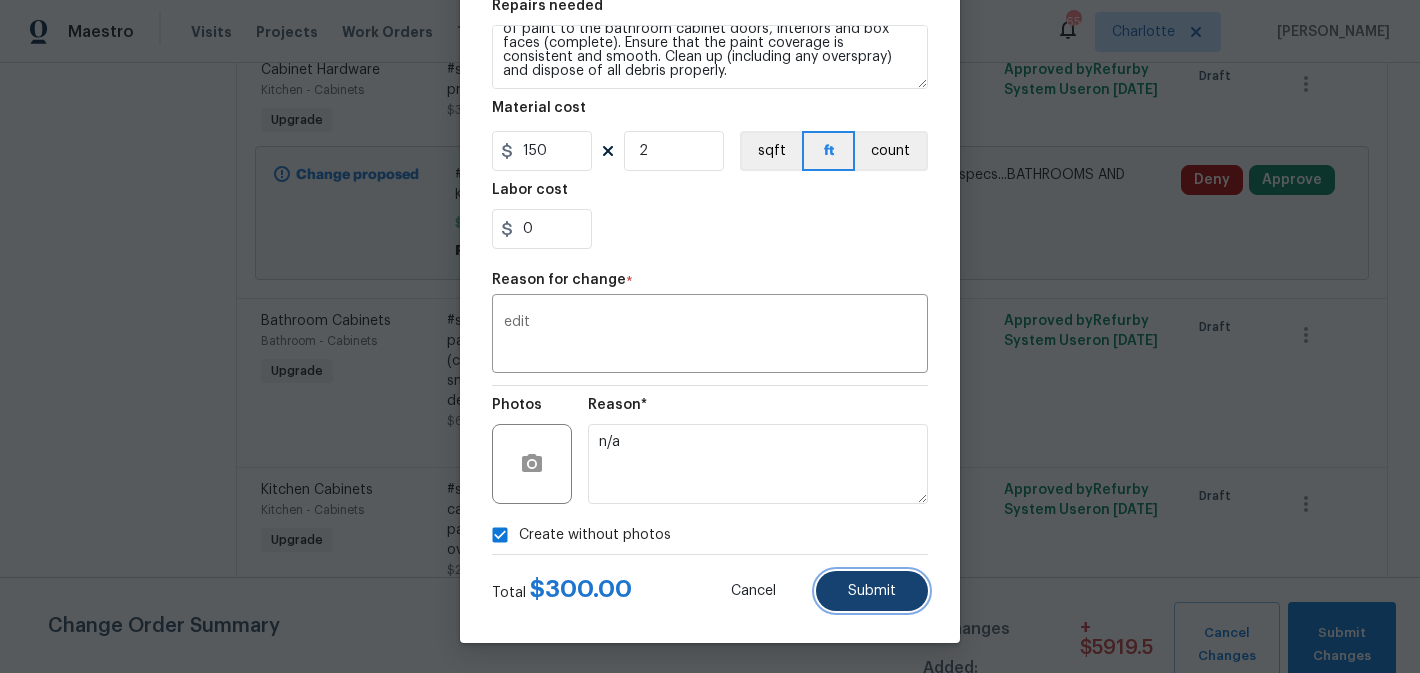 click on "Submit" at bounding box center [872, 591] 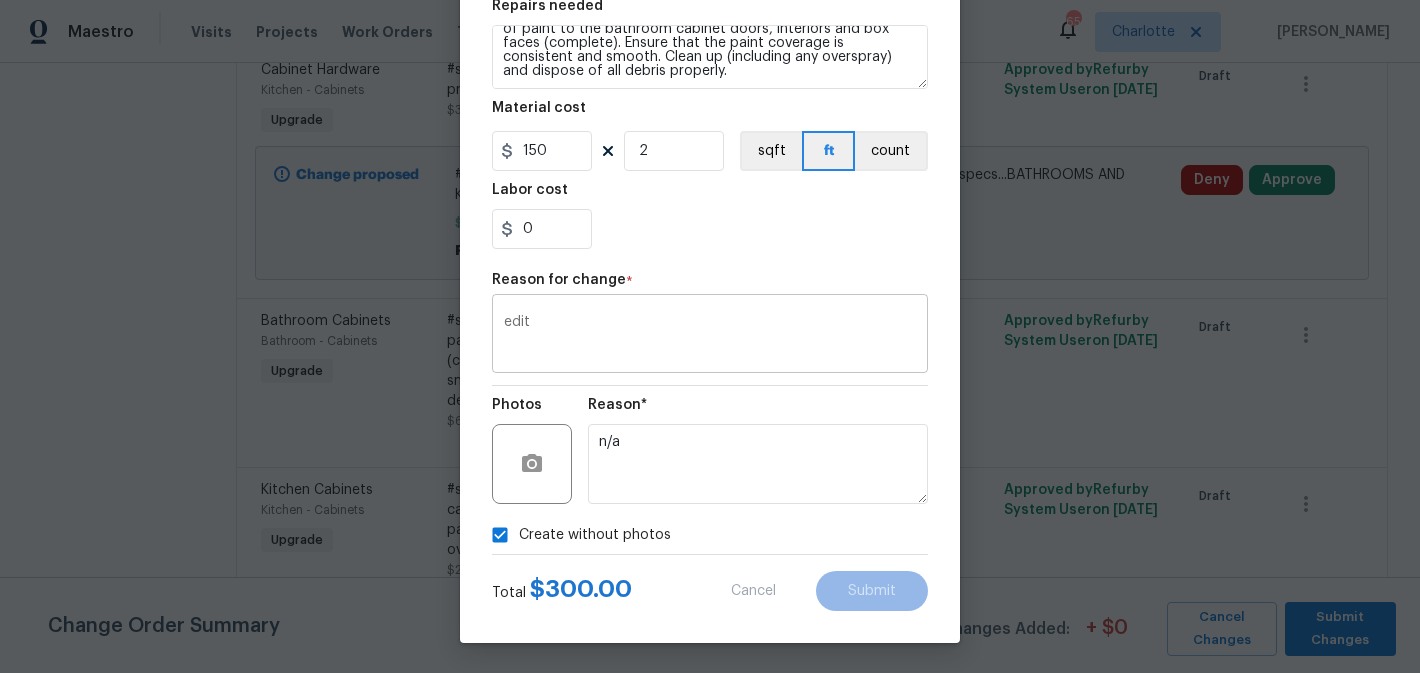 type on "25" 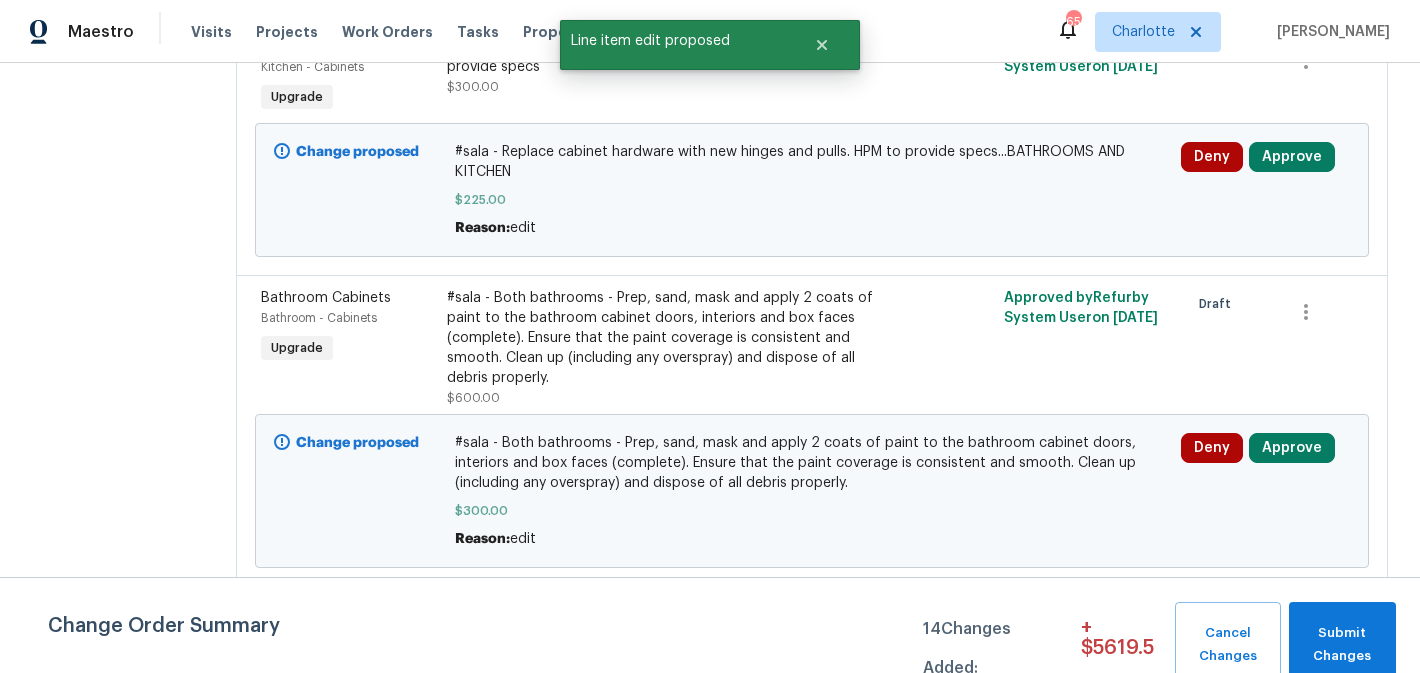 scroll, scrollTop: 0, scrollLeft: 0, axis: both 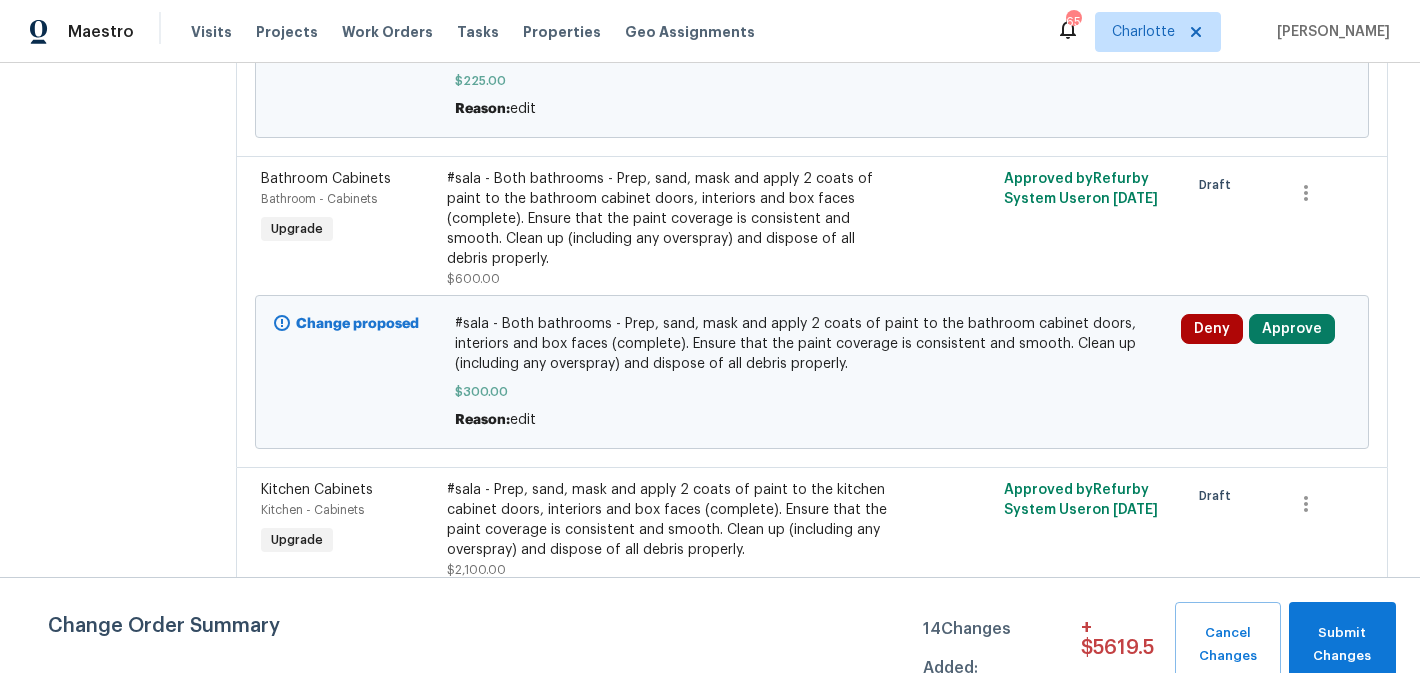 click on "#sala - Prep, sand, mask and apply 2 coats of paint to the kitchen cabinet doors, interiors and box faces (complete). Ensure that the paint coverage is consistent and smooth. Clean up (including any overspray) and dispose of all debris properly." at bounding box center [673, 520] 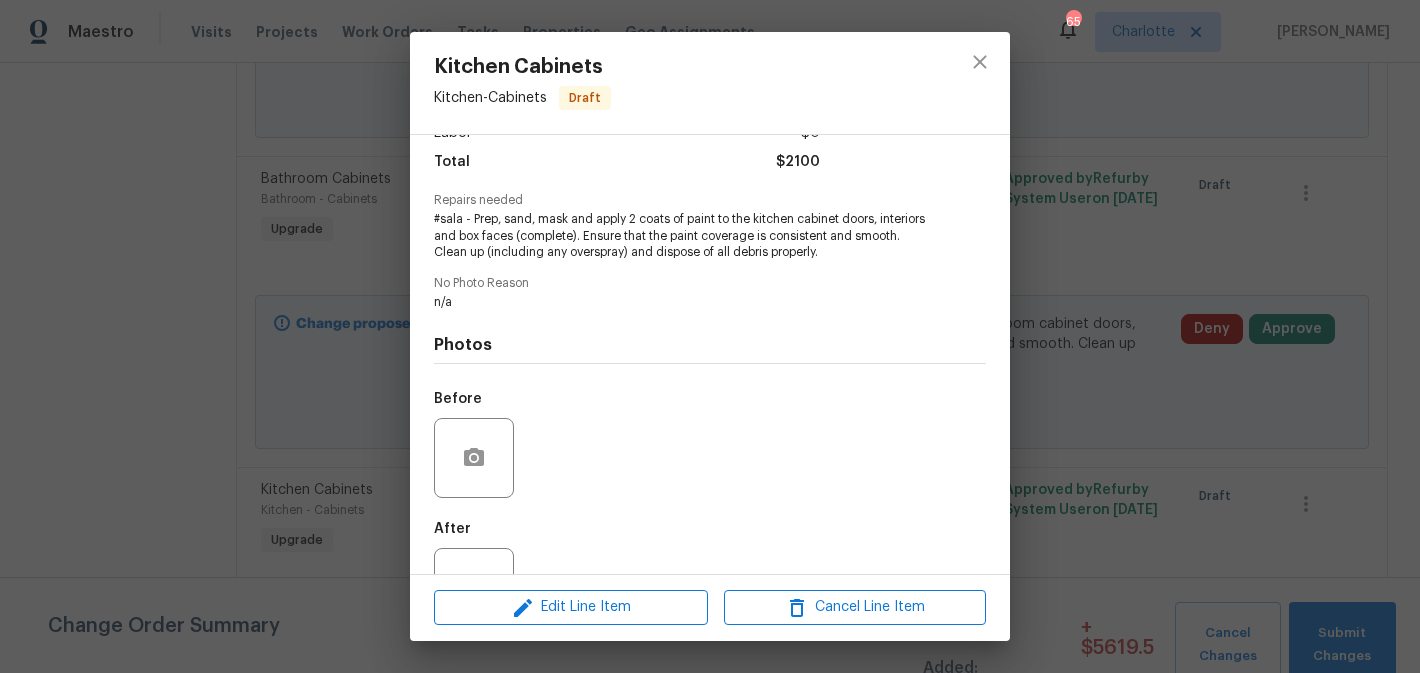scroll, scrollTop: 231, scrollLeft: 0, axis: vertical 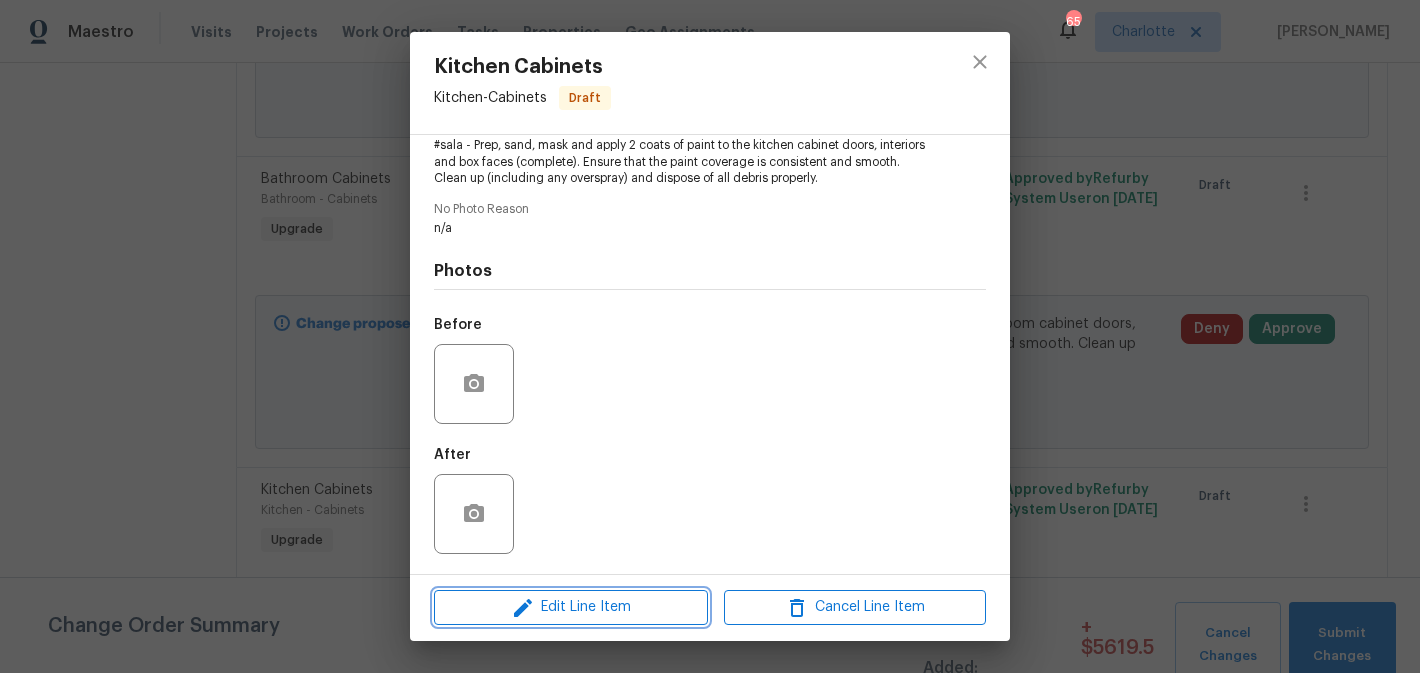 click on "Edit Line Item" at bounding box center [571, 607] 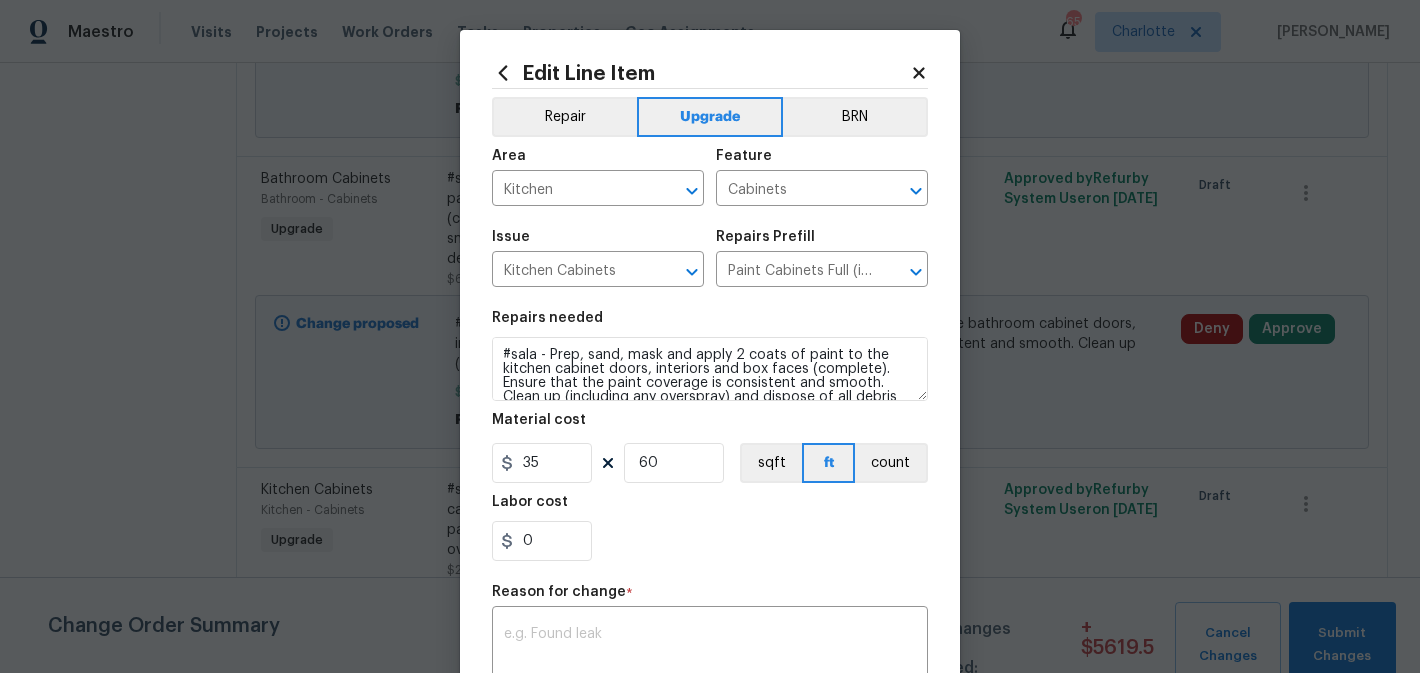 scroll, scrollTop: 14, scrollLeft: 0, axis: vertical 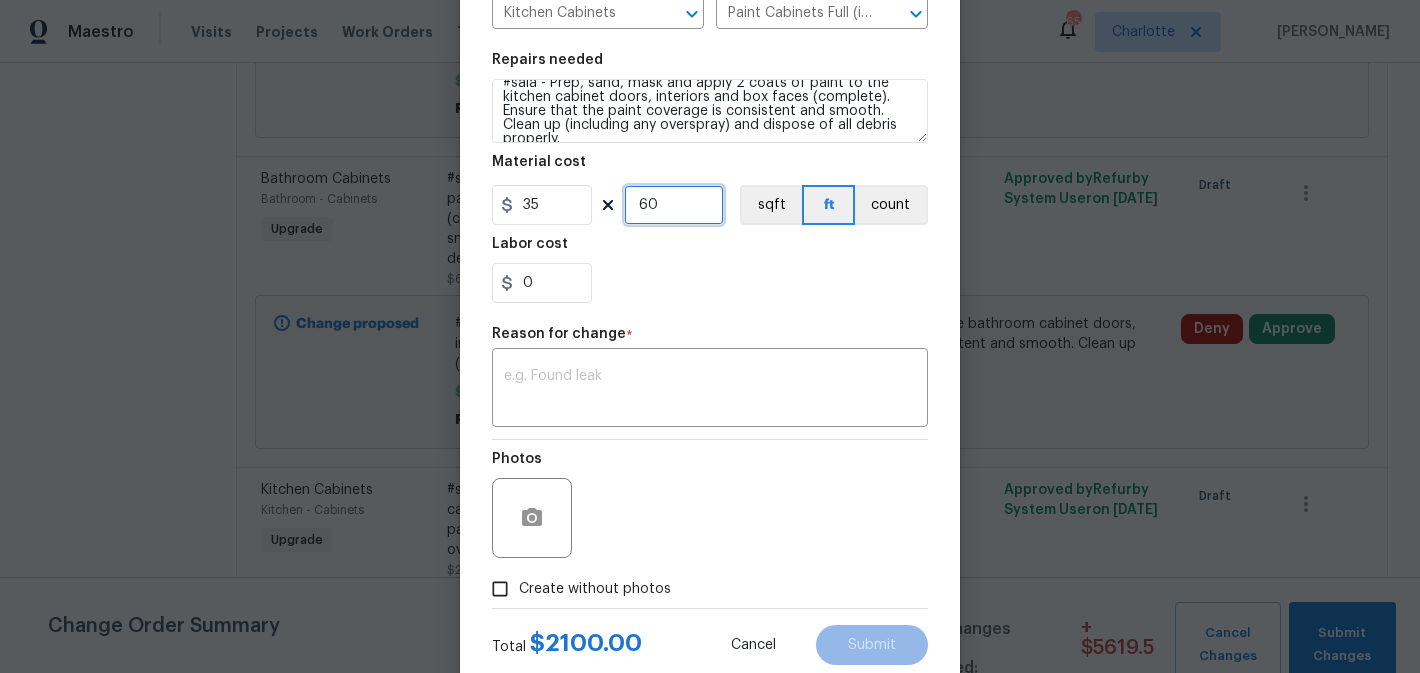 click on "60" at bounding box center (674, 205) 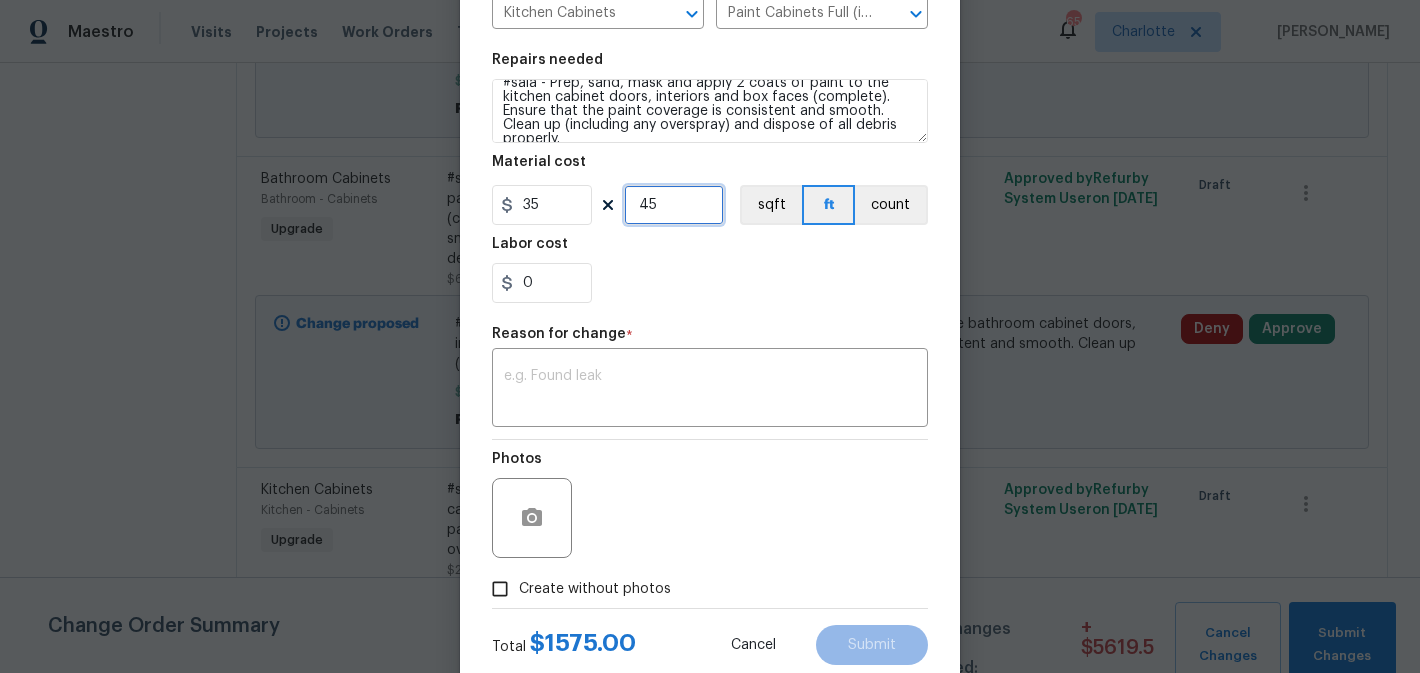 type on "45" 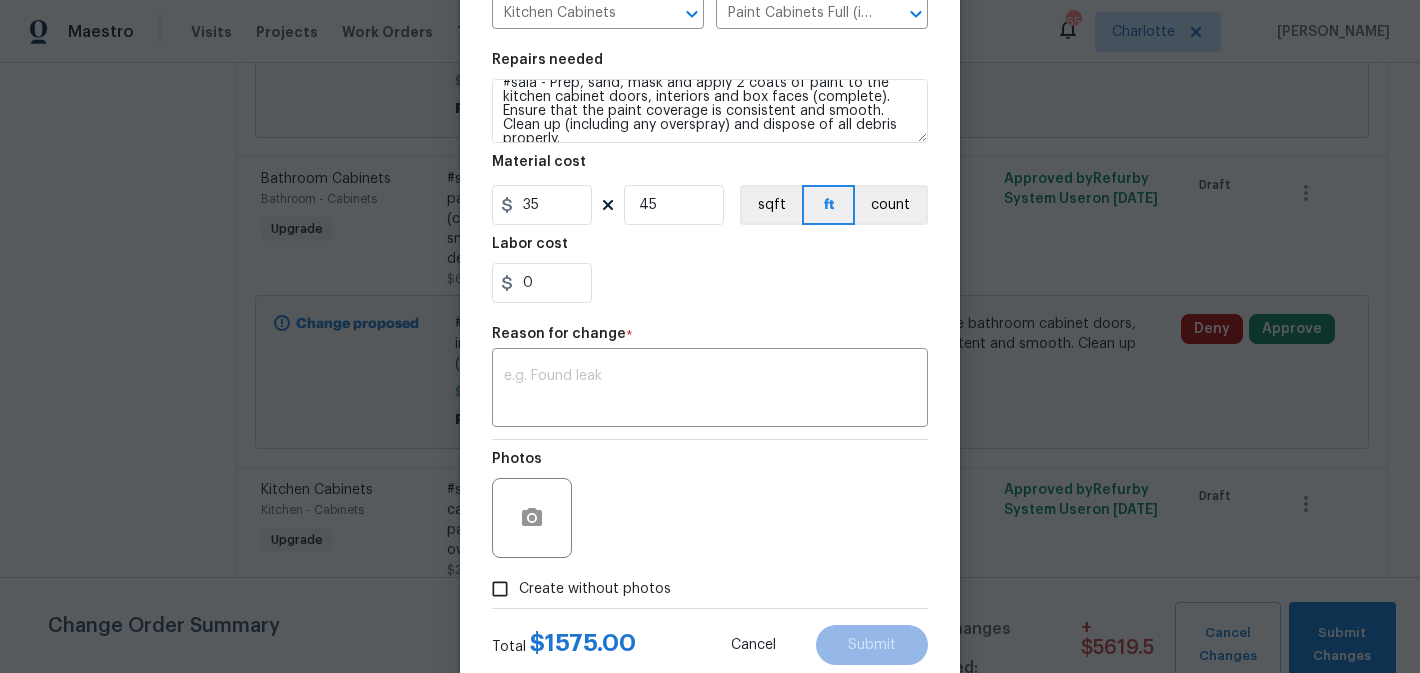 click on "Repairs needed #sala - Prep, sand, mask and apply 2 coats of paint to the kitchen cabinet doors, interiors and box faces (complete). Ensure that the paint coverage is consistent and smooth. Clean up (including any overspray) and dispose of all debris properly. Material cost 35 45 sqft ft count Labor cost 0" at bounding box center [710, 178] 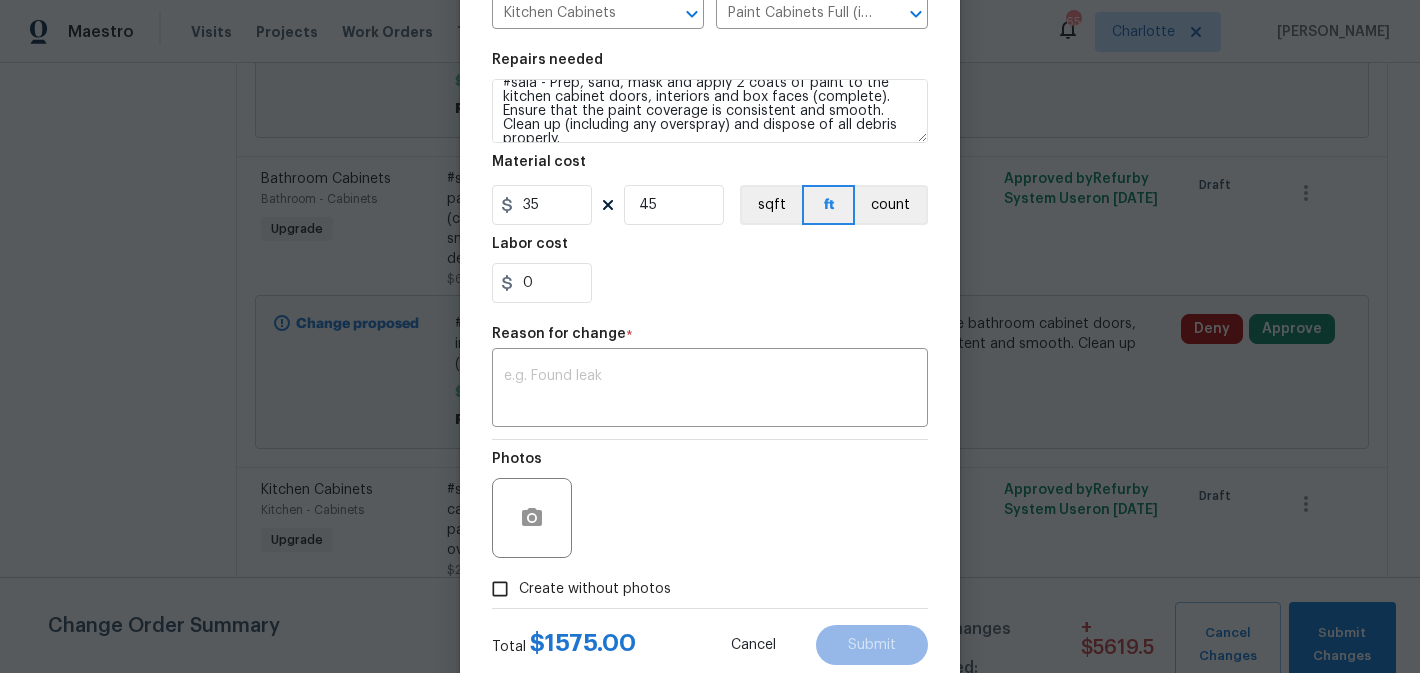 click on "Create without photos" at bounding box center (595, 589) 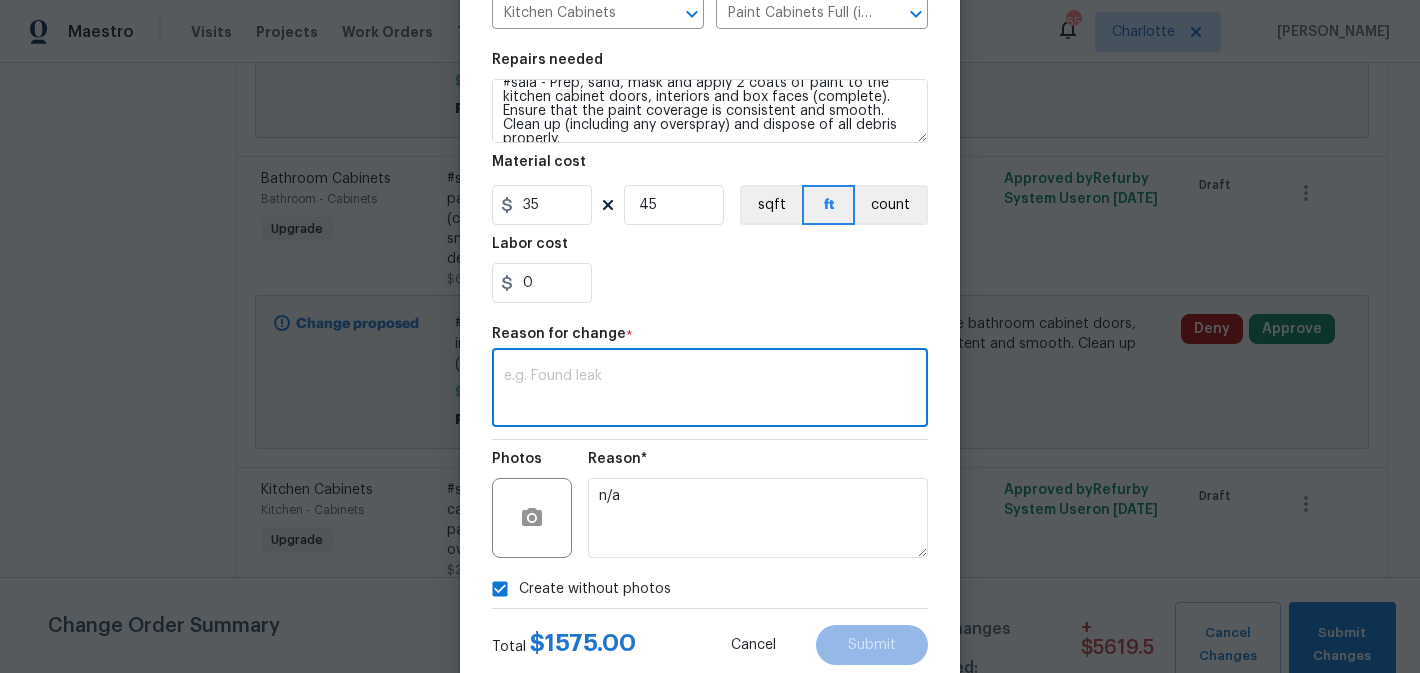 click at bounding box center [710, 390] 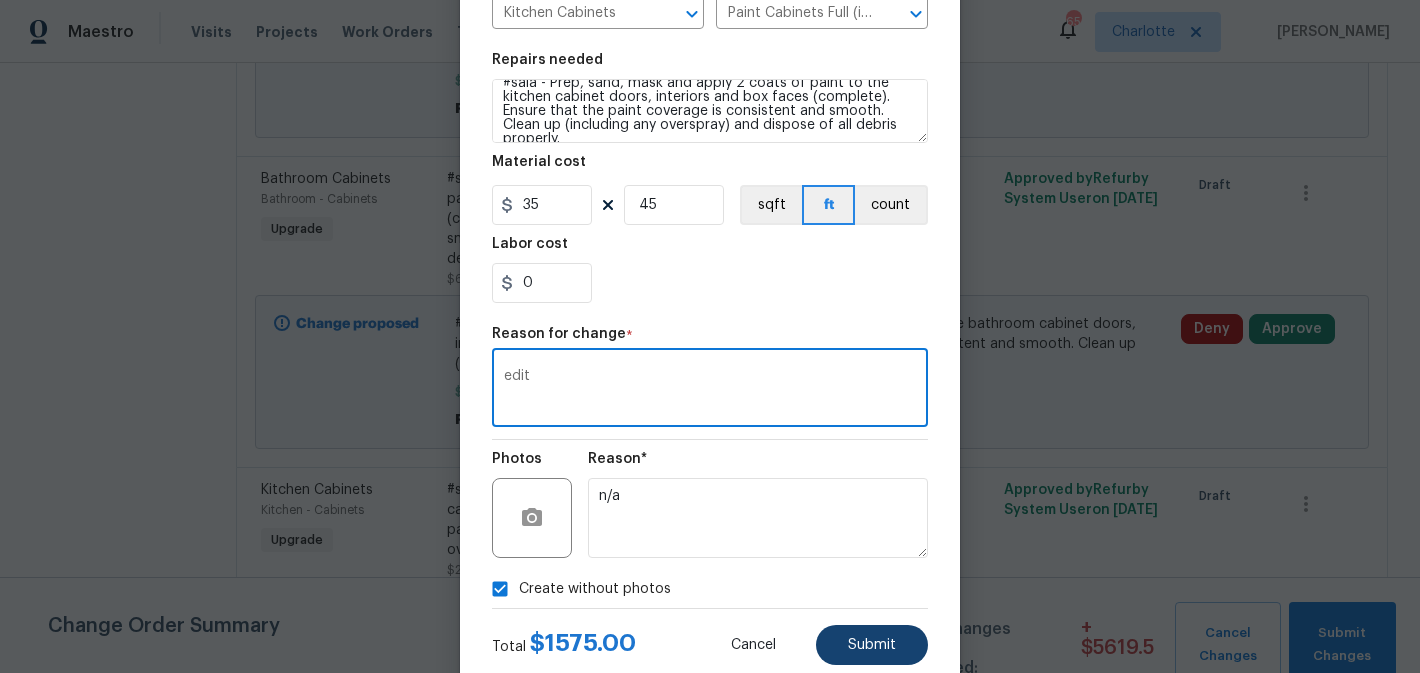 type on "edit" 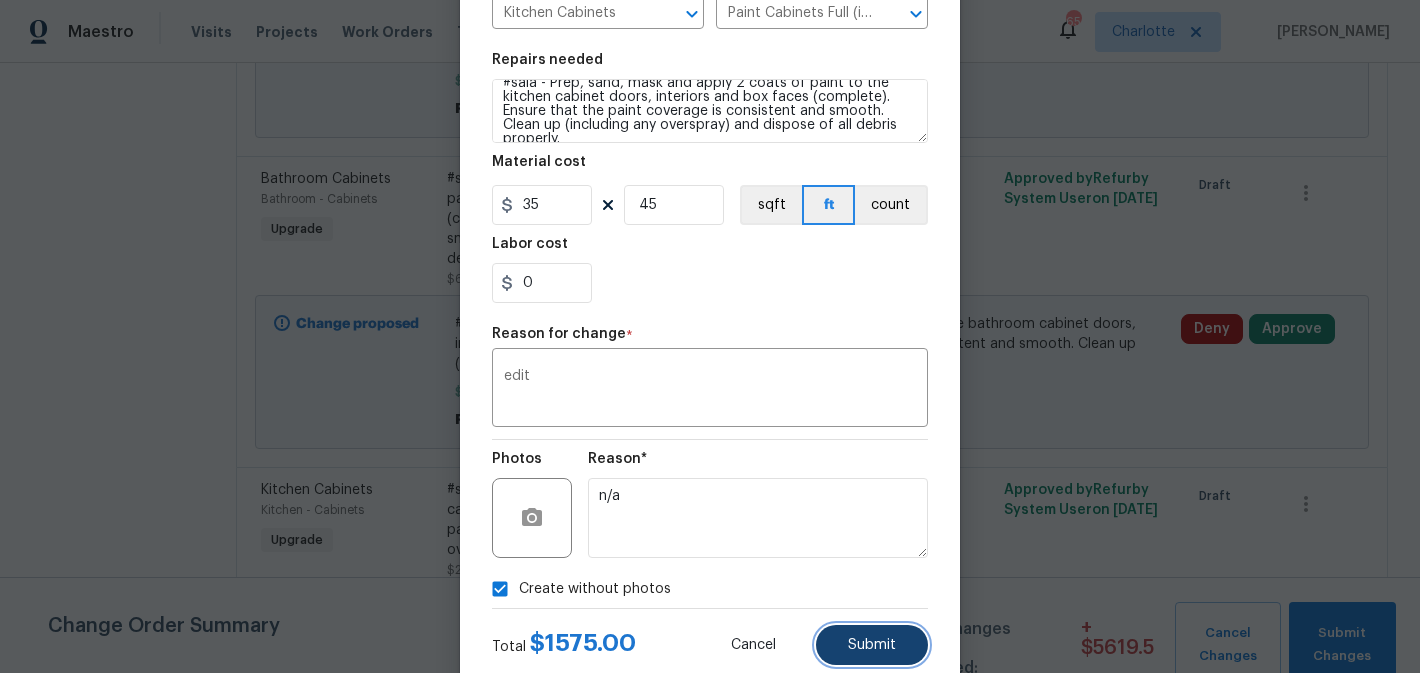 click on "Submit" at bounding box center [872, 645] 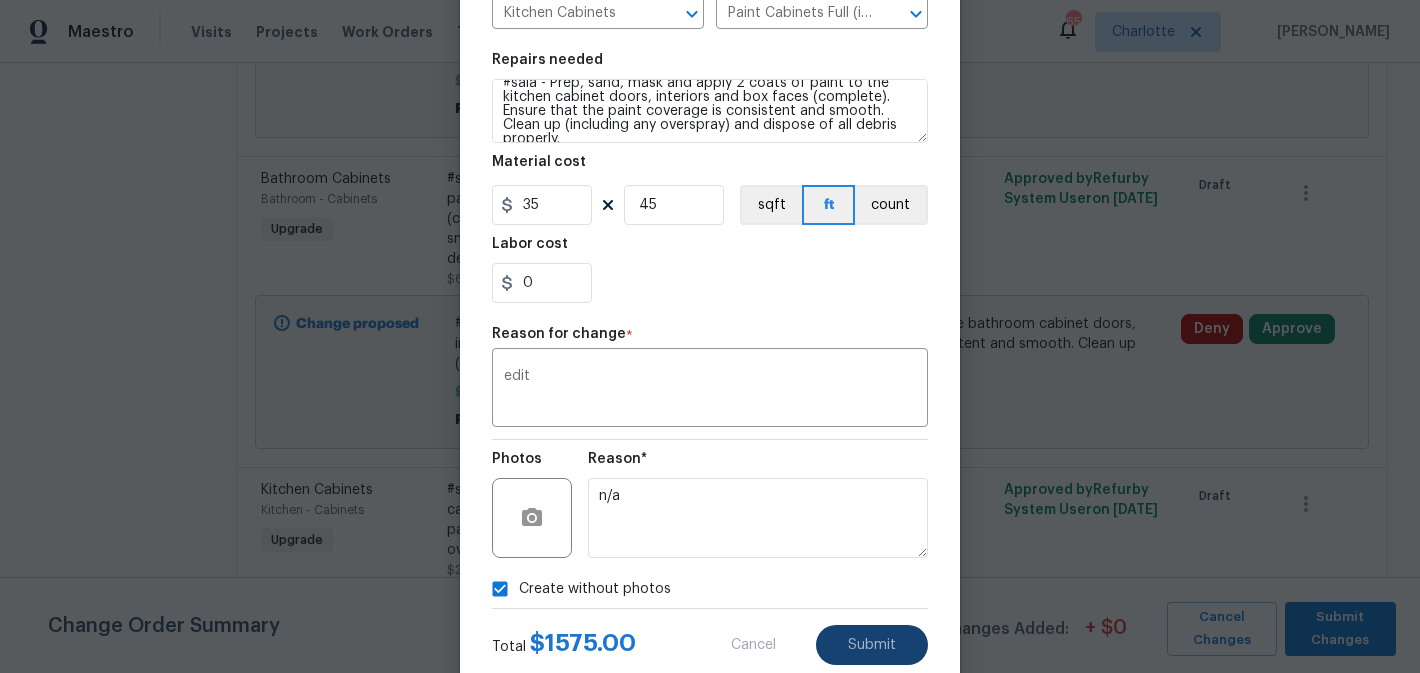 type on "60" 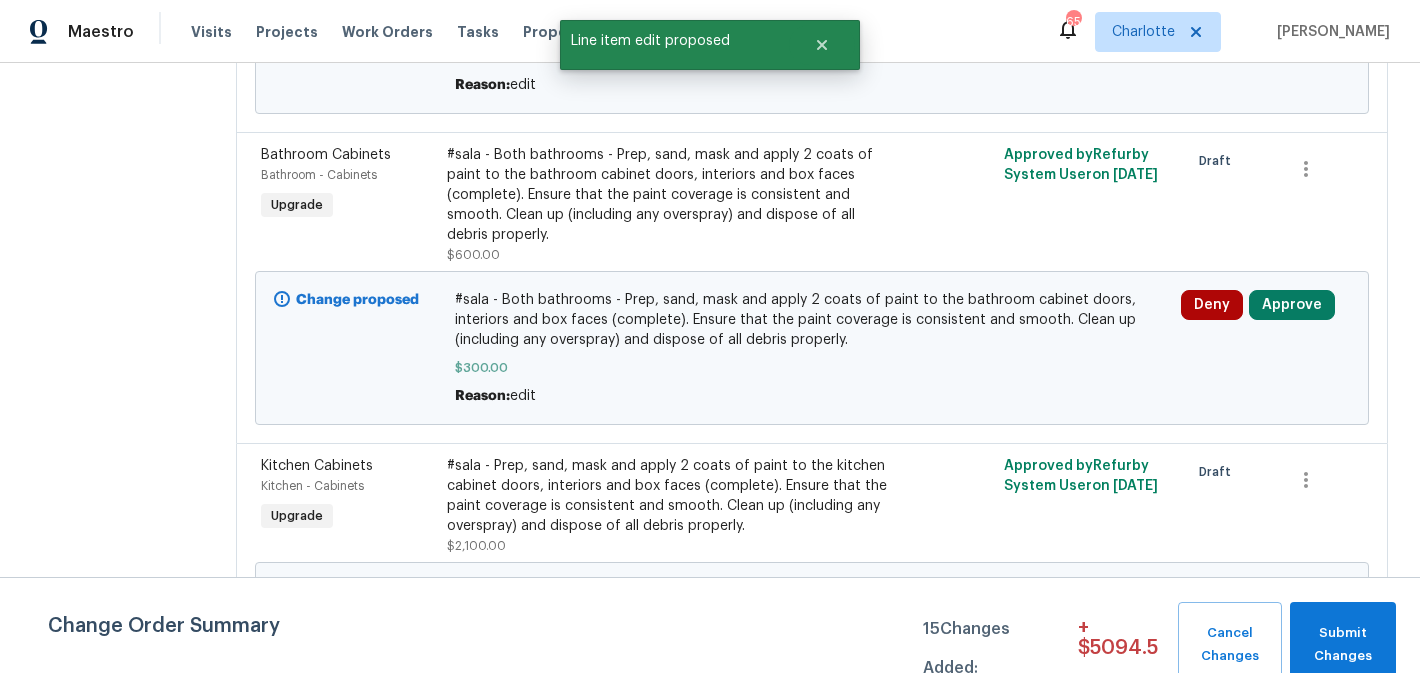 scroll, scrollTop: 0, scrollLeft: 0, axis: both 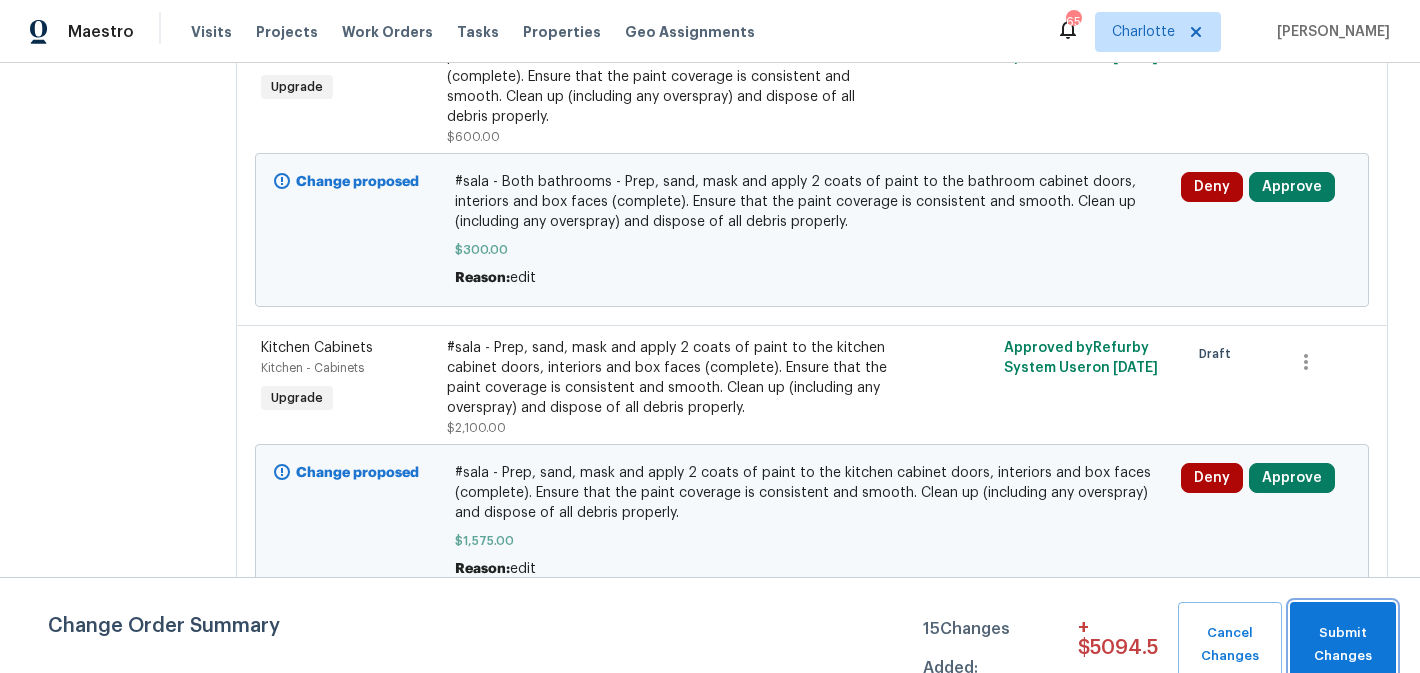 click on "Submit Changes" at bounding box center (1343, 645) 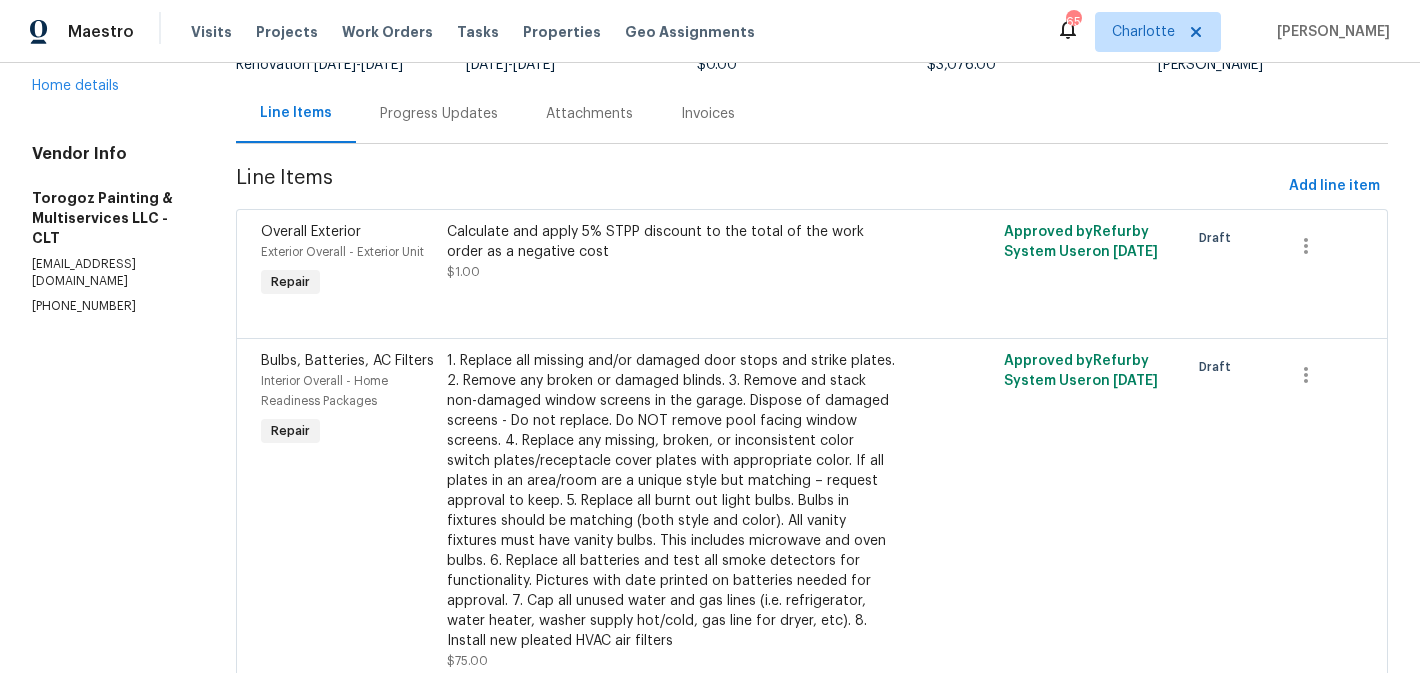 scroll, scrollTop: 0, scrollLeft: 0, axis: both 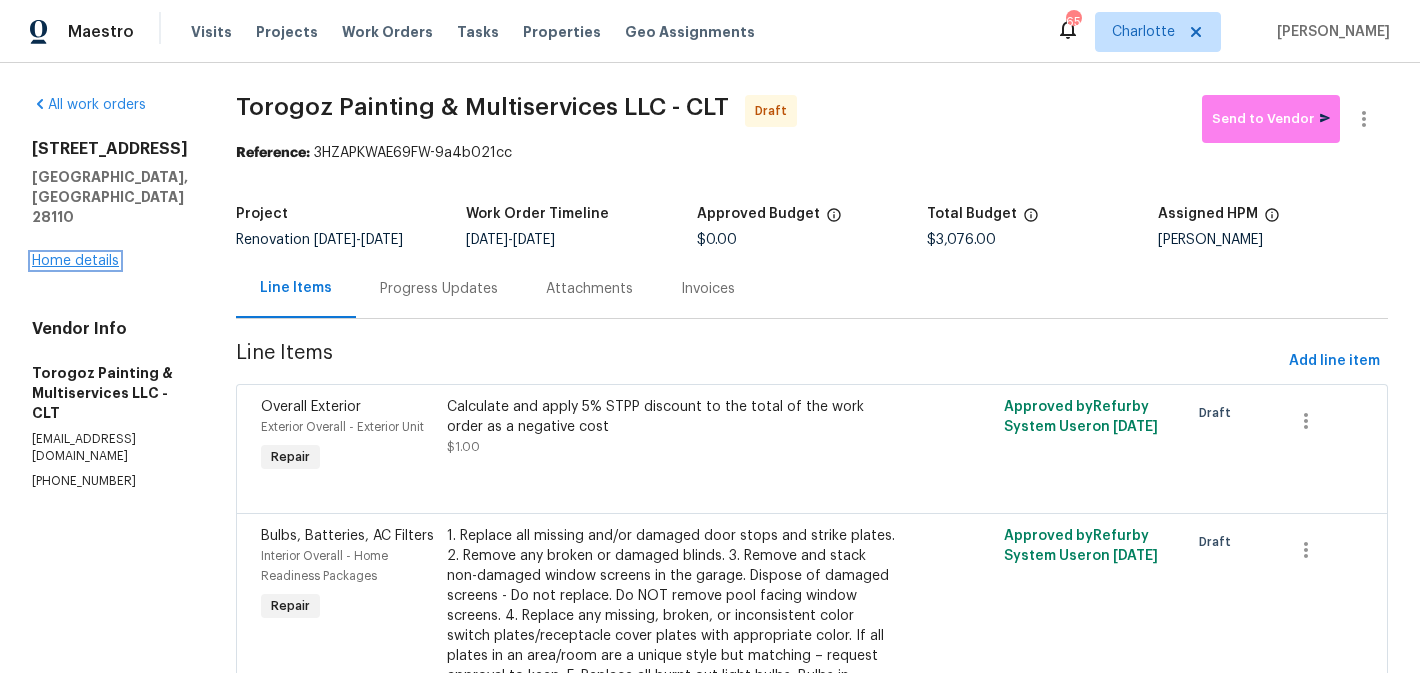 click on "Home details" at bounding box center [75, 261] 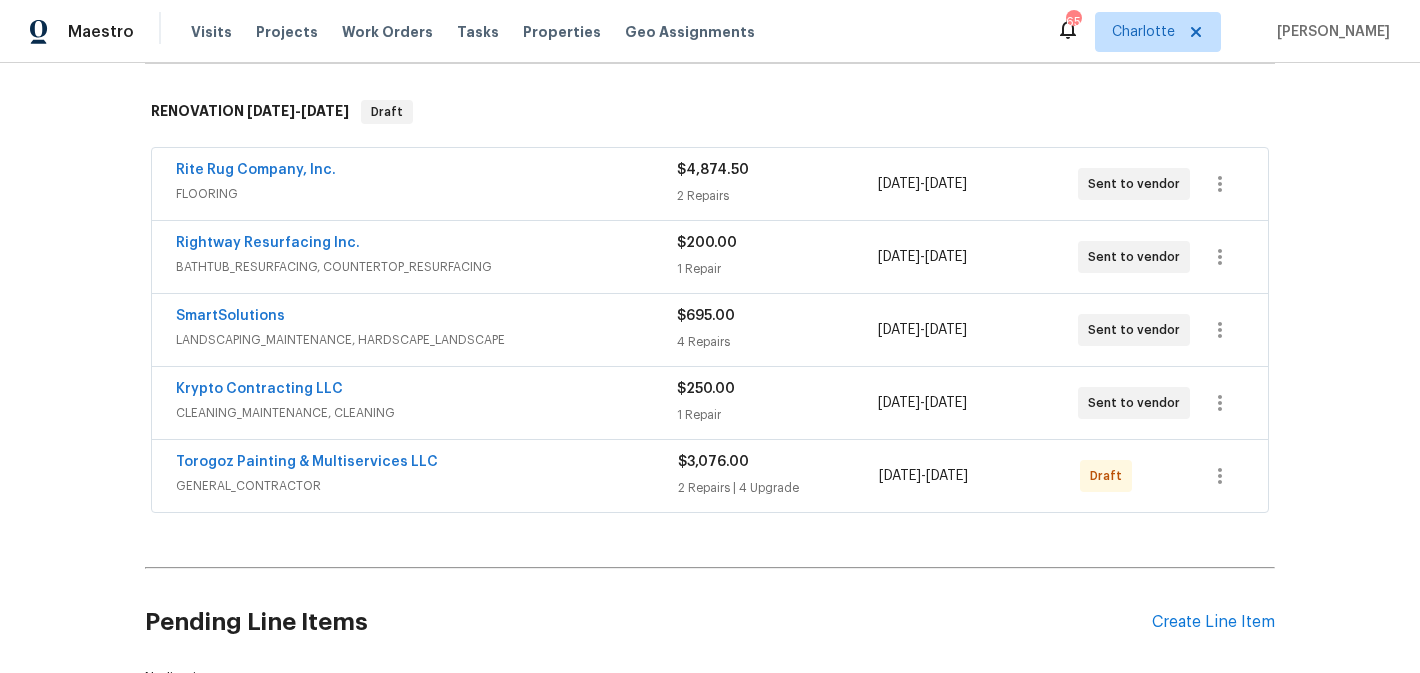 scroll, scrollTop: 363, scrollLeft: 0, axis: vertical 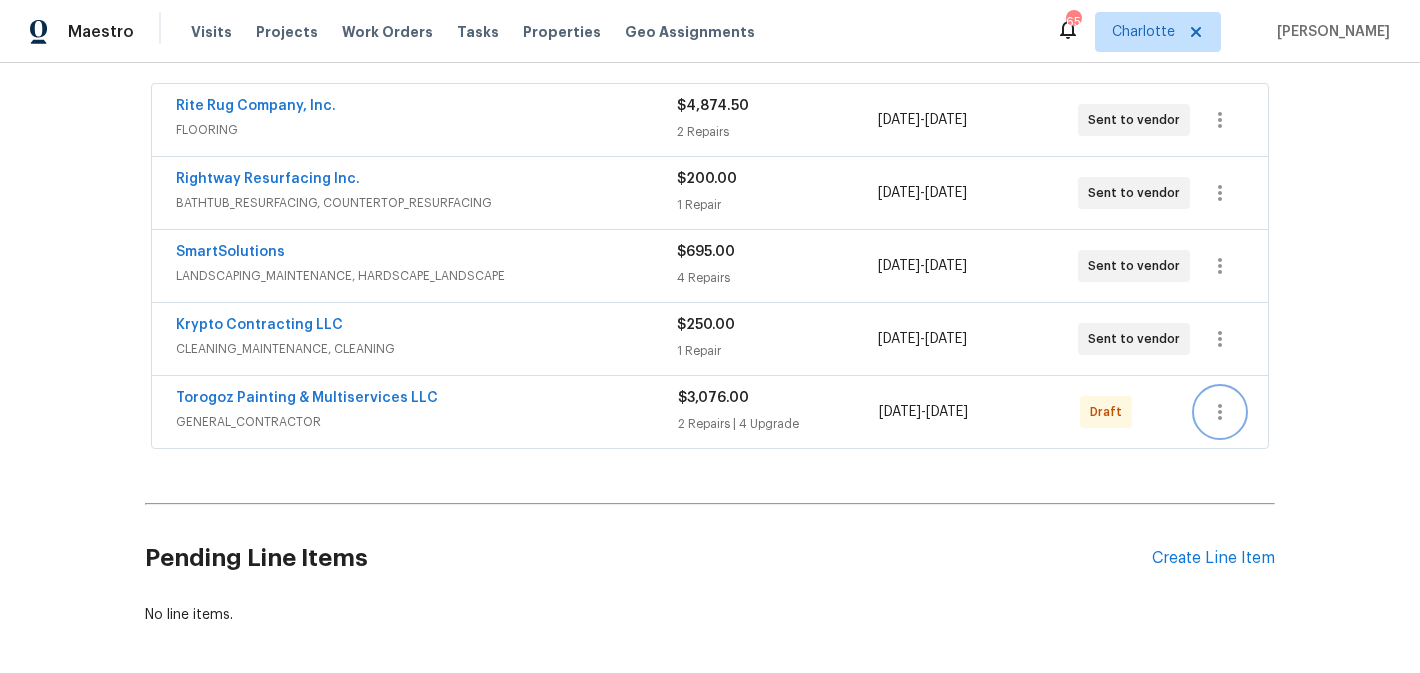 click 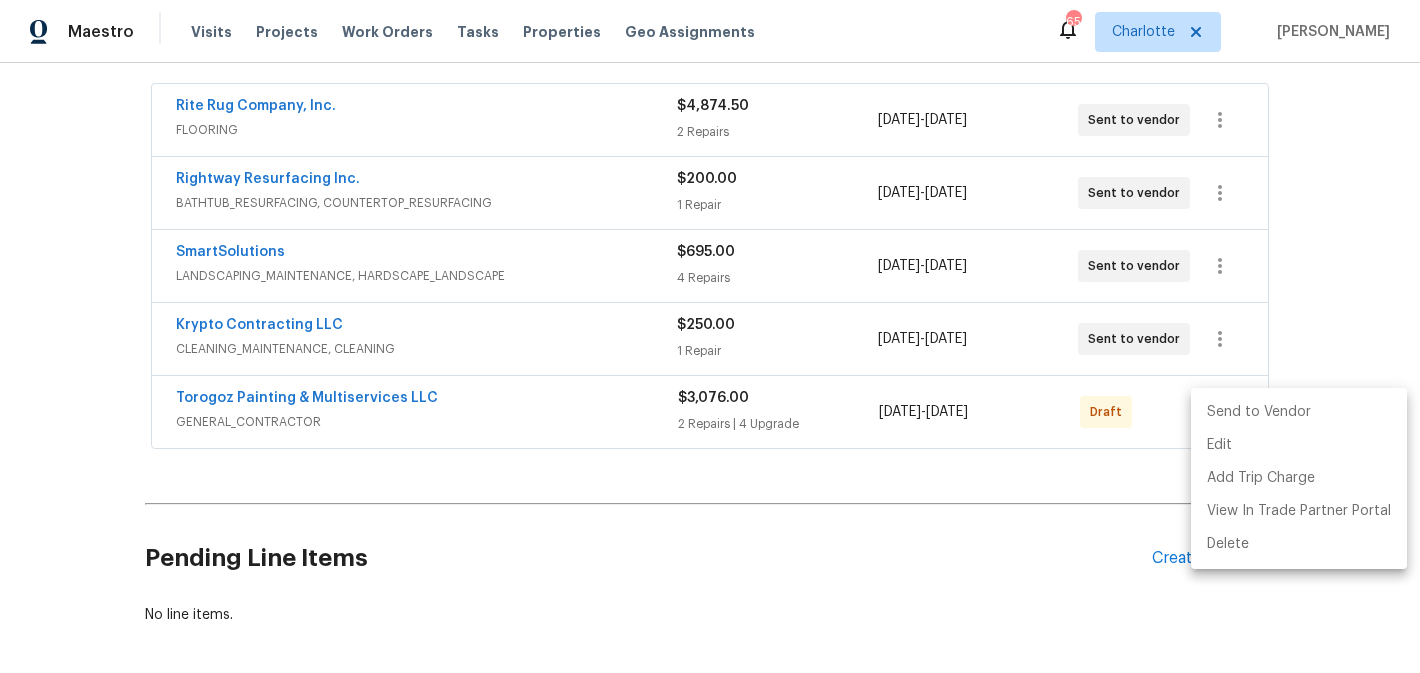 click on "Send to Vendor" at bounding box center [1299, 412] 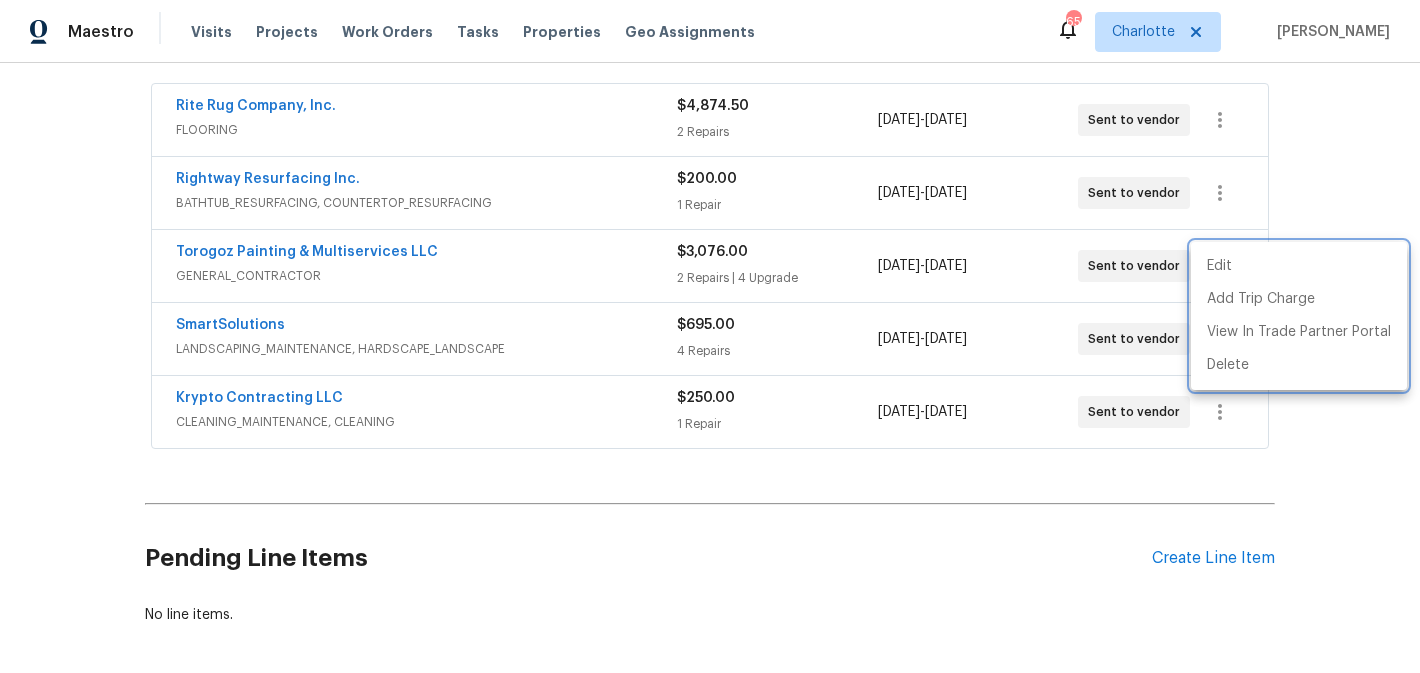 click at bounding box center [710, 336] 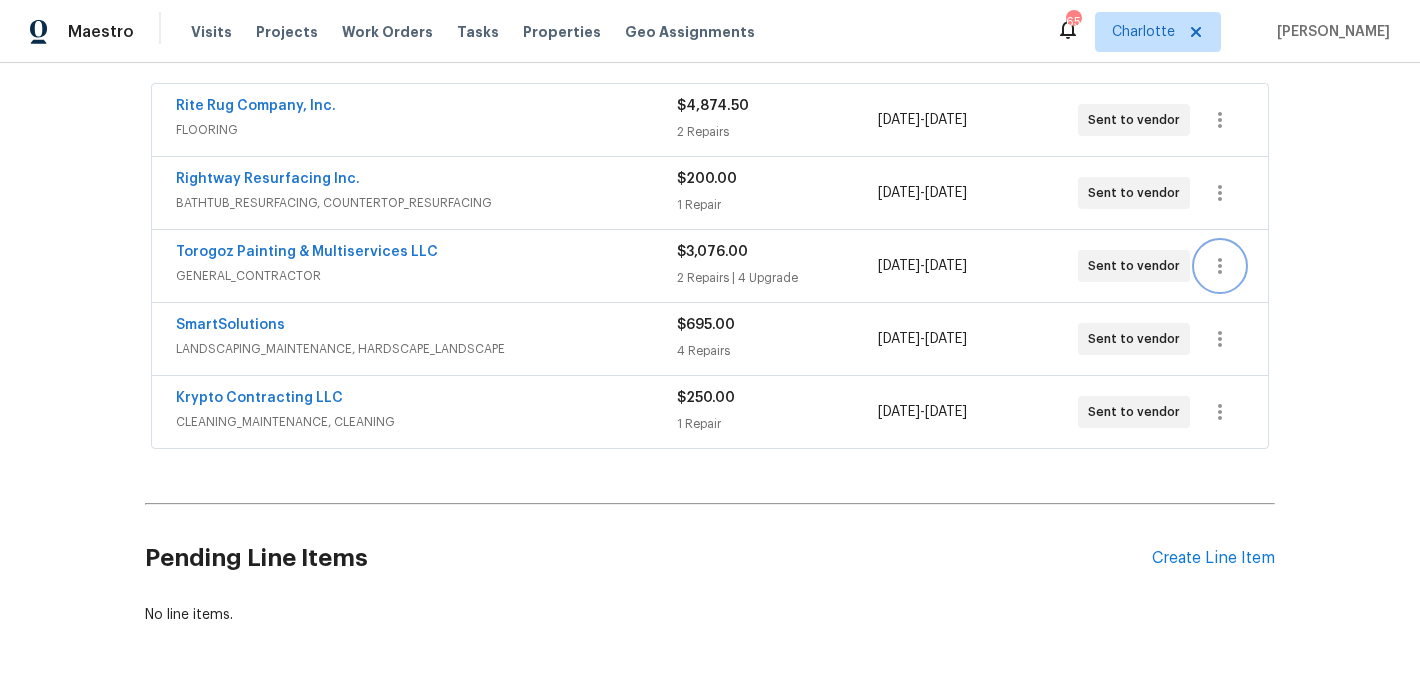 scroll, scrollTop: 0, scrollLeft: 0, axis: both 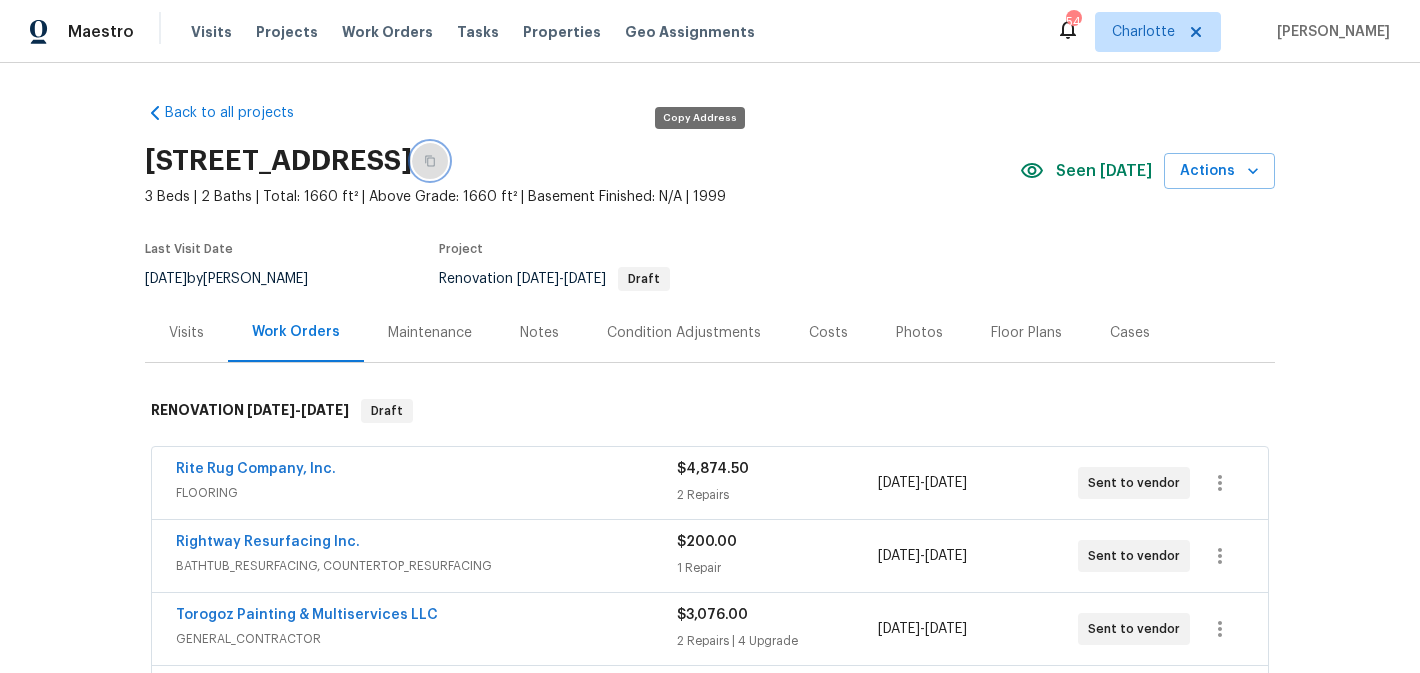 click at bounding box center (430, 161) 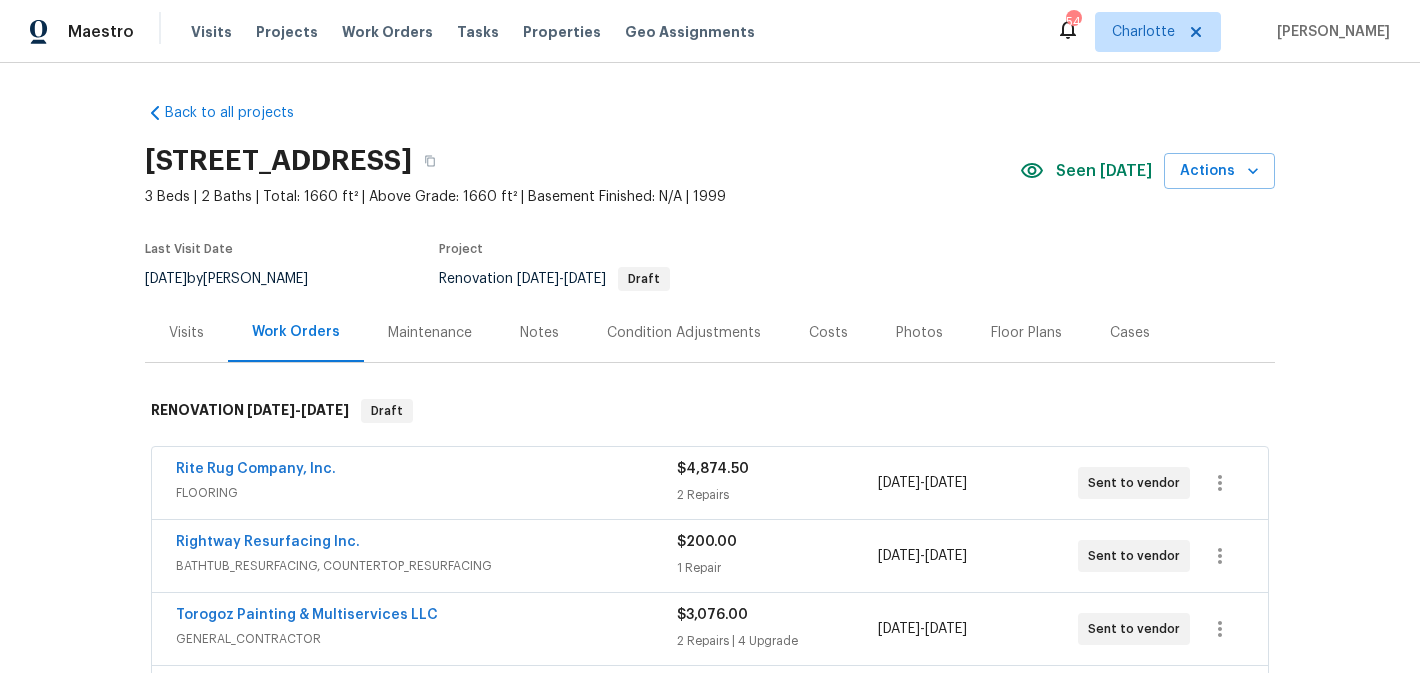 drag, startPoint x: 672, startPoint y: 157, endPoint x: 146, endPoint y: 156, distance: 526.001 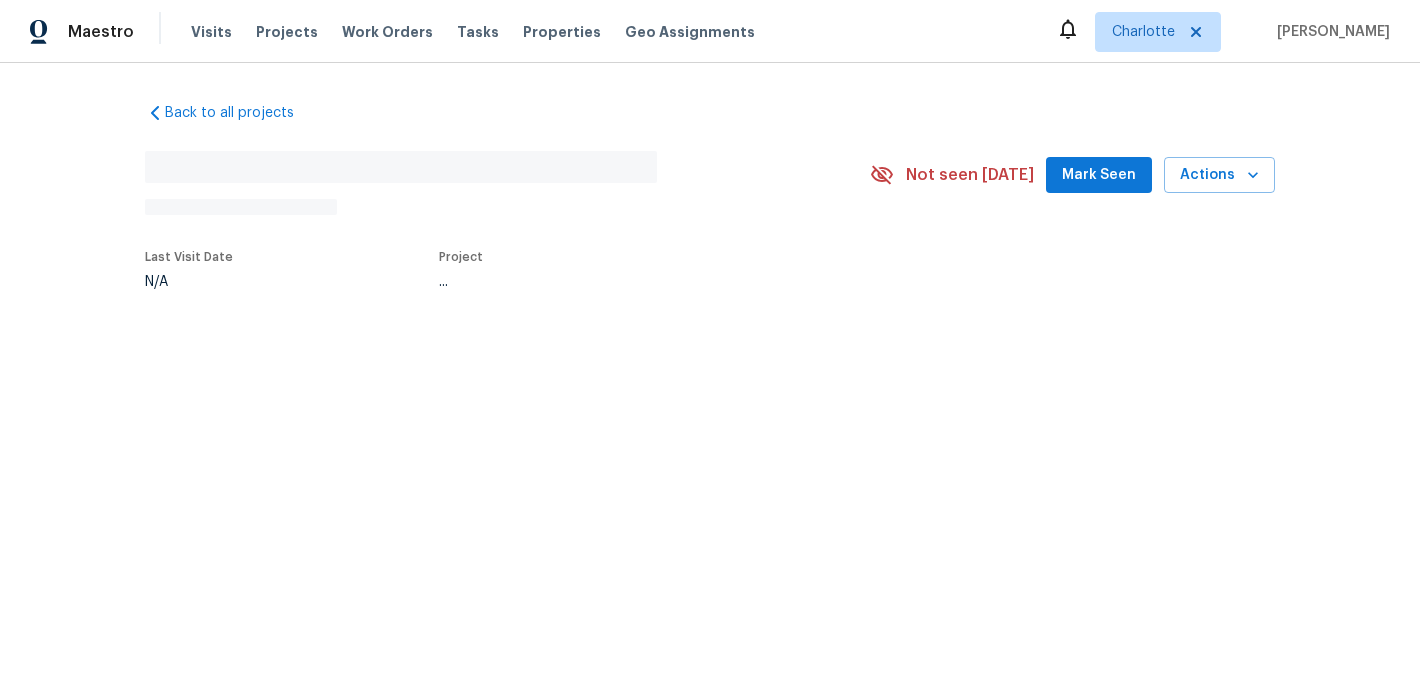scroll, scrollTop: 0, scrollLeft: 0, axis: both 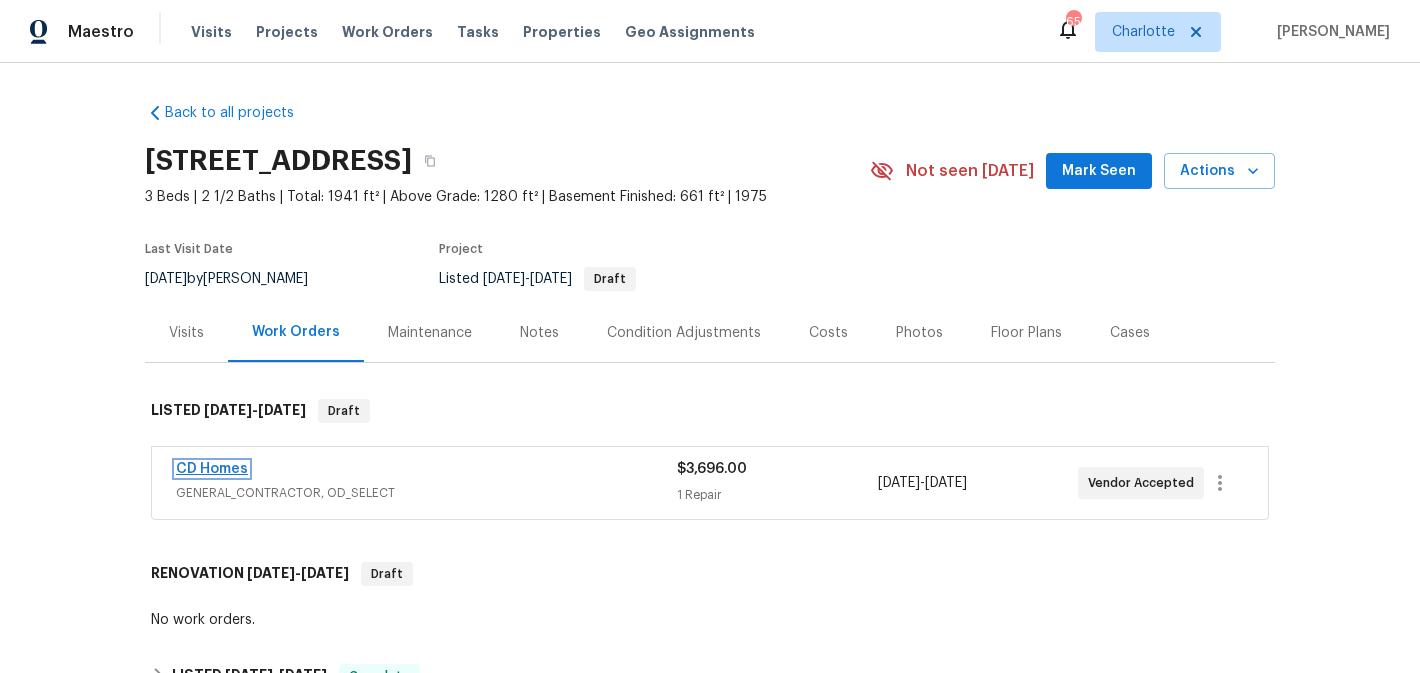 click on "CD Homes" at bounding box center [212, 469] 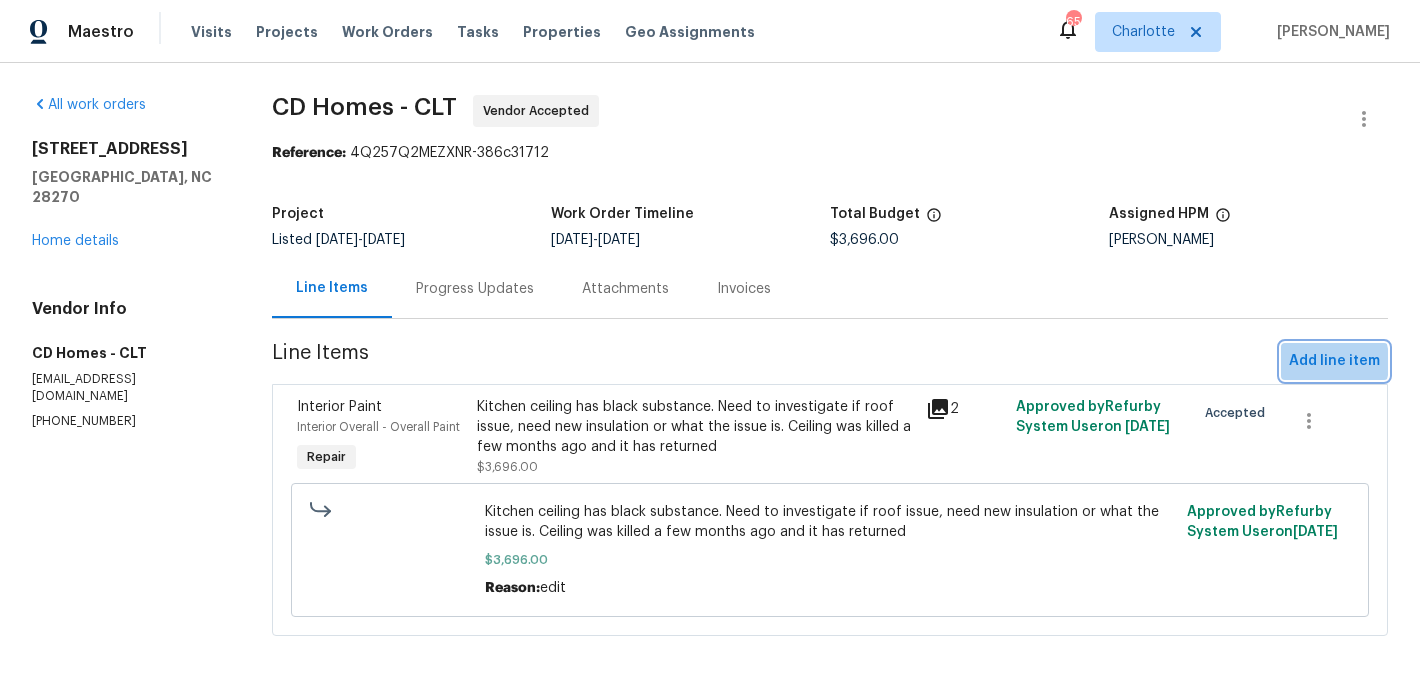 click on "Add line item" at bounding box center [1334, 361] 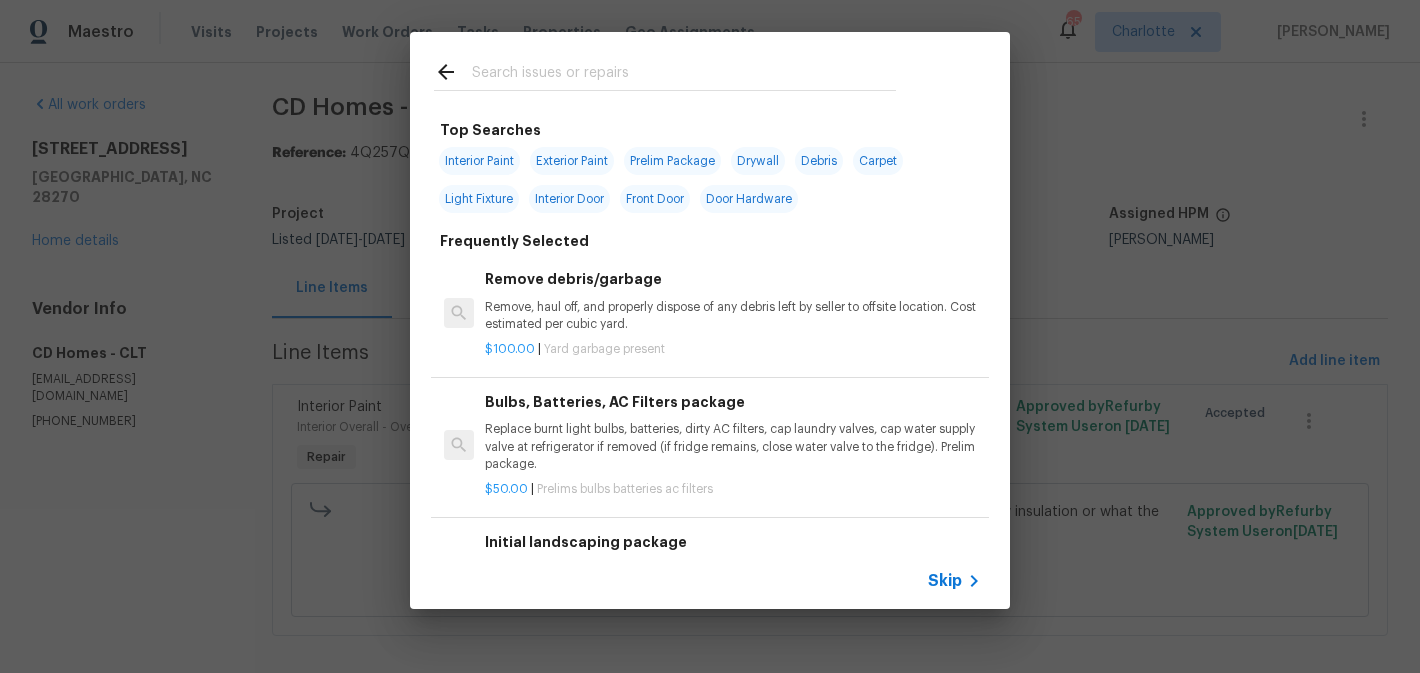 click at bounding box center [684, 75] 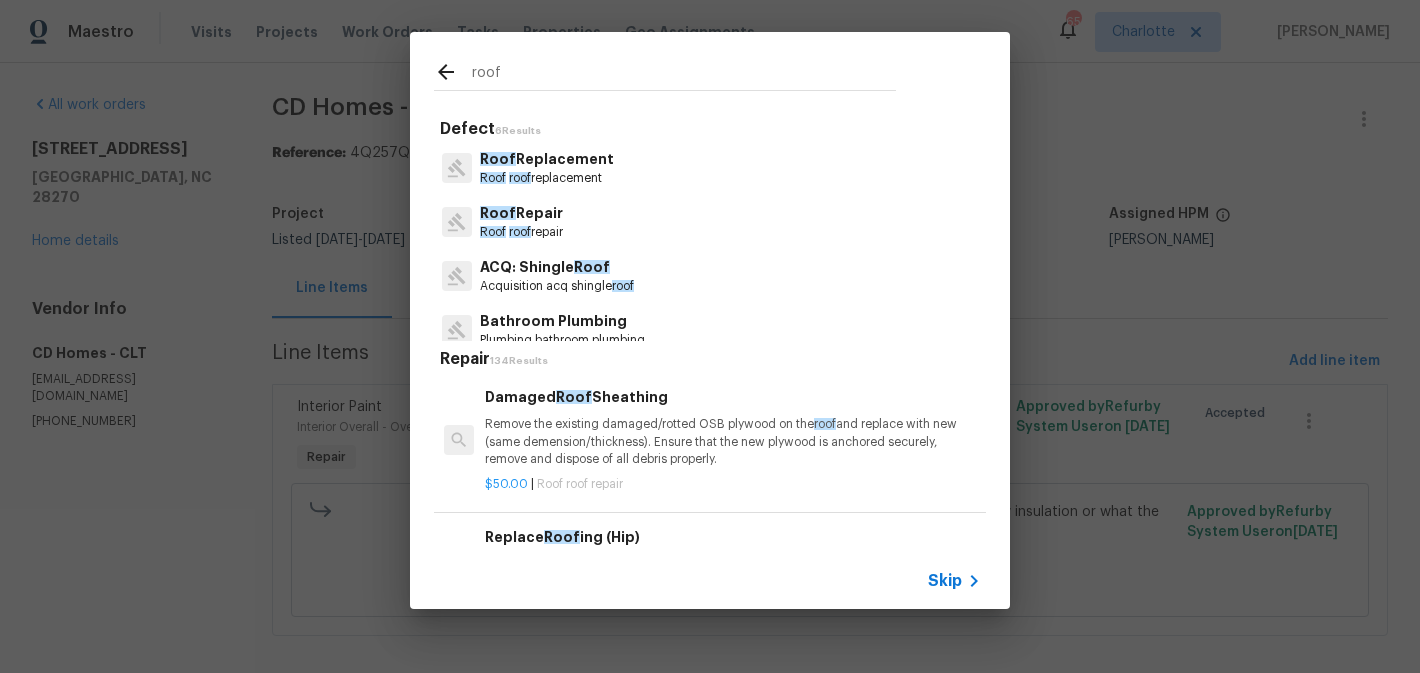 type on "roof" 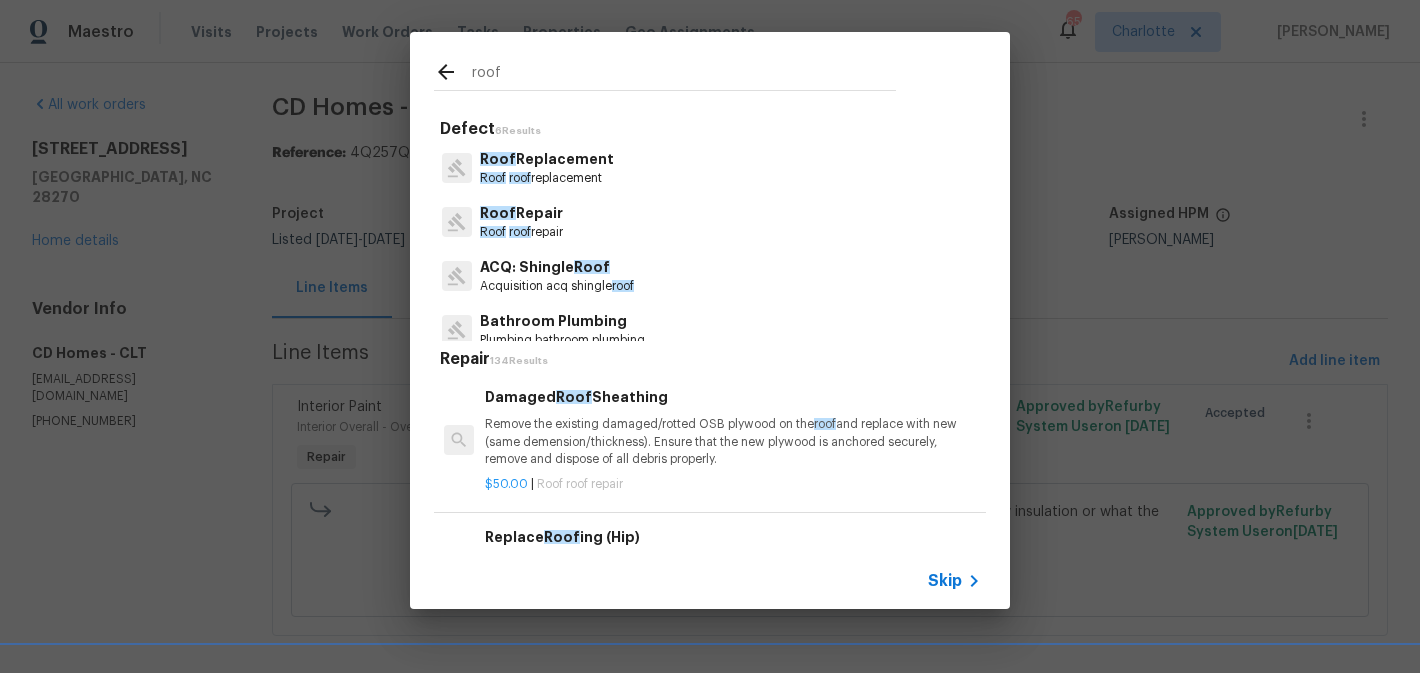 click on "Roof  Replacement" at bounding box center (547, 159) 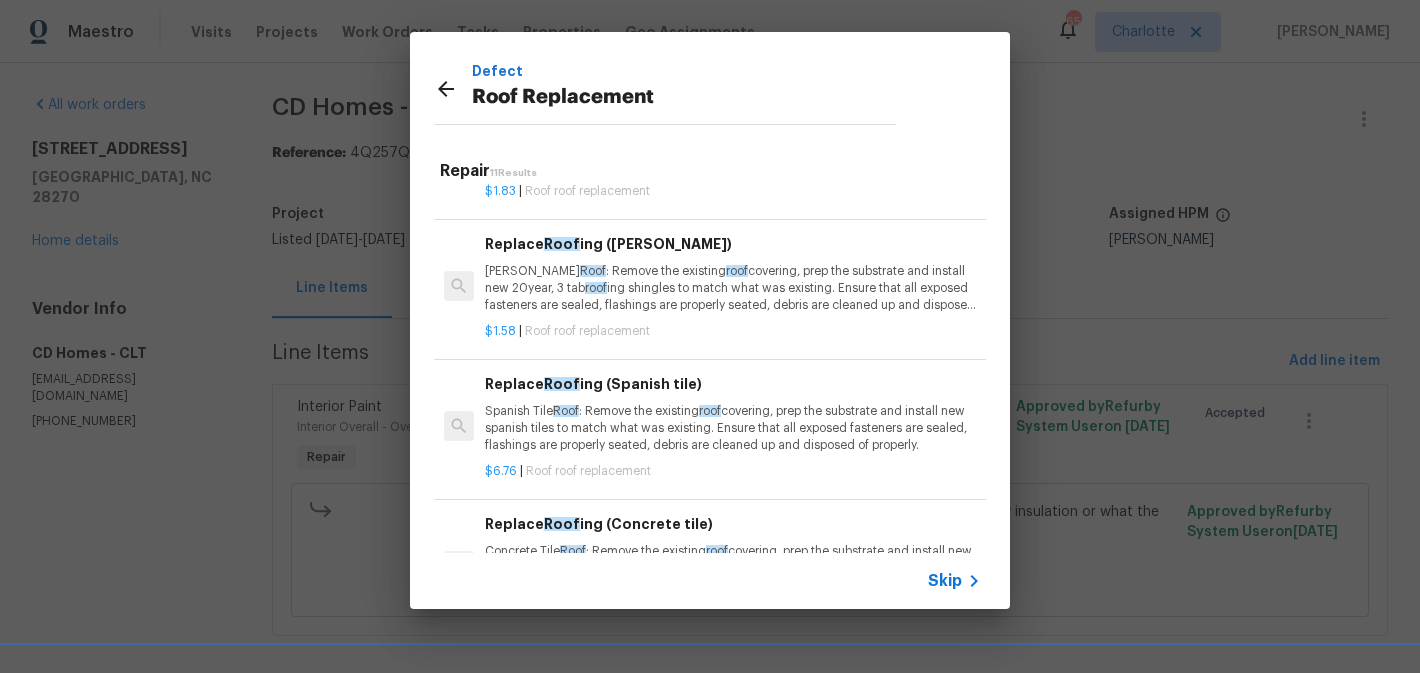scroll, scrollTop: 120, scrollLeft: 0, axis: vertical 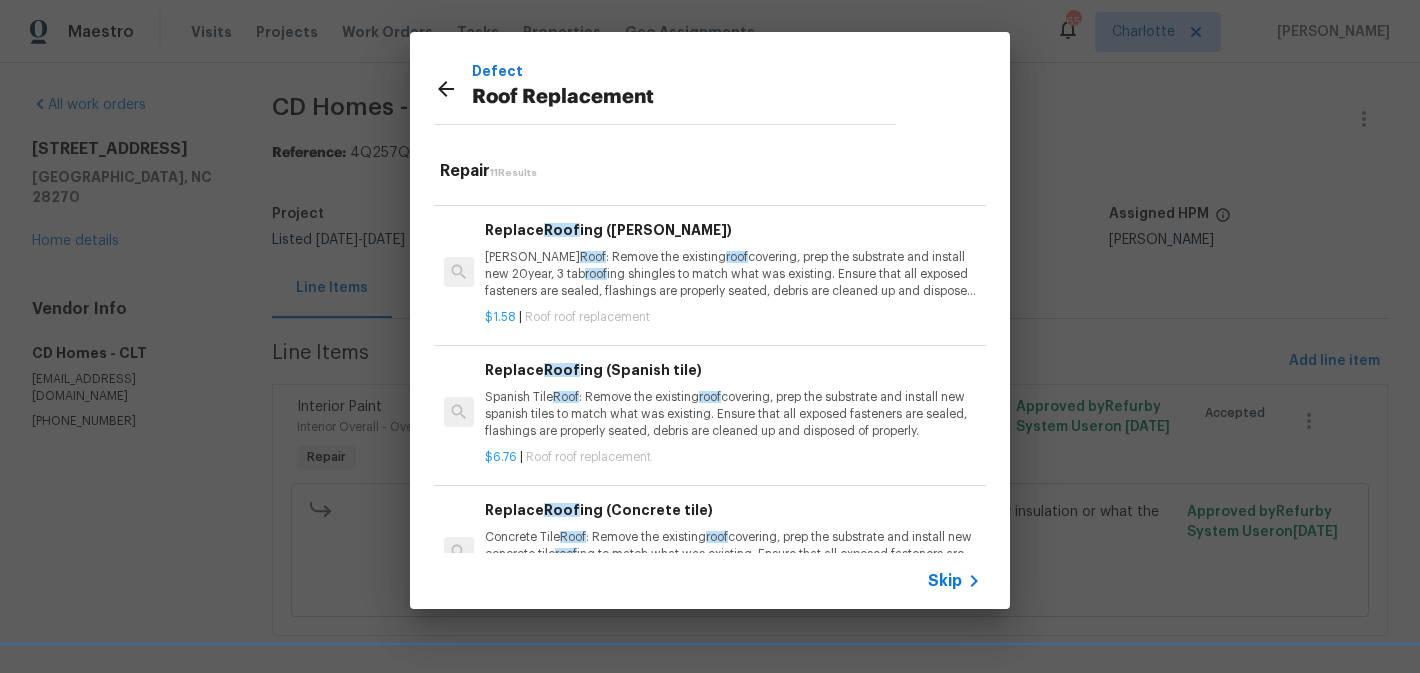 click on "Gable  Roof : Remove the existing  roof  covering, prep the substrate and install new 20year, 3 tab  roof ing shingles to match what was existing. Ensure that all exposed fasteners are sealed, flashings are properly seated, debris are cleaned up and disposed of properly." at bounding box center [733, 274] 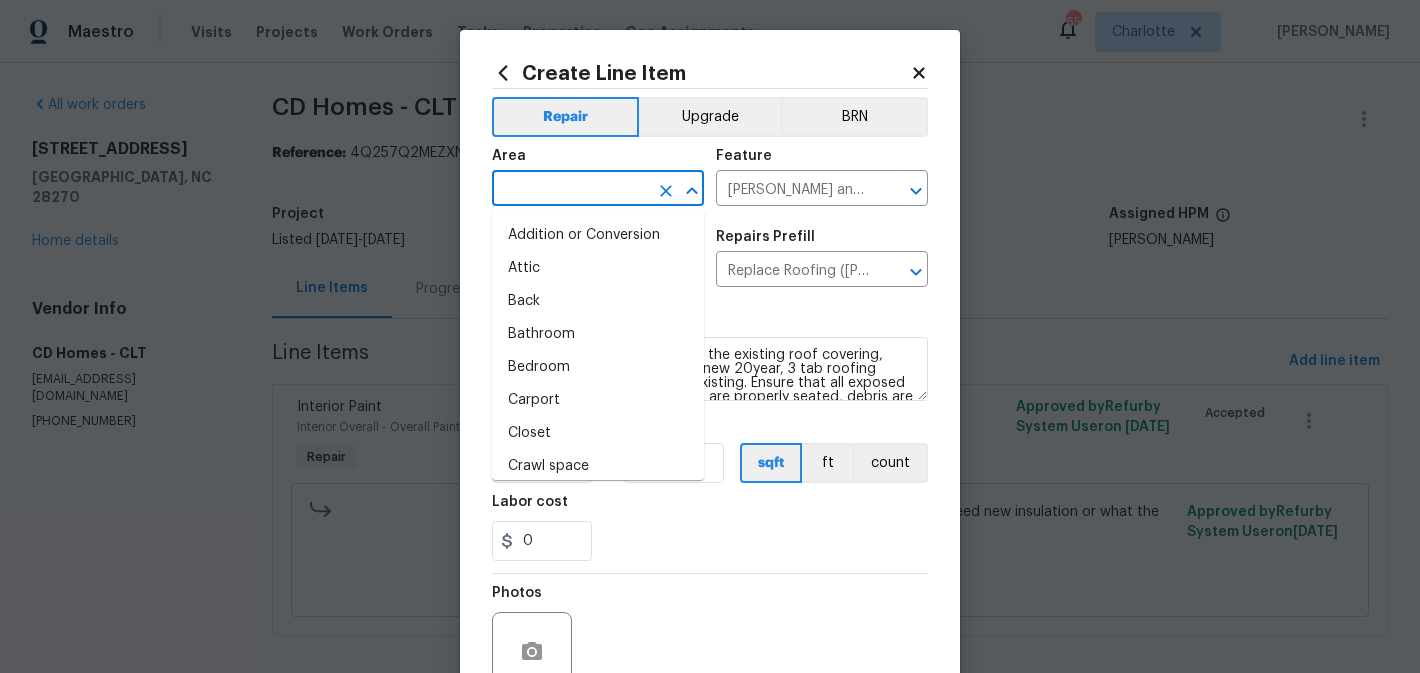 click at bounding box center [570, 190] 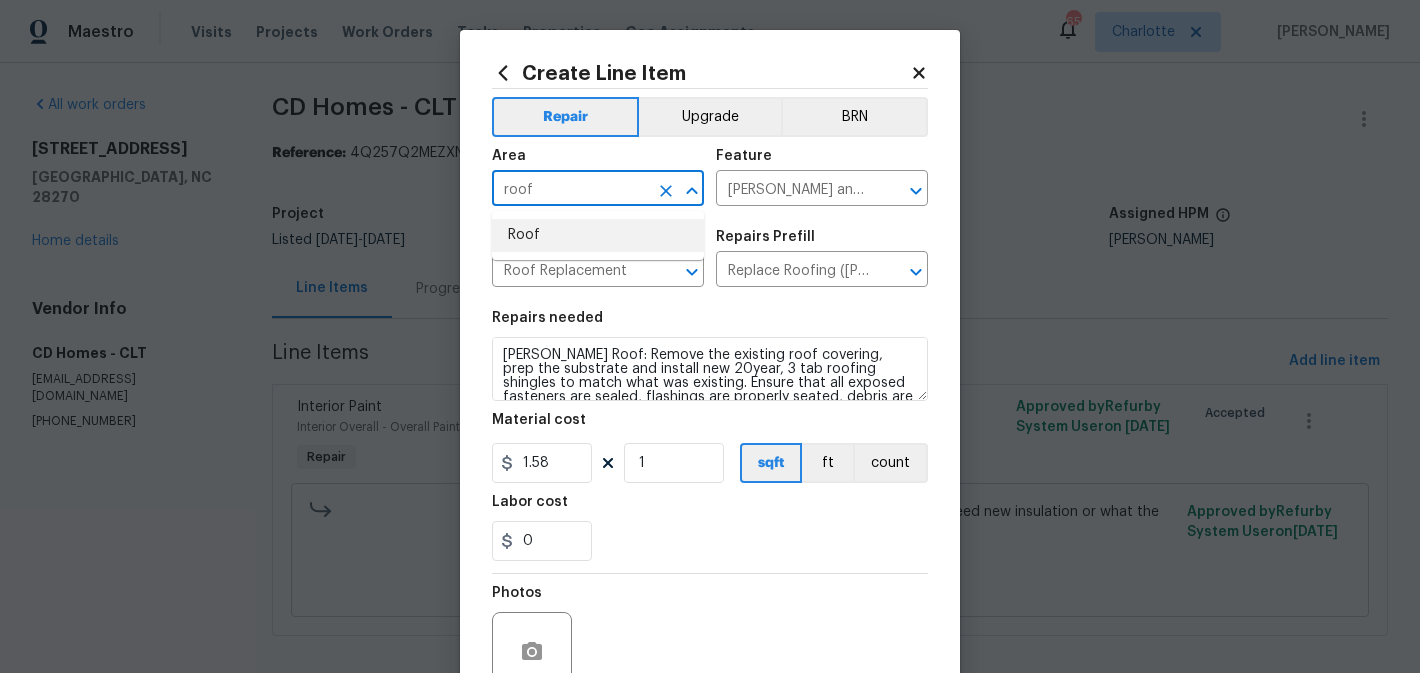 click on "Roof" at bounding box center [598, 235] 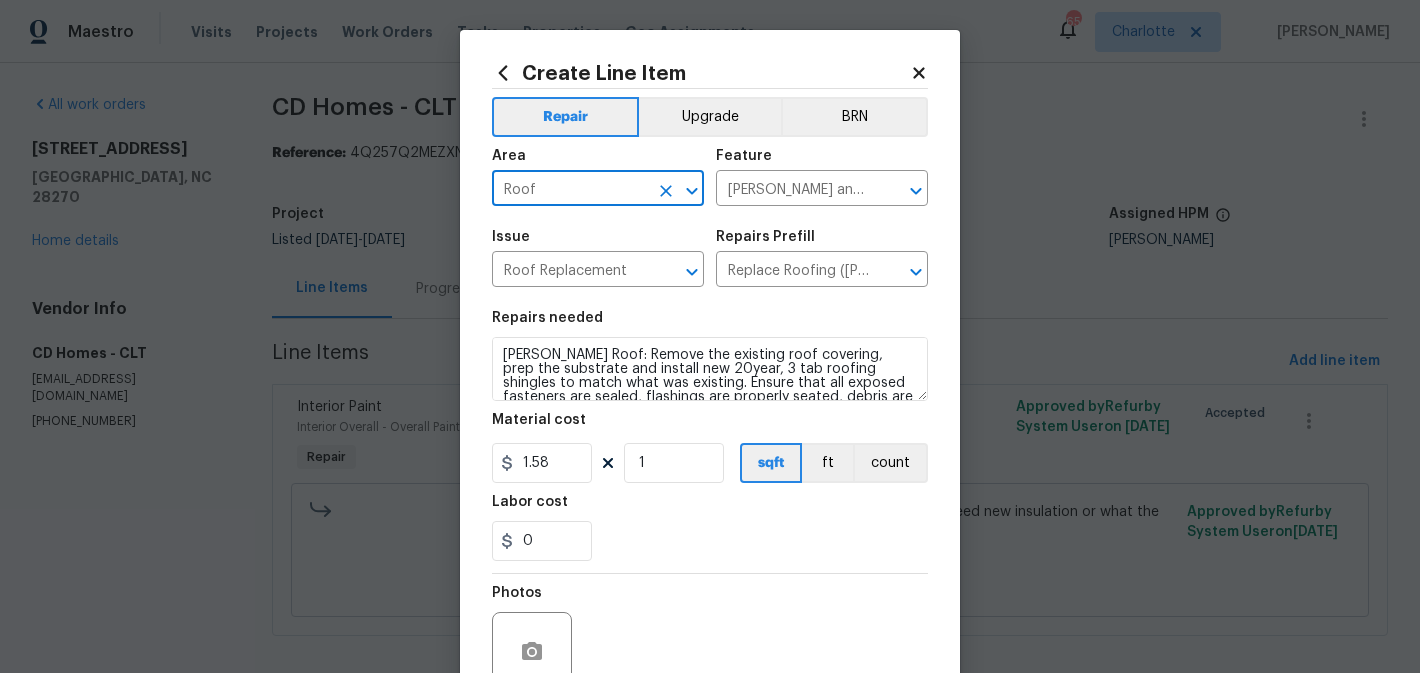 scroll, scrollTop: 28, scrollLeft: 0, axis: vertical 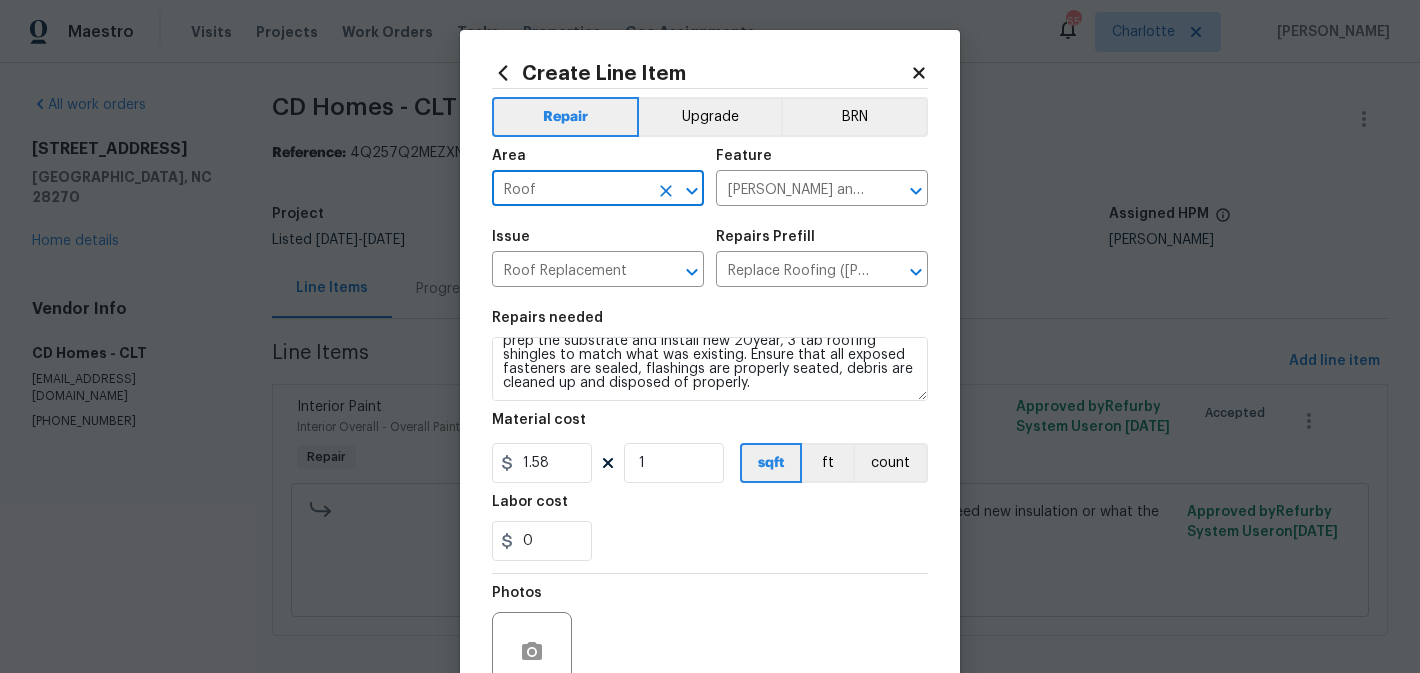 type on "Roof" 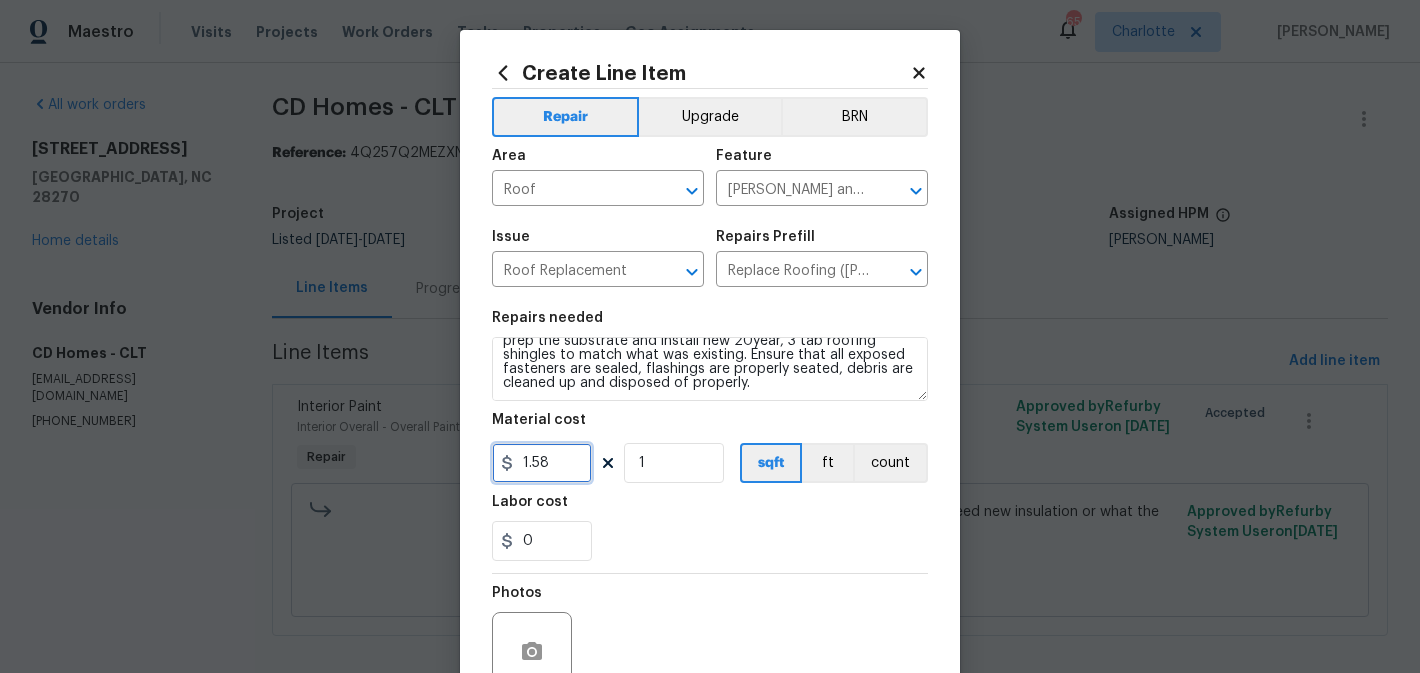click on "1.58" at bounding box center [542, 463] 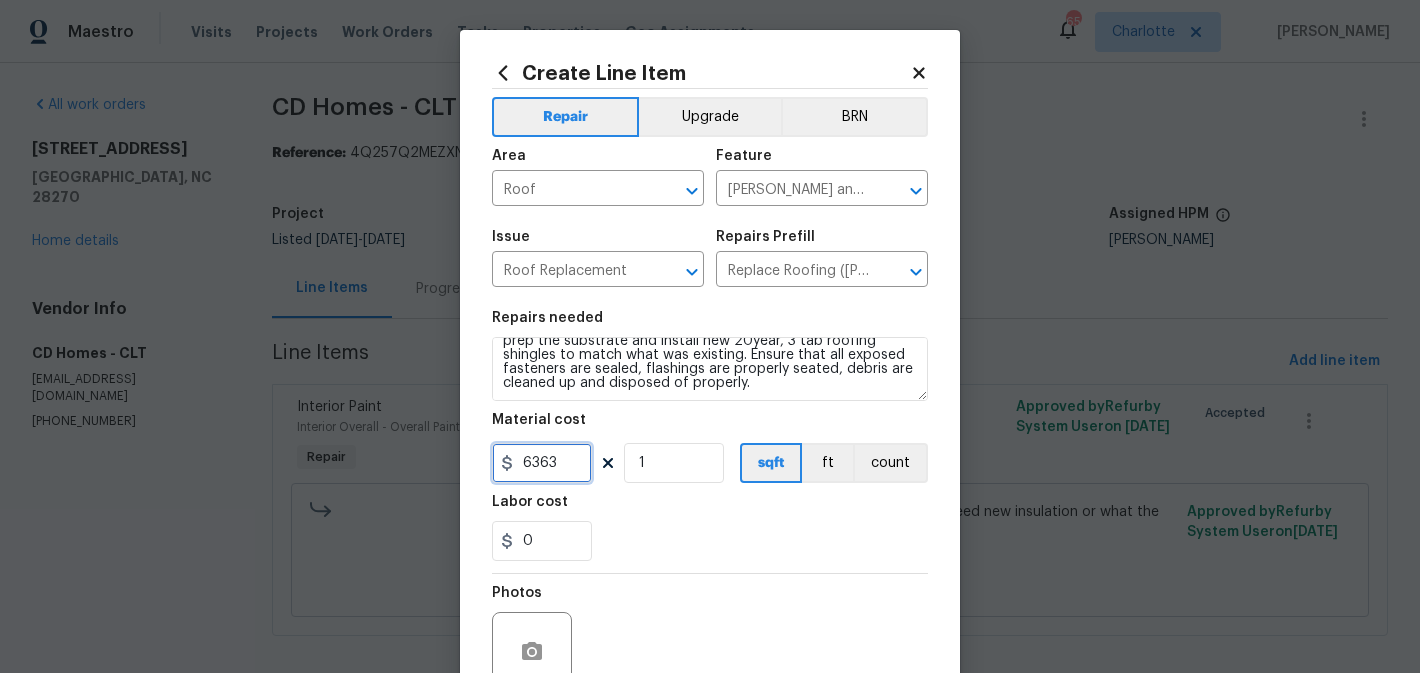 type on "6363" 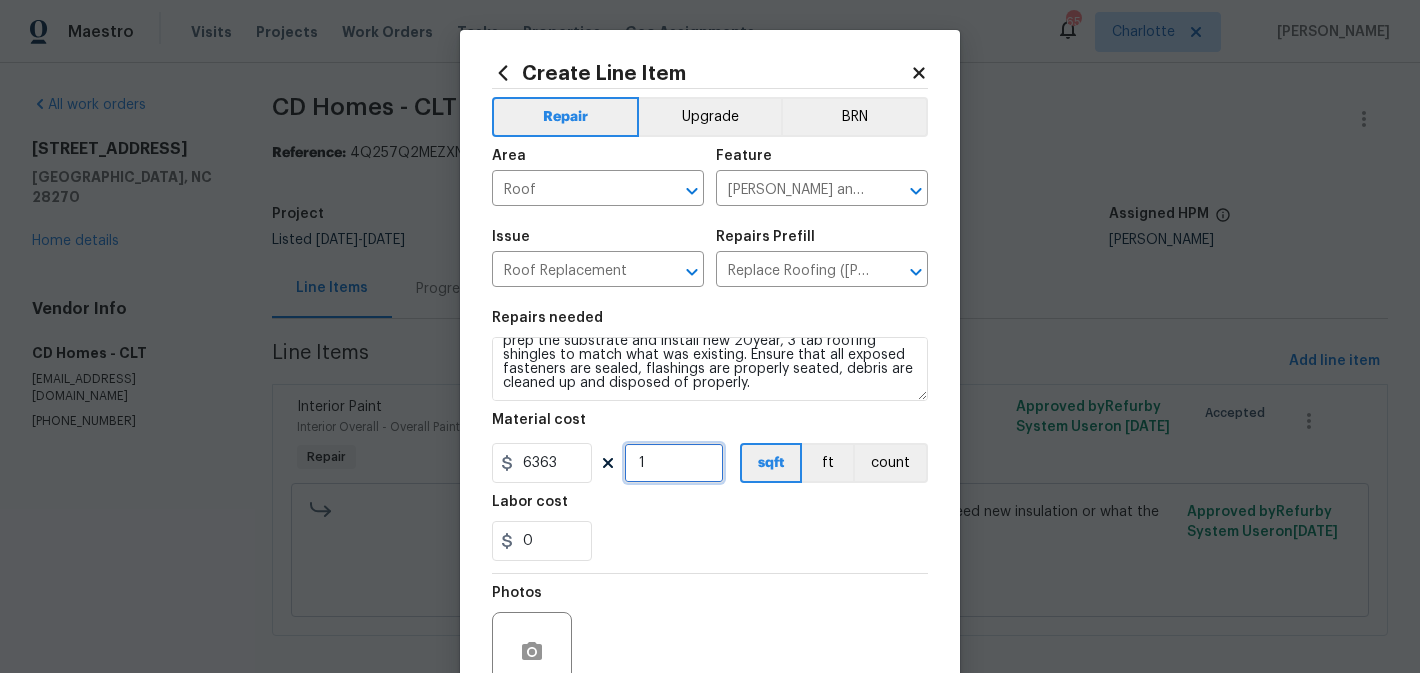 click on "1" at bounding box center [674, 463] 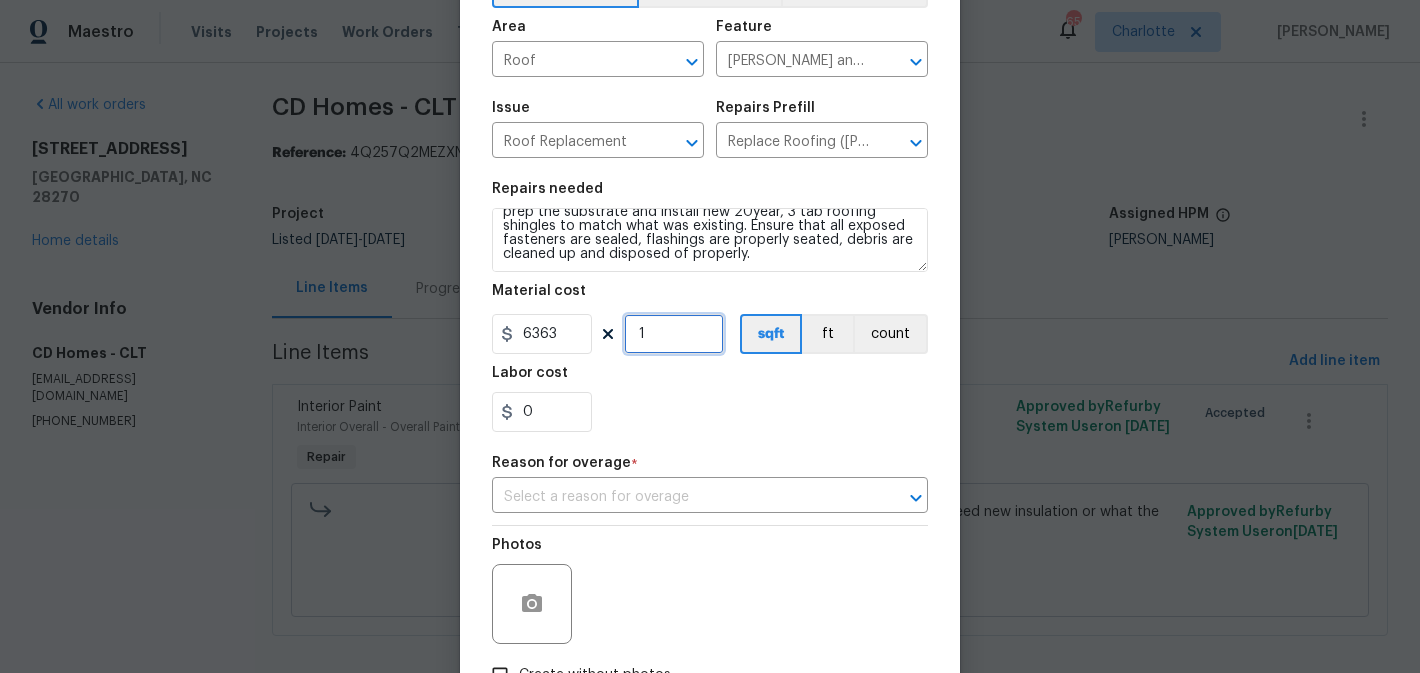 scroll, scrollTop: 135, scrollLeft: 0, axis: vertical 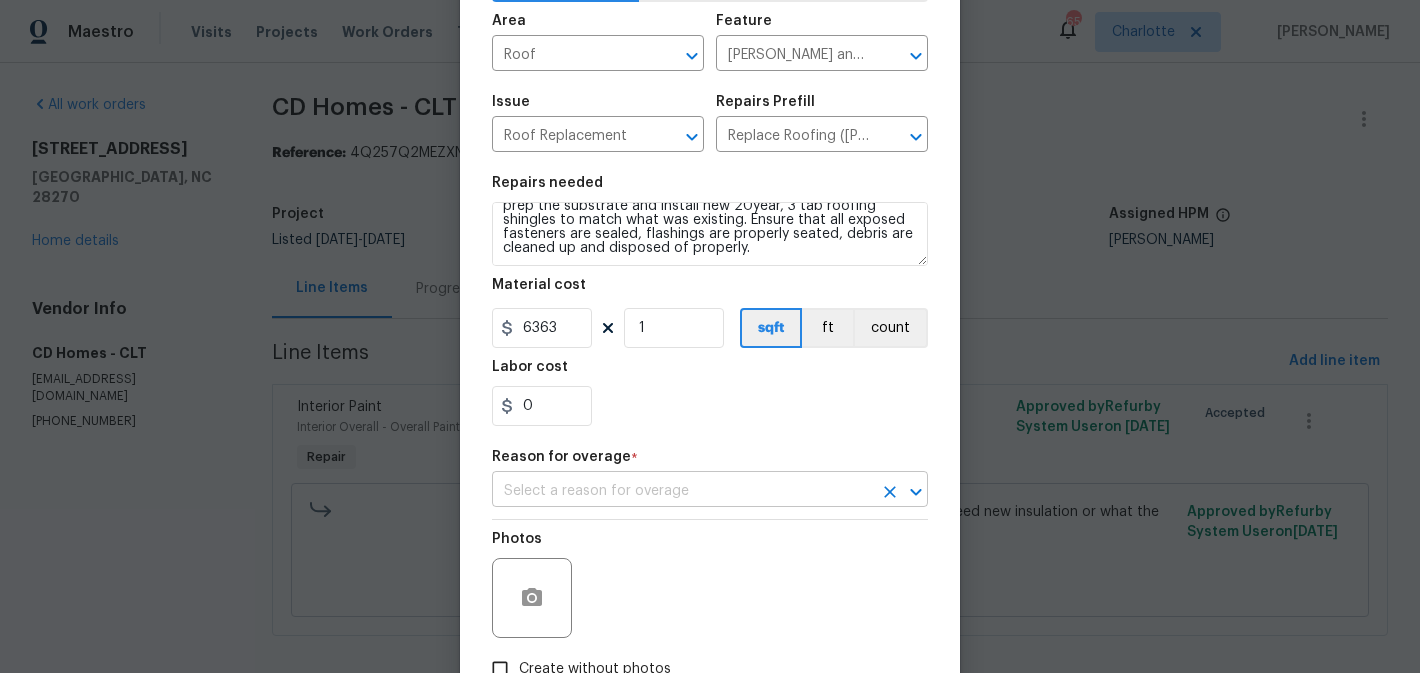 click at bounding box center [682, 491] 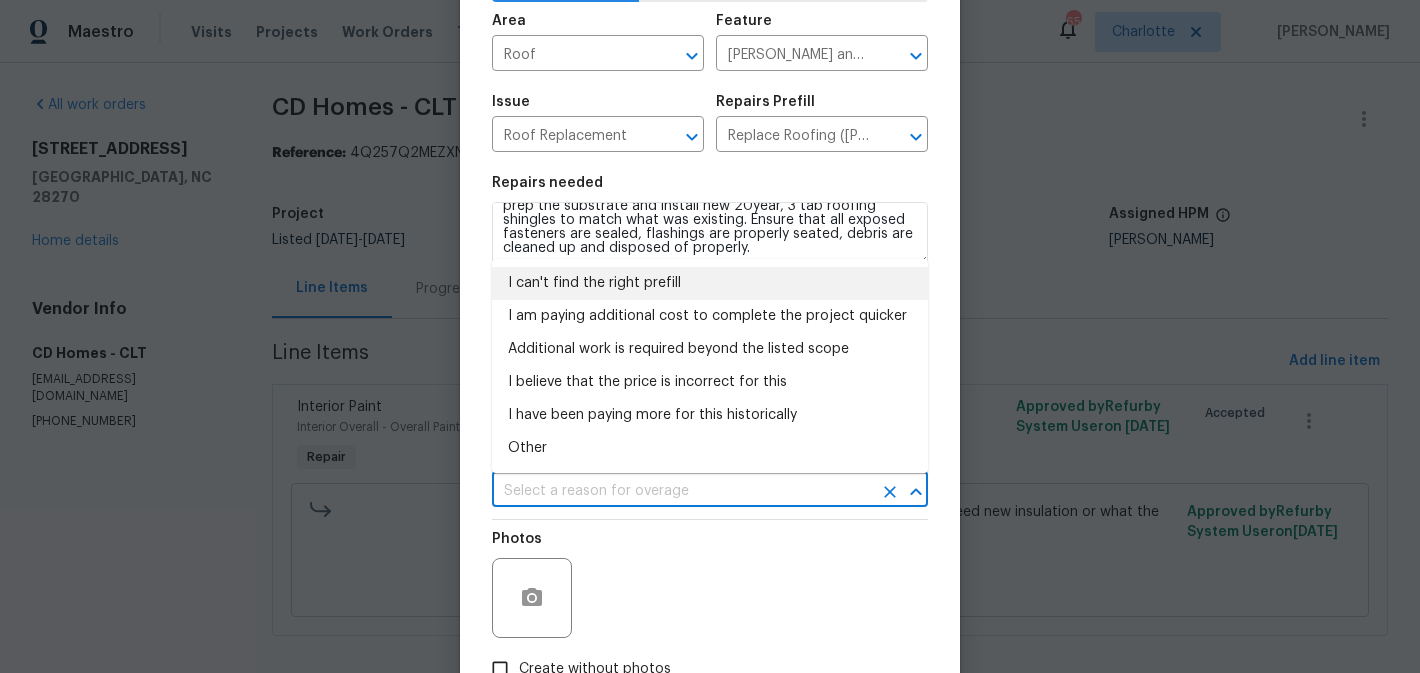 click on "I can't find the right prefill" at bounding box center [710, 283] 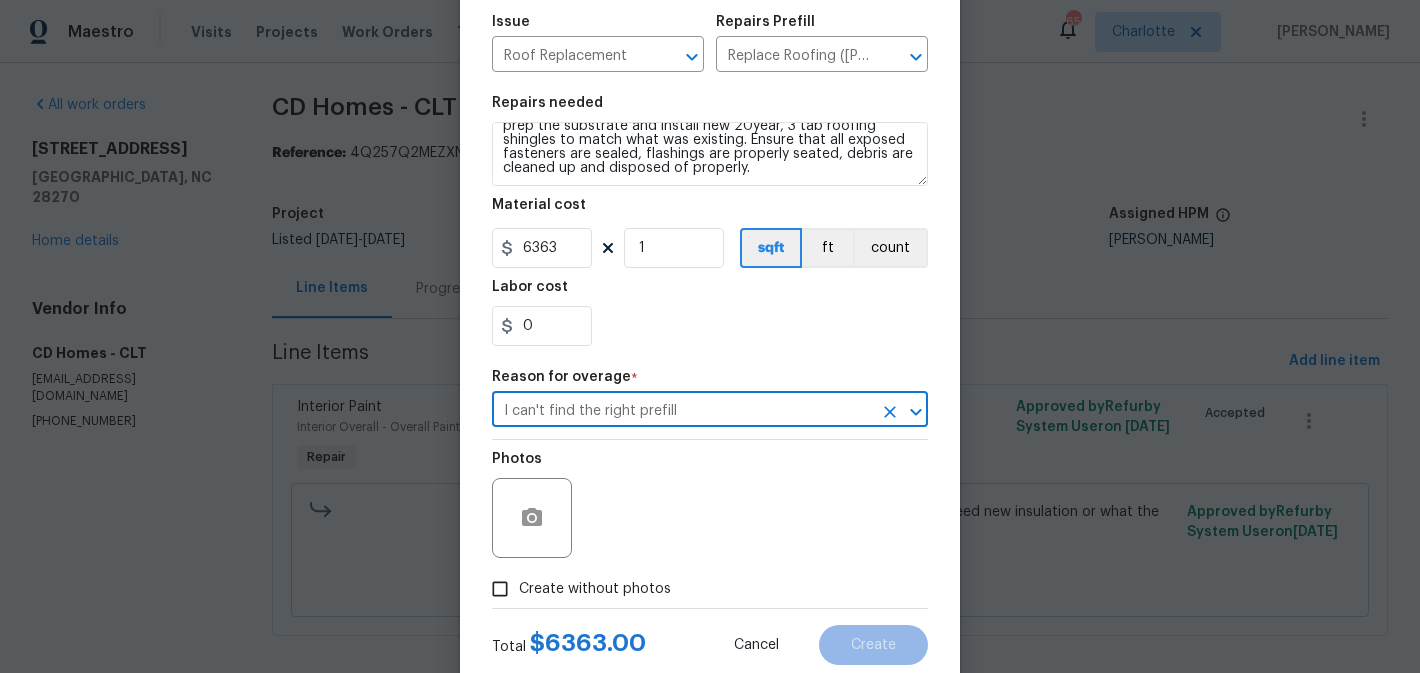 scroll, scrollTop: 270, scrollLeft: 0, axis: vertical 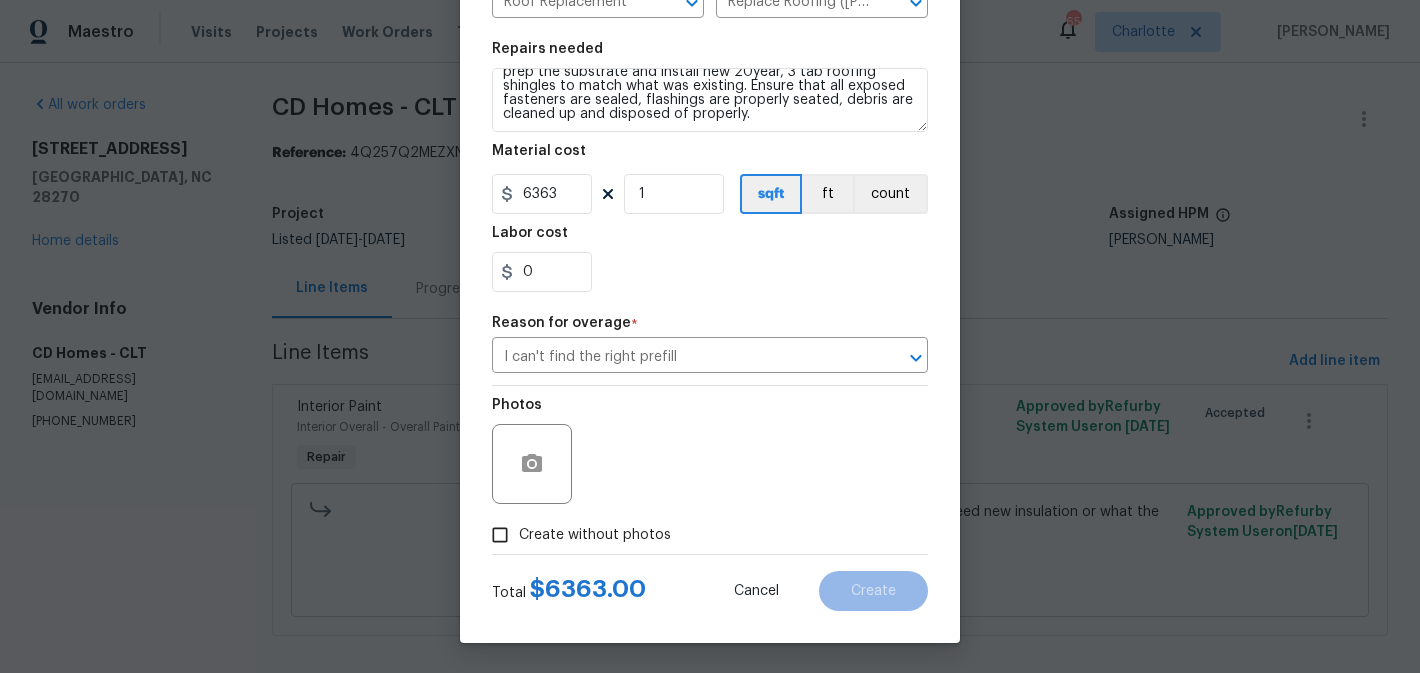 click on "Create without photos" at bounding box center (595, 535) 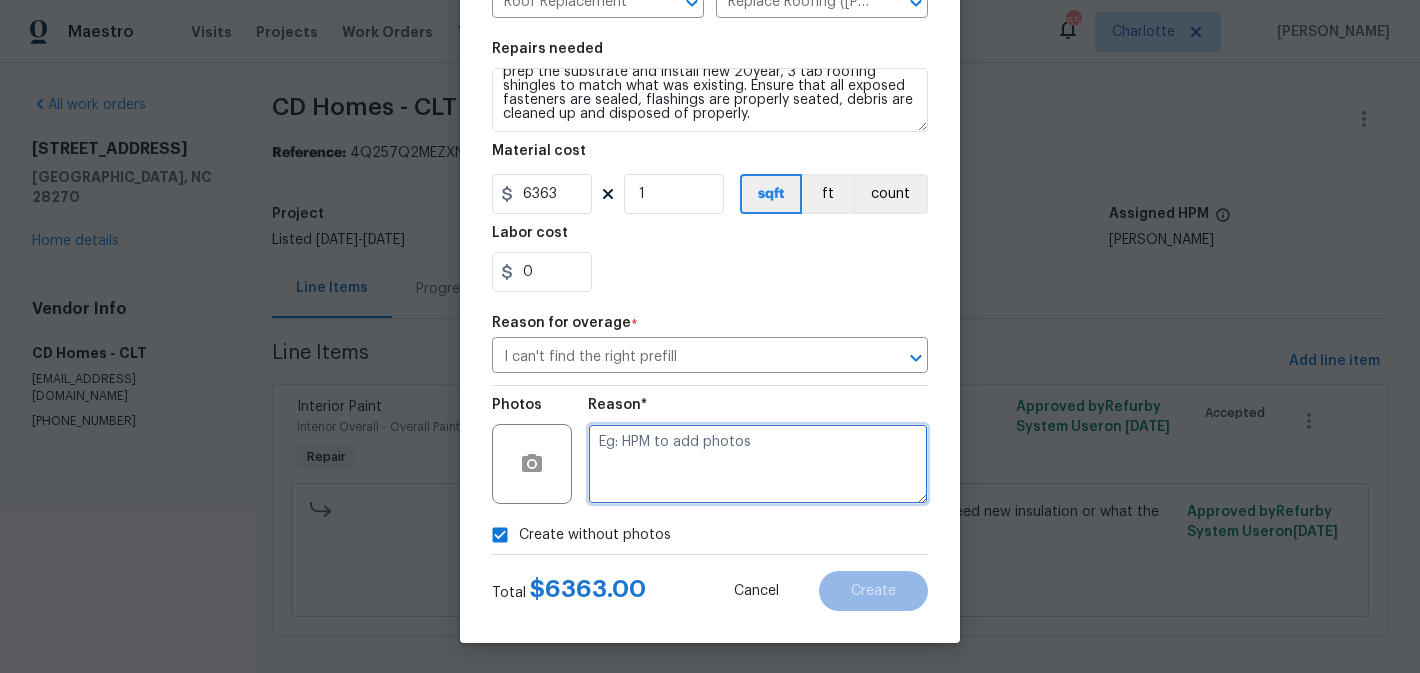 click at bounding box center [758, 464] 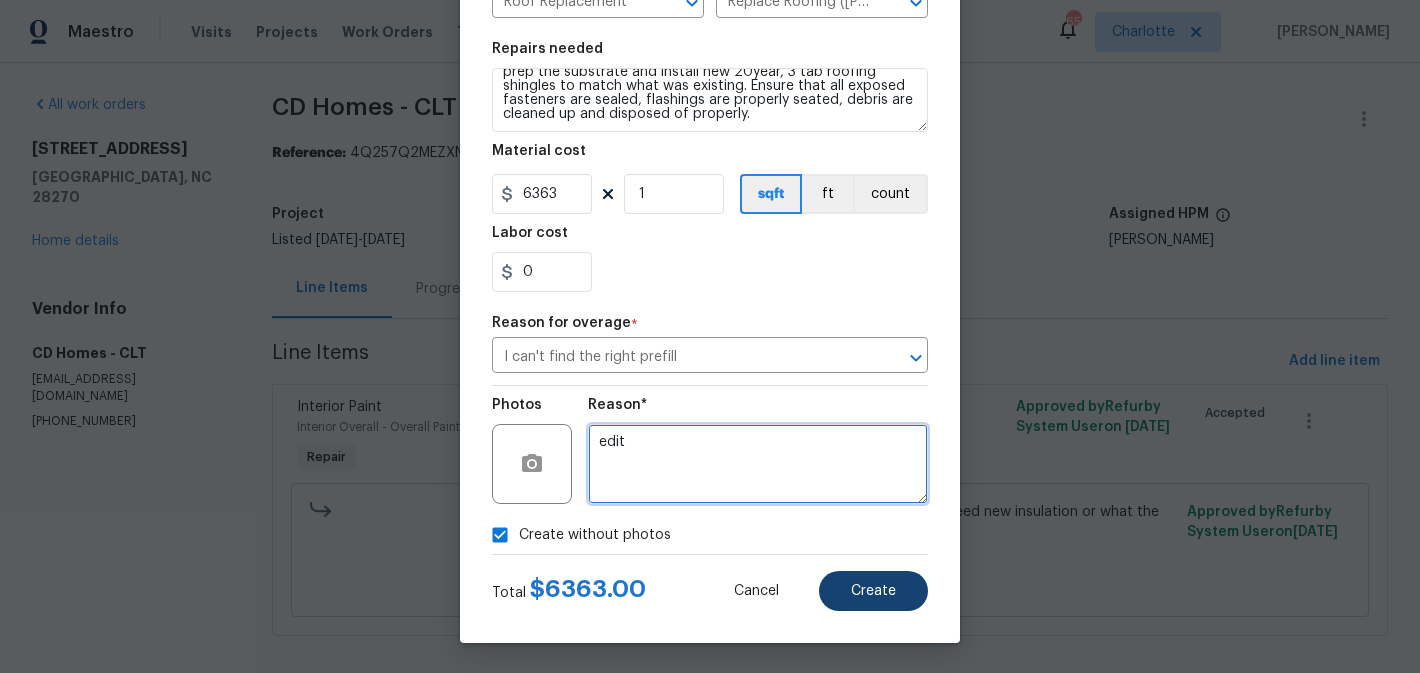 type on "edit" 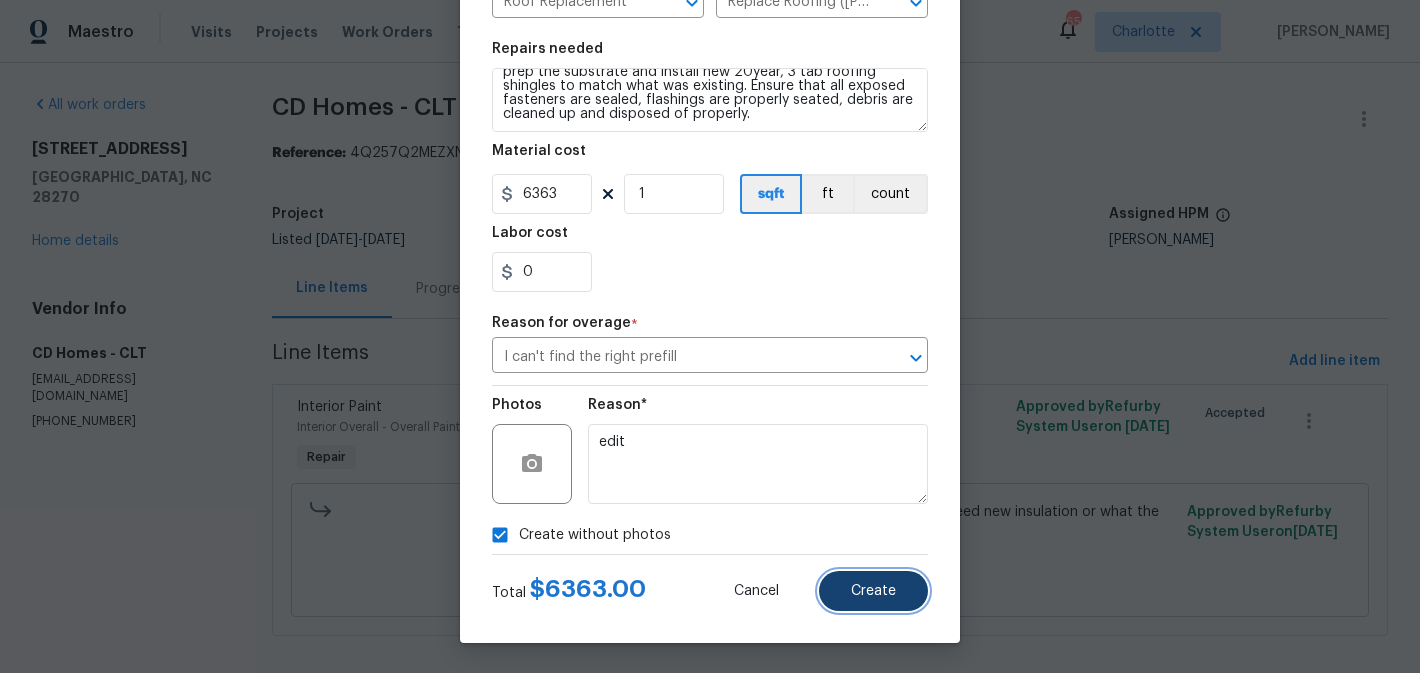 click on "Create" at bounding box center [873, 591] 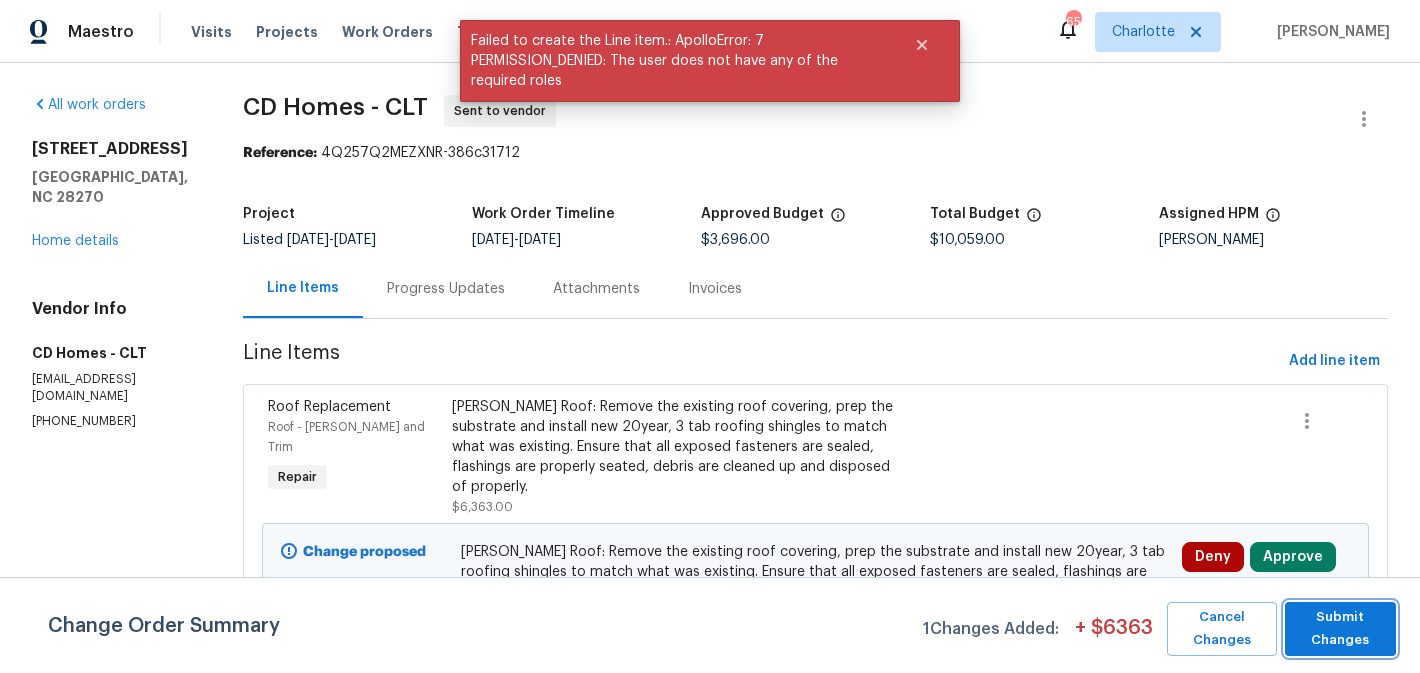 click on "Submit Changes" at bounding box center [1340, 629] 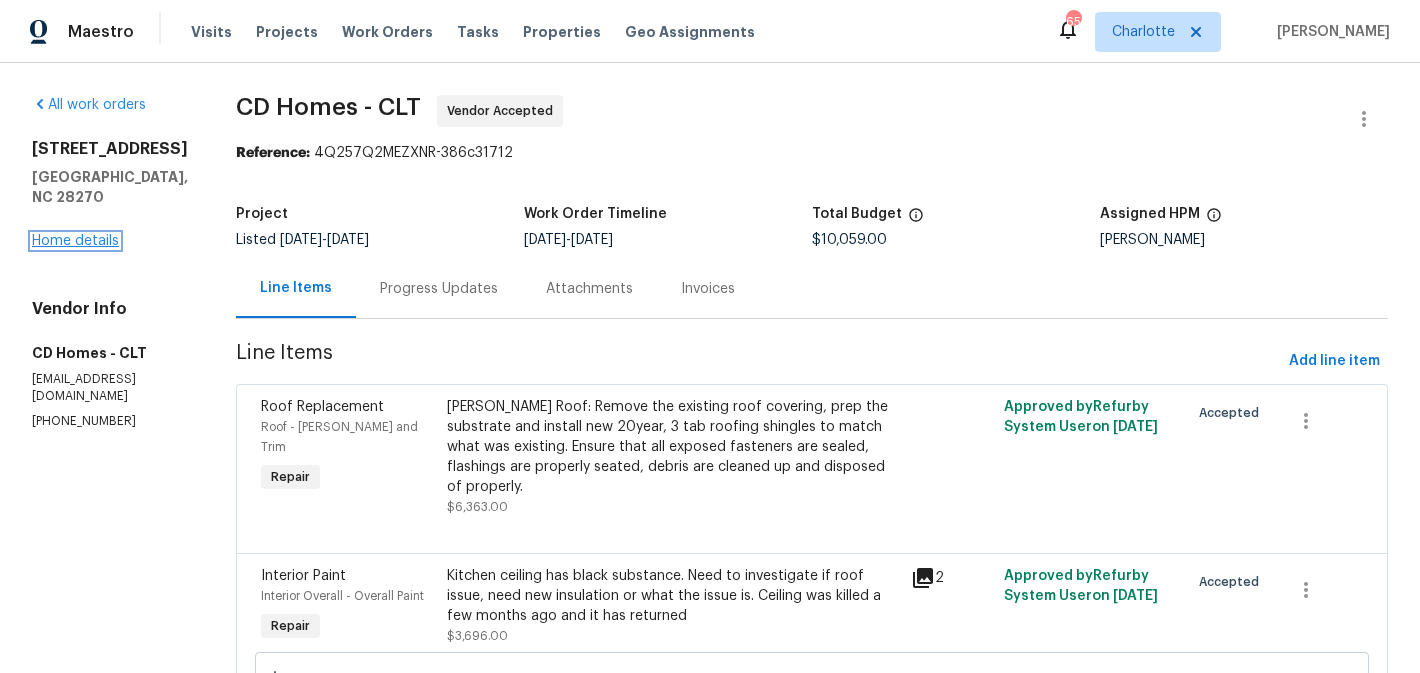 click on "Home details" at bounding box center (75, 241) 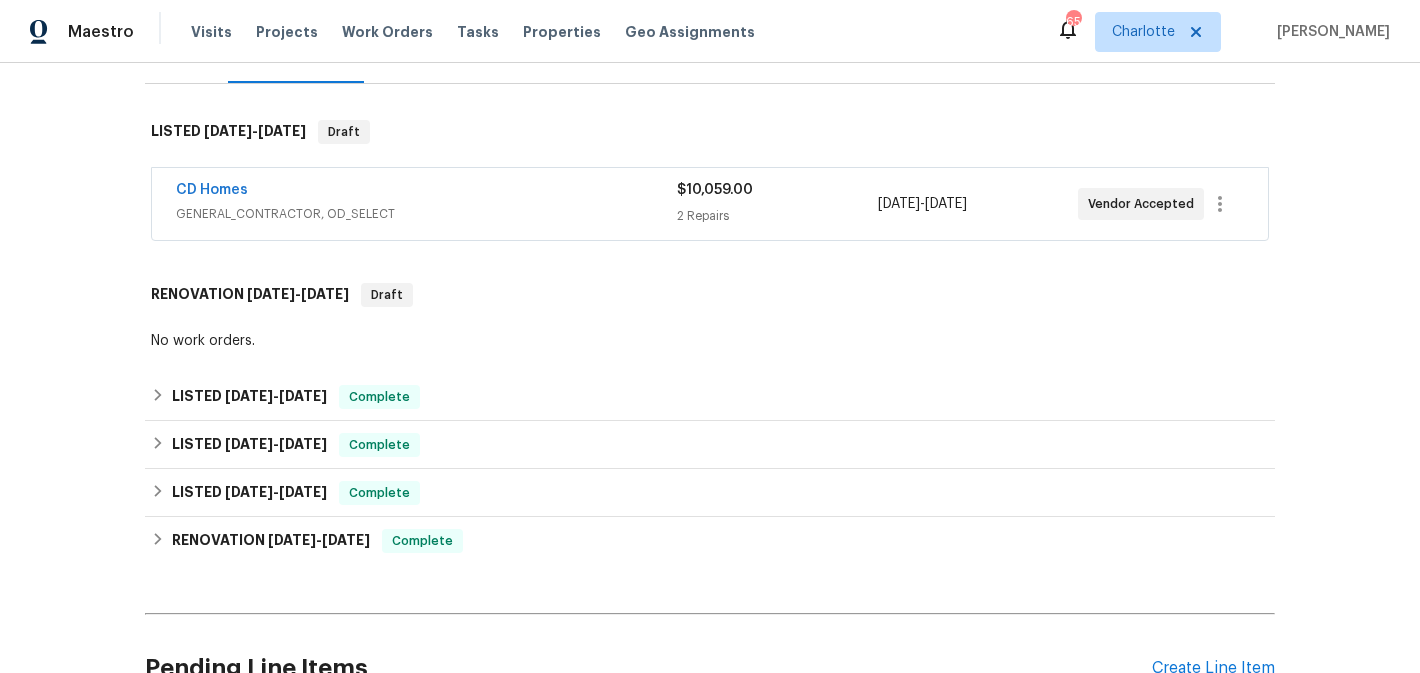 scroll, scrollTop: 286, scrollLeft: 0, axis: vertical 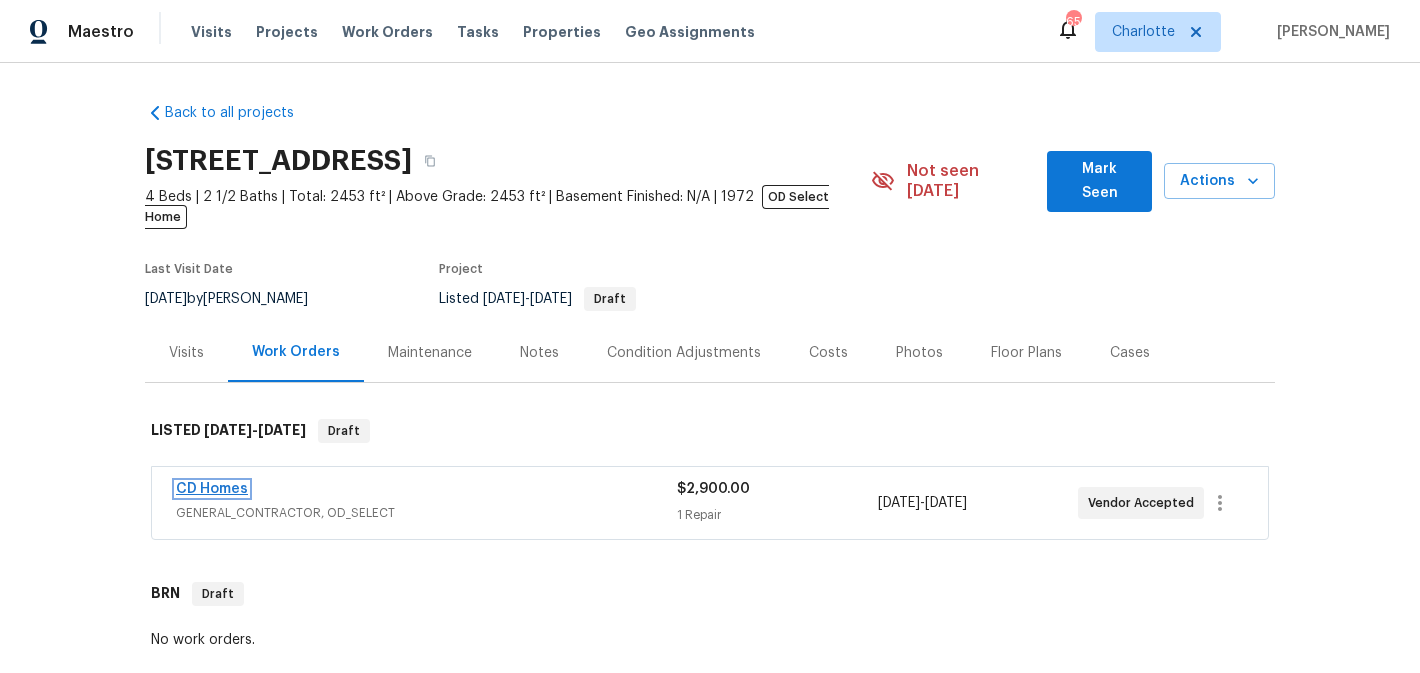 click on "CD Homes" at bounding box center (212, 489) 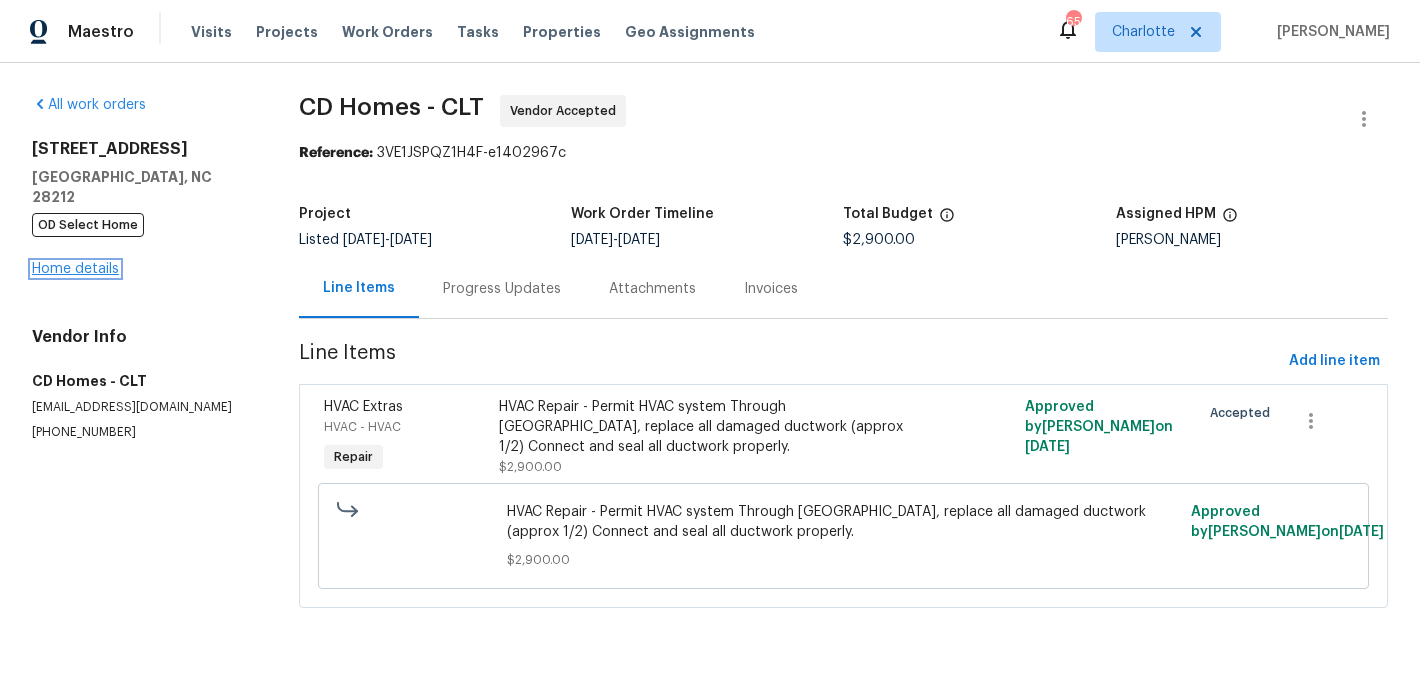click on "Home details" at bounding box center [75, 269] 